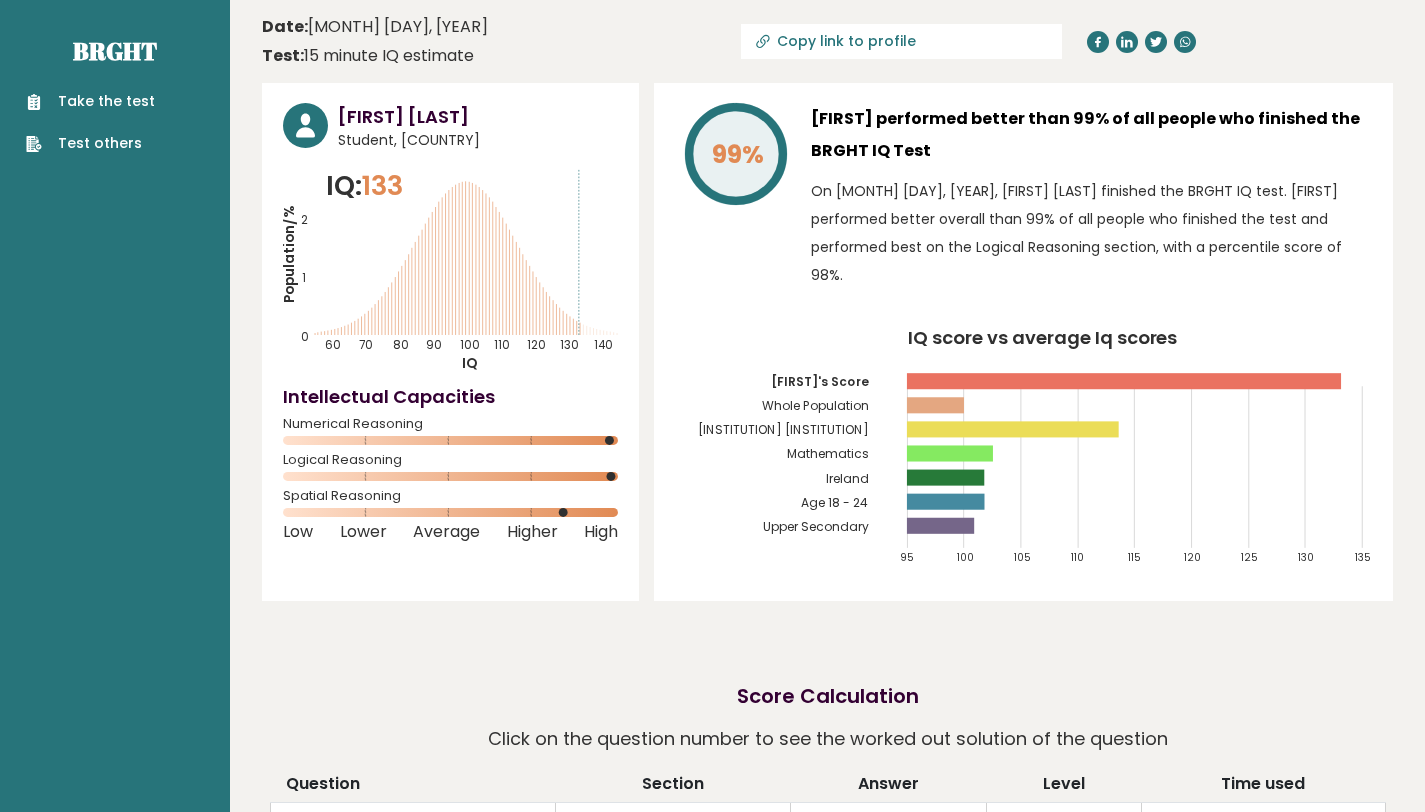 scroll, scrollTop: 0, scrollLeft: 0, axis: both 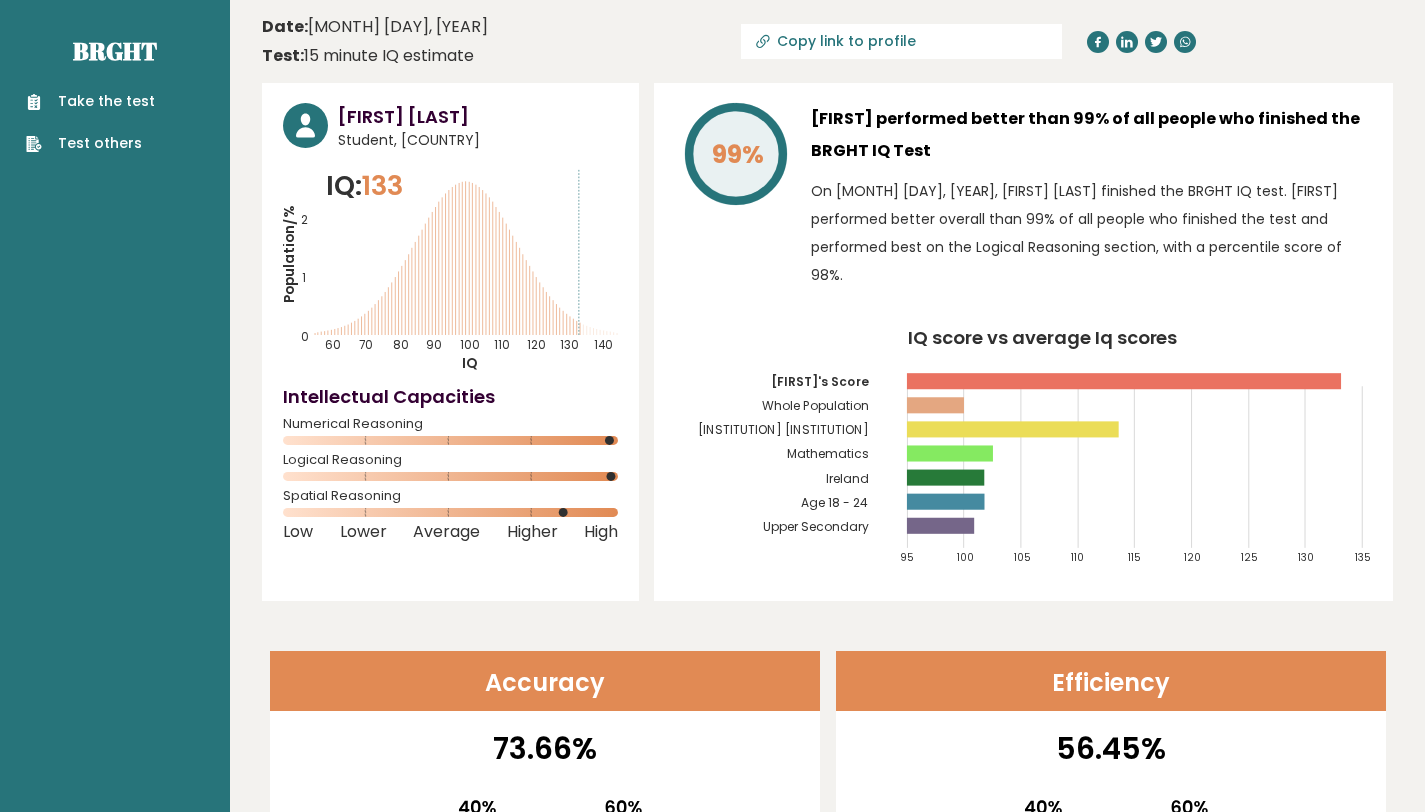 click on "Take the test" at bounding box center [90, 101] 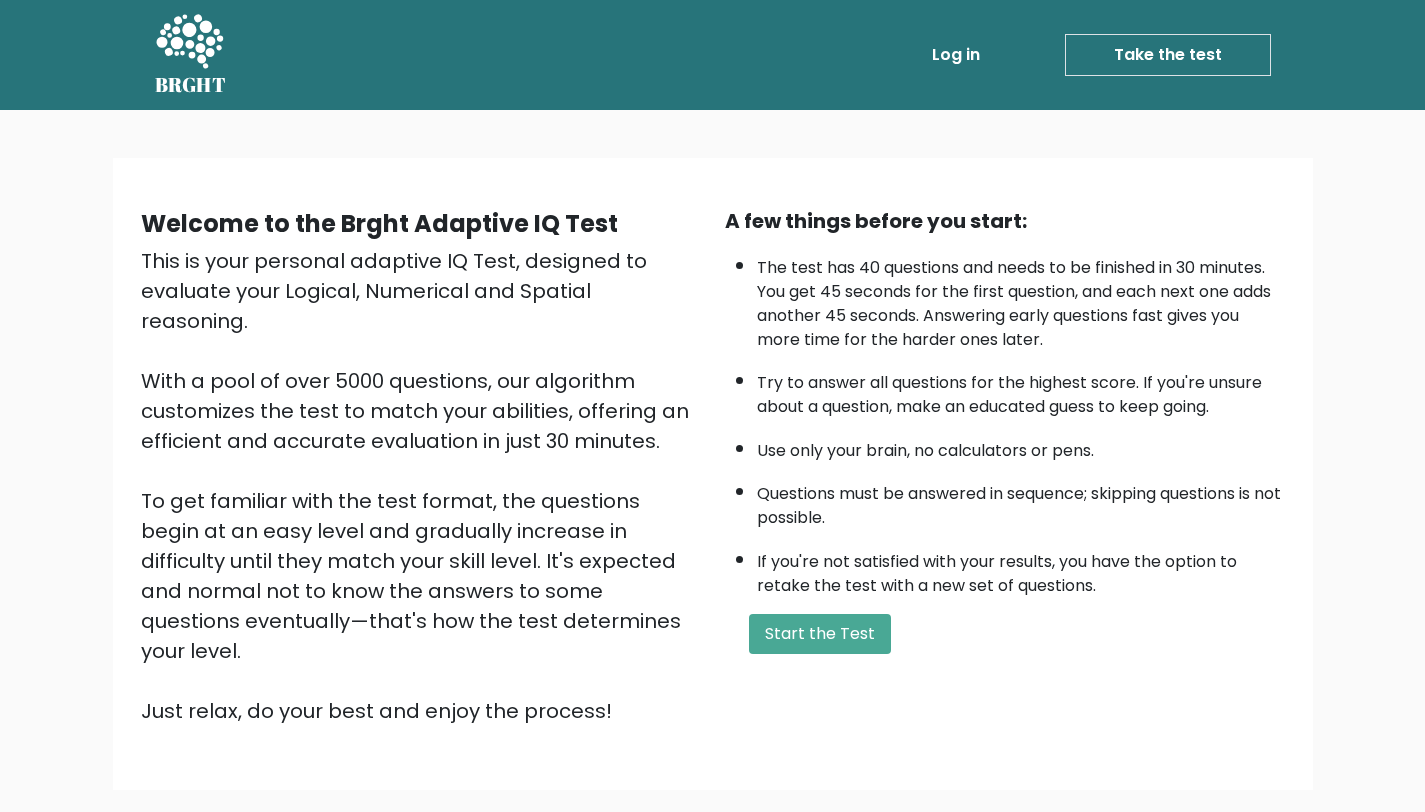 scroll, scrollTop: 0, scrollLeft: 0, axis: both 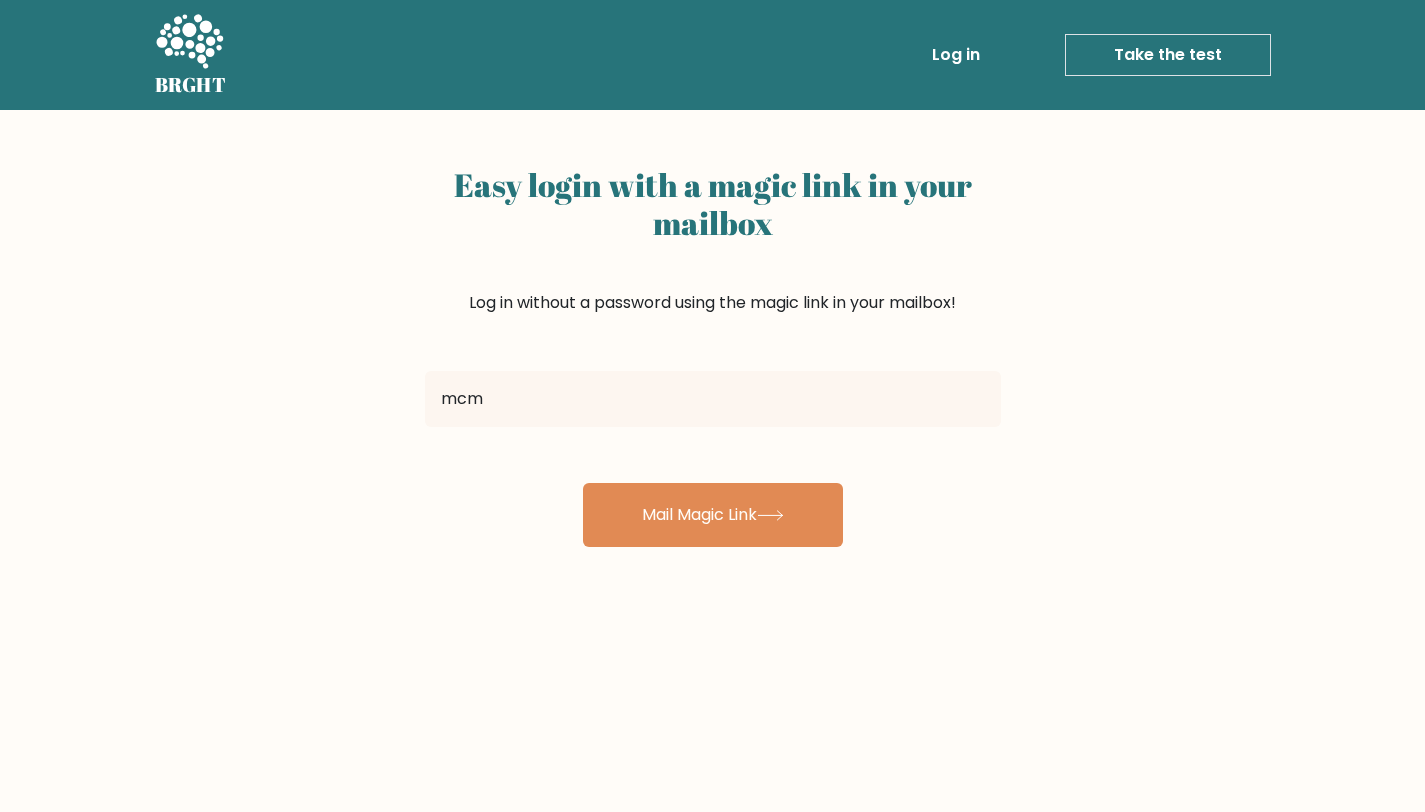 type on "[USERNAME]@[EXAMPLE.COM]" 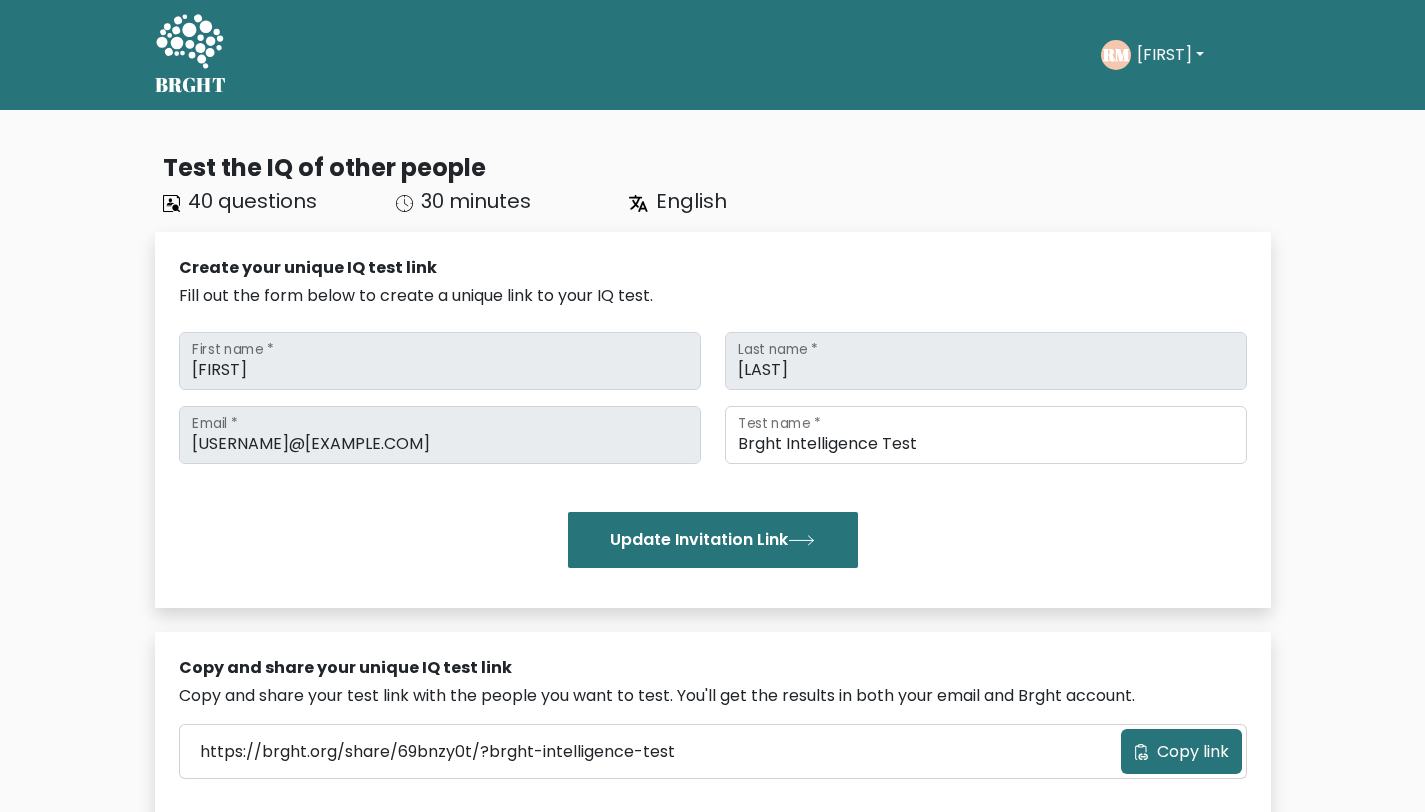 click at bounding box center [189, 43] 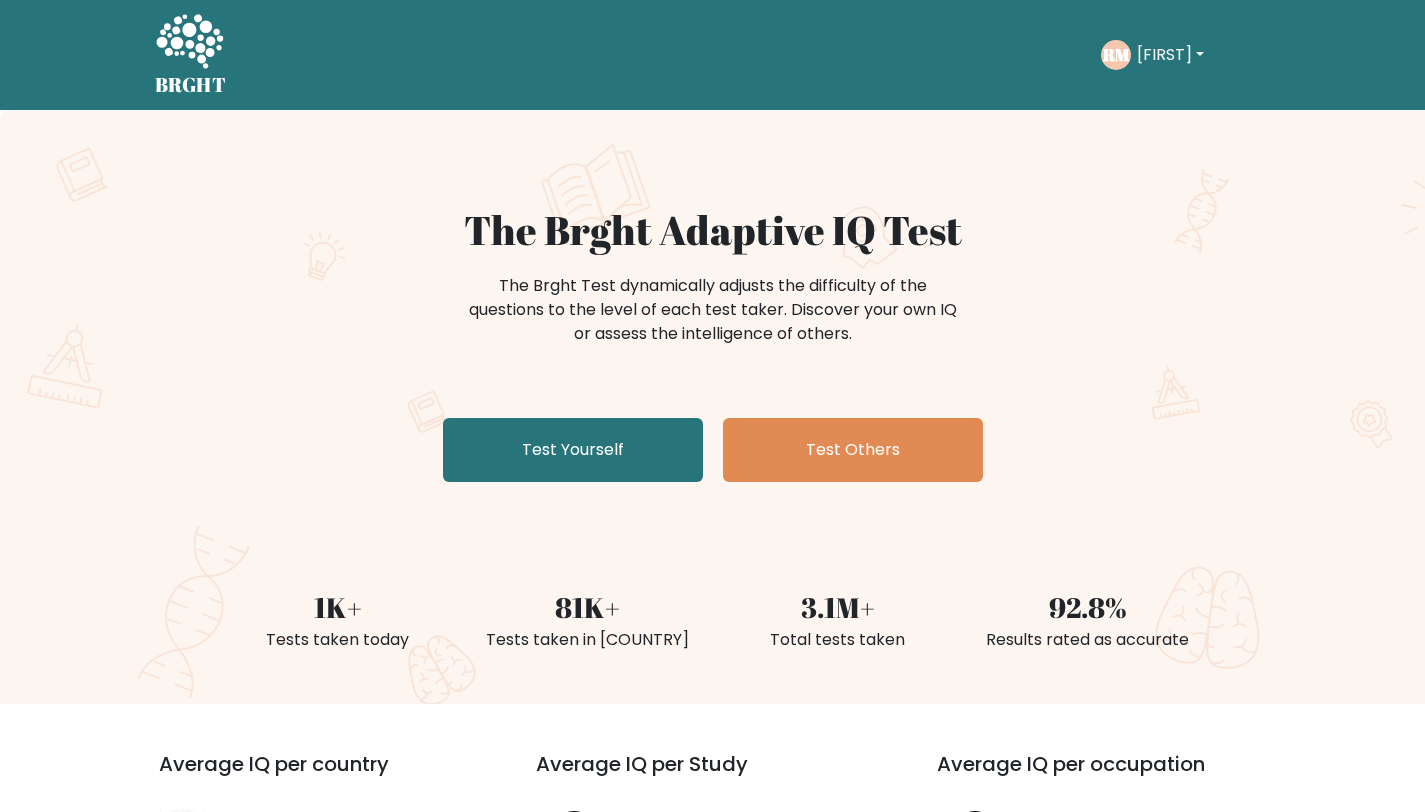 scroll, scrollTop: 0, scrollLeft: 0, axis: both 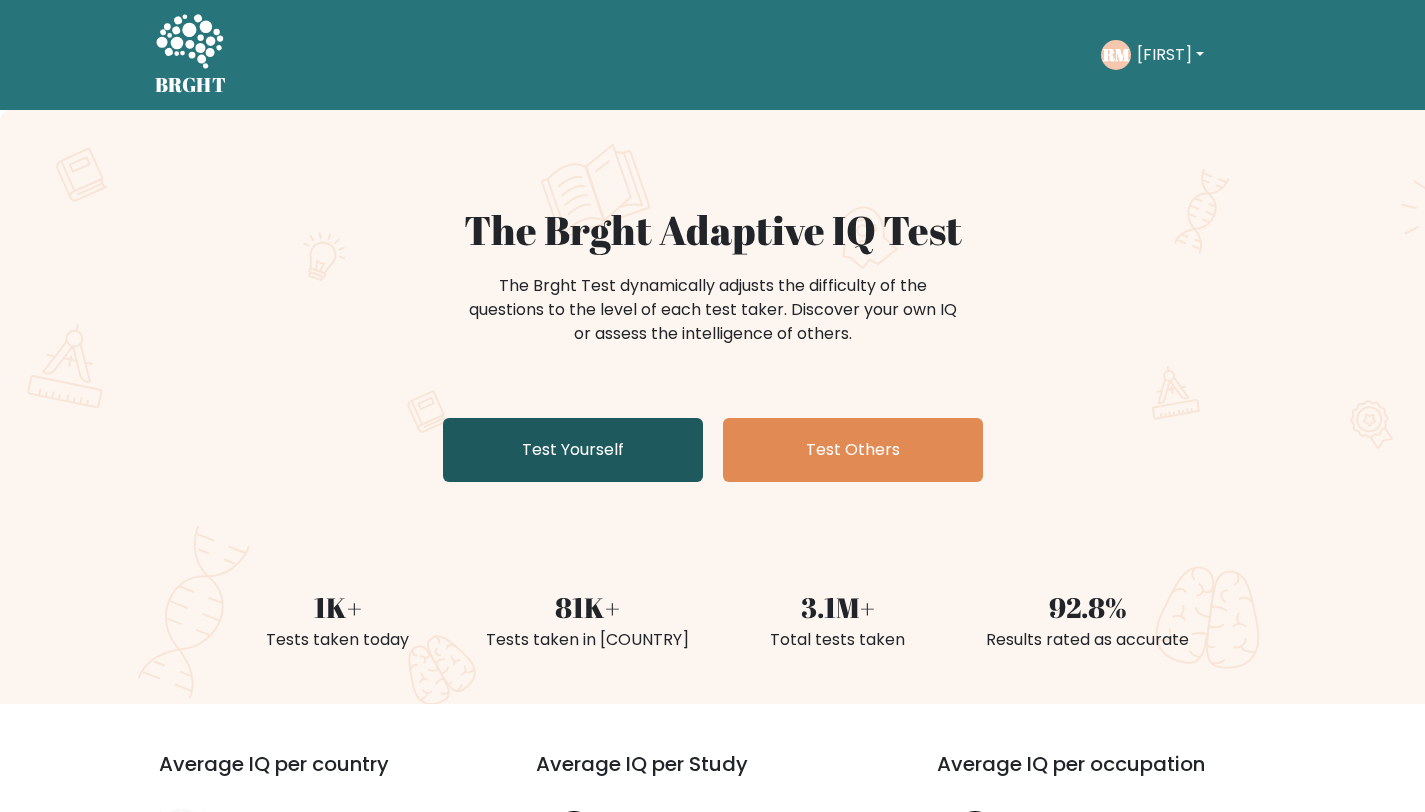click on "Test Yourself" at bounding box center [573, 450] 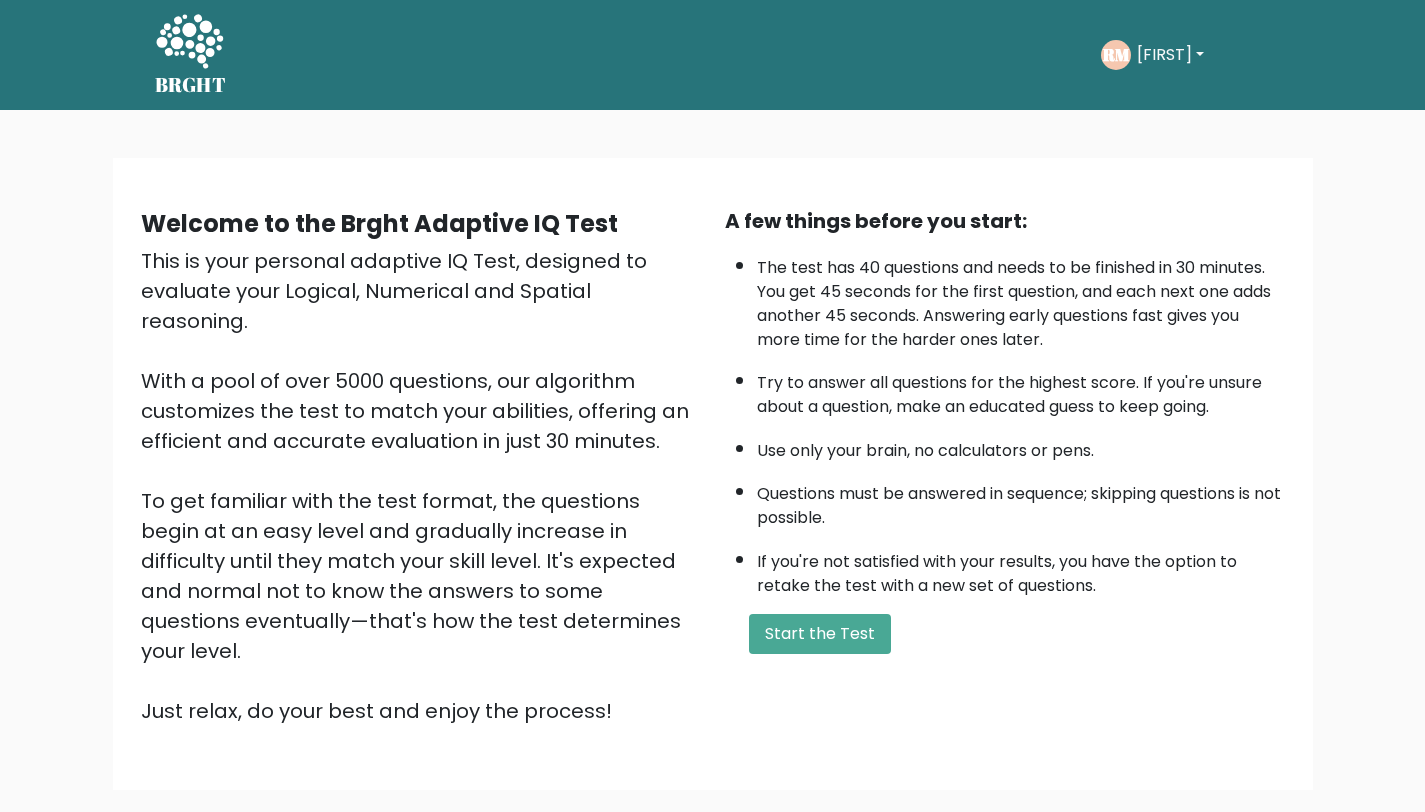scroll, scrollTop: 0, scrollLeft: 0, axis: both 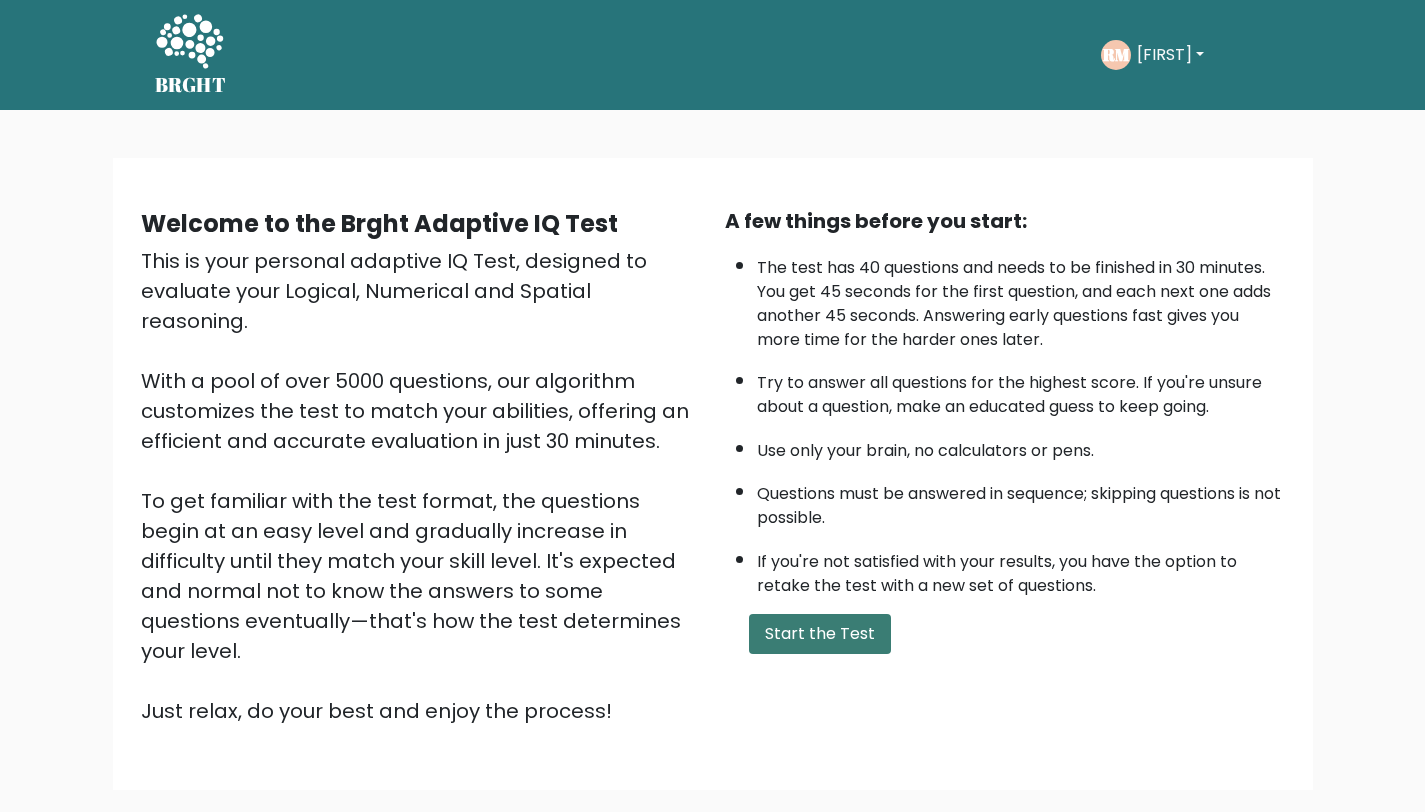 click on "Start the Test" at bounding box center [820, 634] 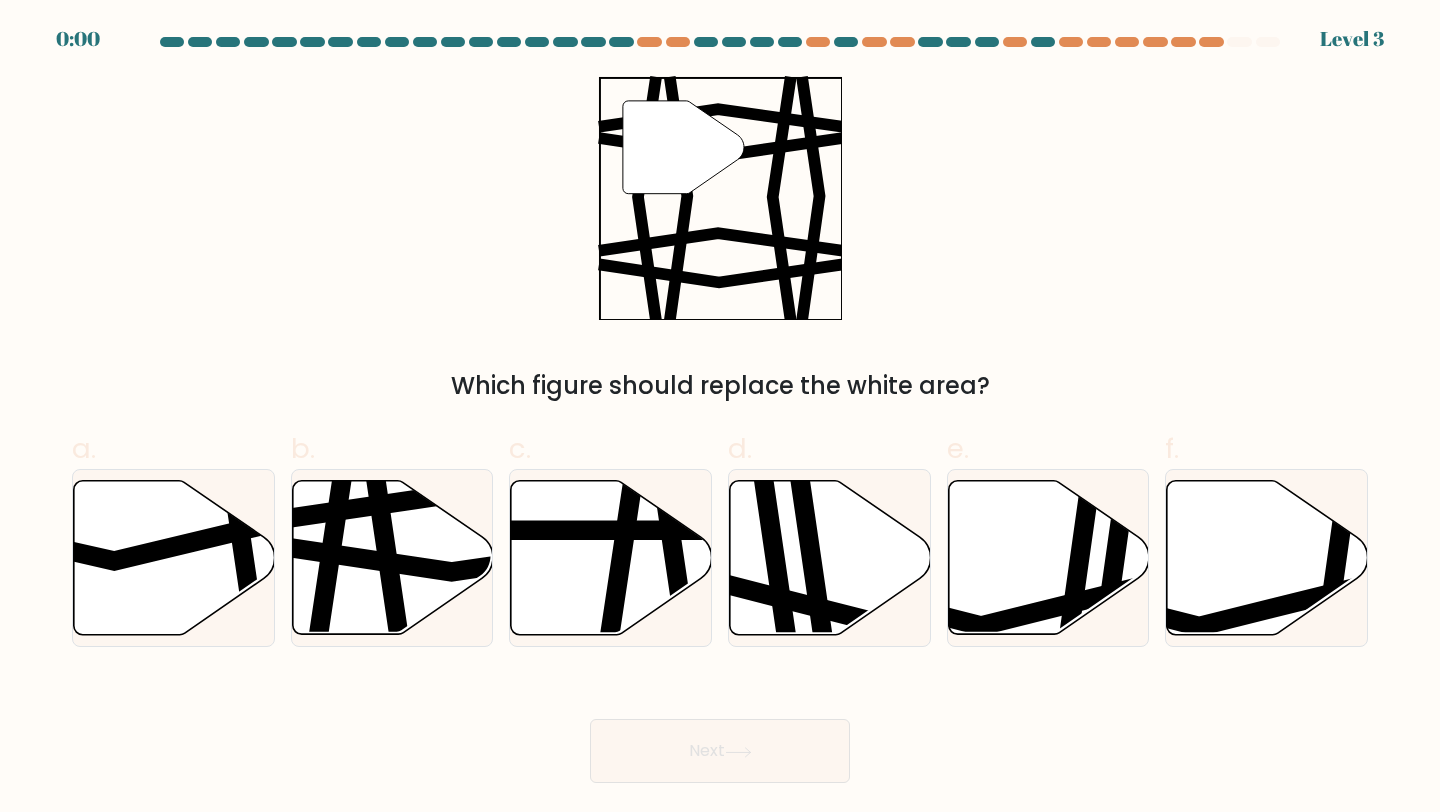 scroll, scrollTop: 0, scrollLeft: 0, axis: both 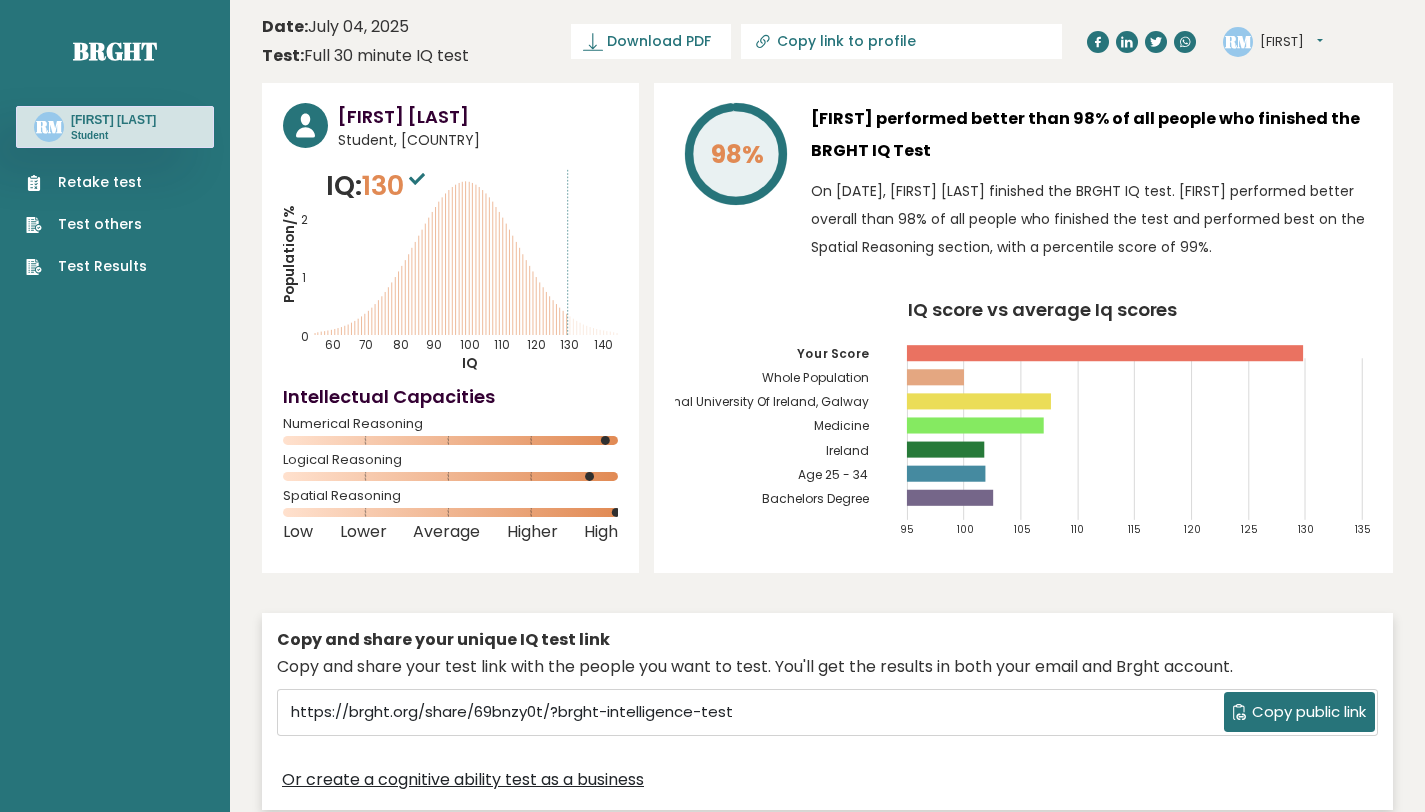 click on "Retake test" at bounding box center (86, 182) 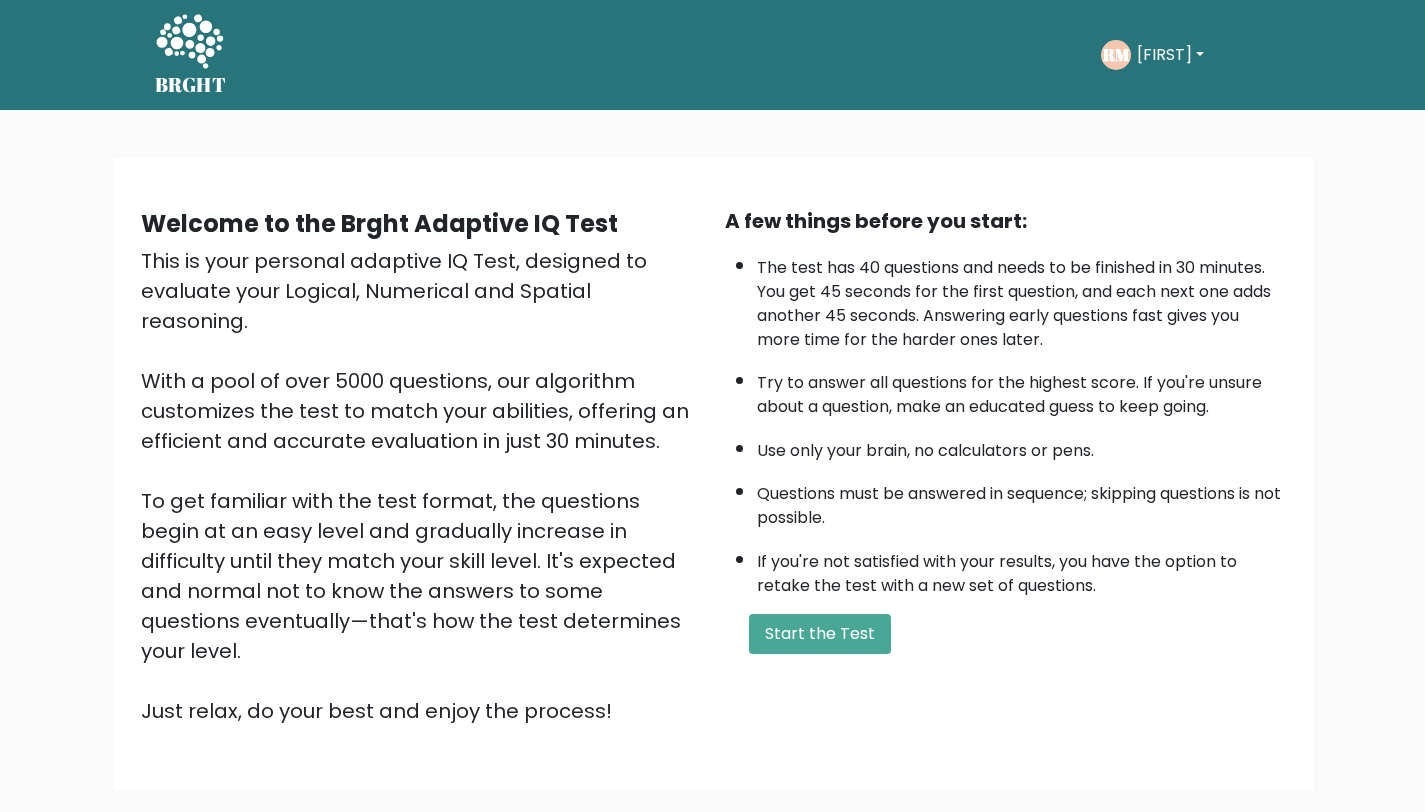 scroll, scrollTop: 0, scrollLeft: 0, axis: both 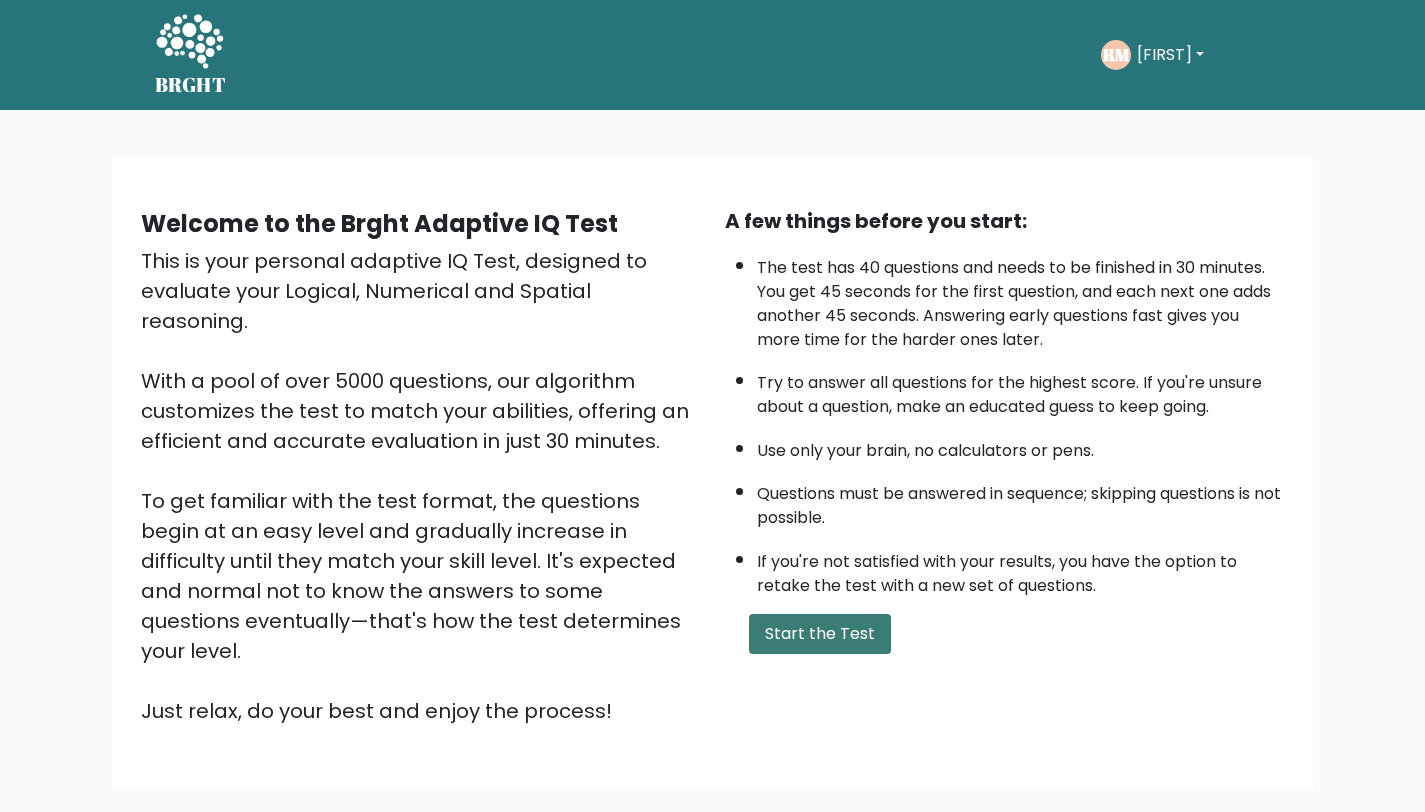 click on "Start the Test" at bounding box center (820, 634) 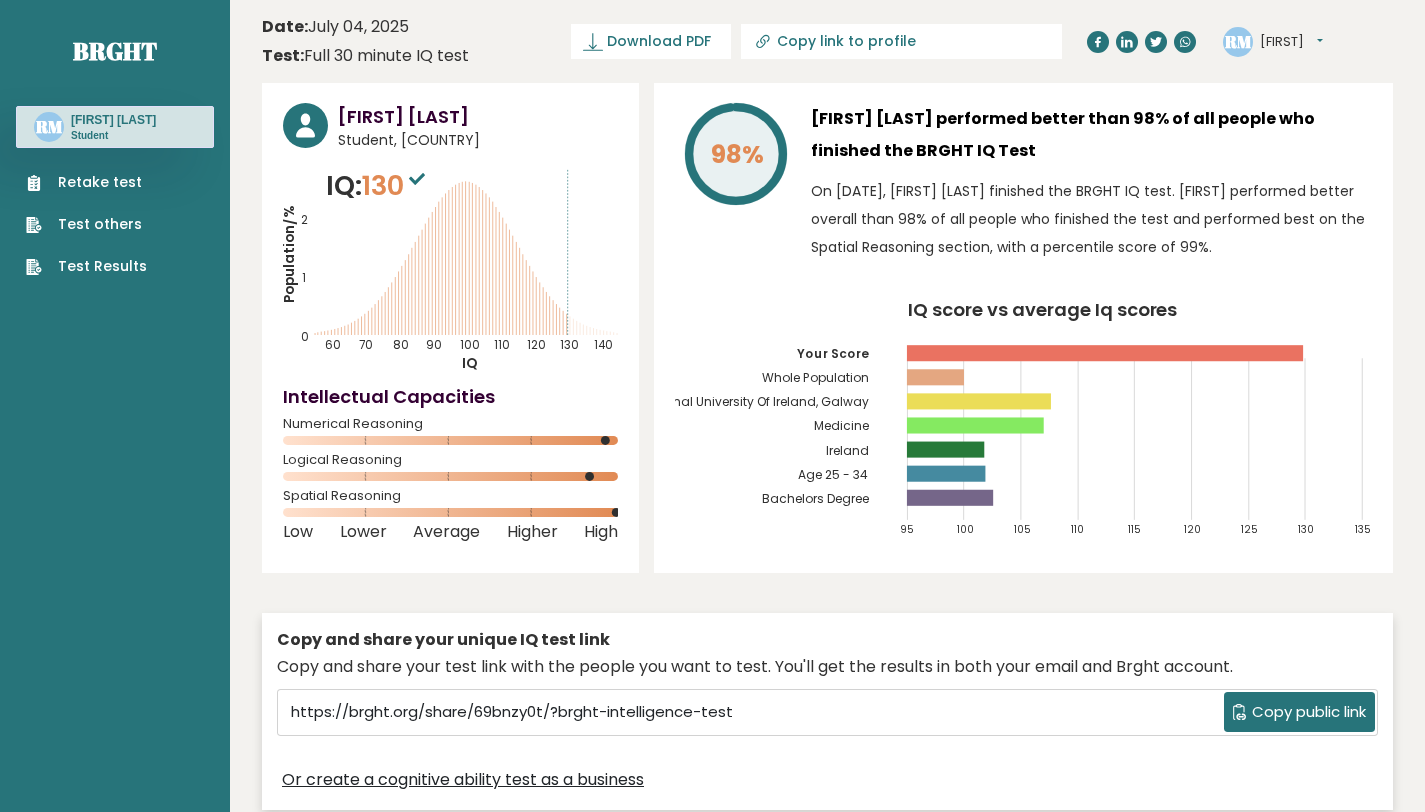 scroll, scrollTop: 0, scrollLeft: 0, axis: both 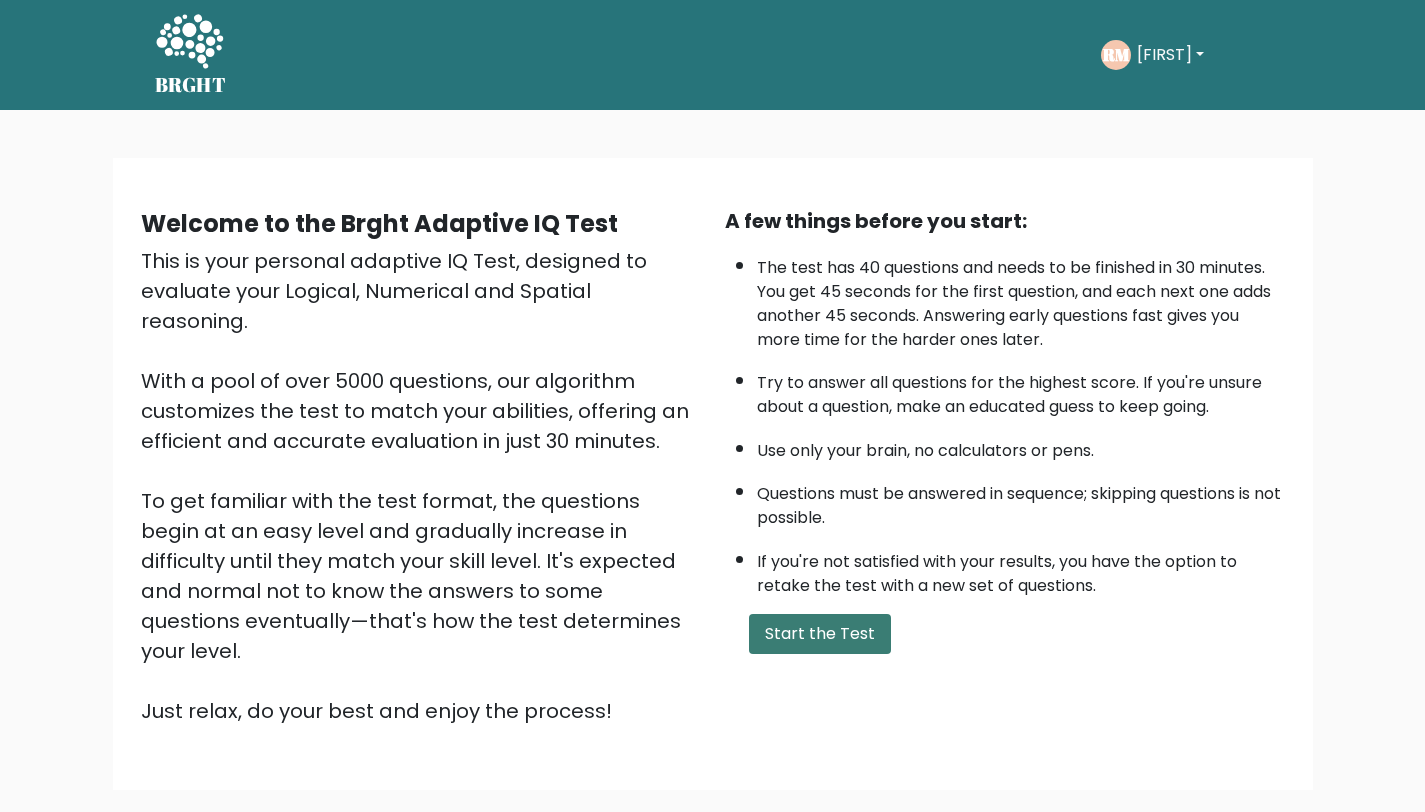 click on "Start the Test" at bounding box center [820, 634] 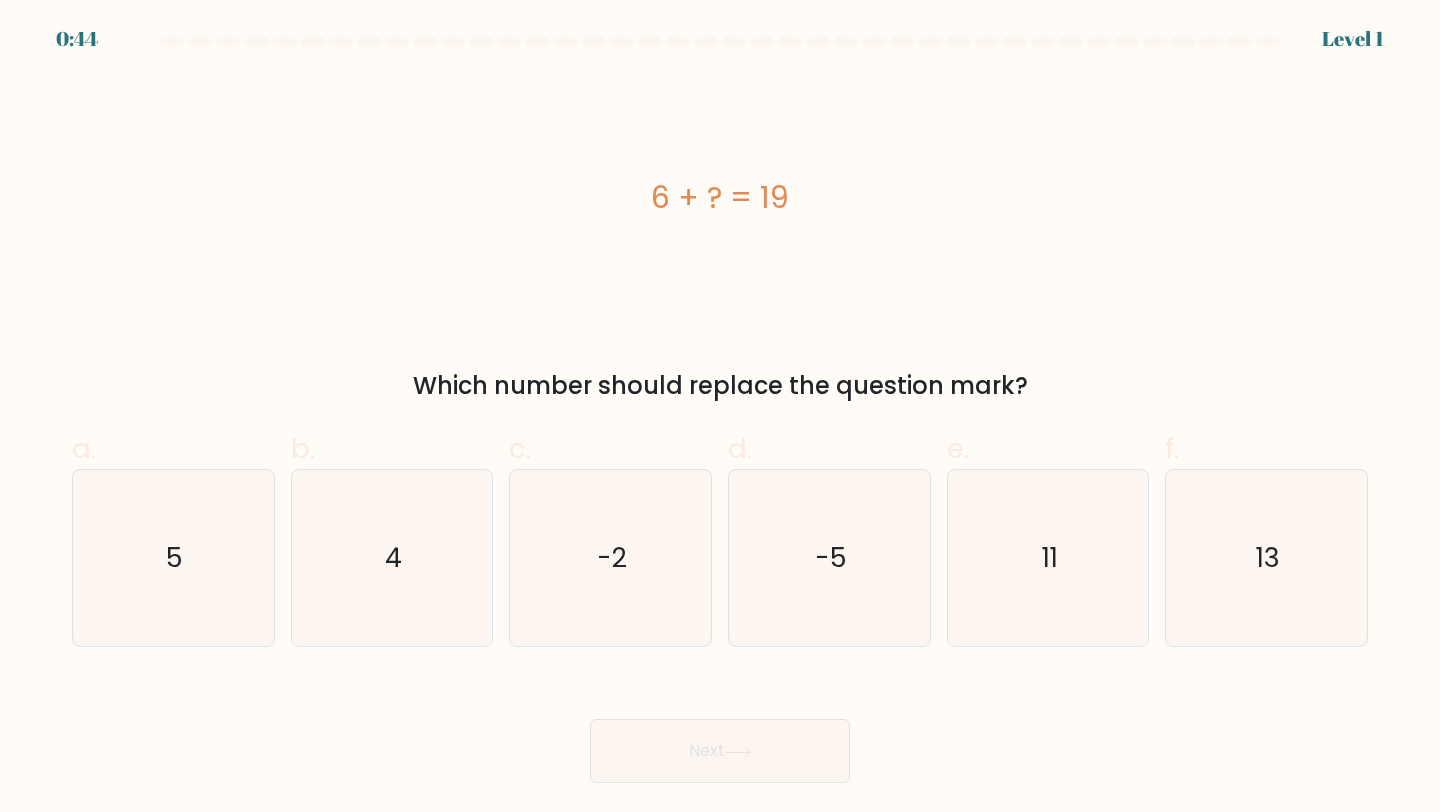 scroll, scrollTop: 0, scrollLeft: 0, axis: both 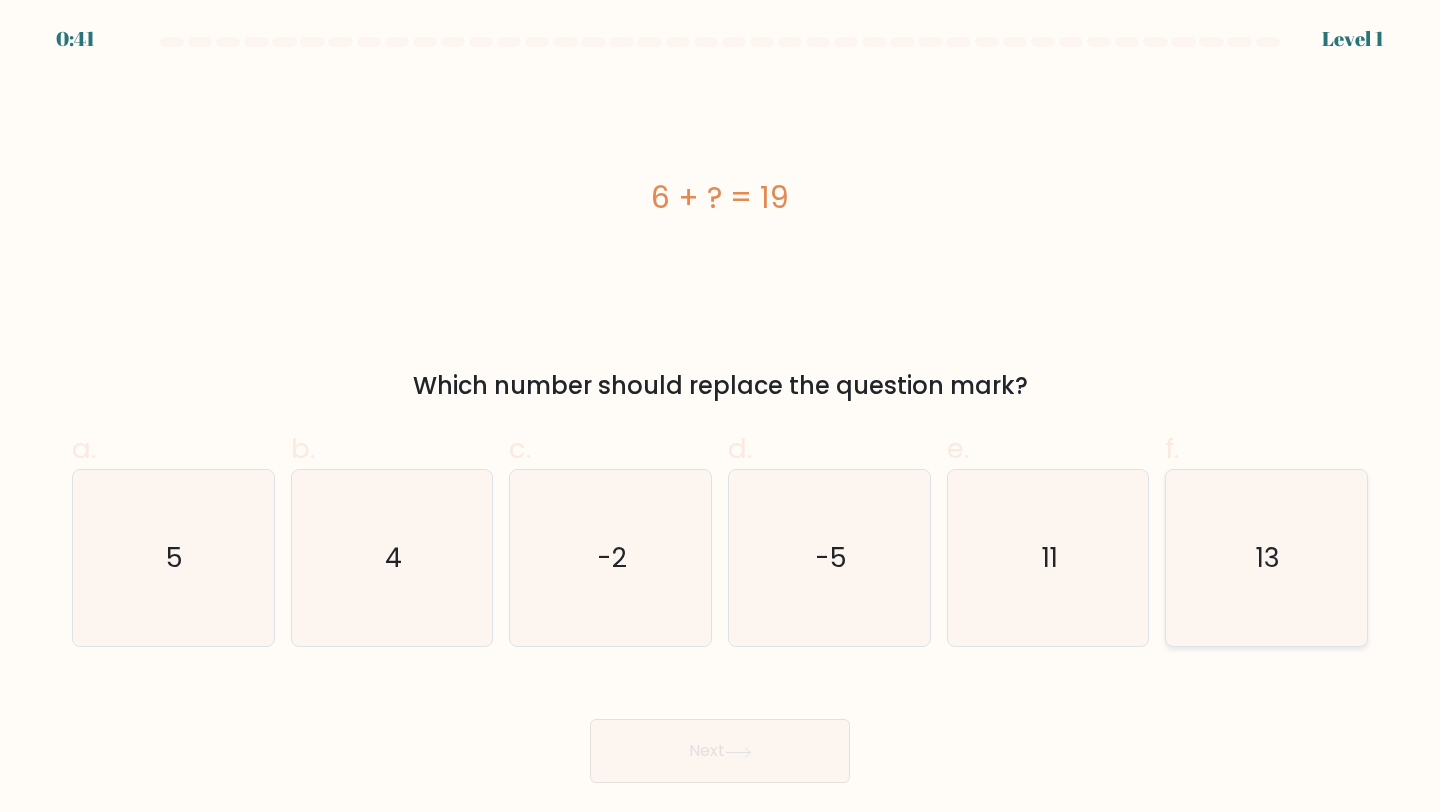 click on "13" at bounding box center [1266, 558] 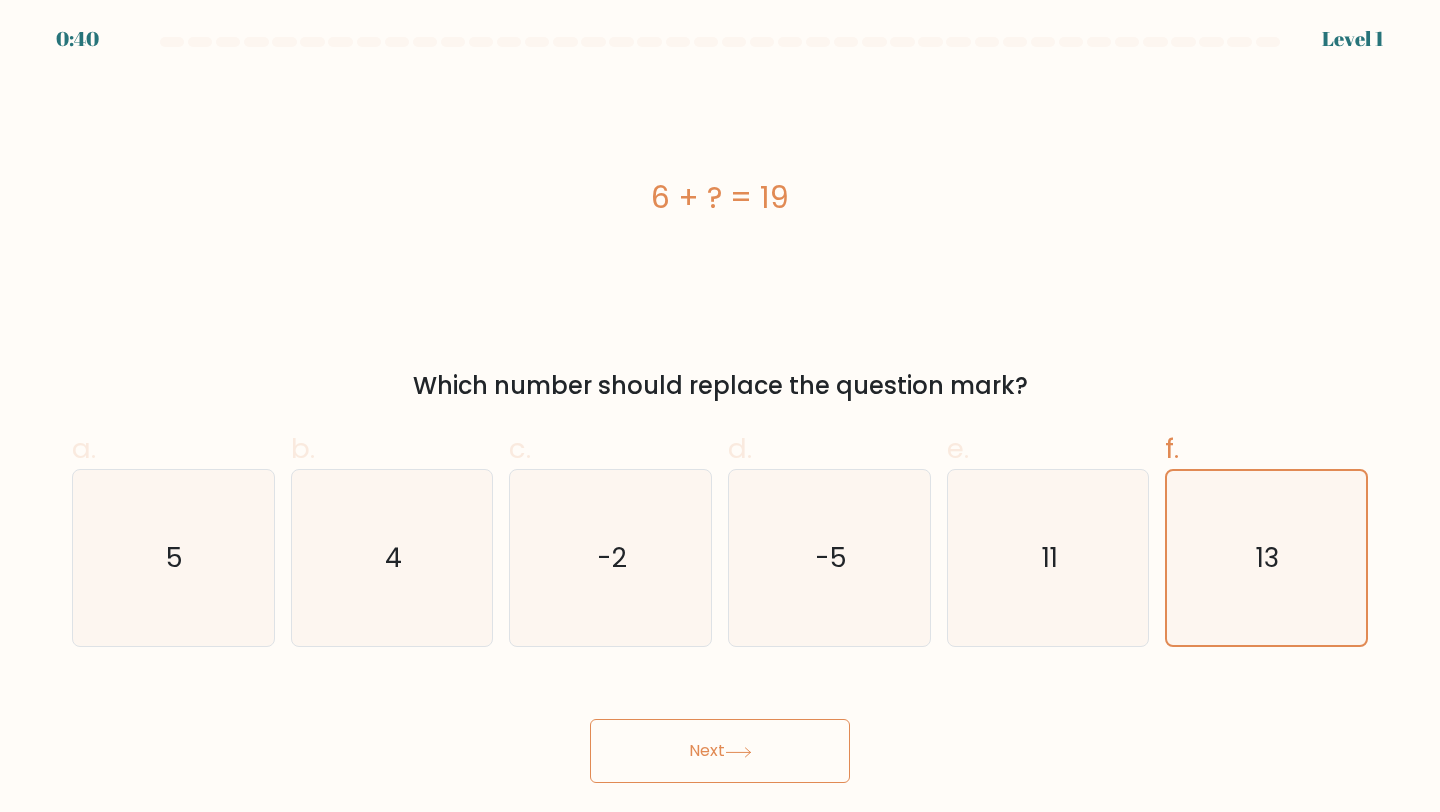 click on "Next" at bounding box center (720, 751) 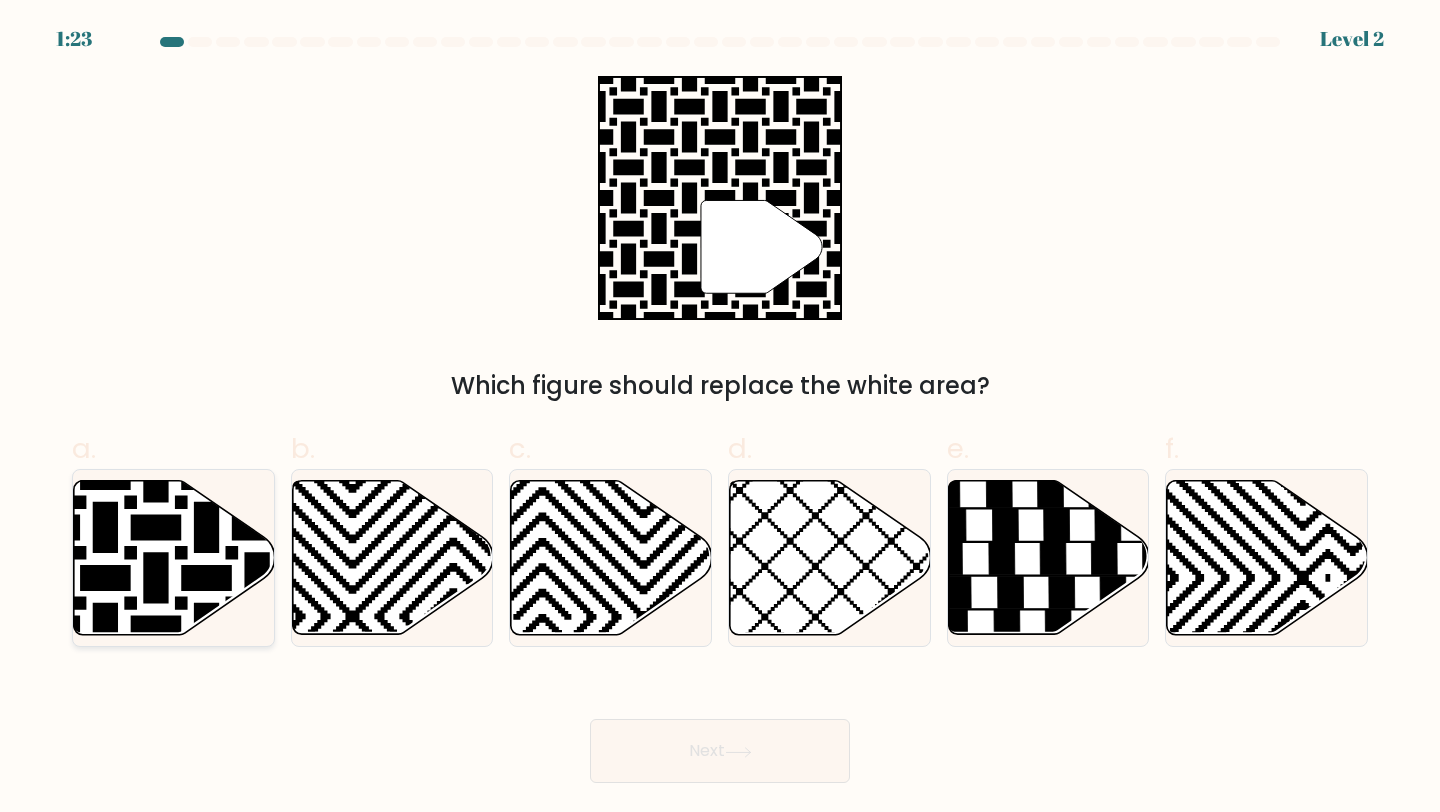 click at bounding box center [105, 476] 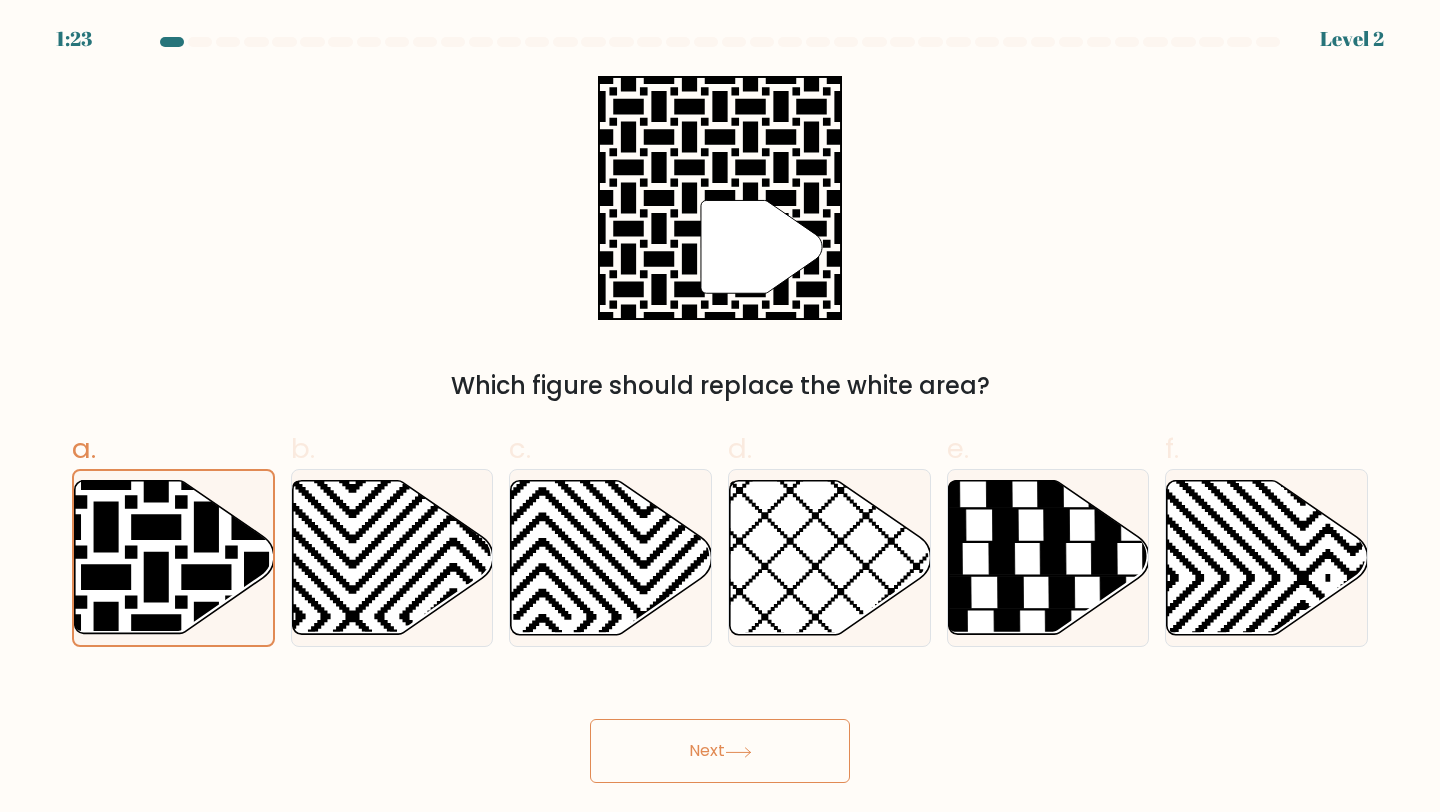click at bounding box center [738, 752] 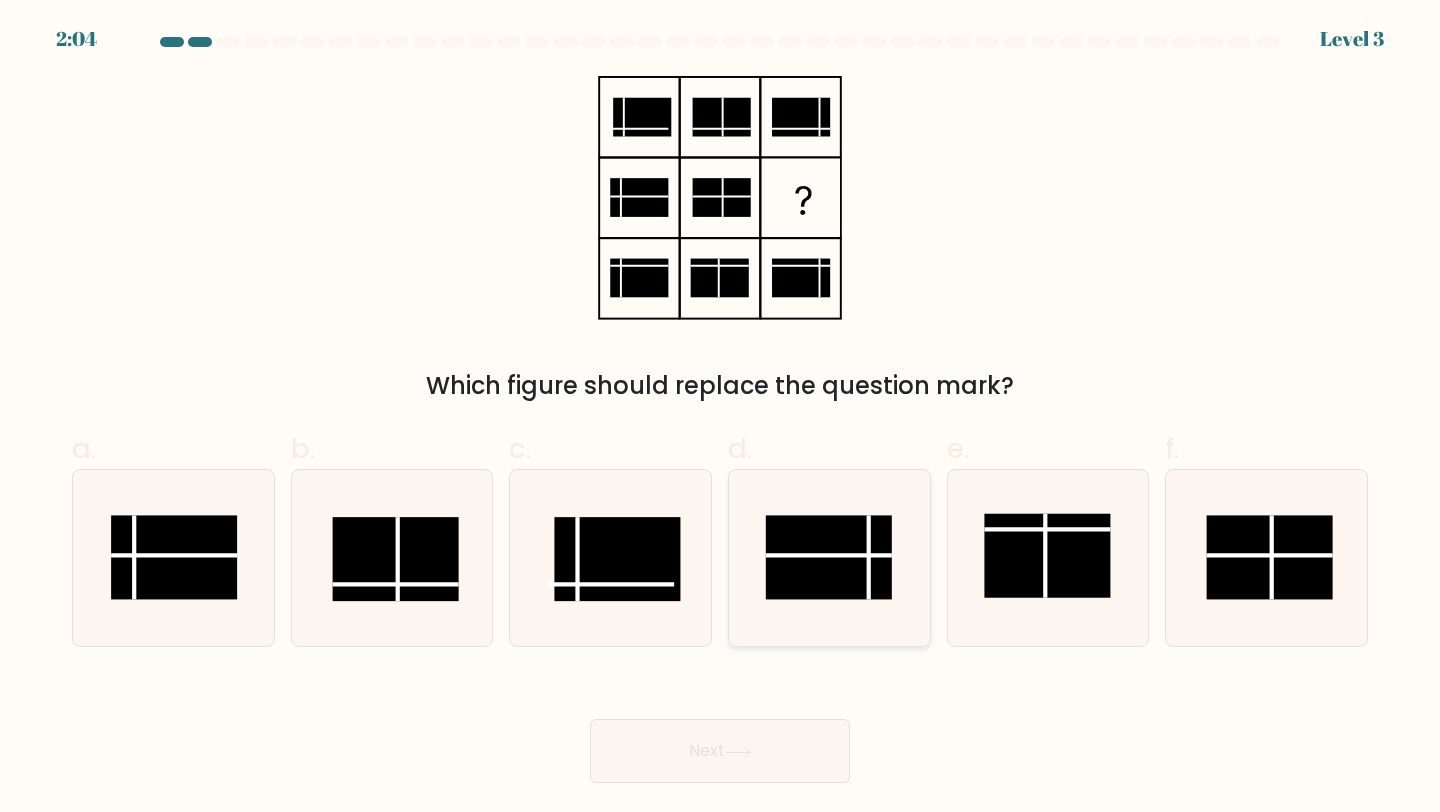 click at bounding box center (829, 558) 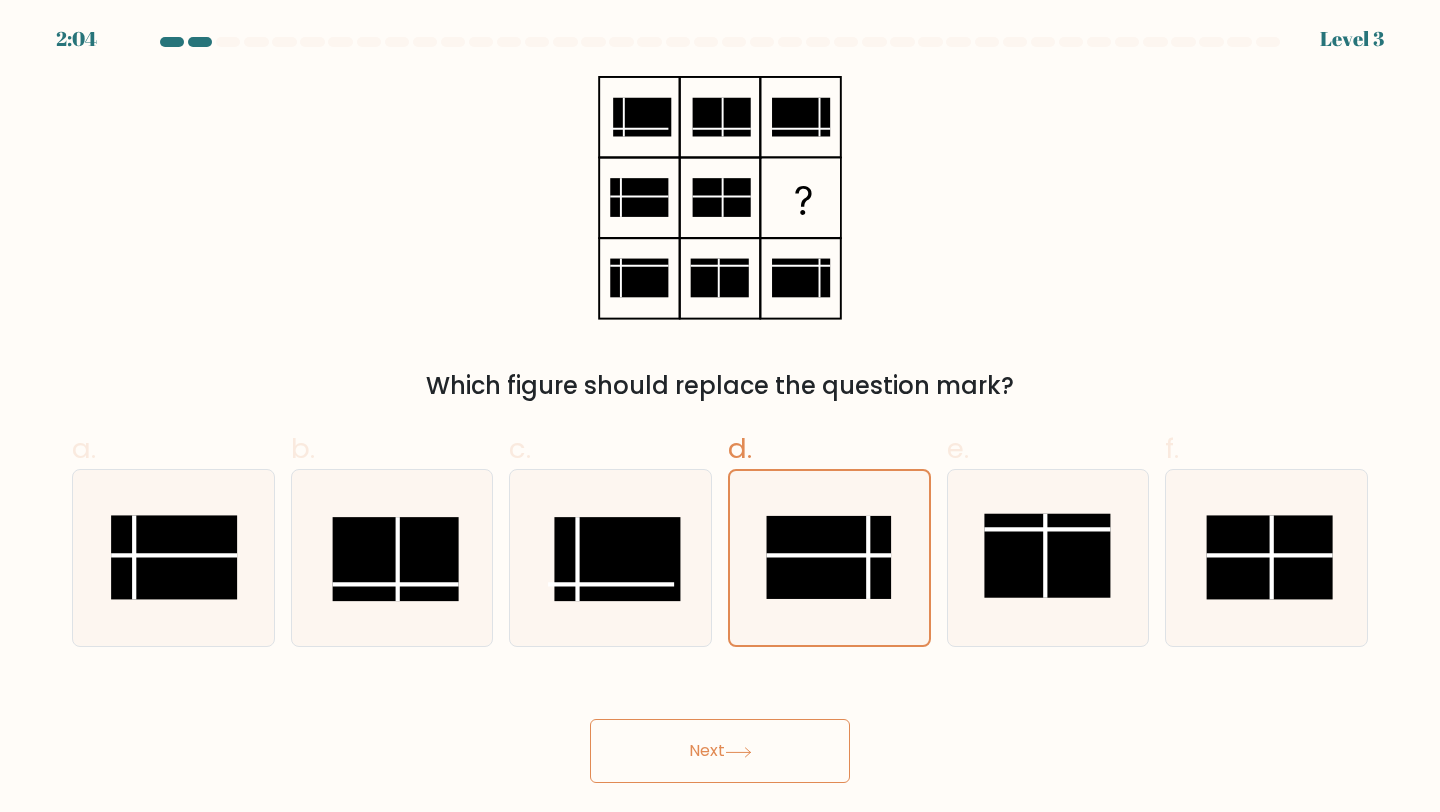 click at bounding box center (738, 752) 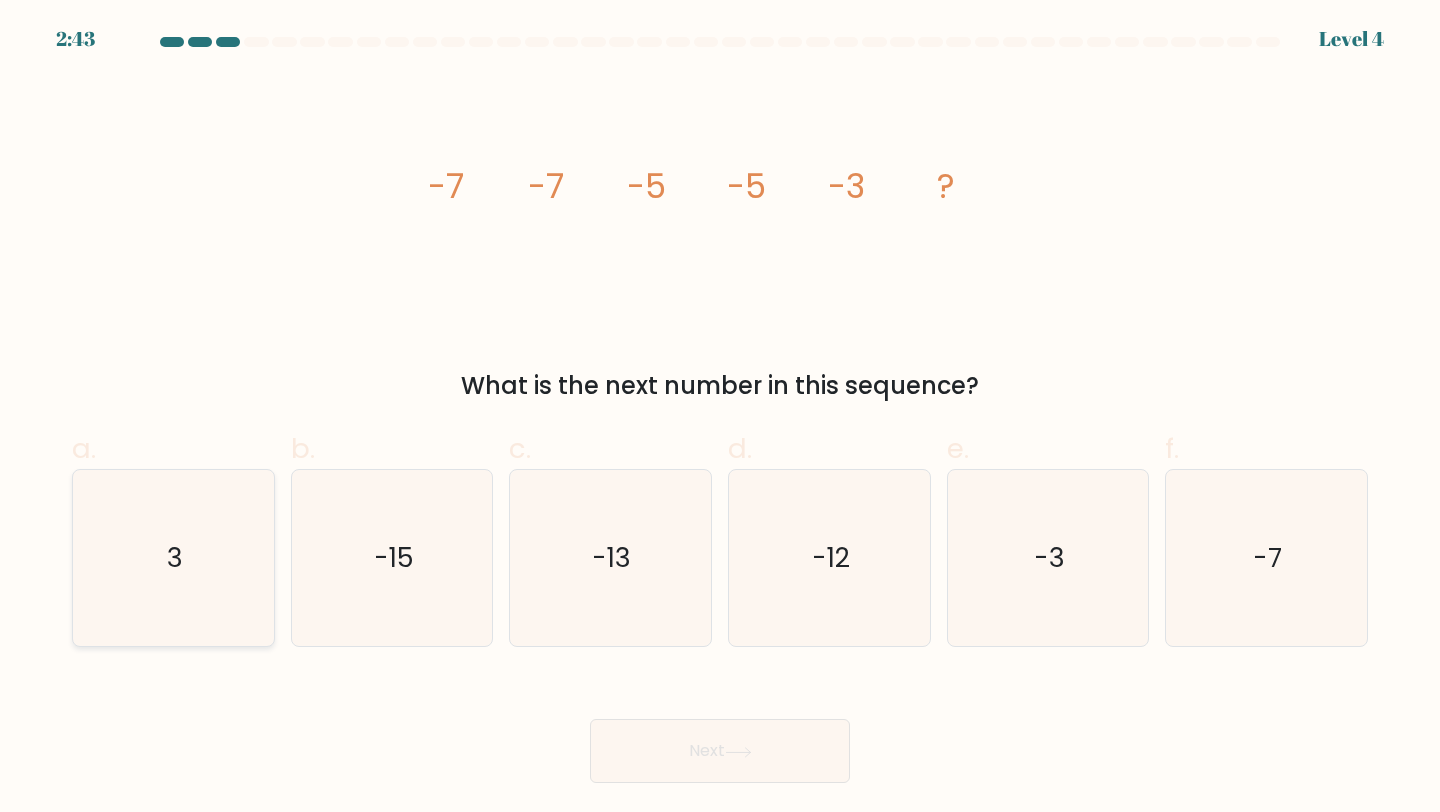 click on "3" at bounding box center [173, 558] 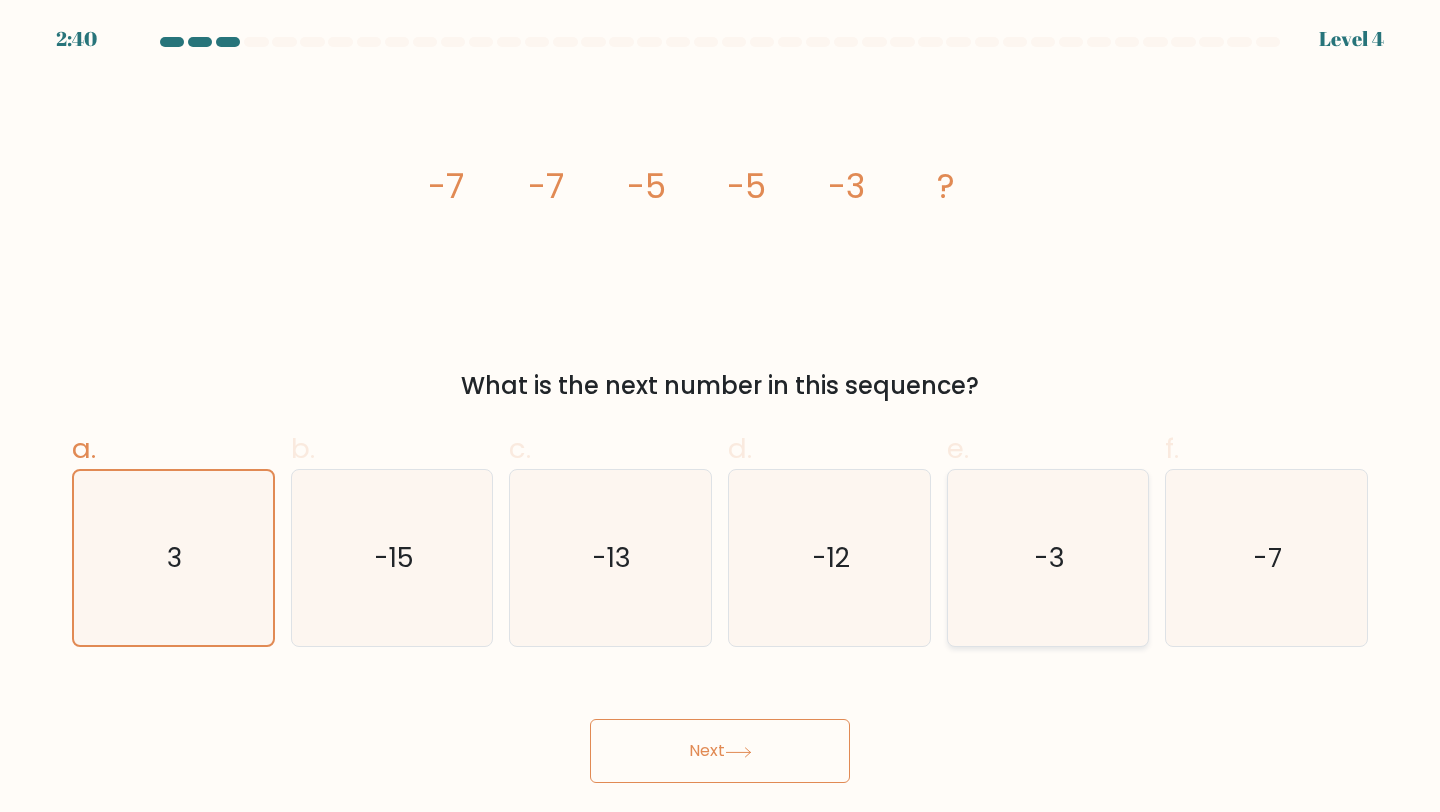 click on "-3" at bounding box center (1048, 558) 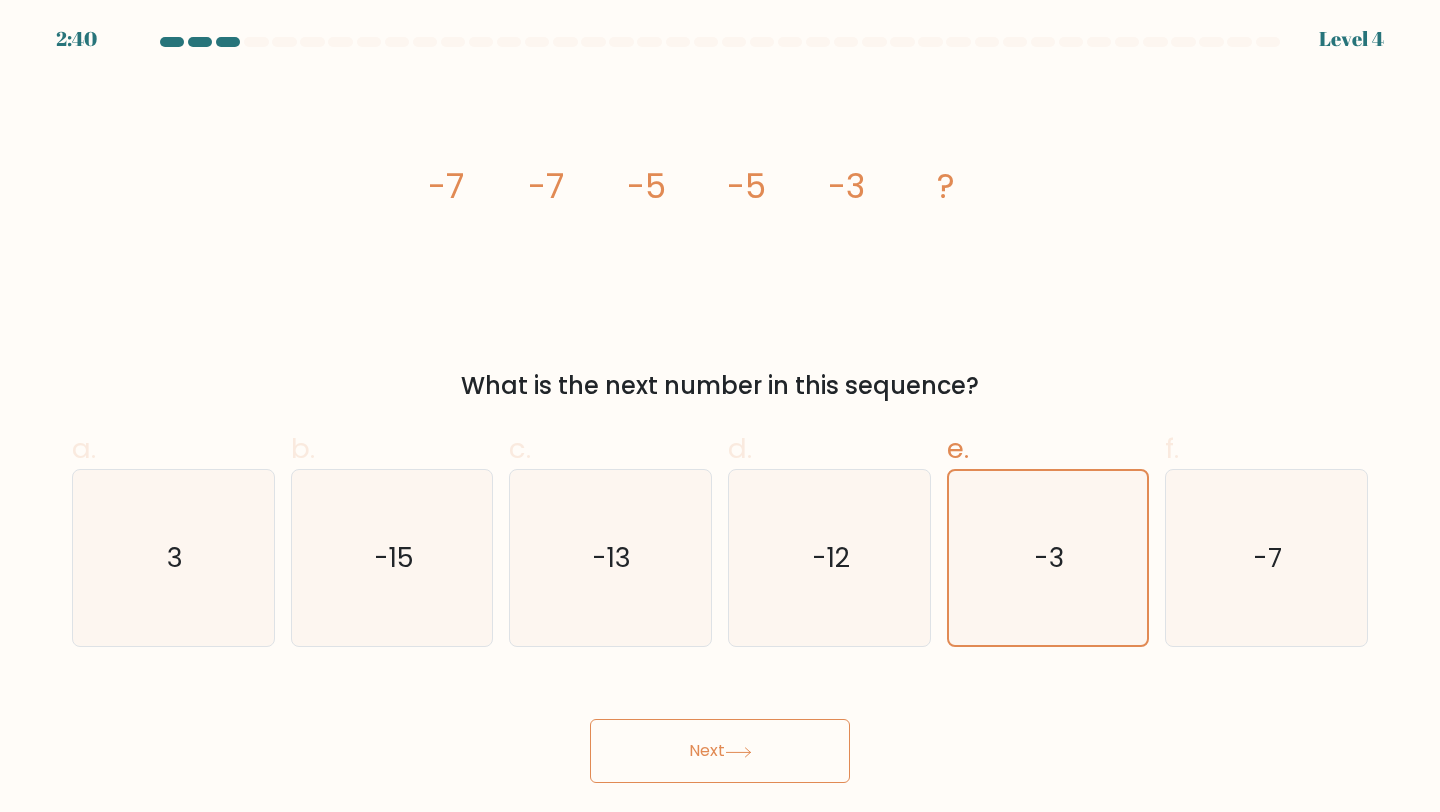 click on "Next" at bounding box center (720, 751) 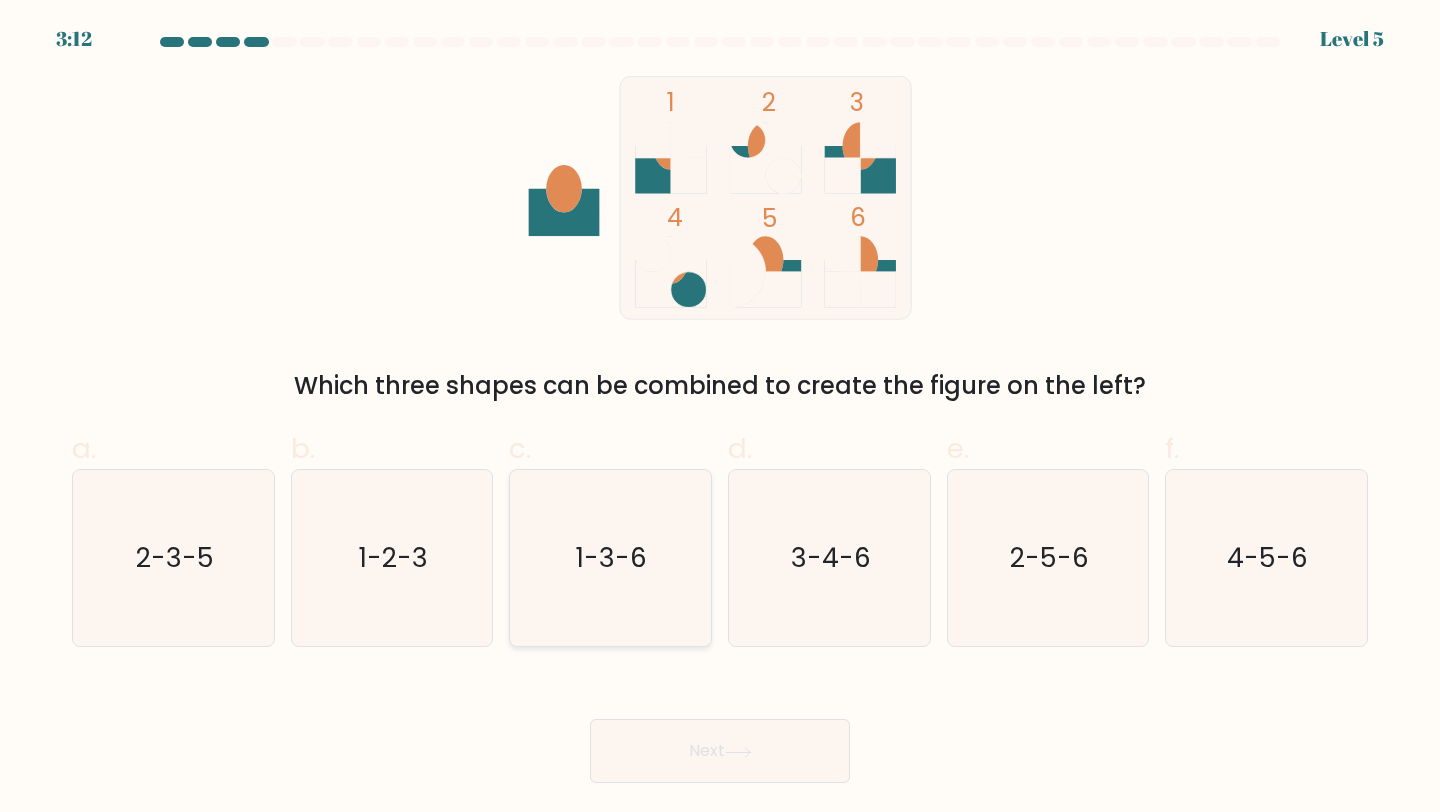 click on "1-3-6" at bounding box center [610, 558] 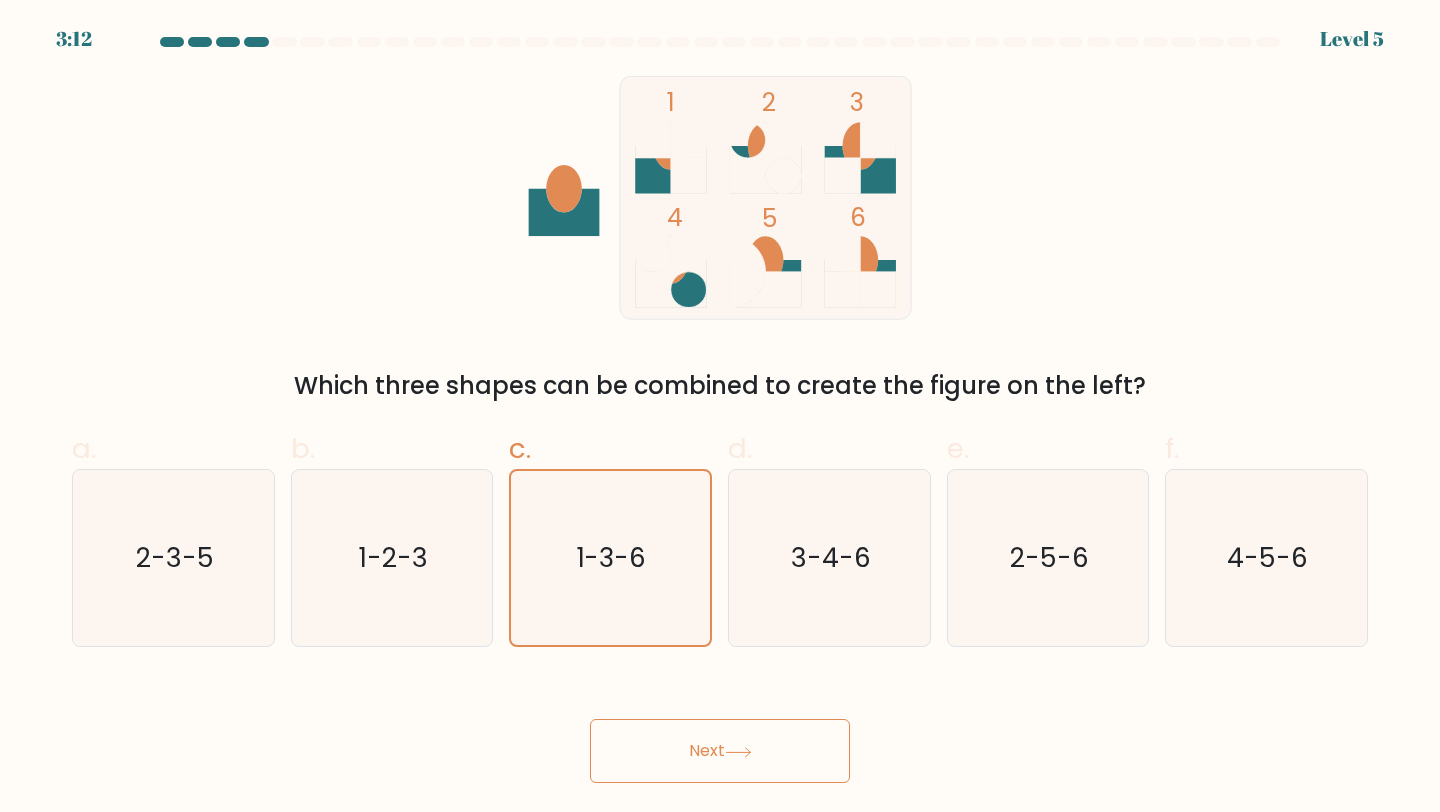 click on "Next" at bounding box center (720, 751) 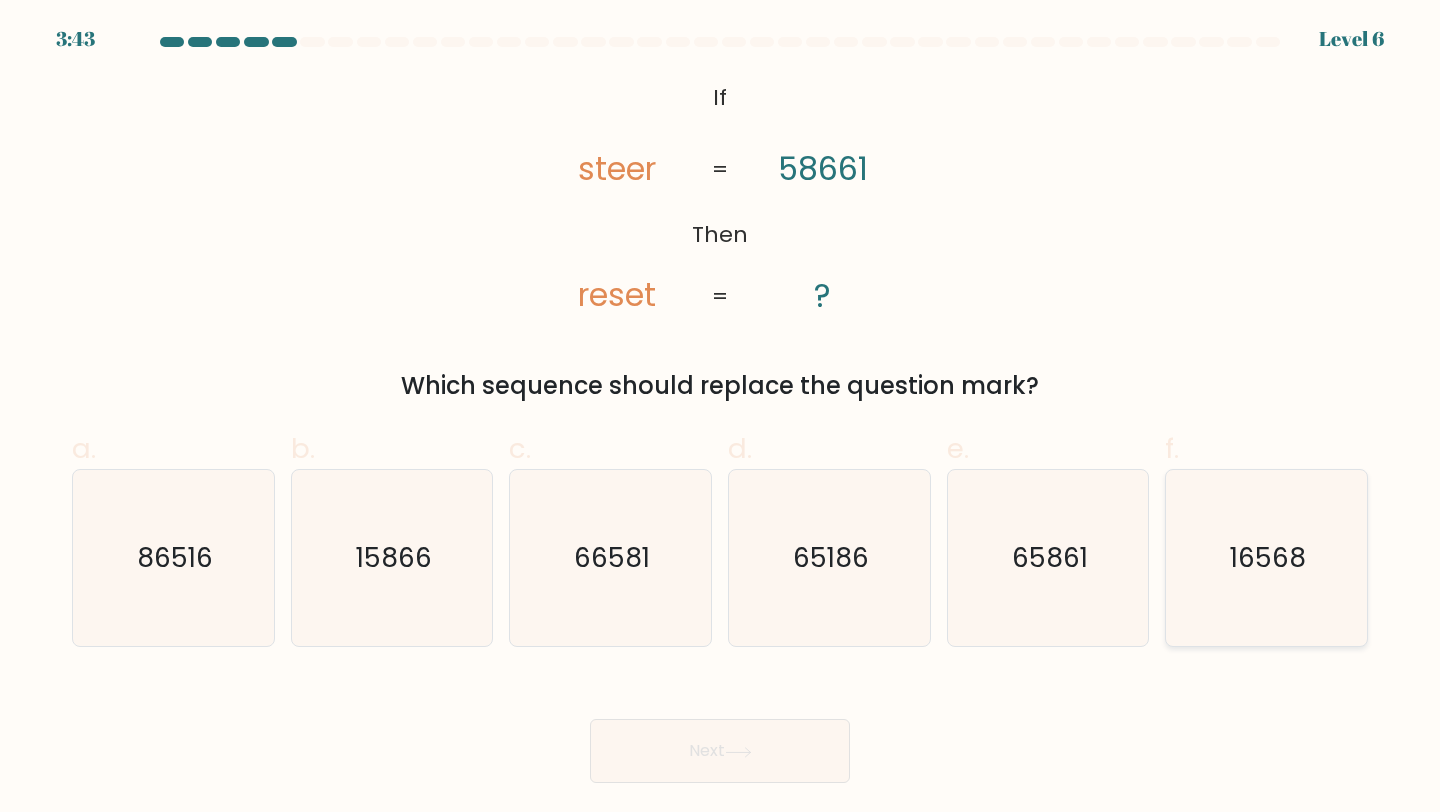 click on "16568" at bounding box center [1266, 558] 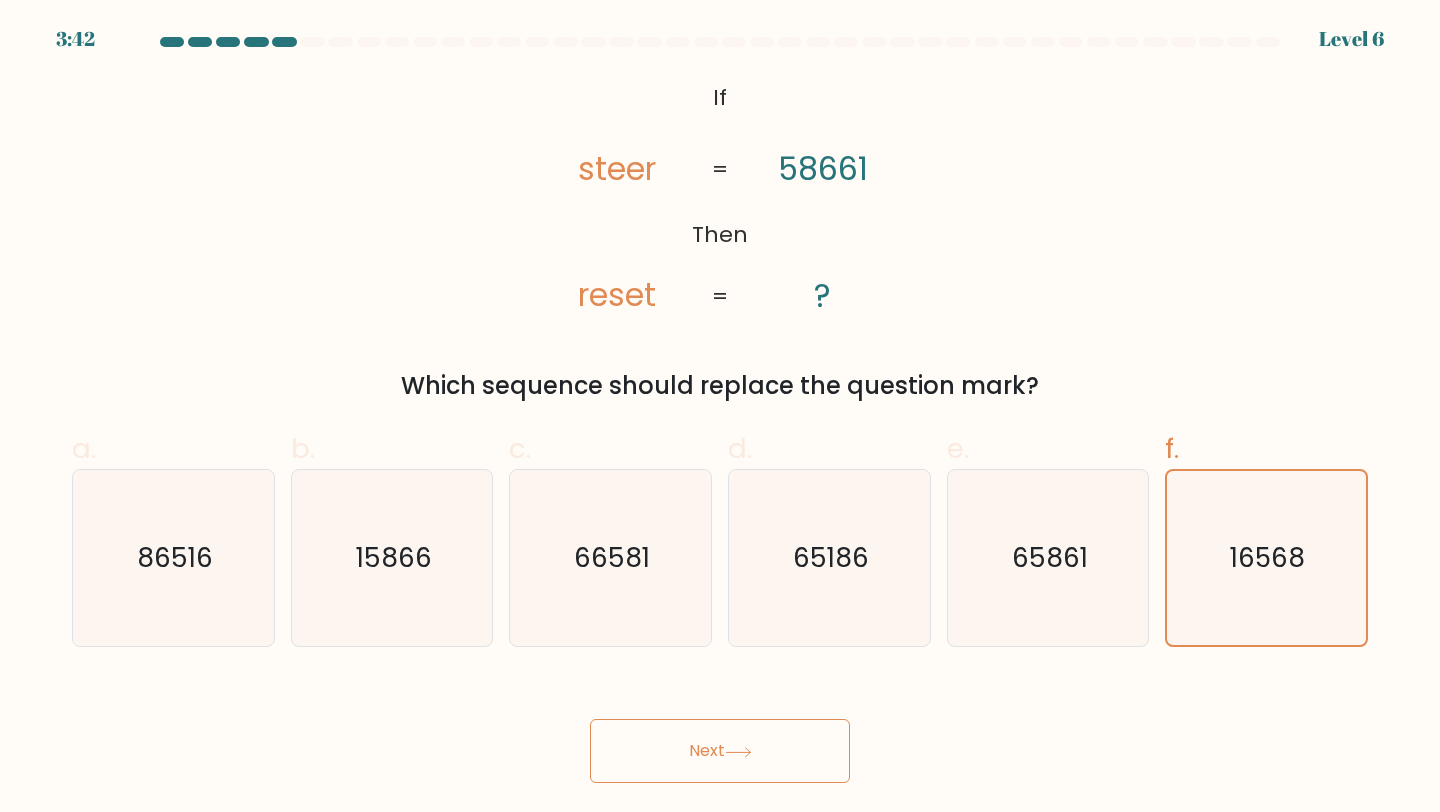 click on "Next" at bounding box center [720, 751] 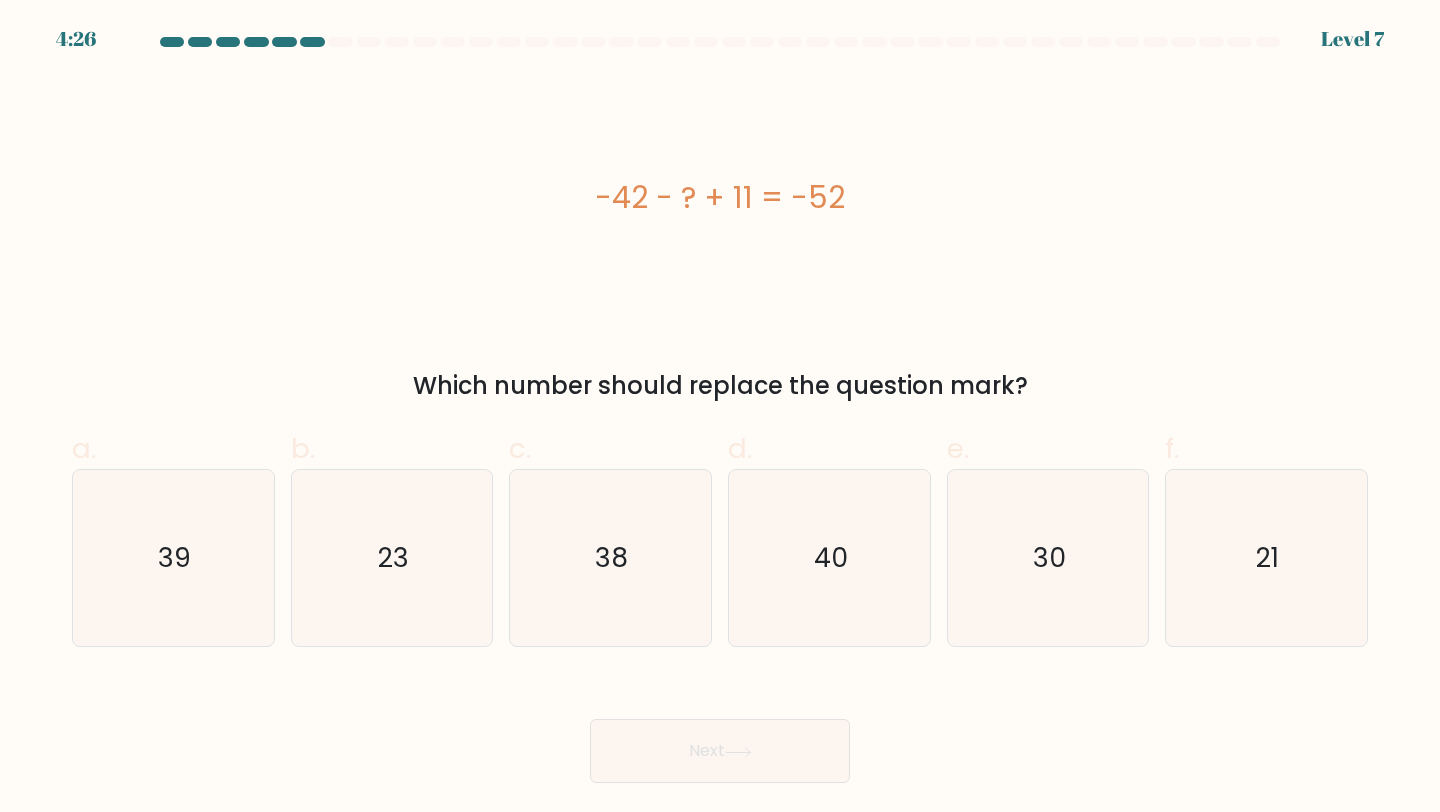 click on "Next" at bounding box center [720, 727] 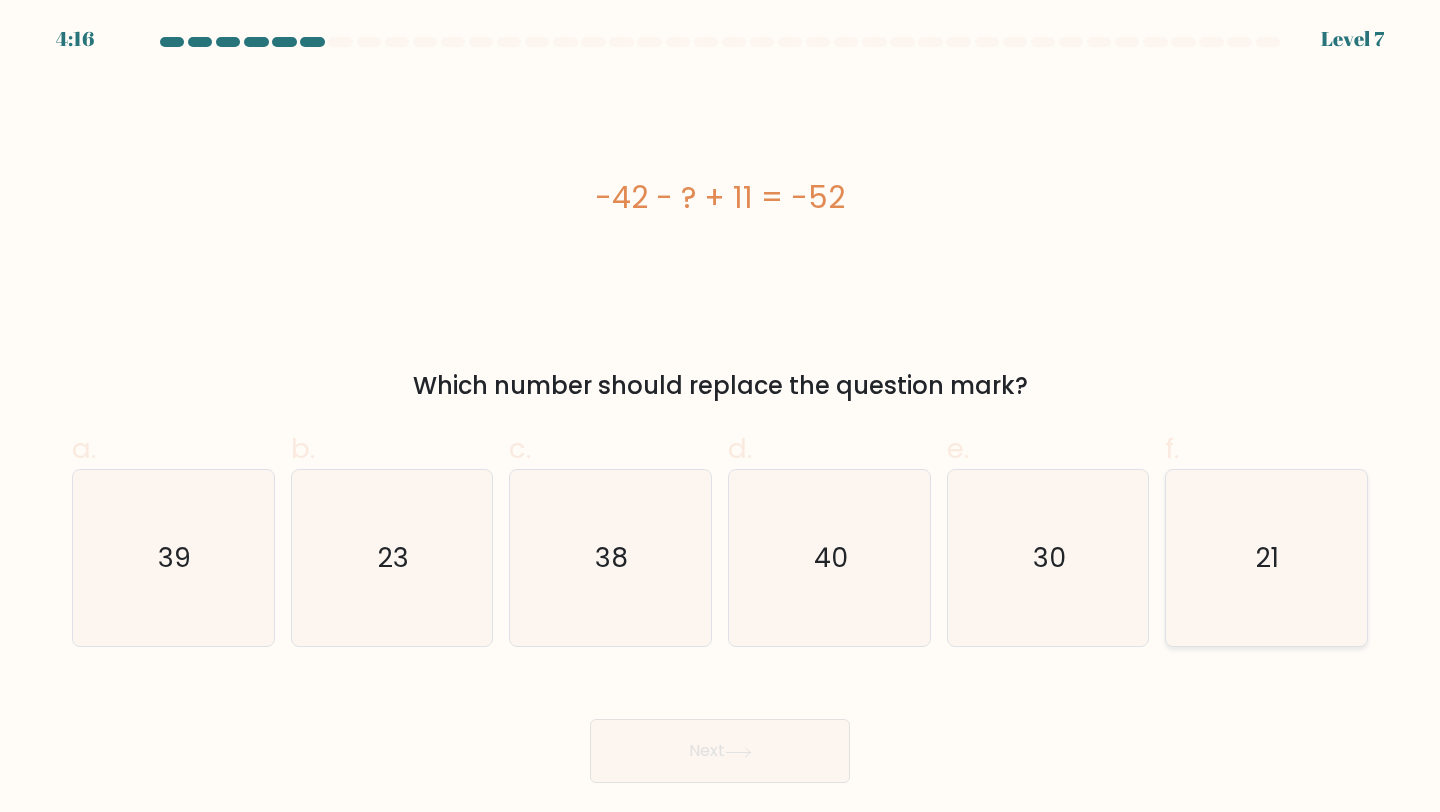 click on "21" at bounding box center [1266, 558] 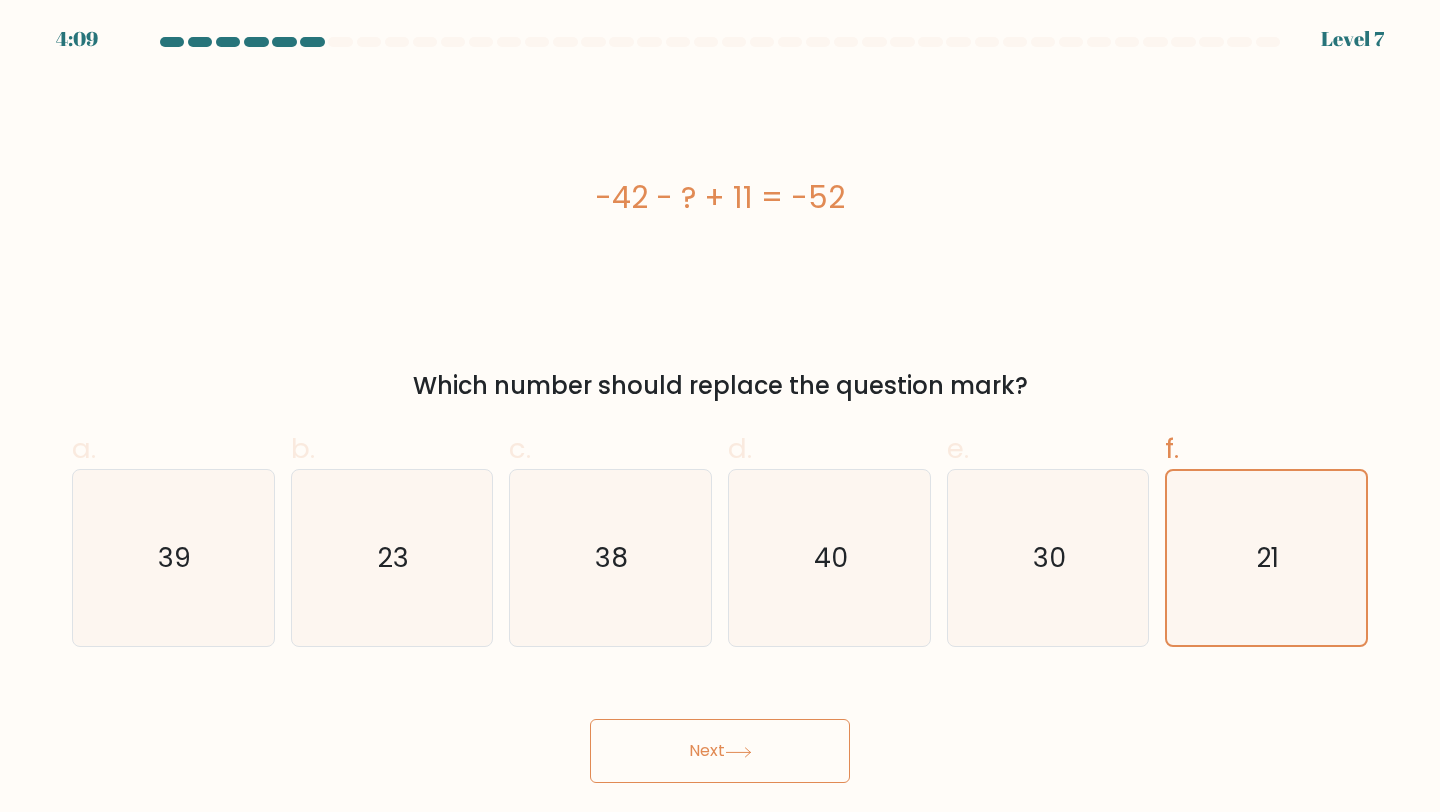 click on "Next" at bounding box center [720, 751] 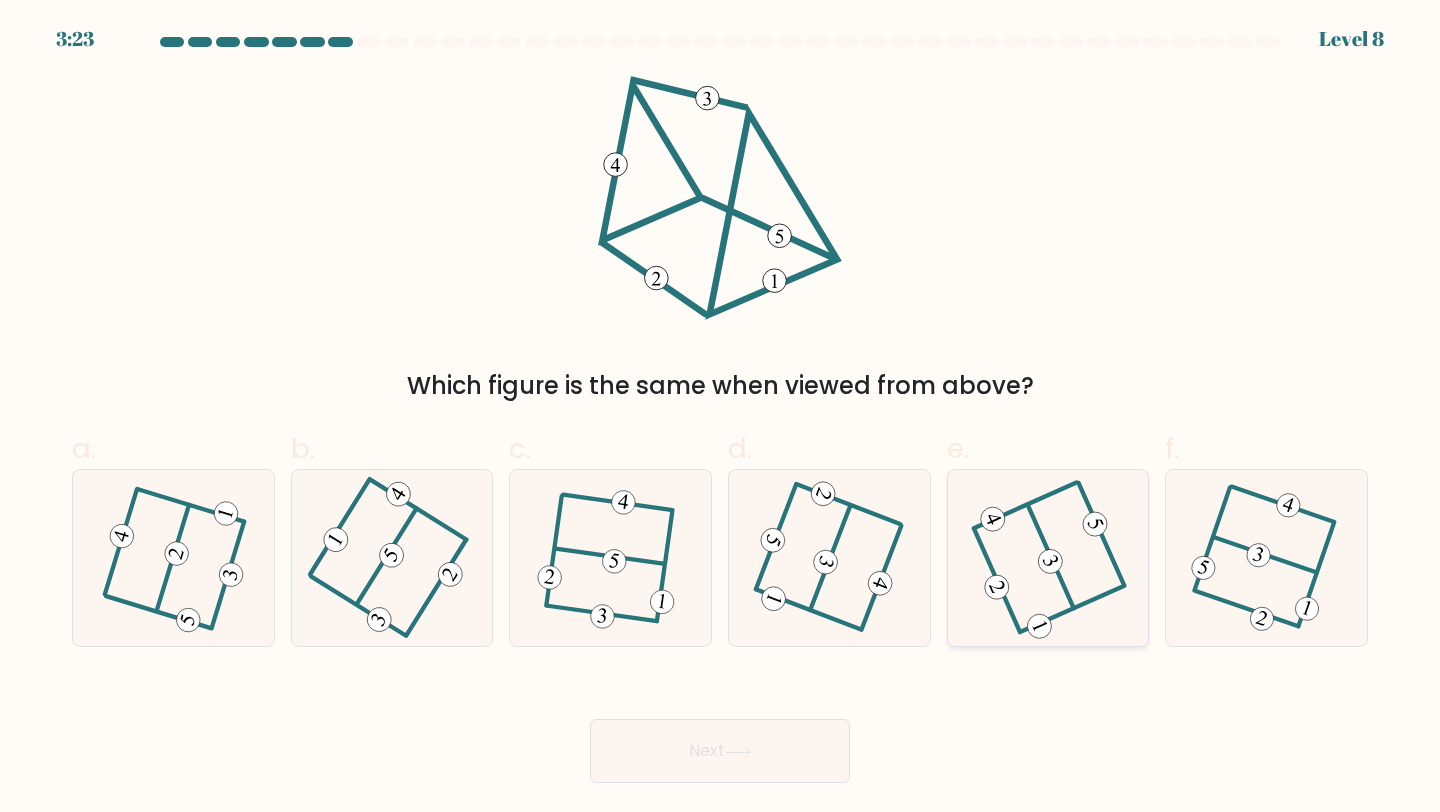 click at bounding box center [1048, 558] 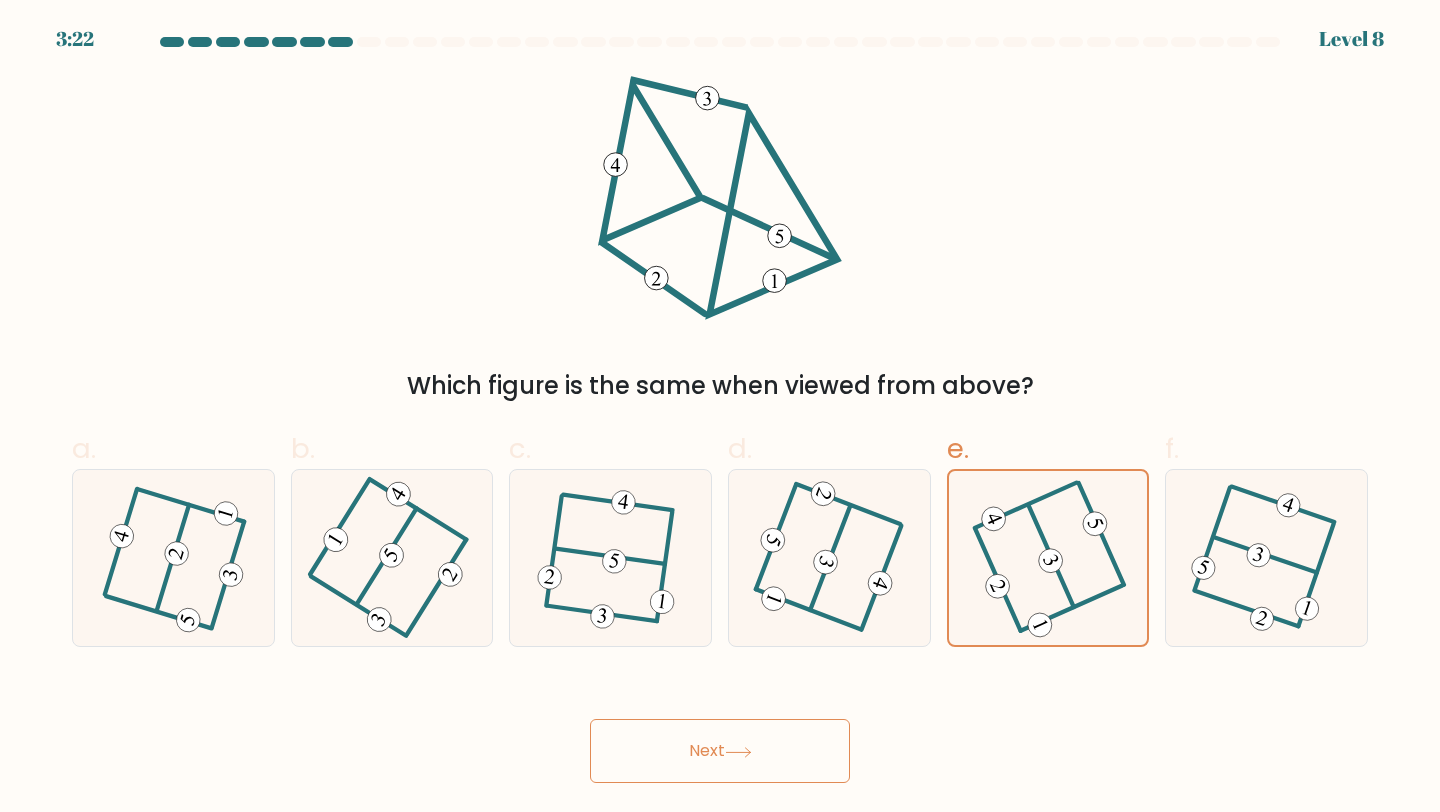 click at bounding box center [738, 752] 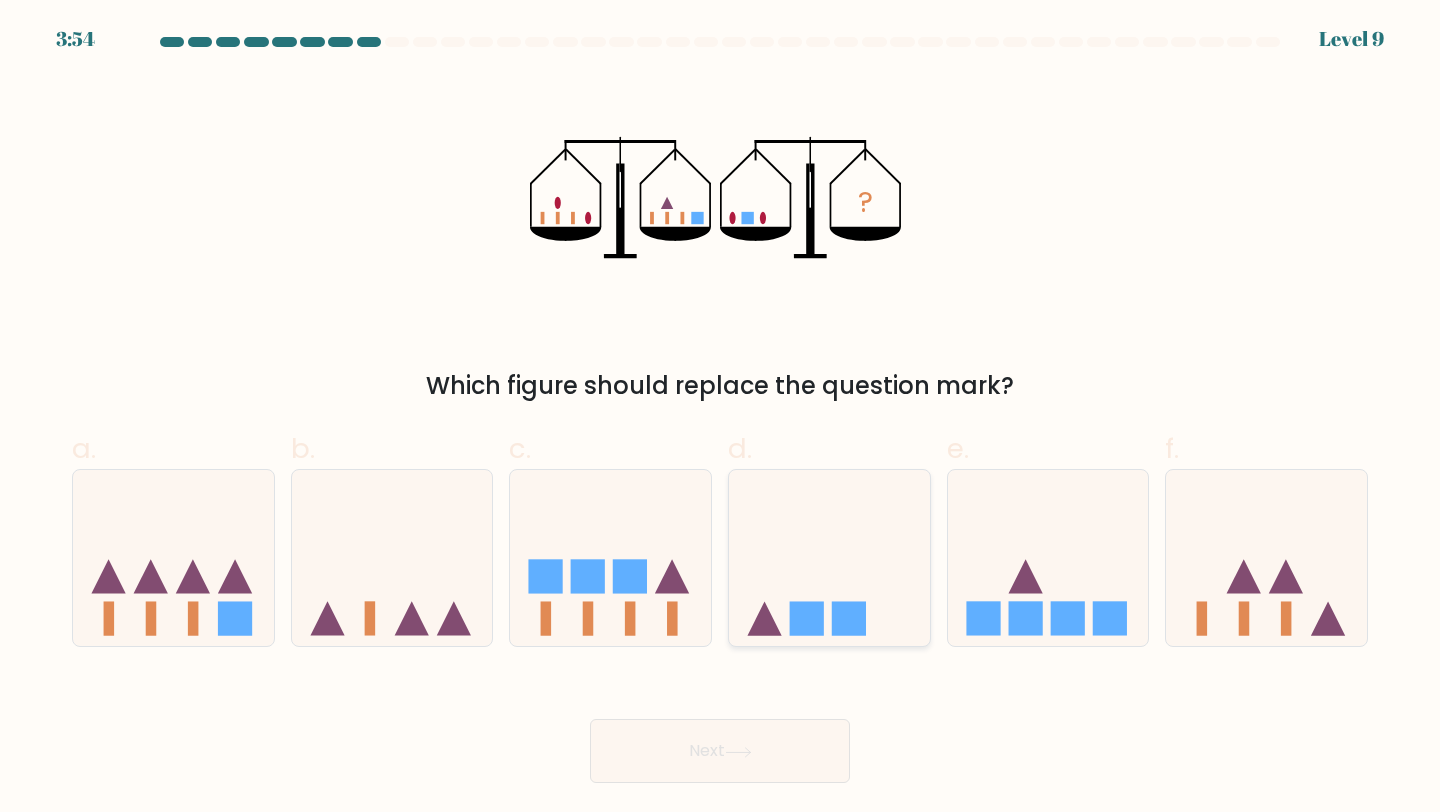 click at bounding box center [829, 558] 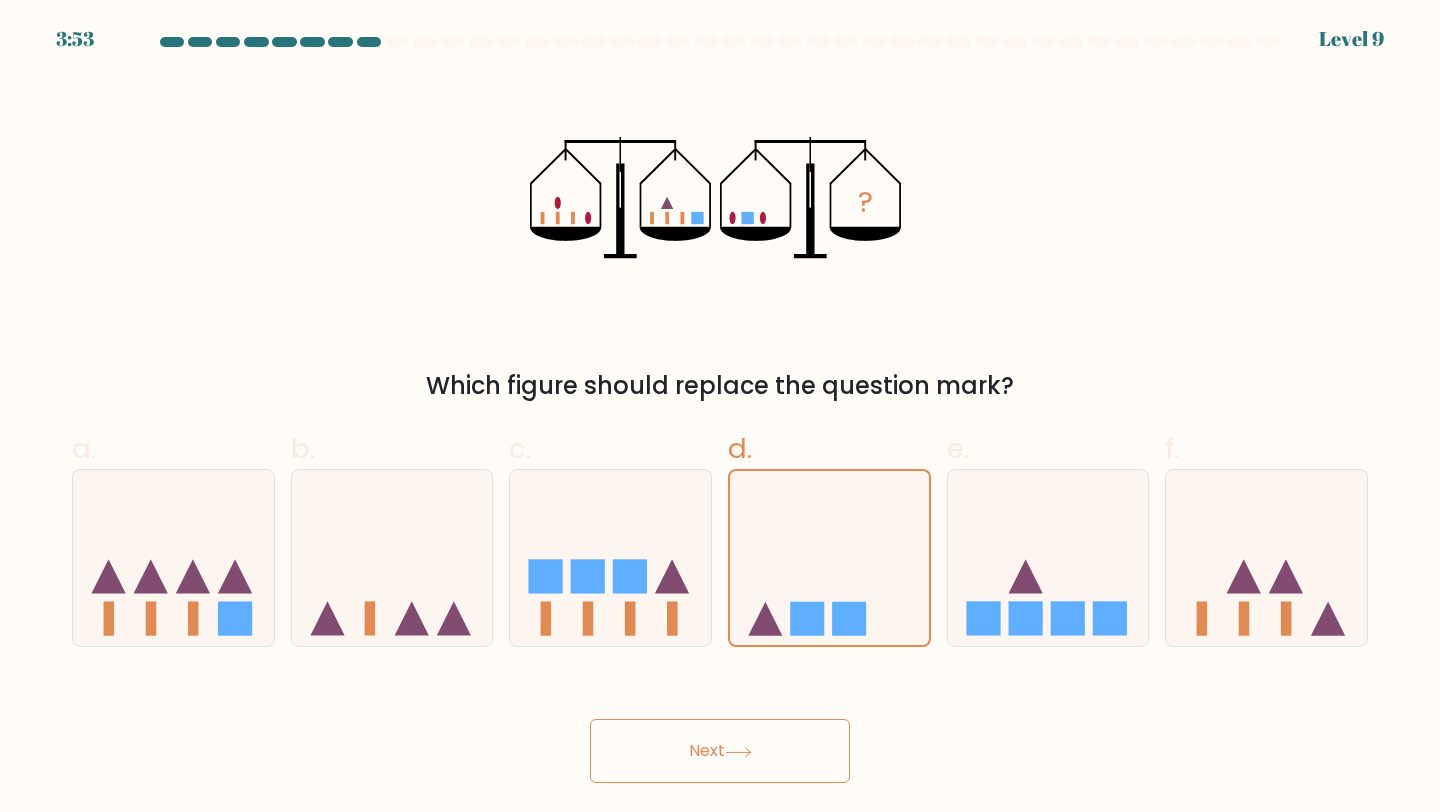 click on "Next" at bounding box center [720, 751] 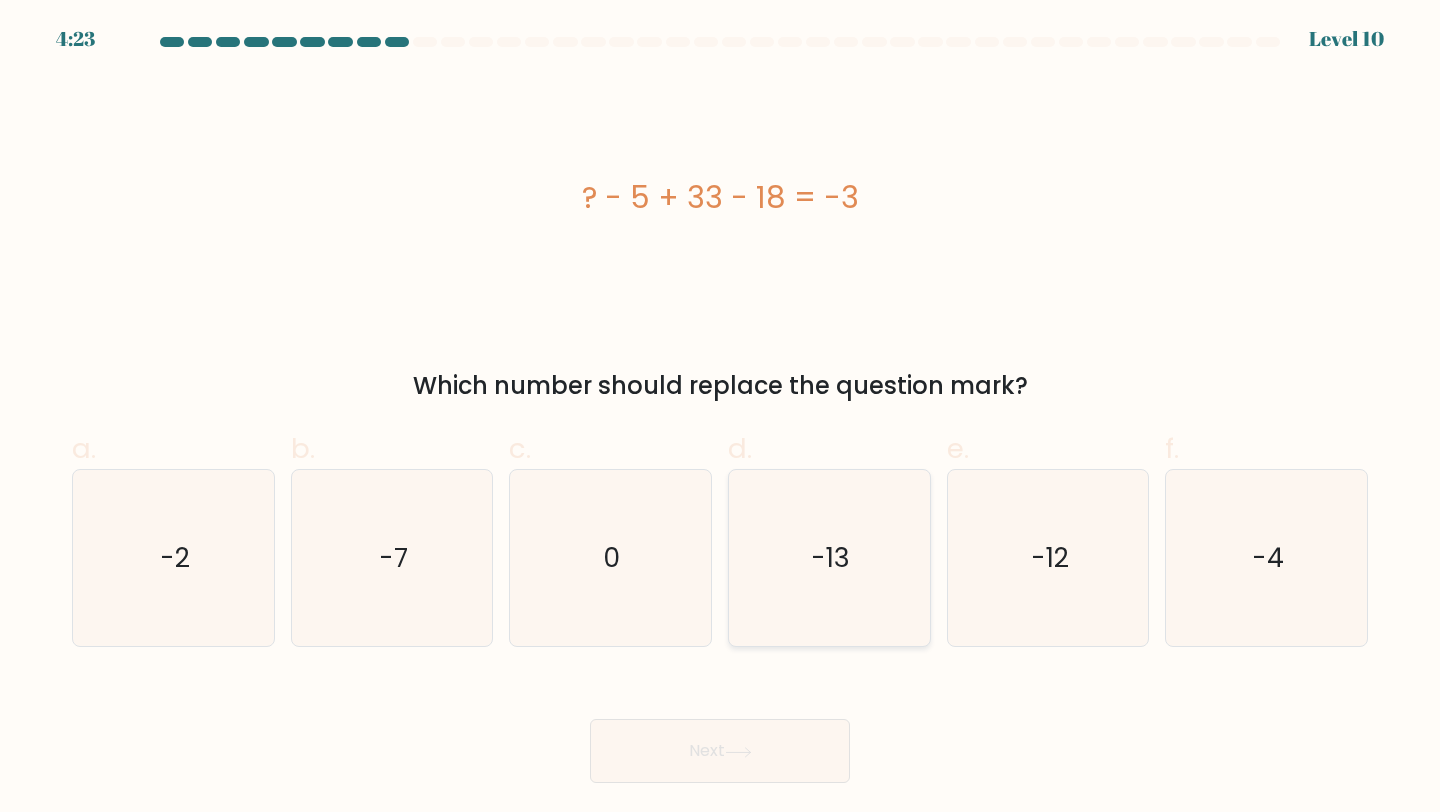 click on "-13" at bounding box center (829, 558) 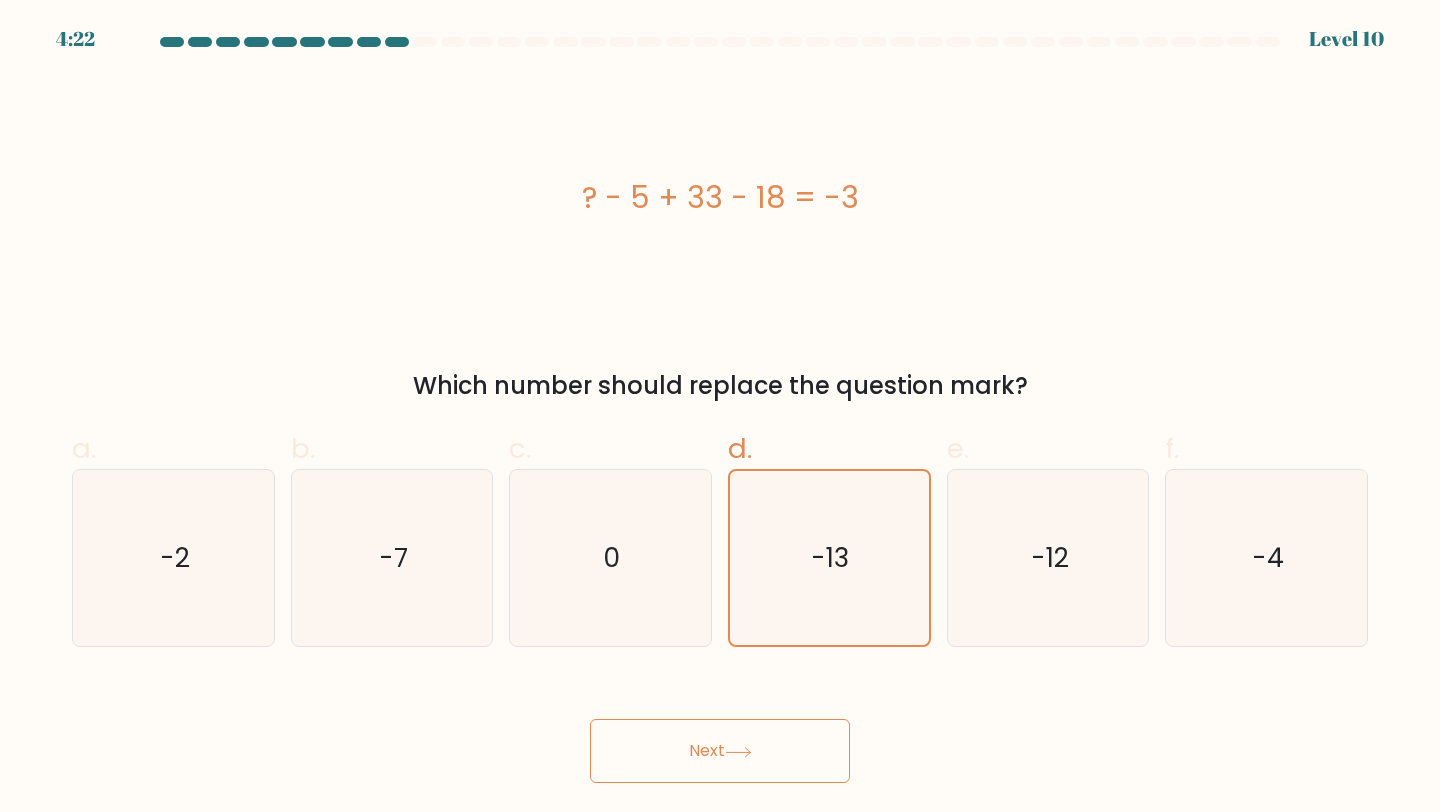 click at bounding box center [738, 751] 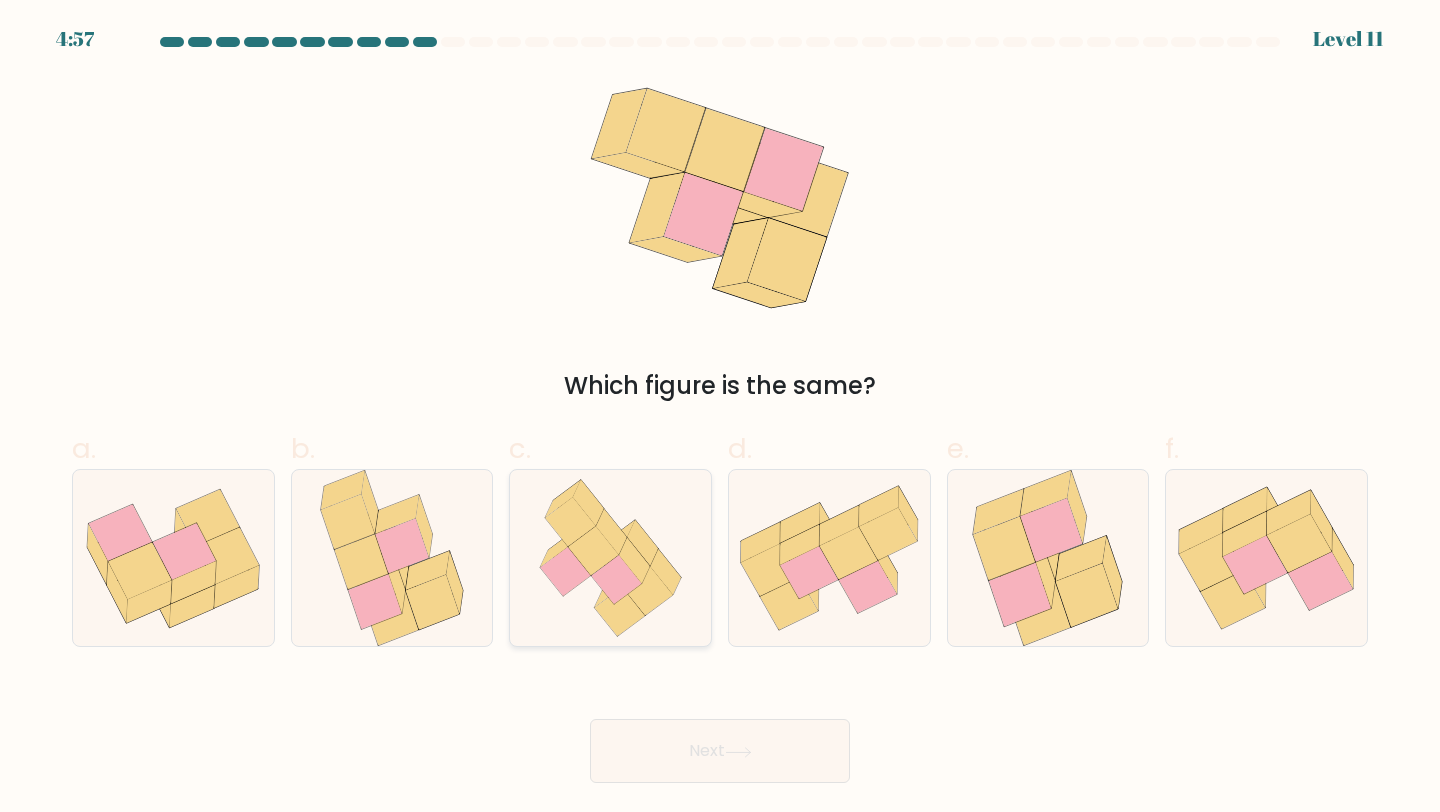click at bounding box center (611, 558) 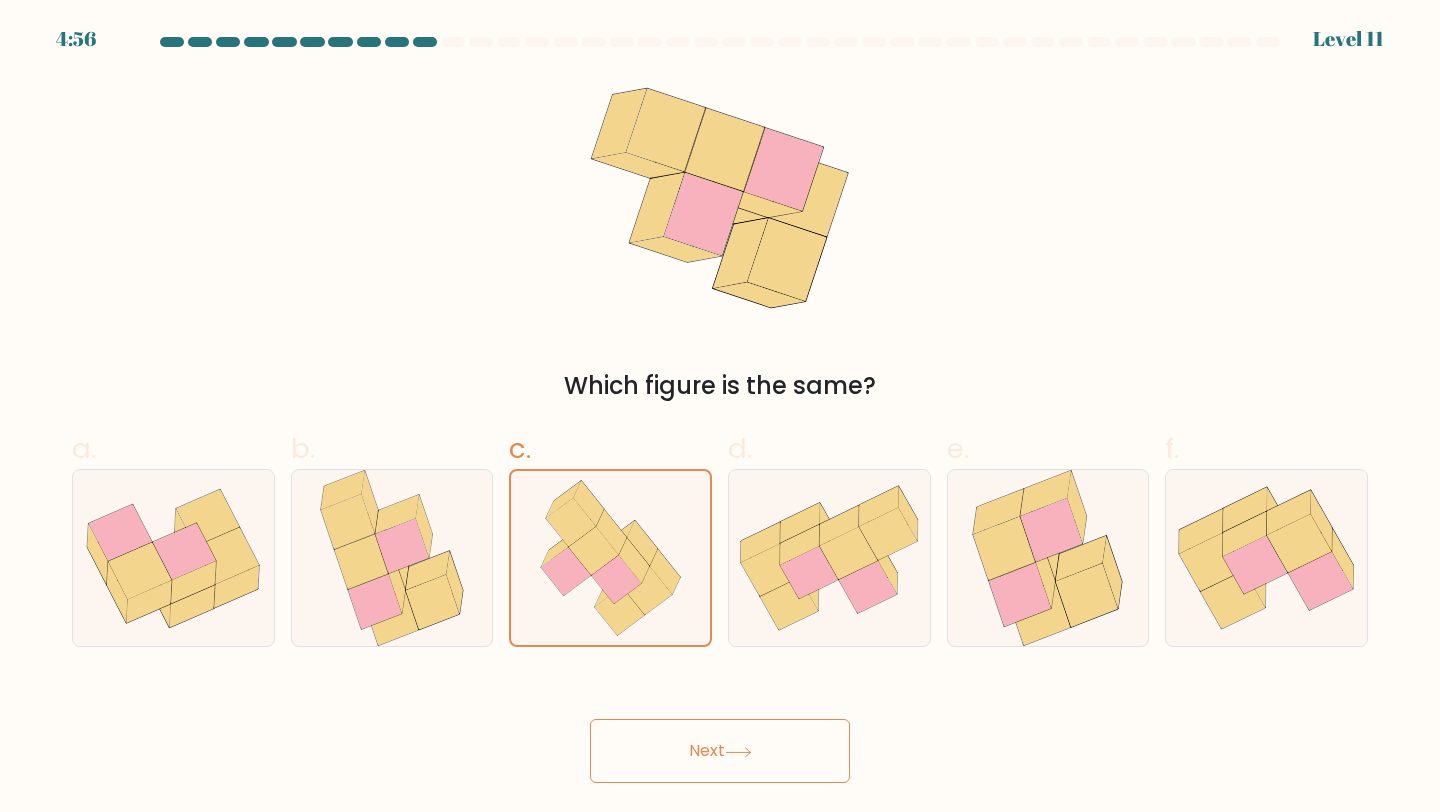 click on "Next" at bounding box center (720, 751) 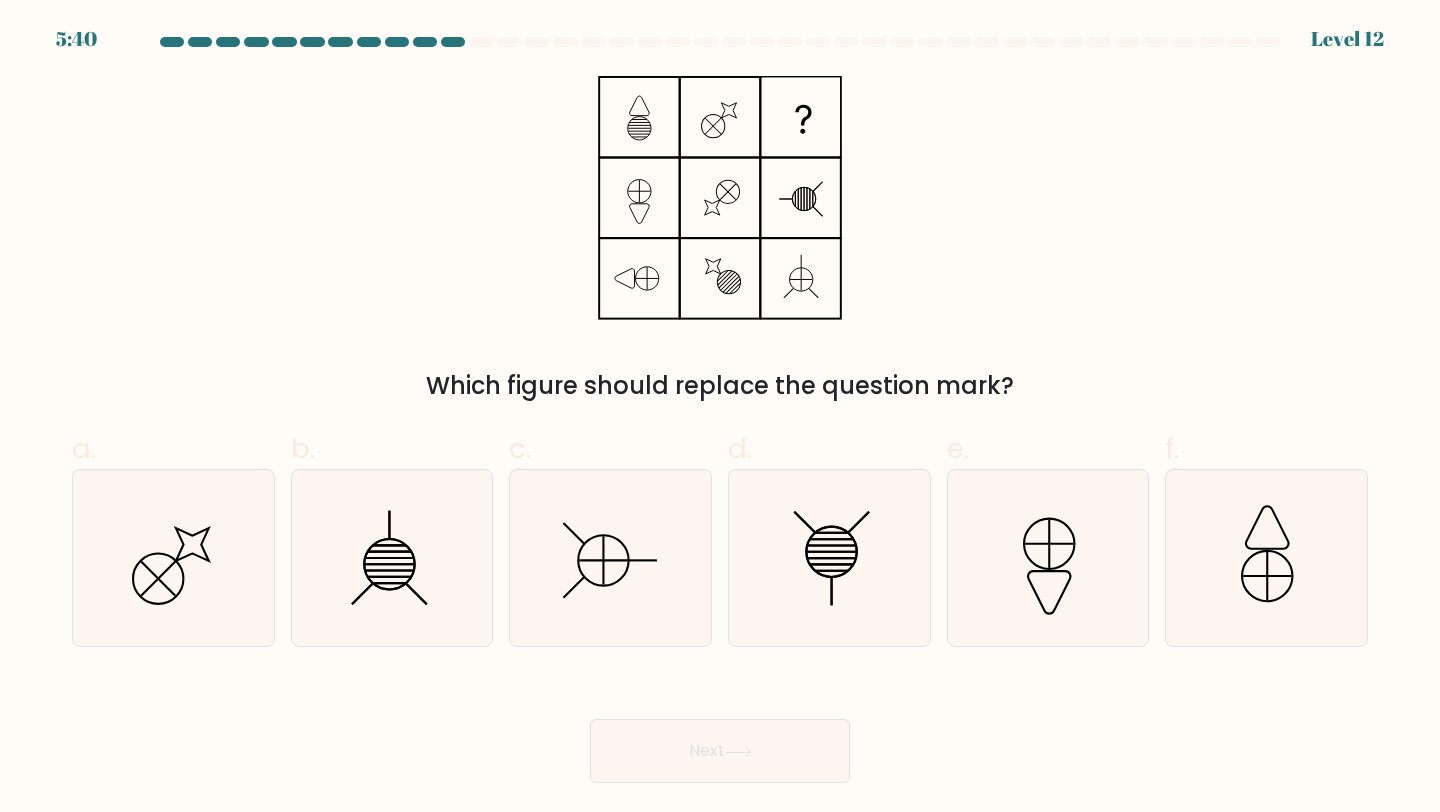 click on "Next" at bounding box center (720, 727) 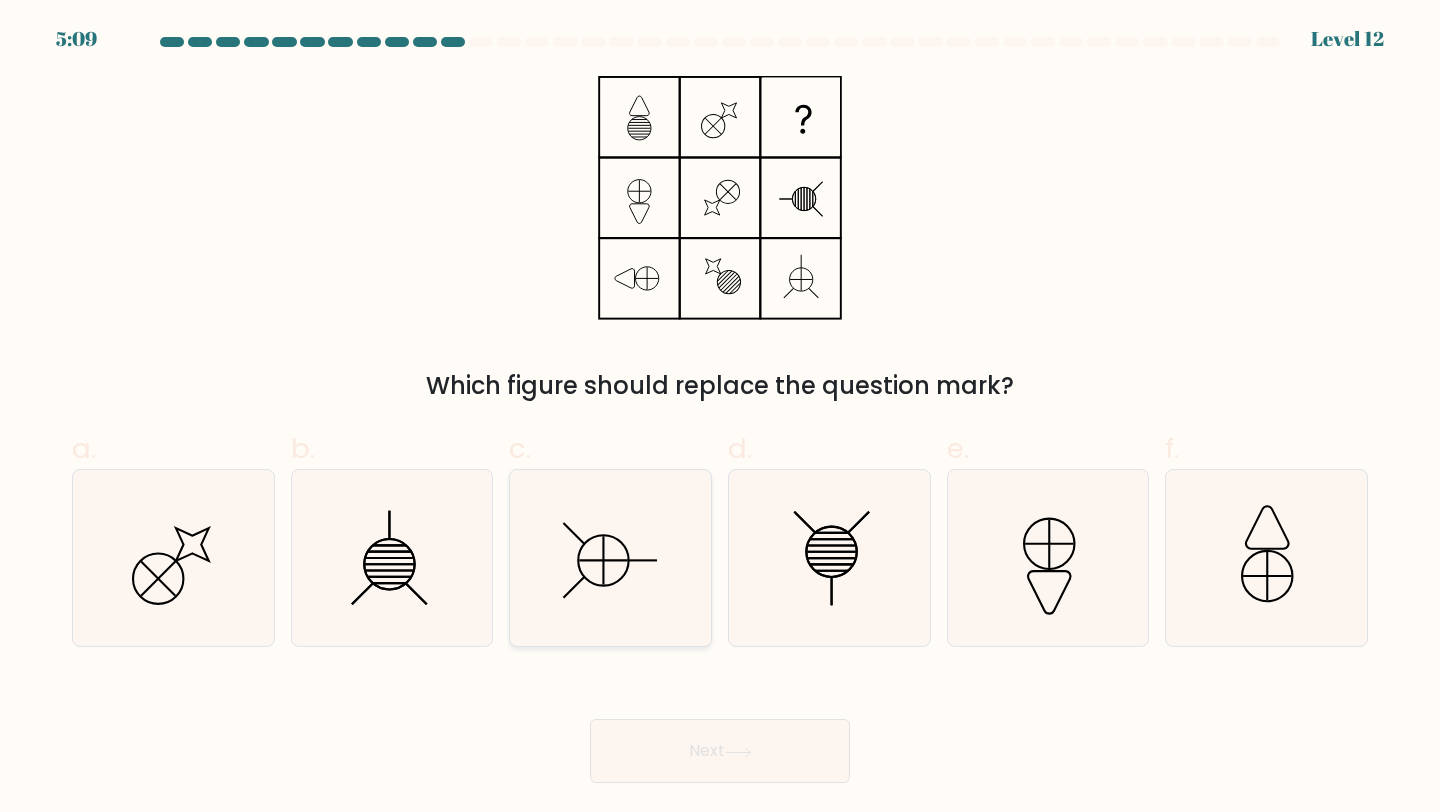 click at bounding box center [610, 558] 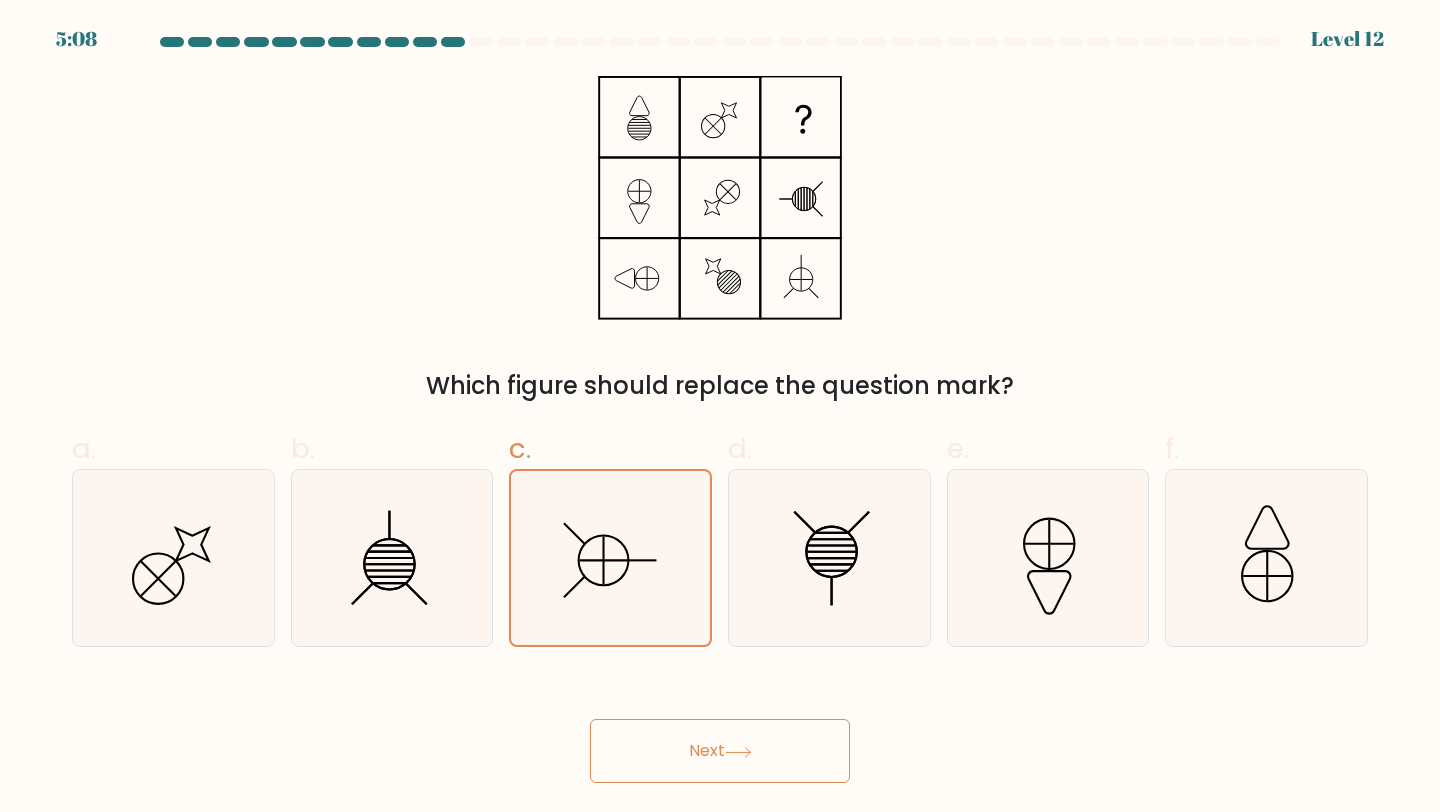 click on "Next" at bounding box center [720, 751] 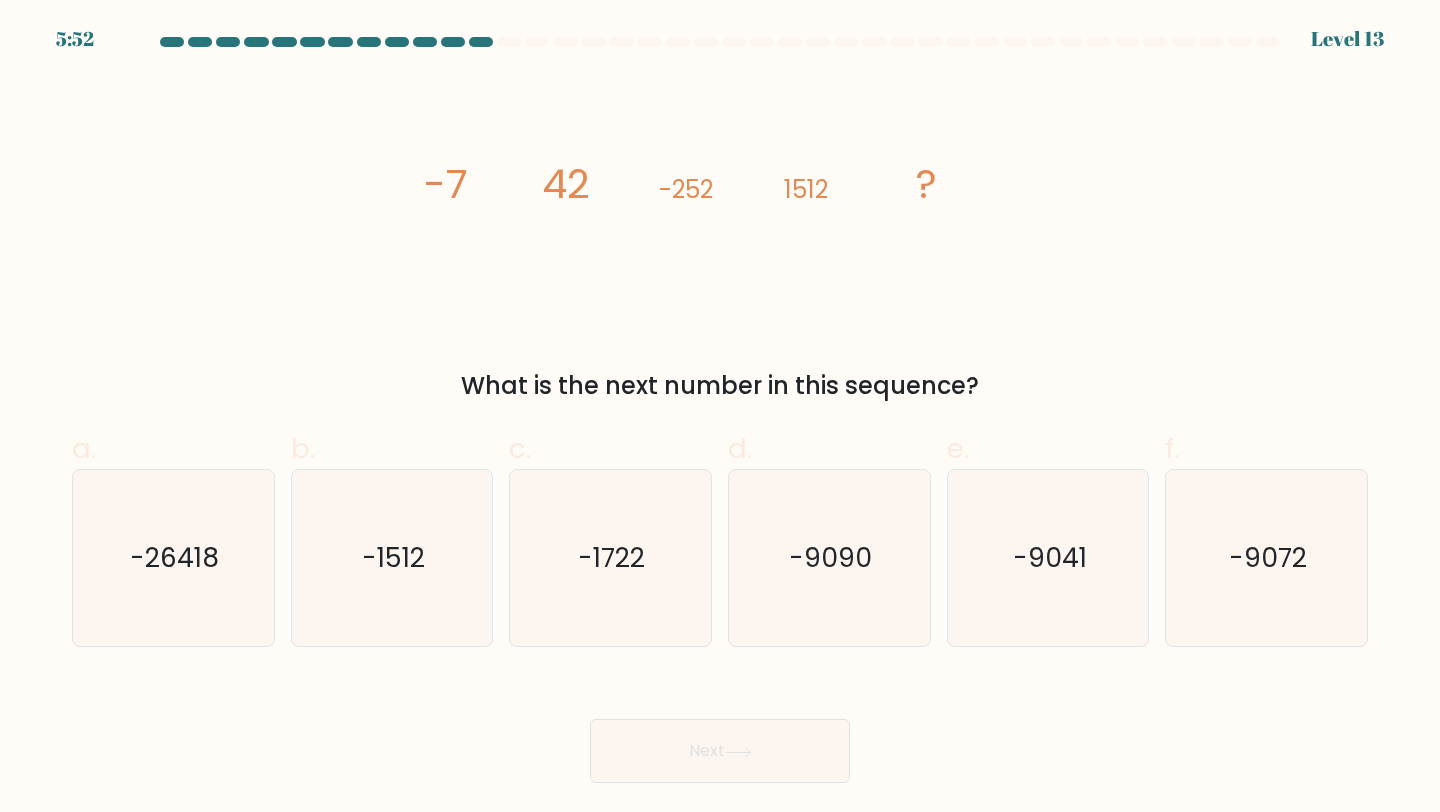 click on "Next" at bounding box center [720, 727] 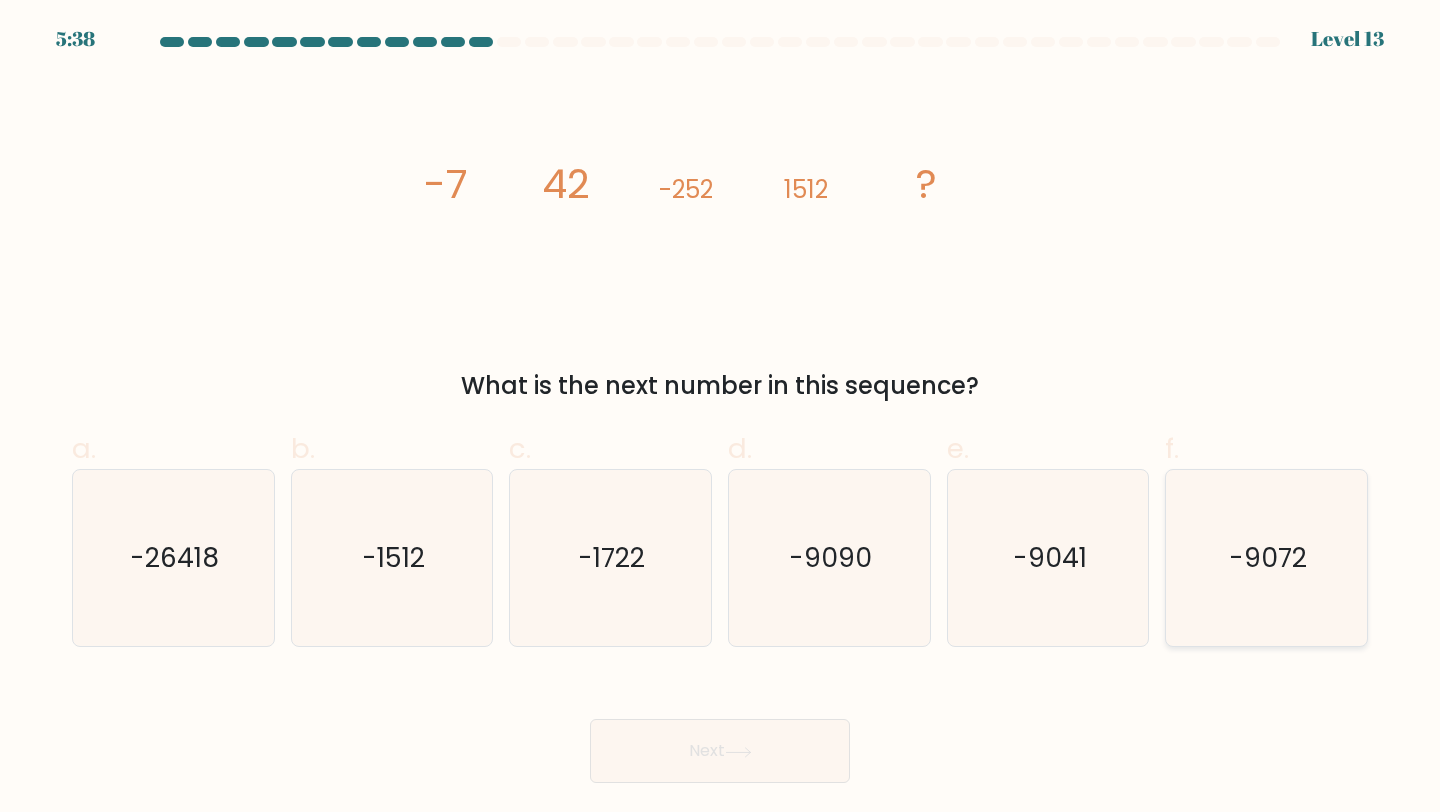 click on "-9072" at bounding box center (1266, 558) 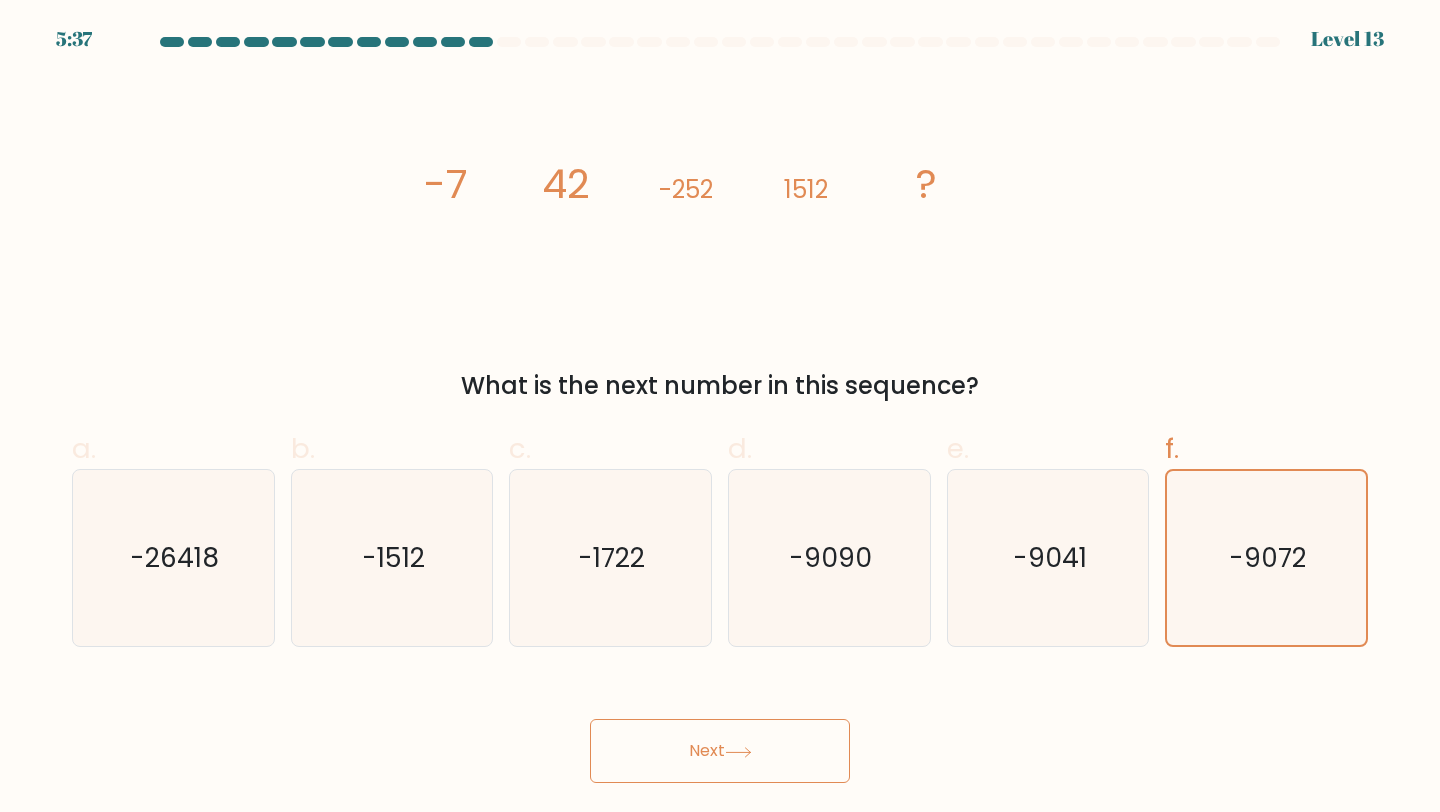 click on "Next" at bounding box center [720, 751] 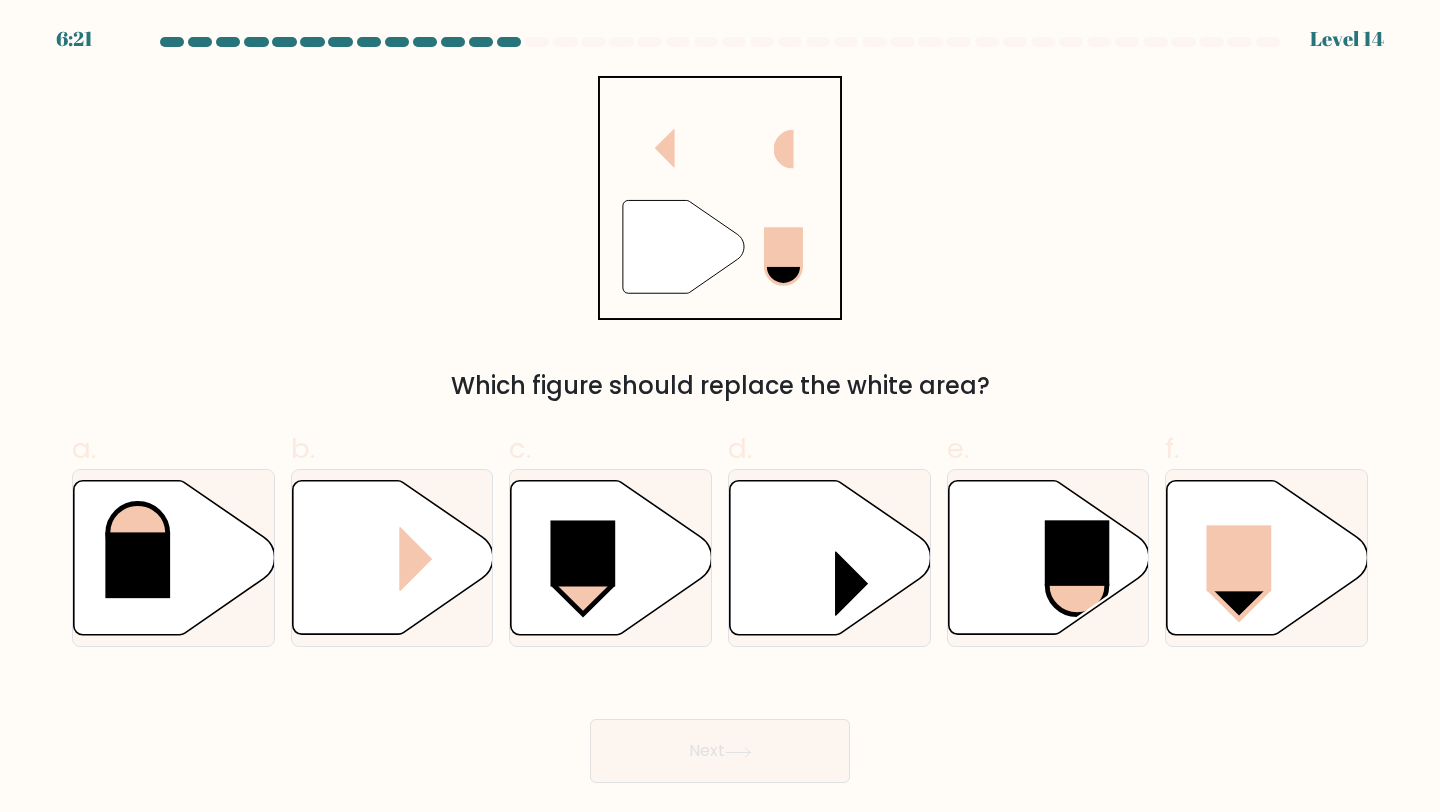 click on "Next" at bounding box center [720, 727] 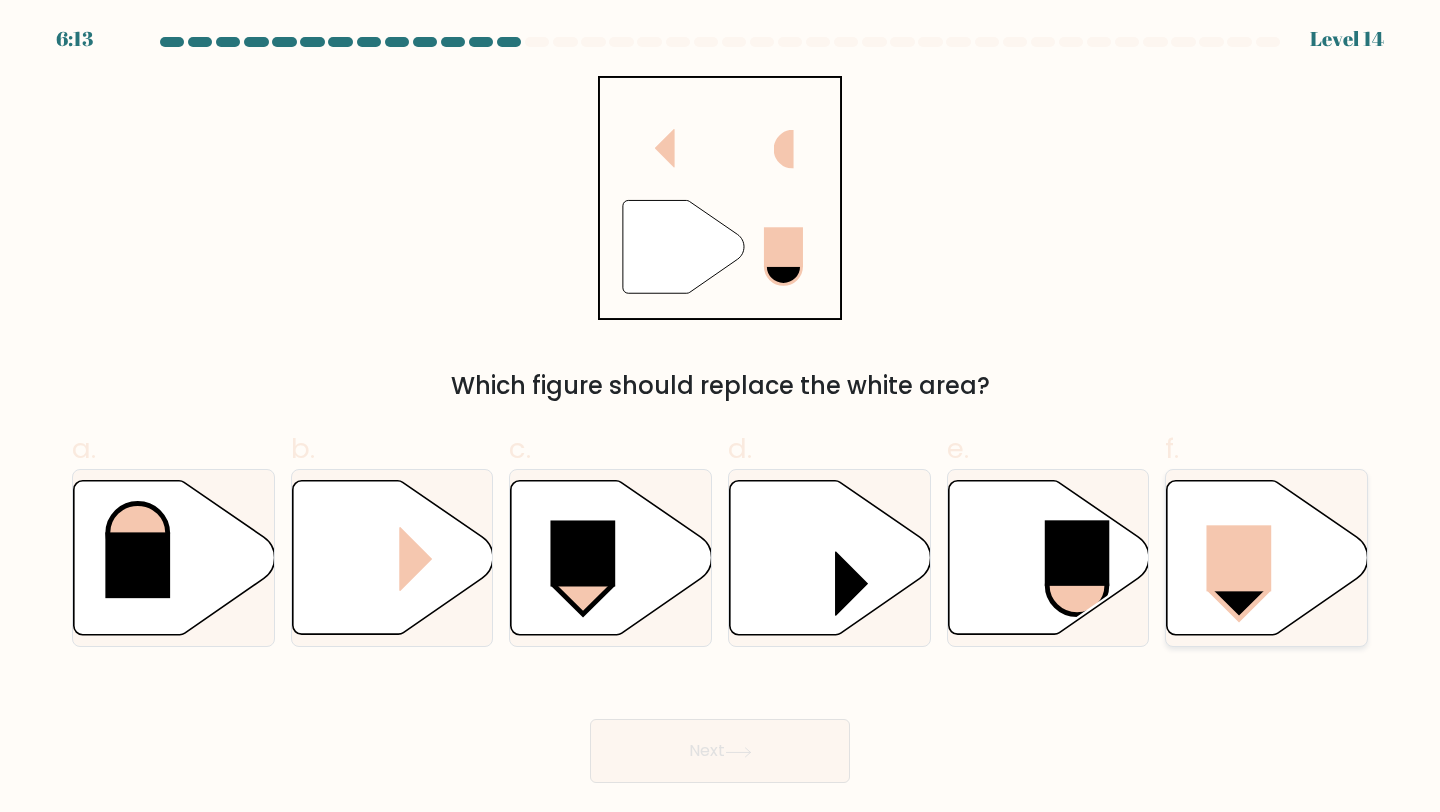 click at bounding box center [1239, 590] 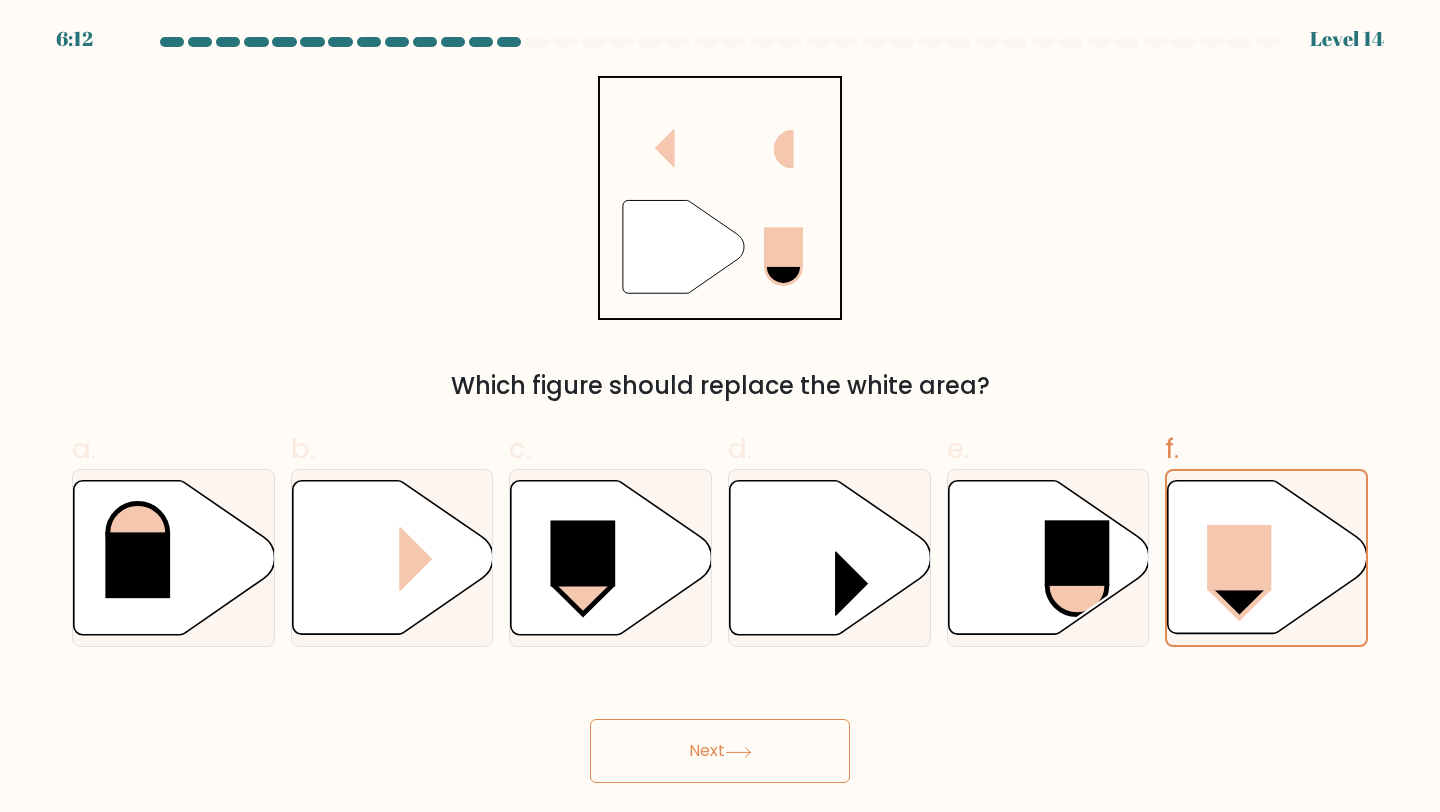 click on "Next" at bounding box center [720, 751] 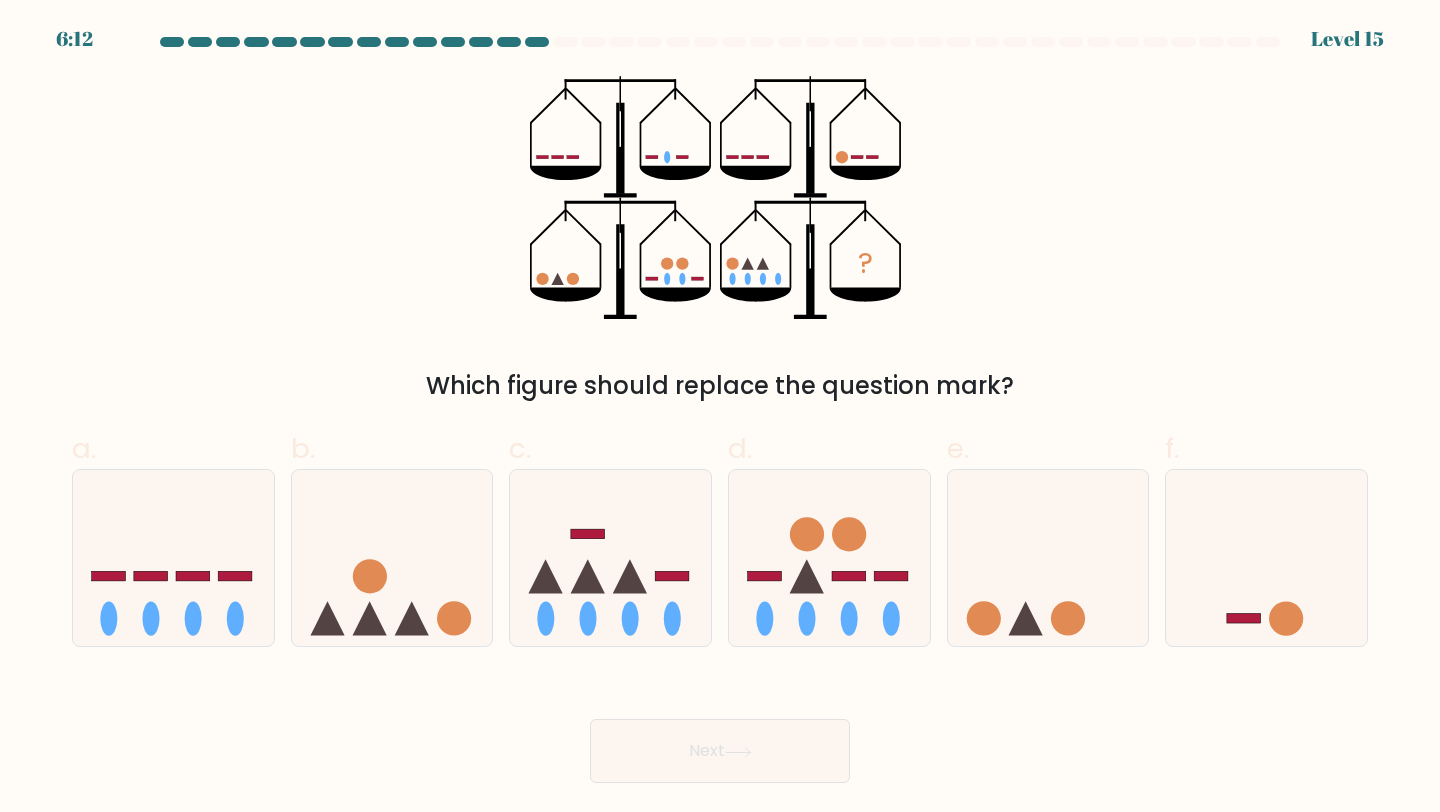 click on "Next" at bounding box center [720, 727] 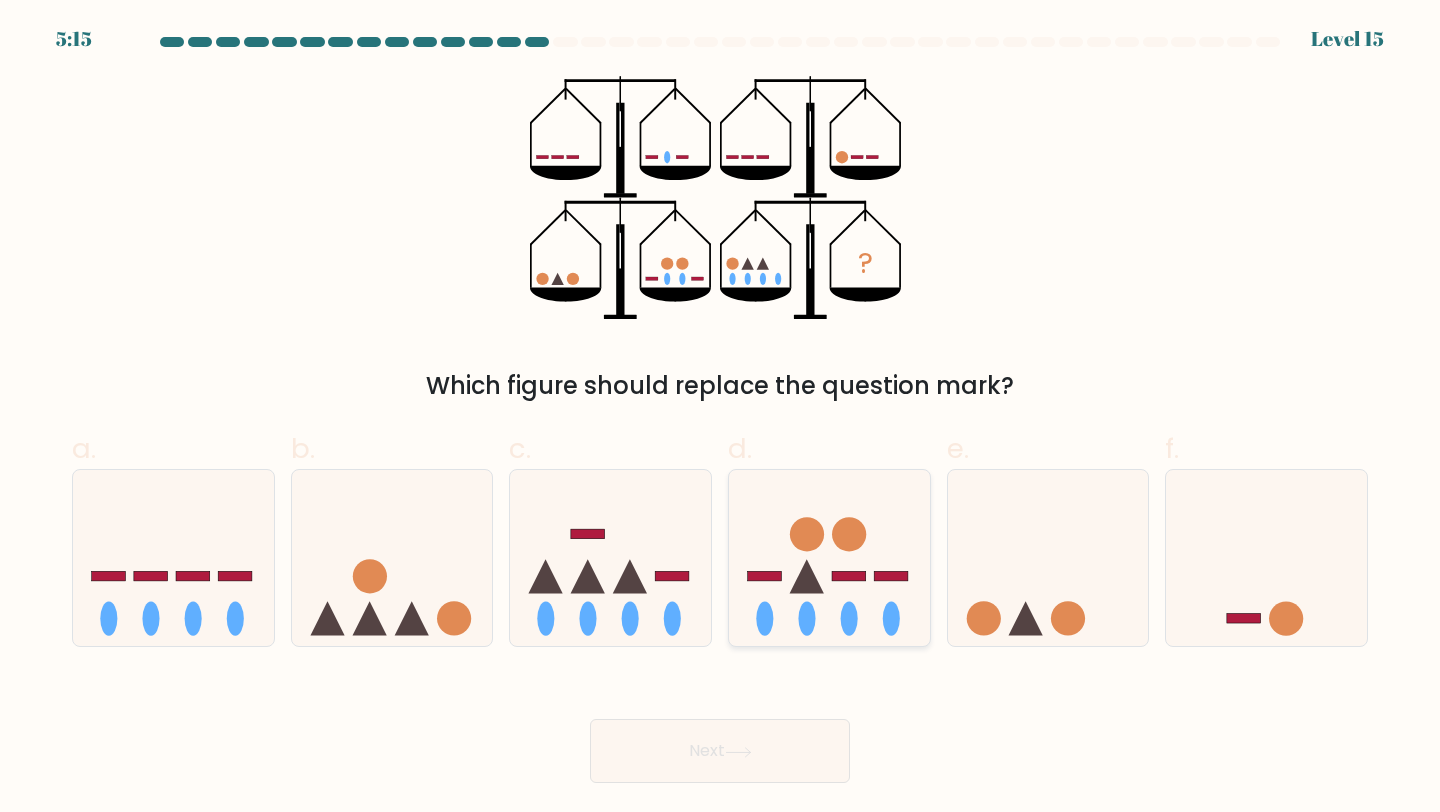 click at bounding box center (807, 576) 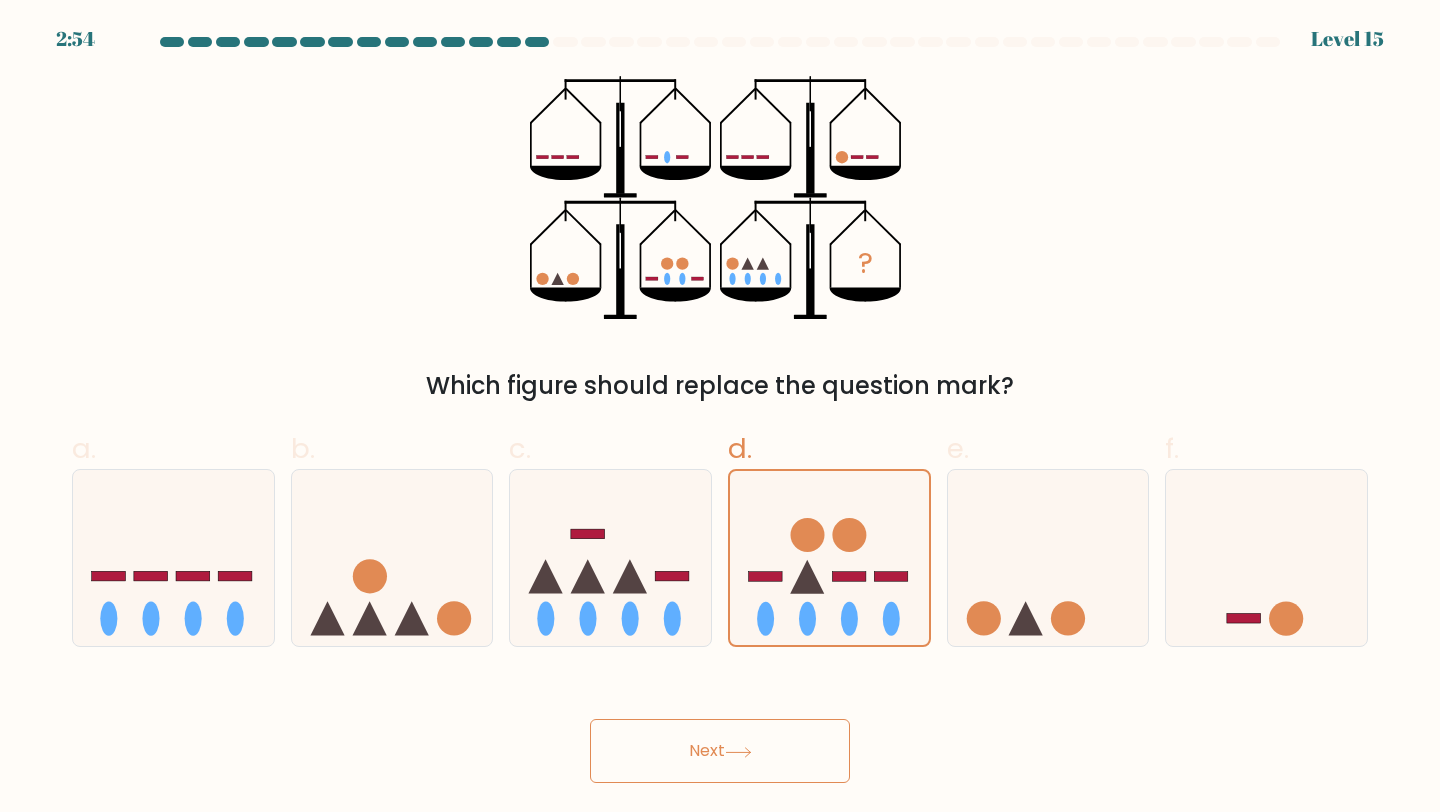 click on "Next" at bounding box center [720, 751] 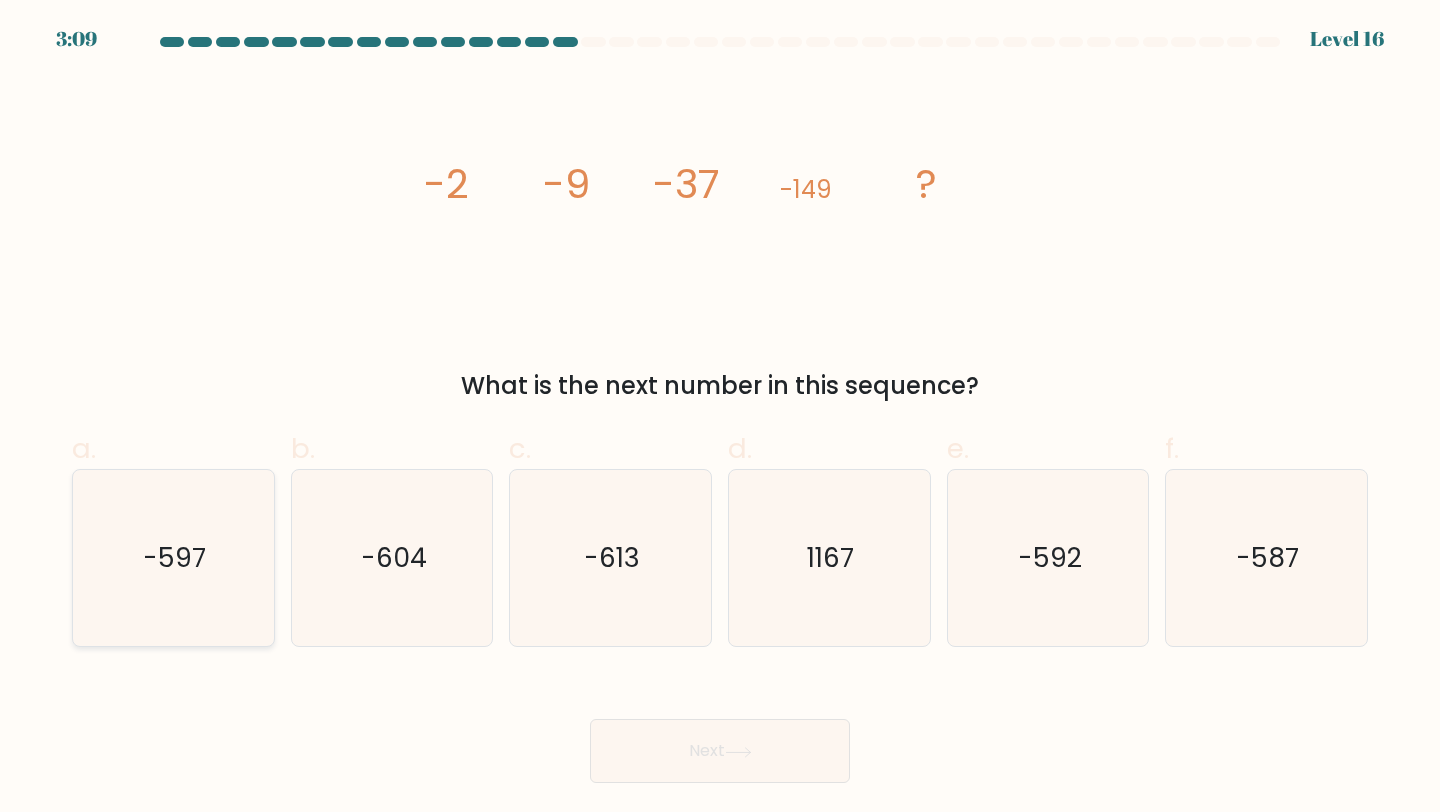 click on "-597" at bounding box center (173, 558) 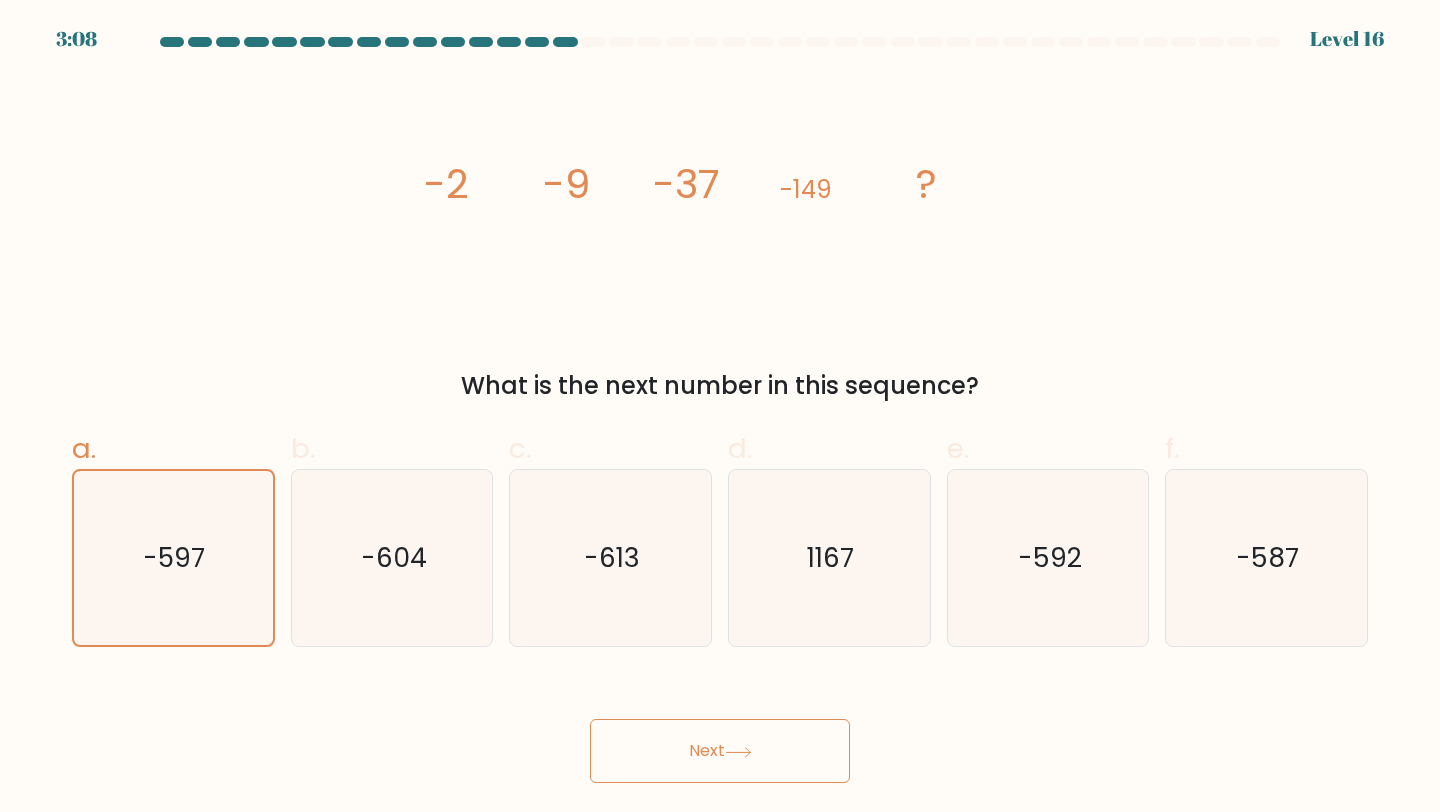 click on "Next" at bounding box center [720, 751] 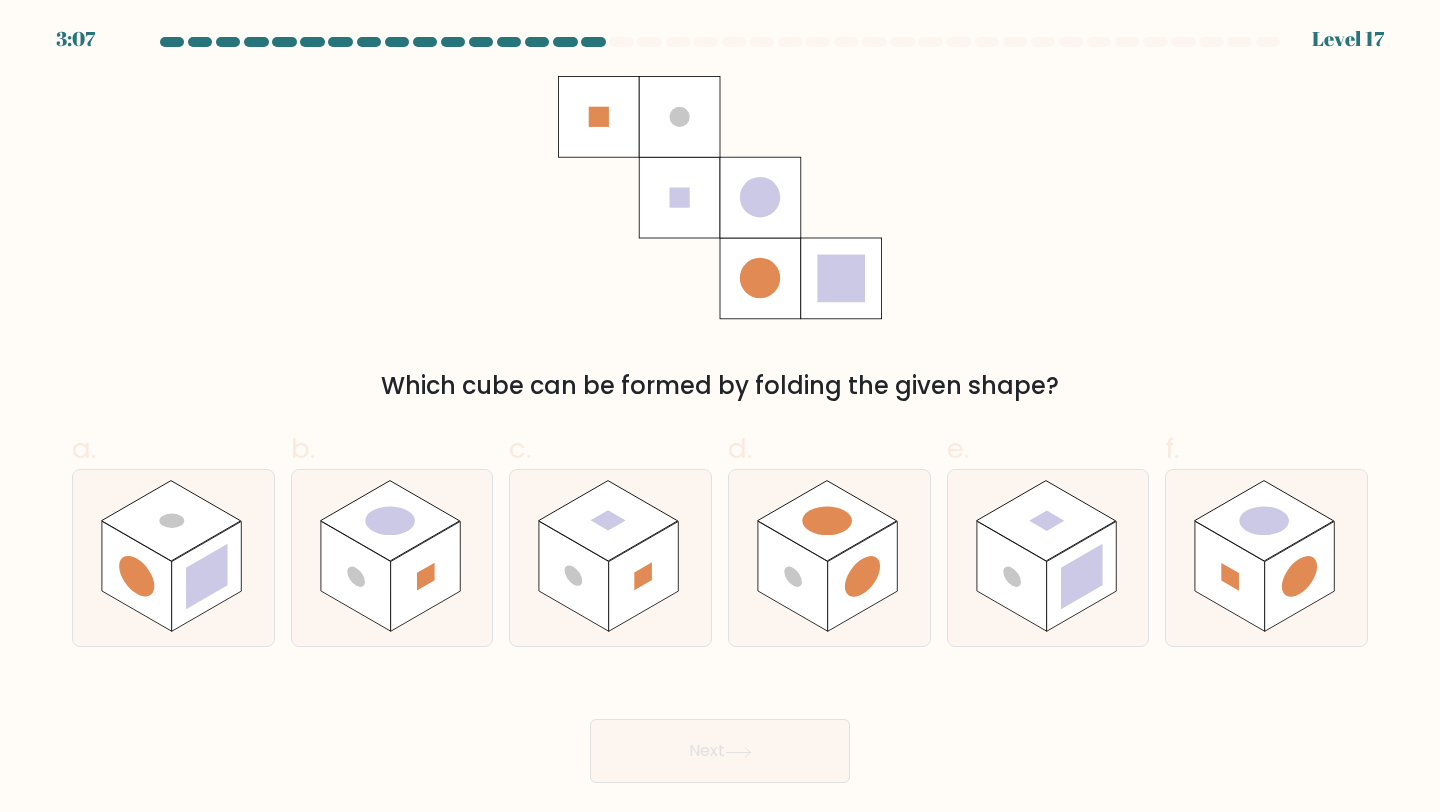 click on "a.
b.
c." at bounding box center [720, 530] 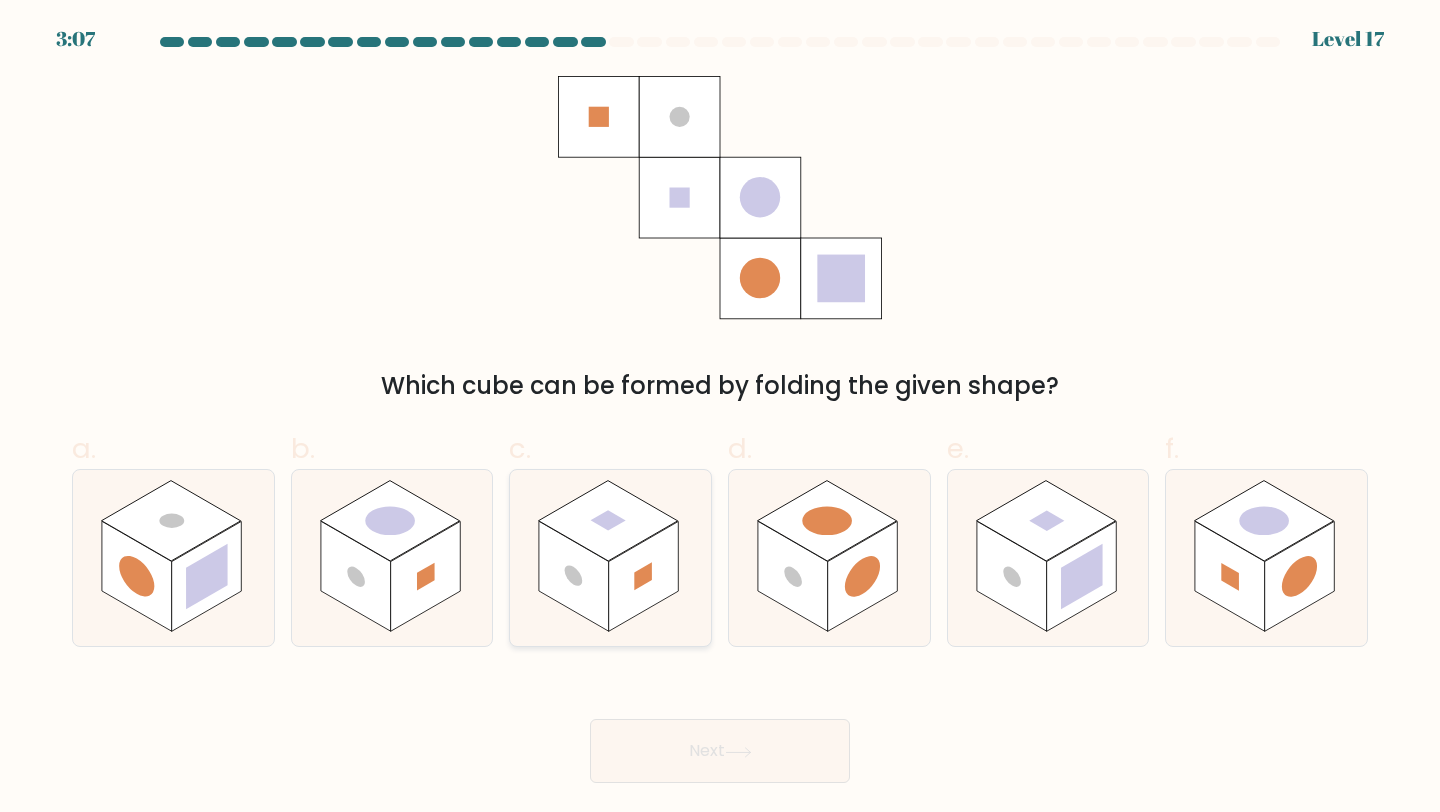 click at bounding box center [609, 521] 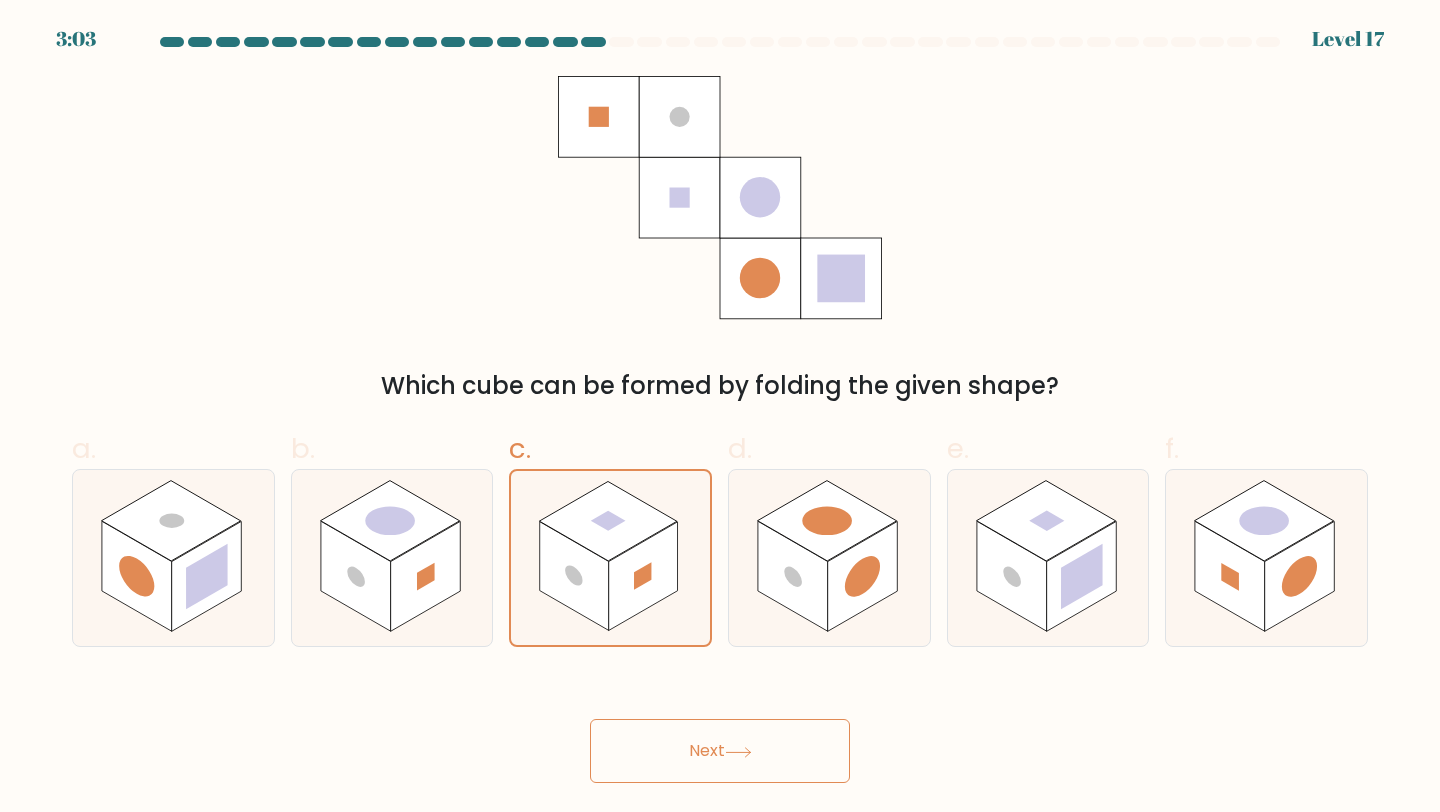 click on "Next" at bounding box center (720, 751) 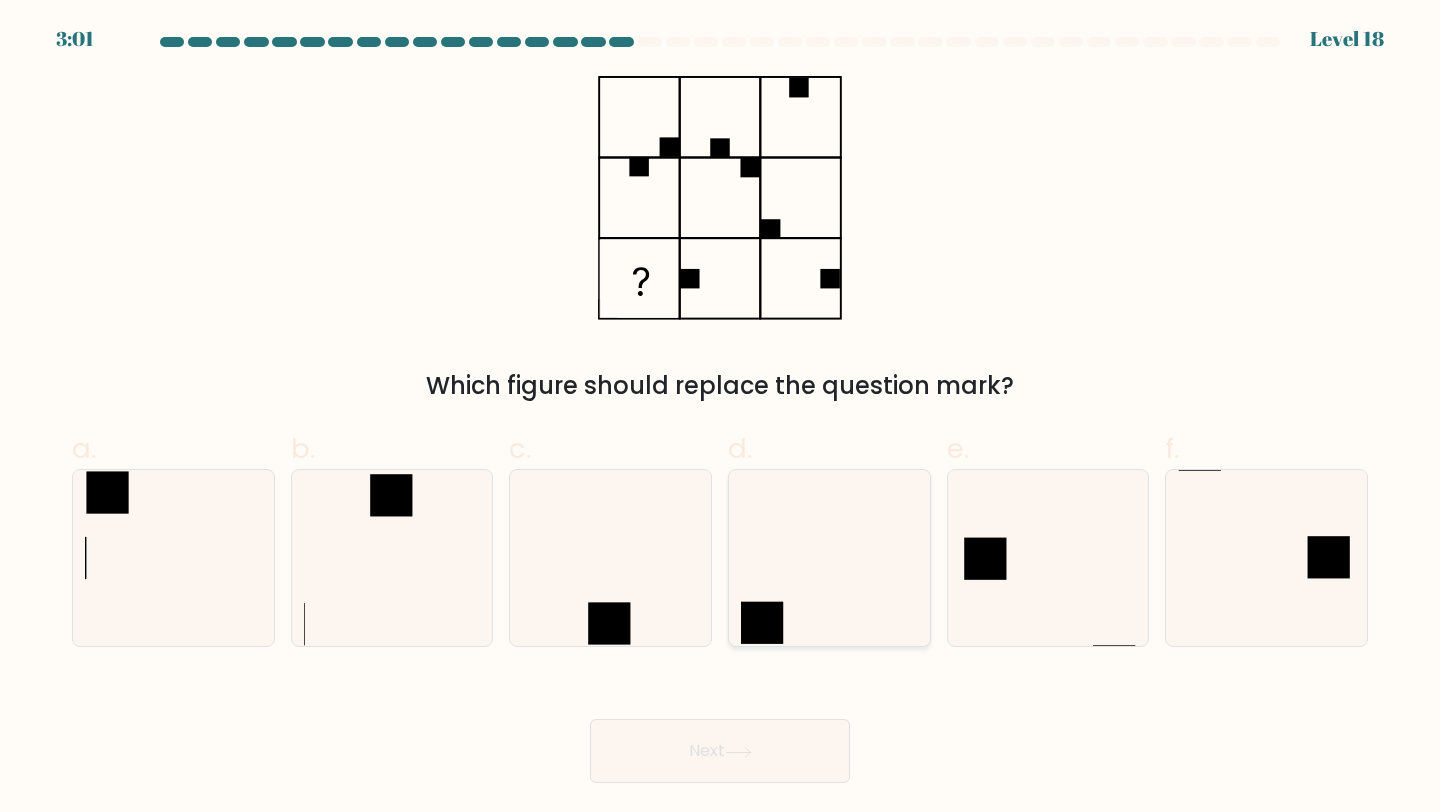click at bounding box center (829, 558) 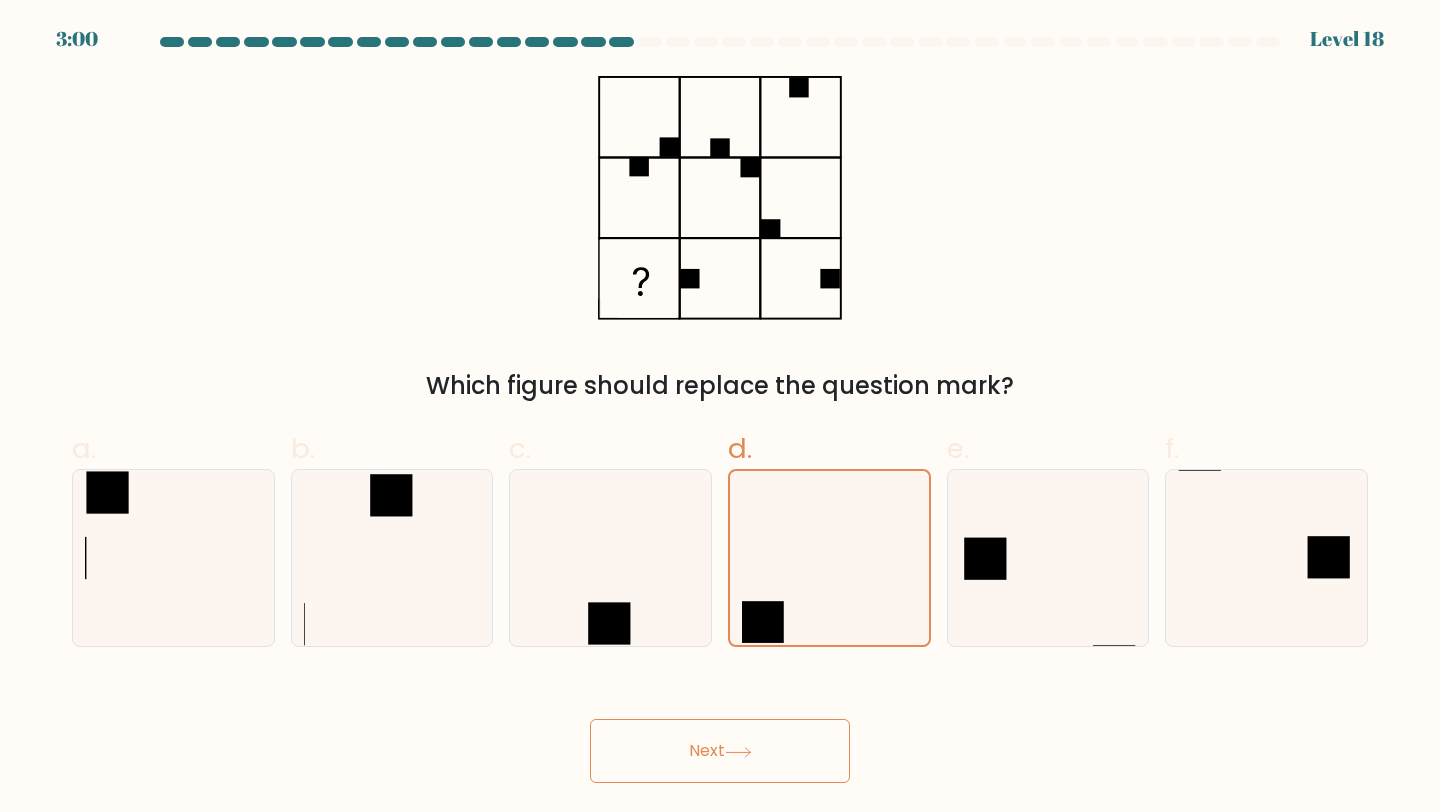 click on "Next" at bounding box center [720, 751] 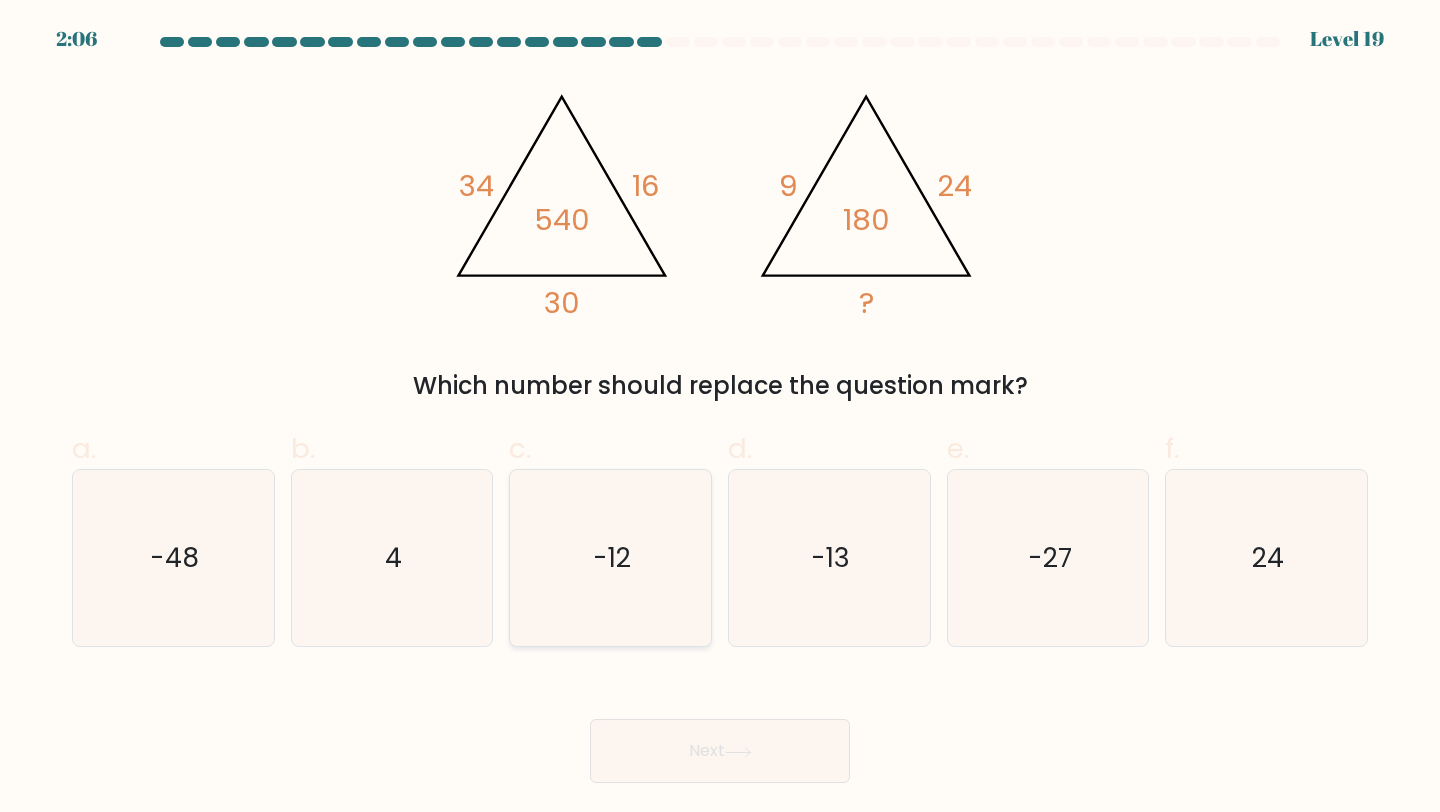 click on "-12" at bounding box center (612, 557) 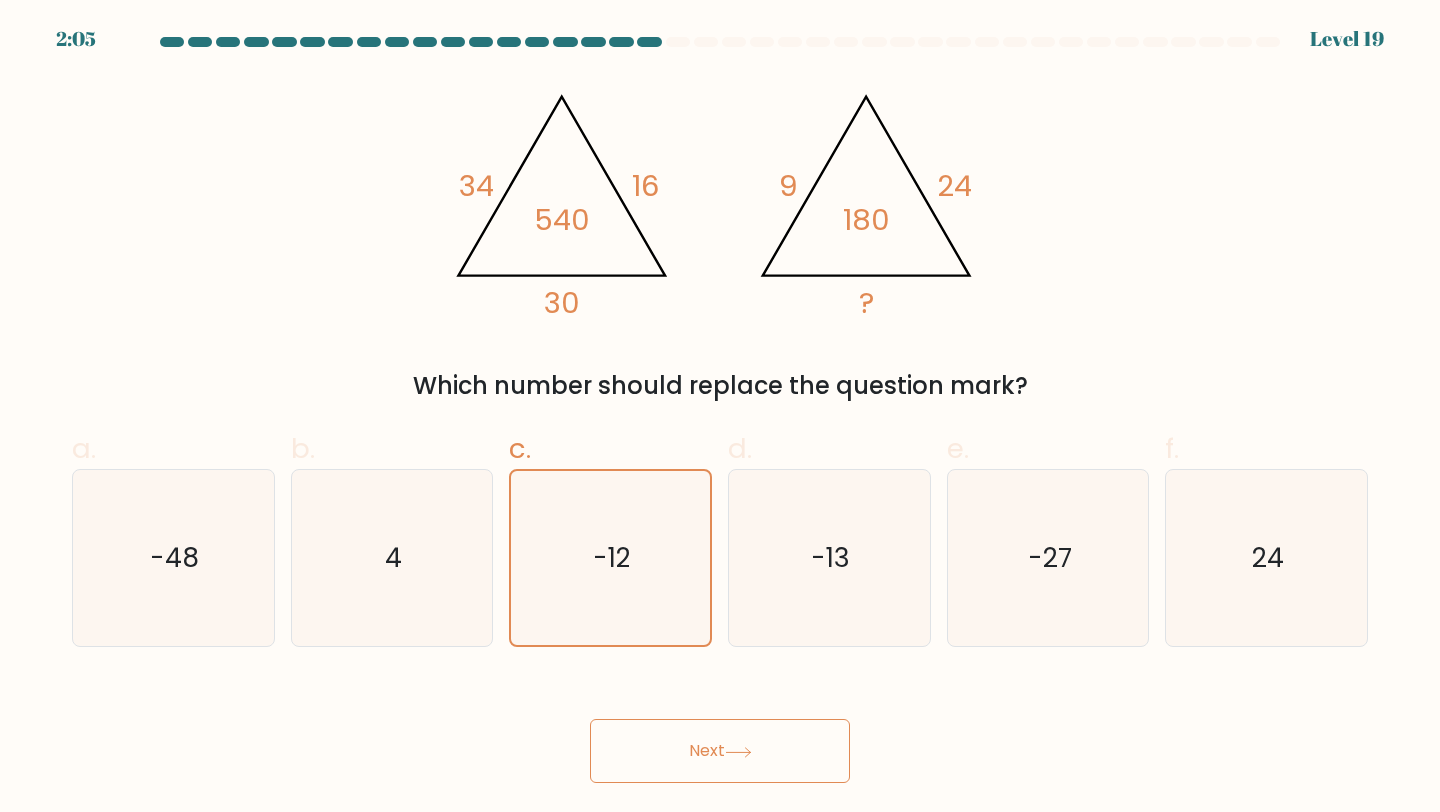 click on "Next" at bounding box center [720, 751] 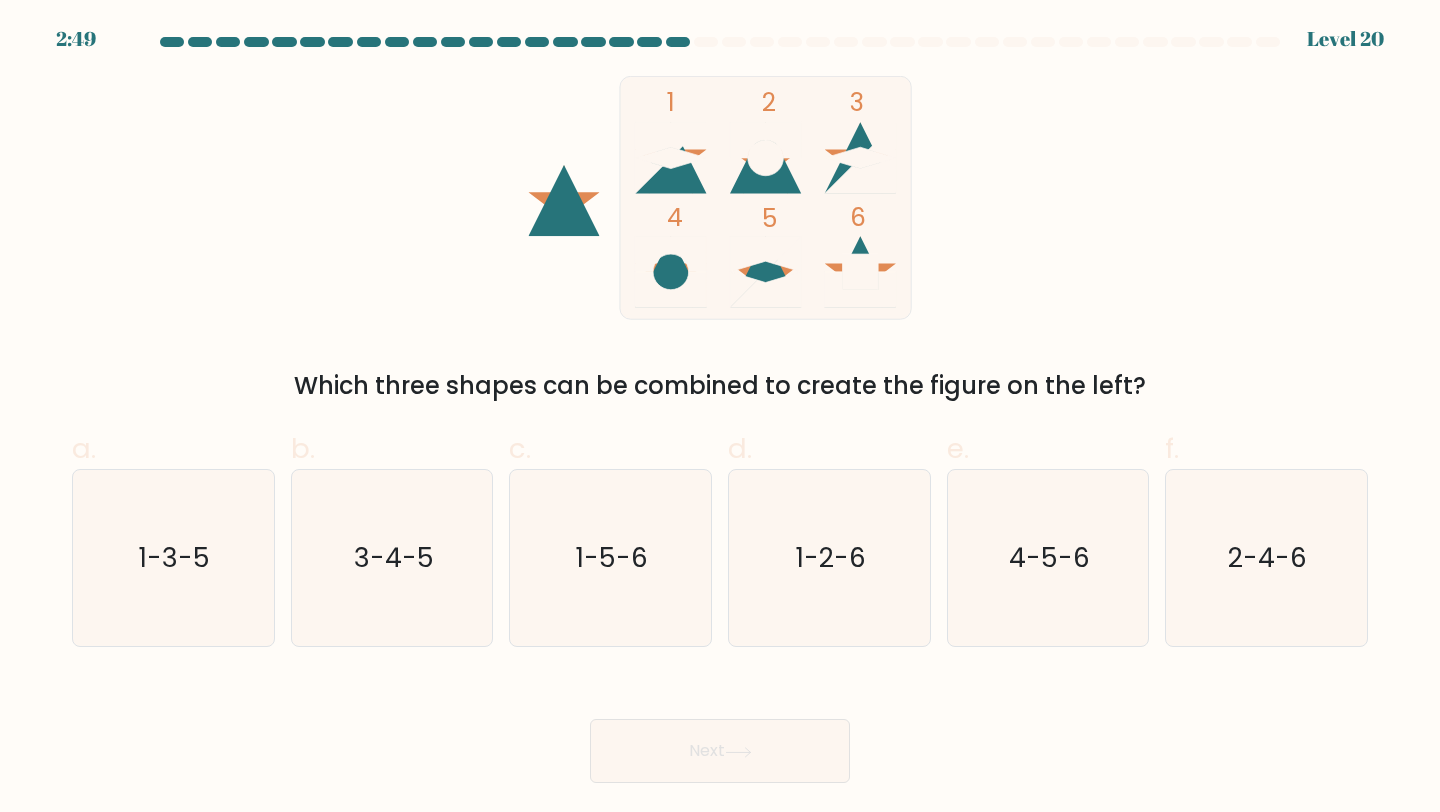 click on "Next" at bounding box center (720, 727) 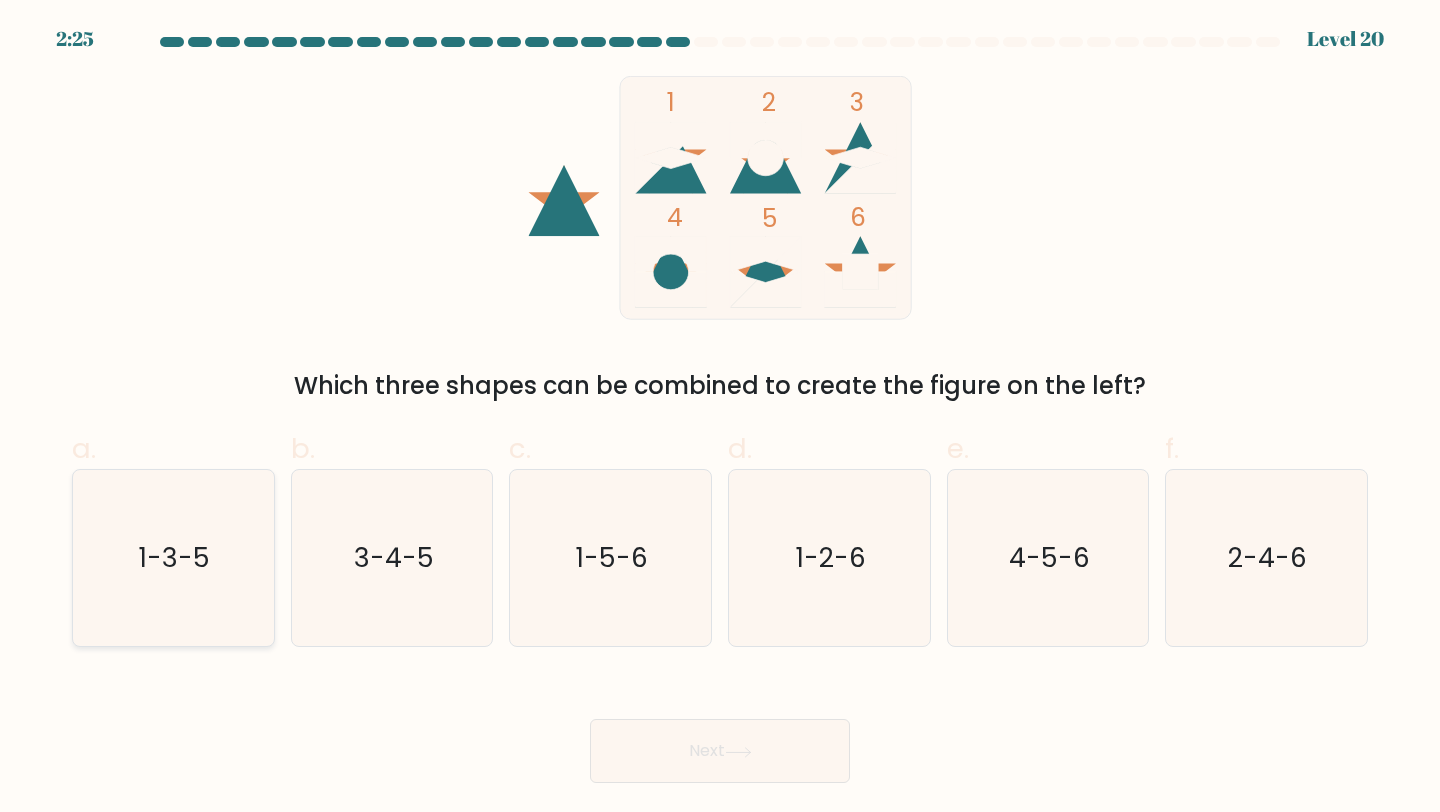 click on "1-3-5" at bounding box center (175, 557) 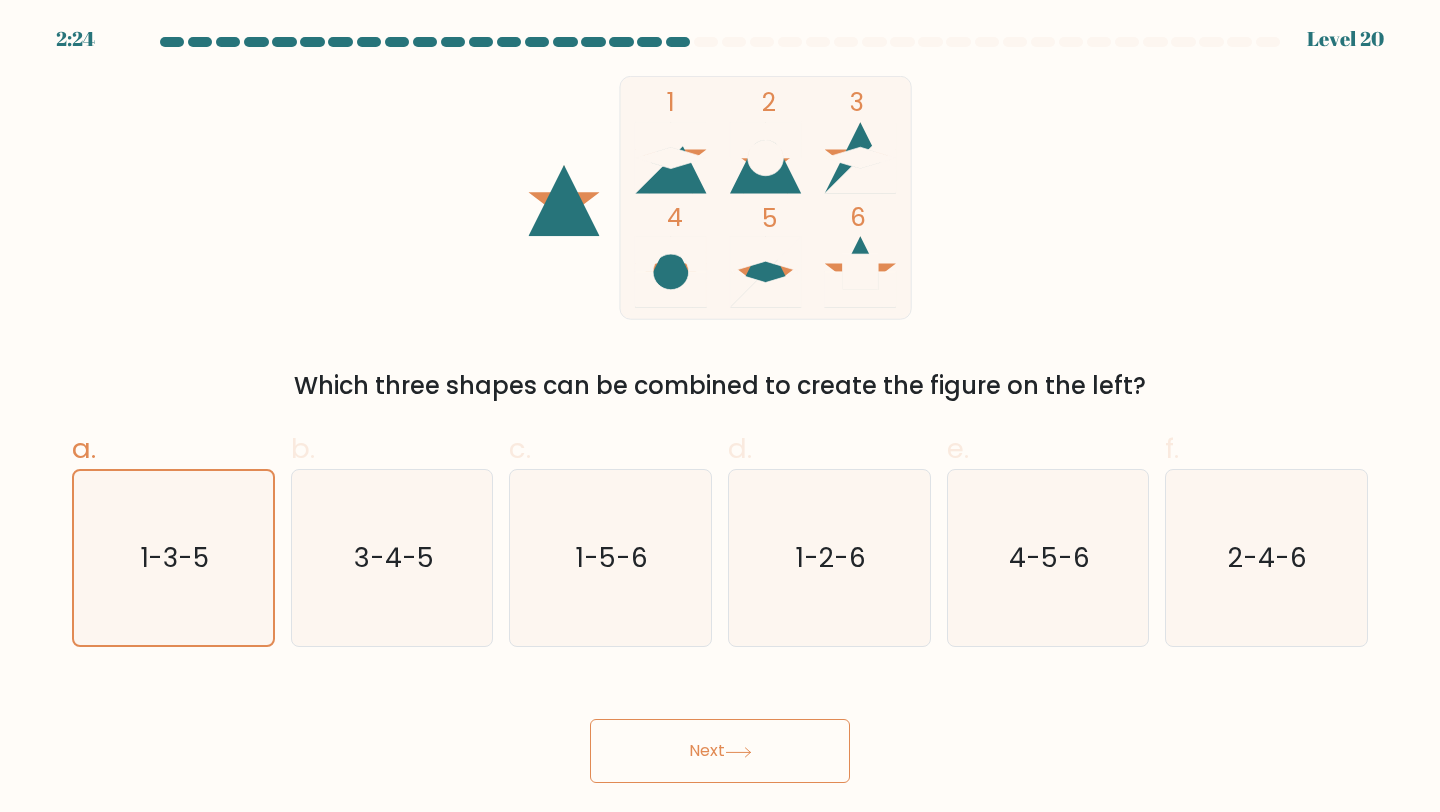 click on "Next" at bounding box center [720, 751] 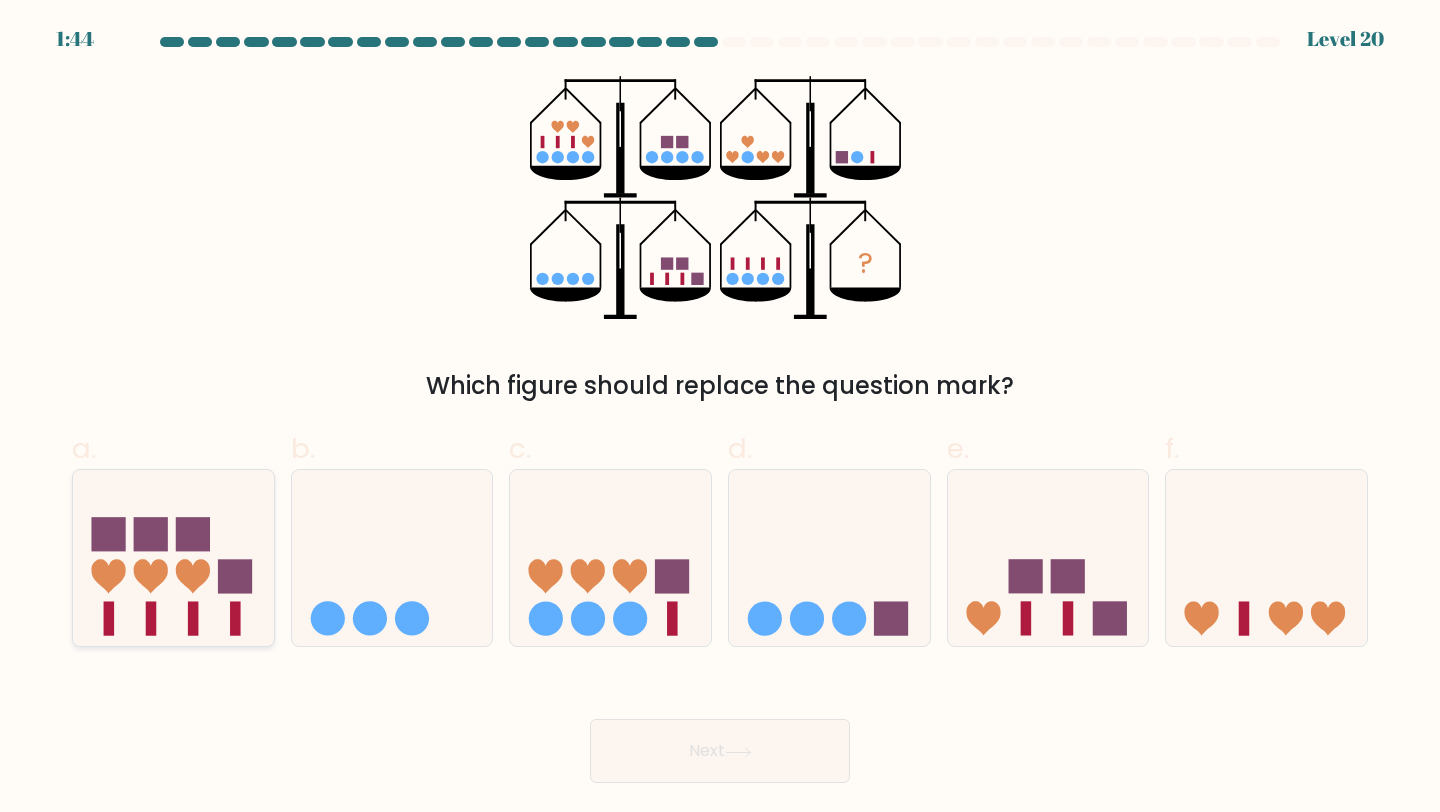 click at bounding box center [173, 558] 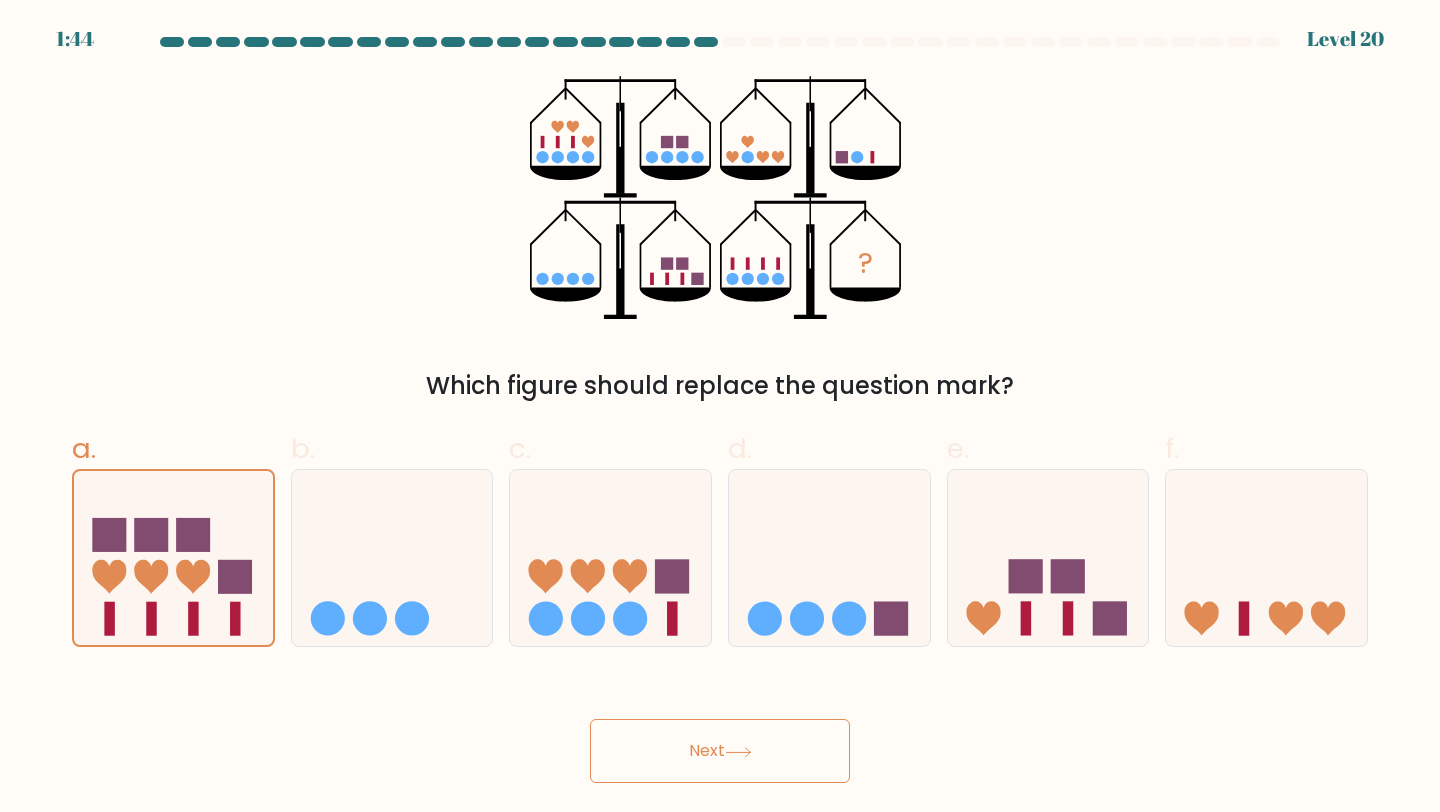 click on "Next" at bounding box center [720, 751] 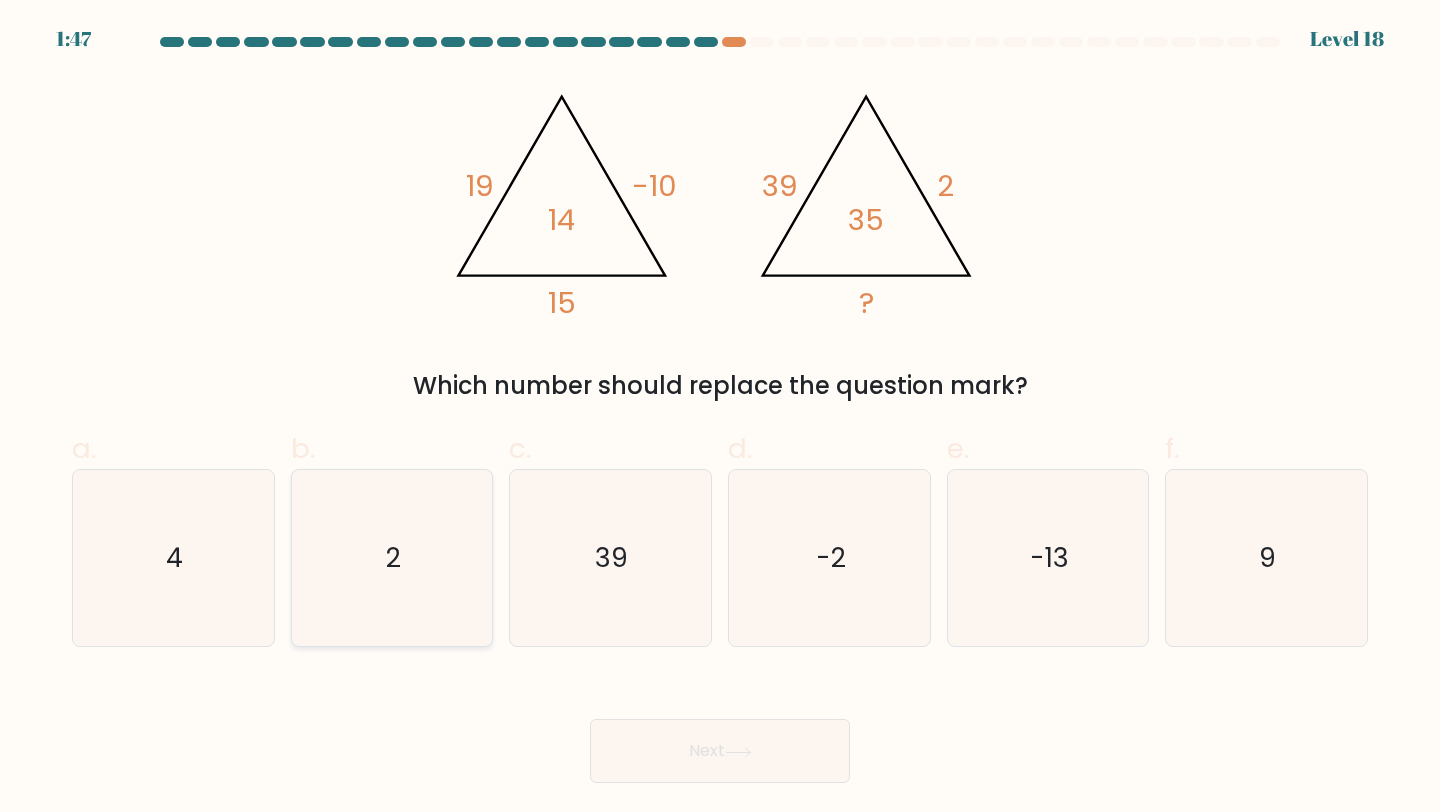 click on "2" at bounding box center [392, 558] 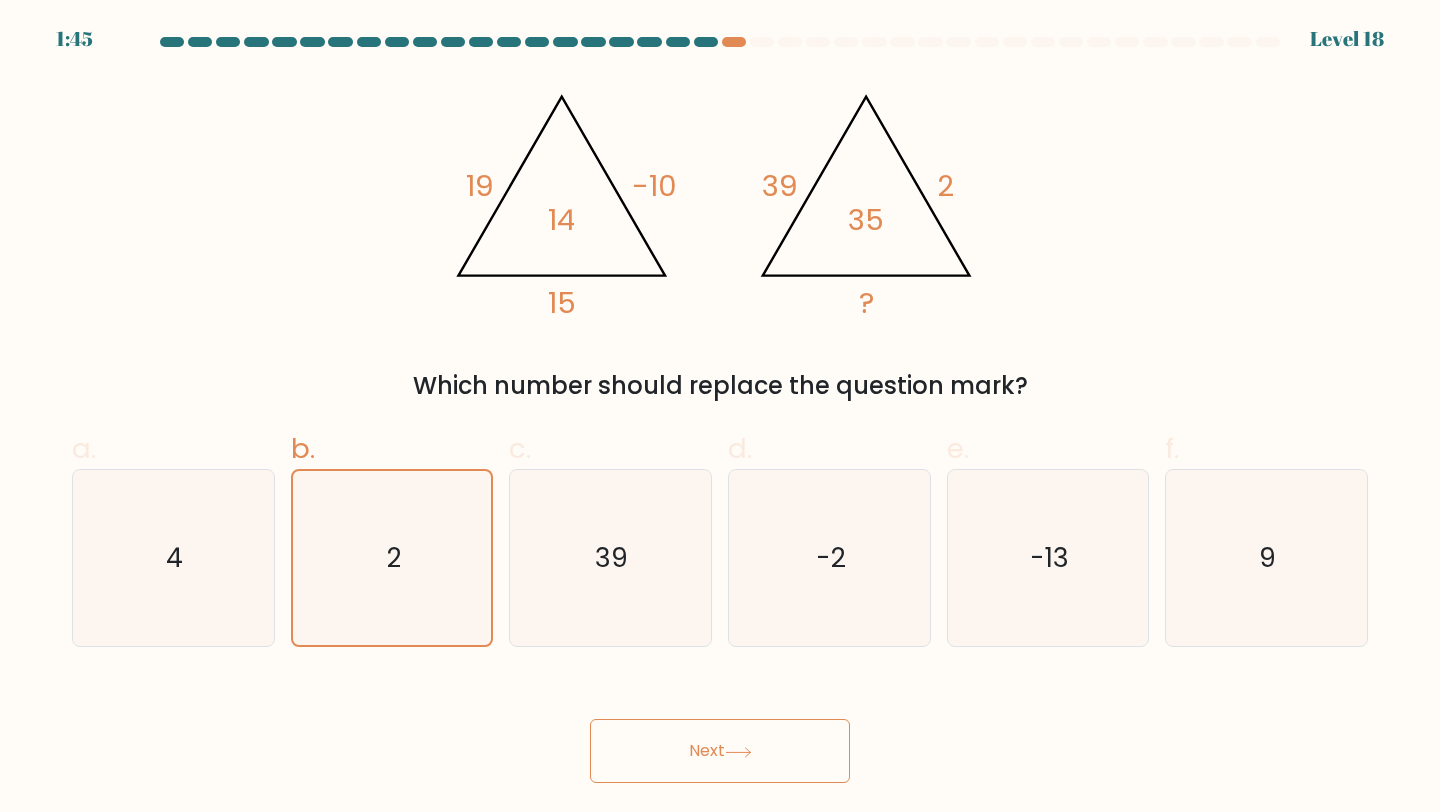 click on "Next" at bounding box center [720, 751] 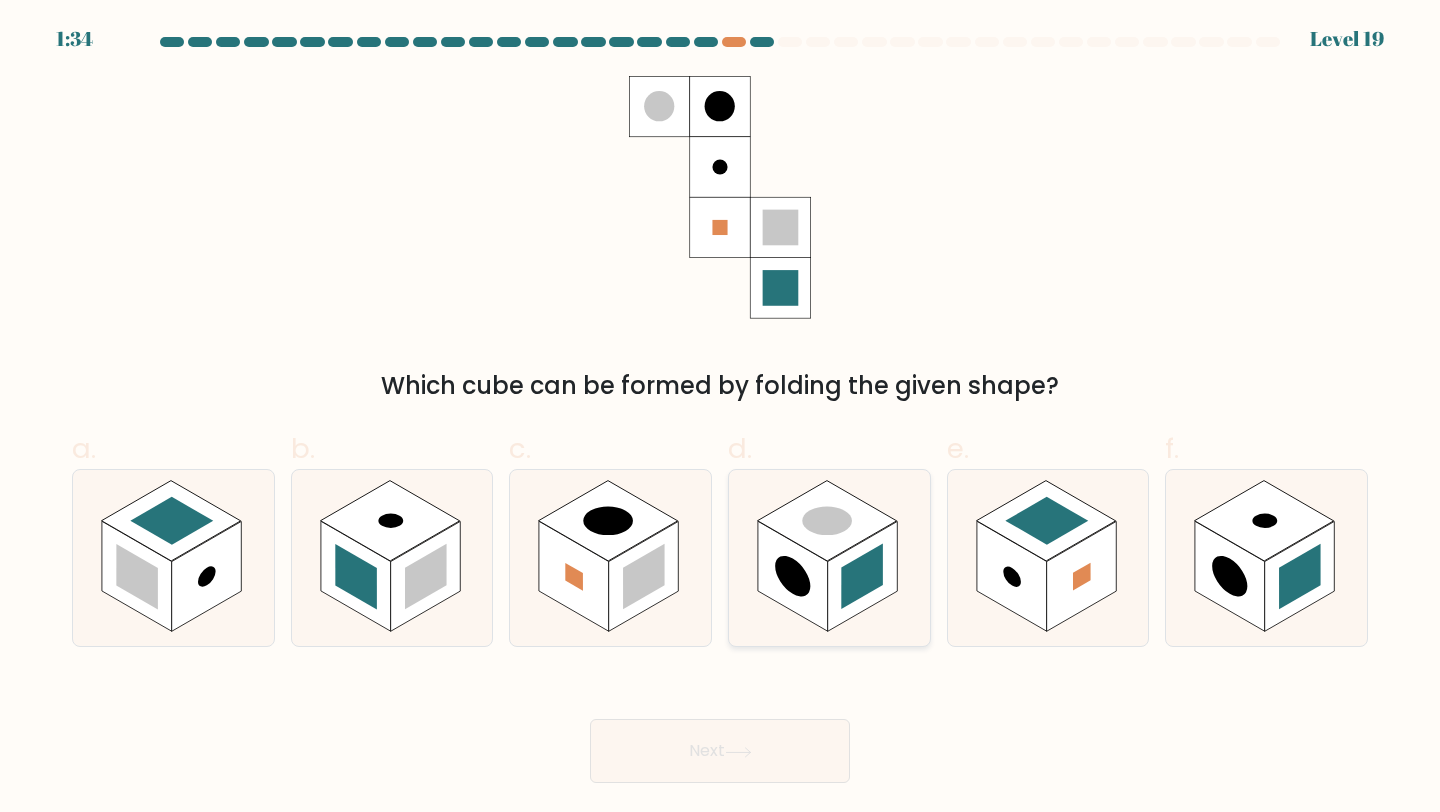 click at bounding box center [792, 577] 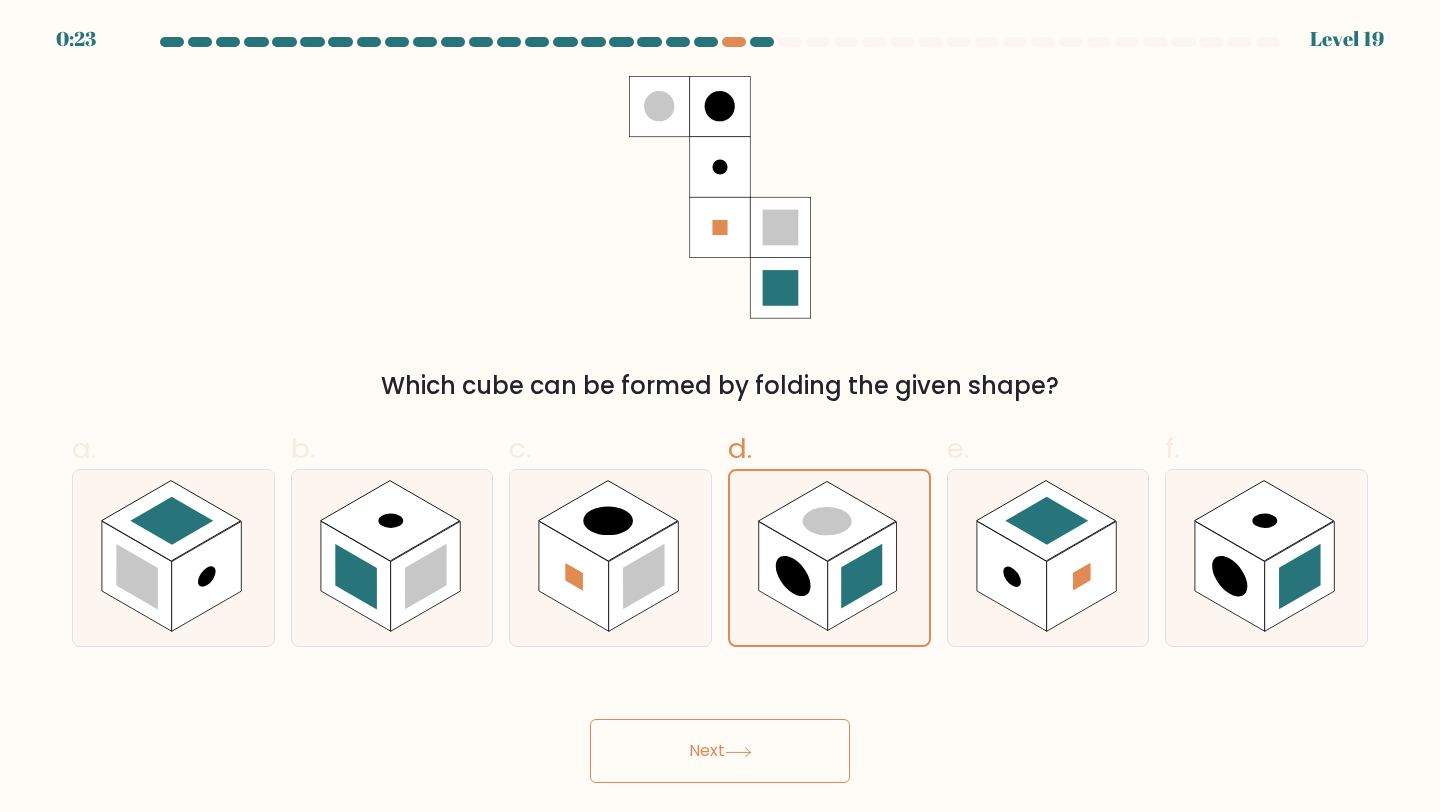 click on "Next" at bounding box center (720, 751) 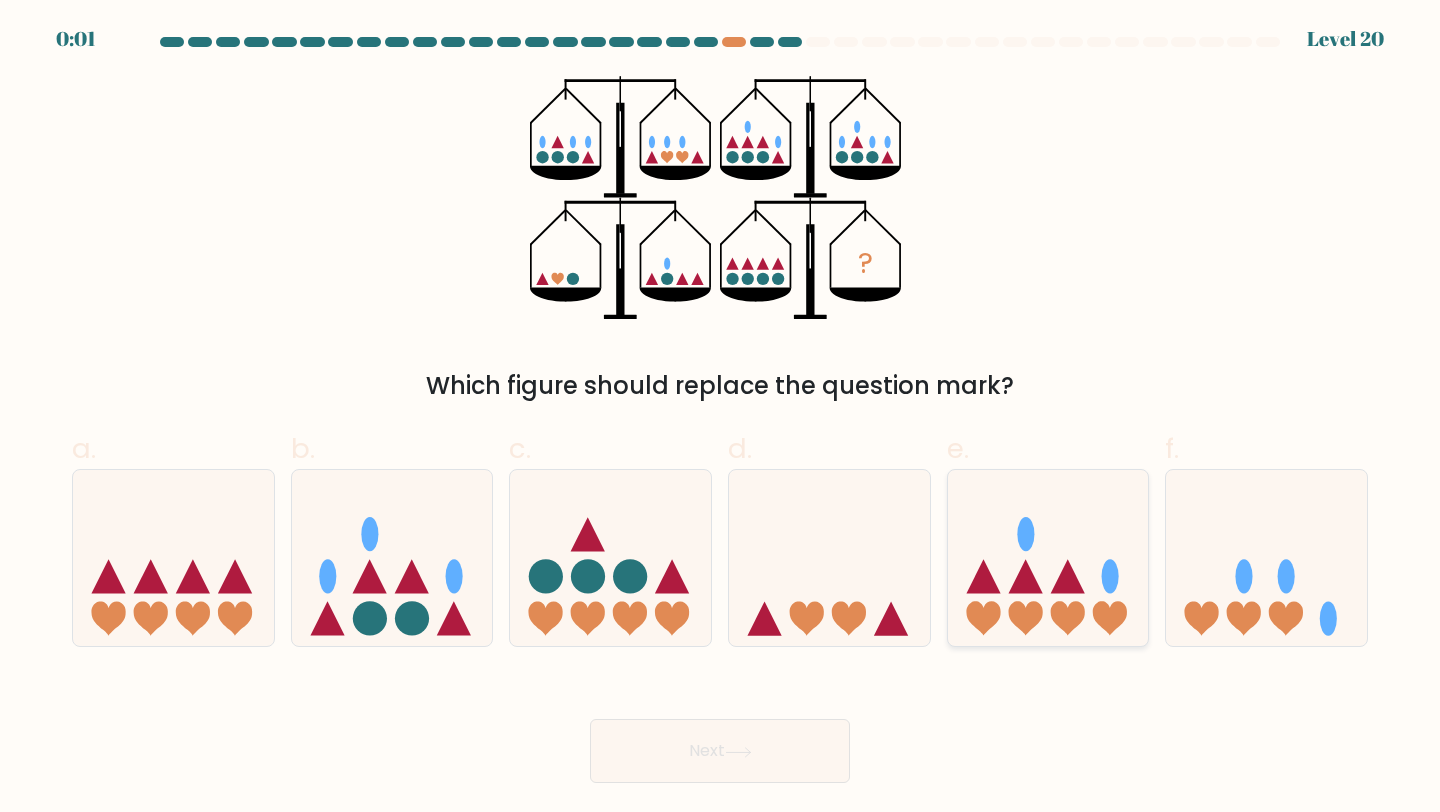 click at bounding box center [1025, 619] 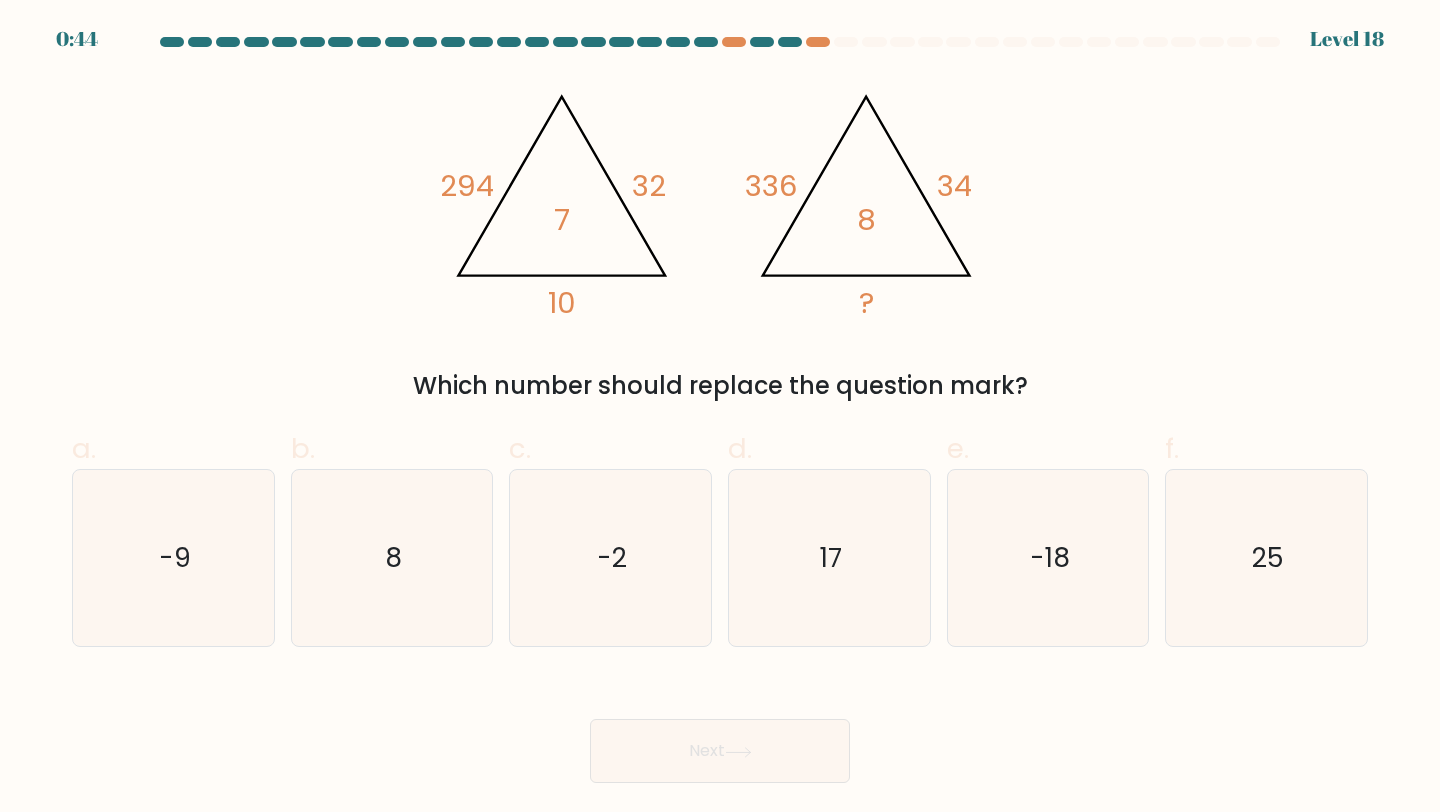 scroll, scrollTop: 0, scrollLeft: 0, axis: both 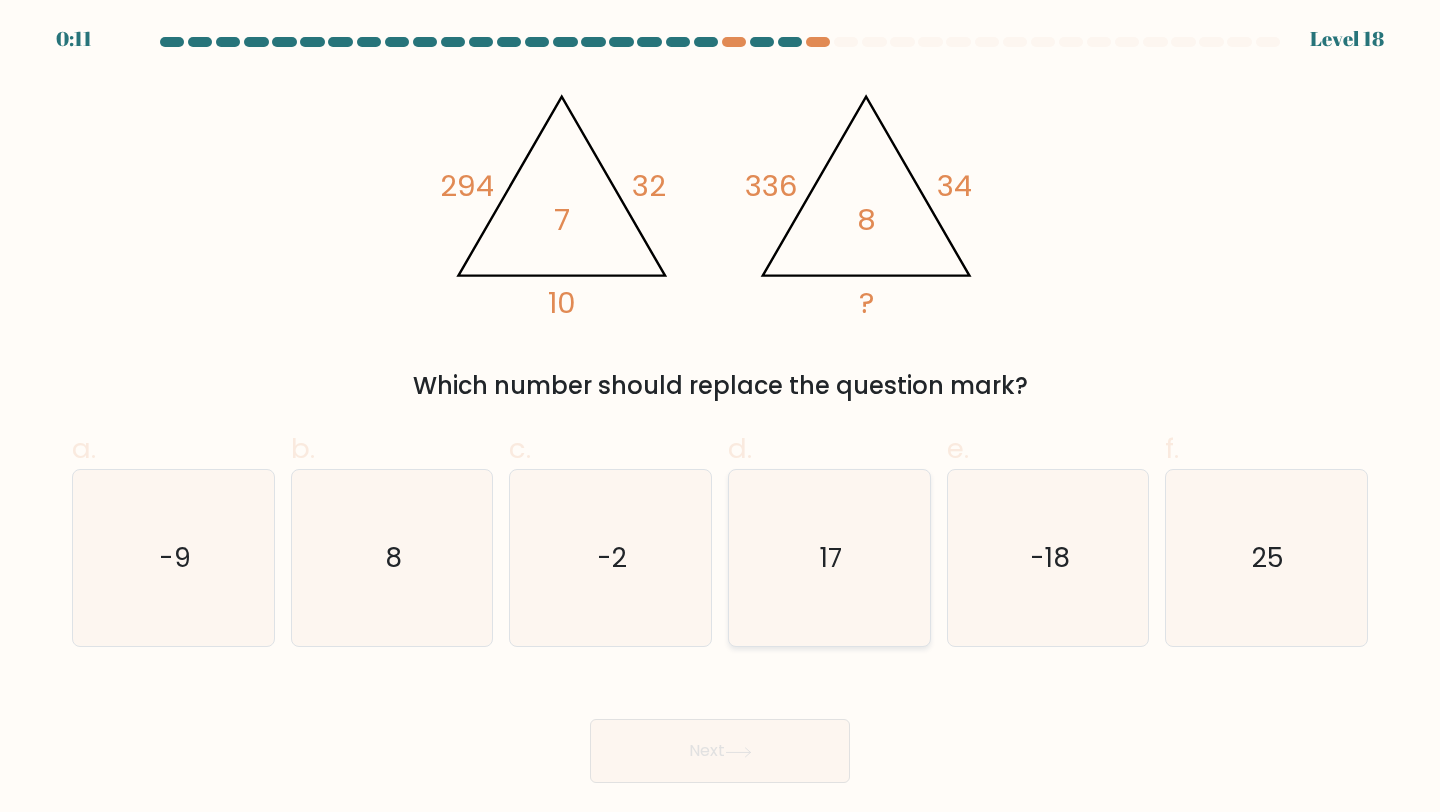 click on "17" at bounding box center (829, 558) 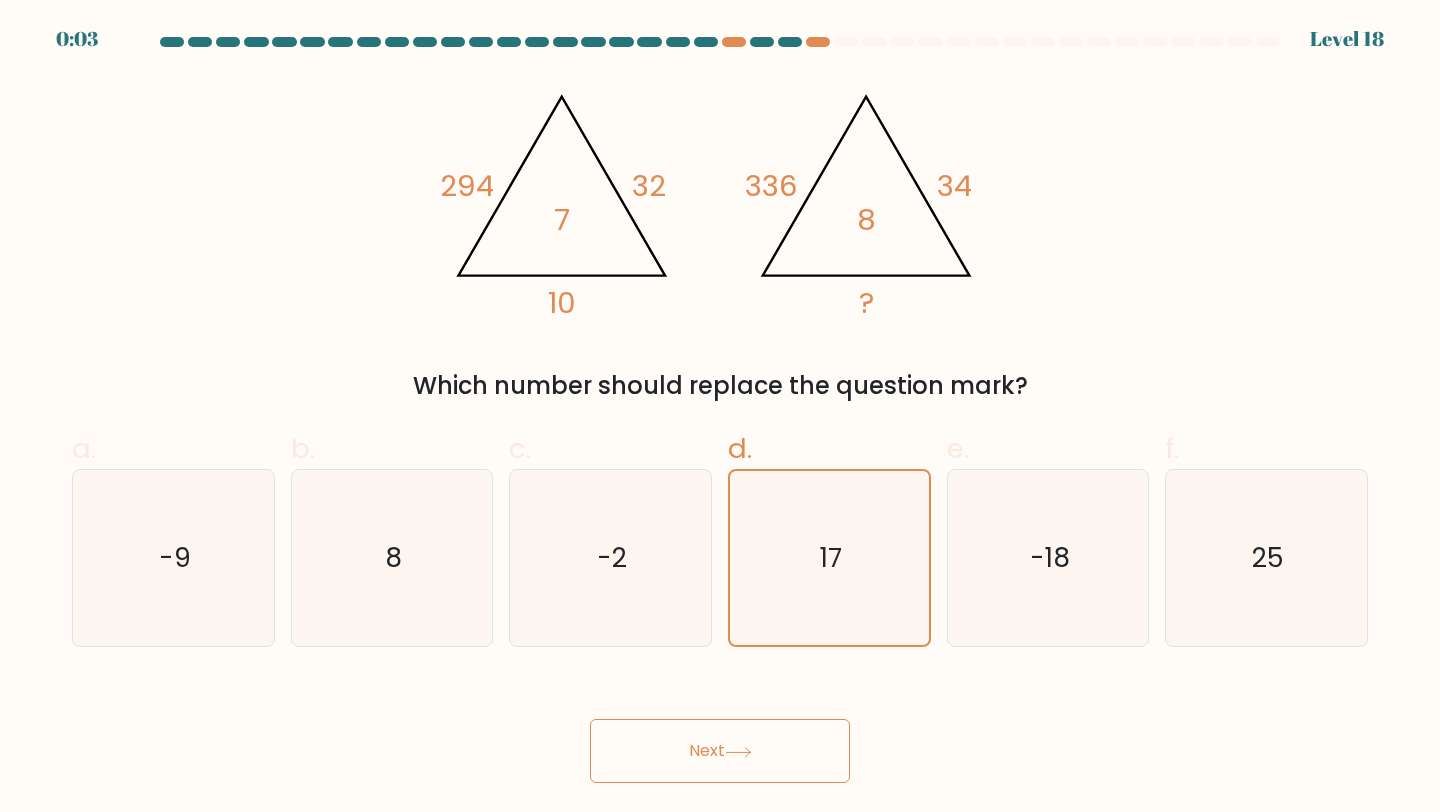 click on "Next" at bounding box center (720, 751) 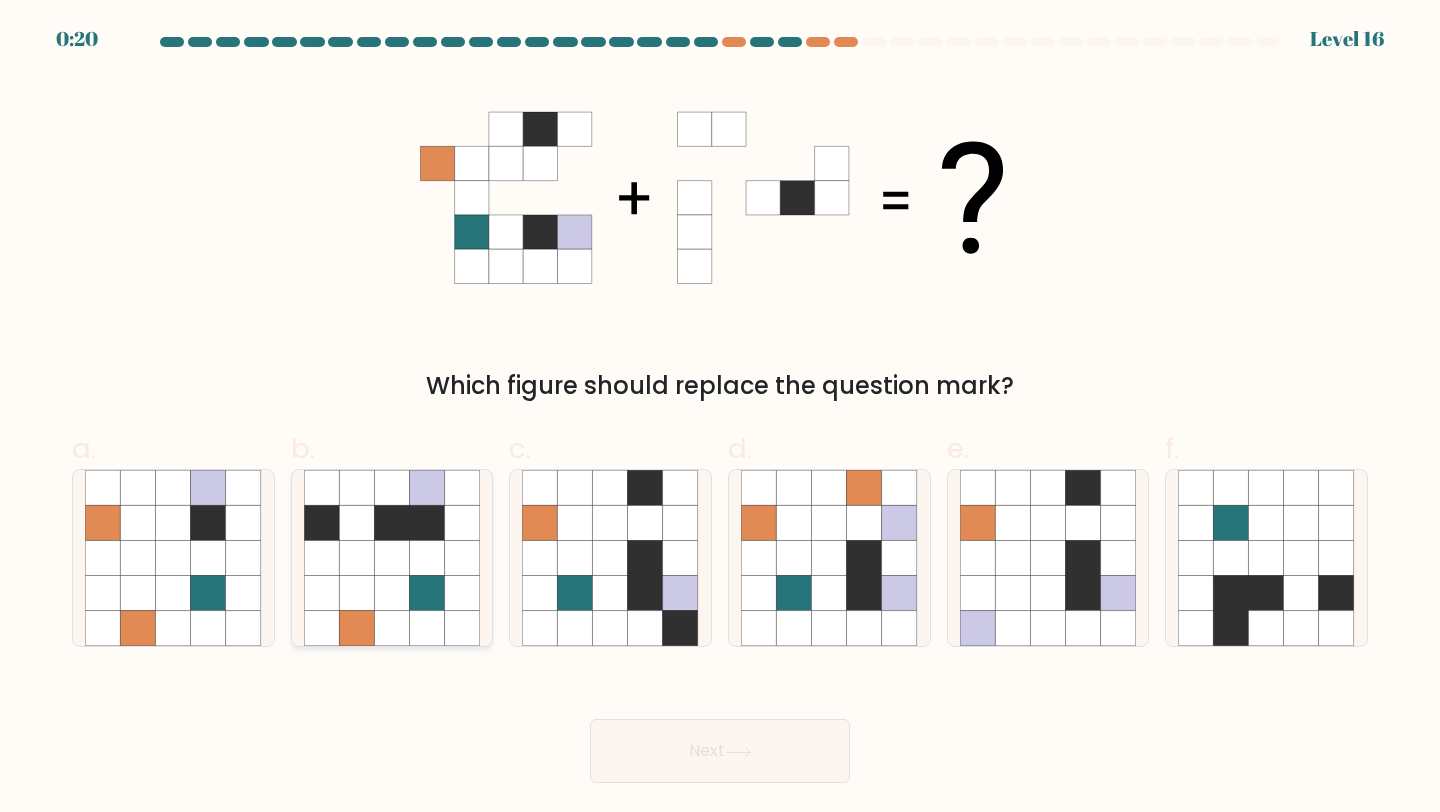 click at bounding box center [321, 593] 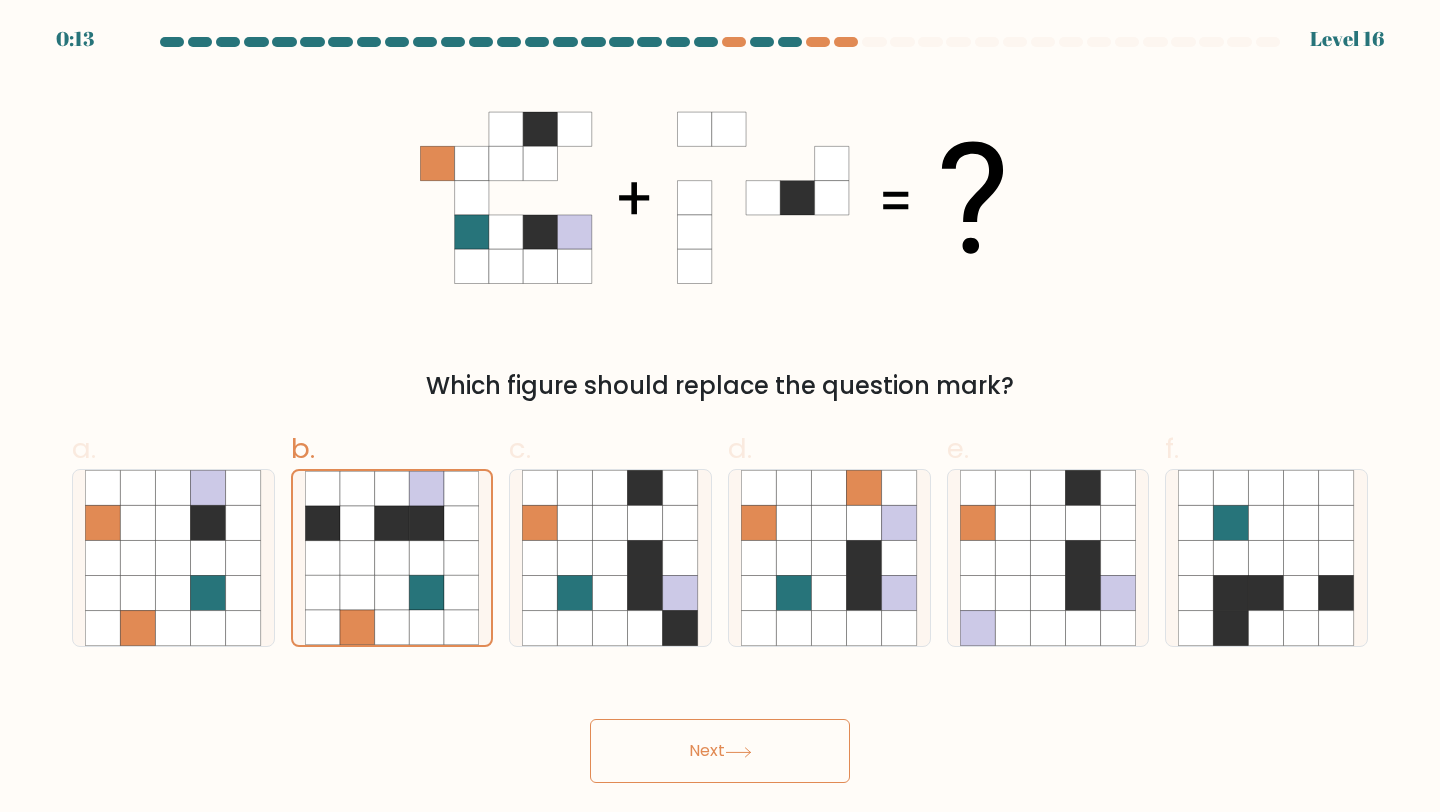 click on "Next" at bounding box center (720, 751) 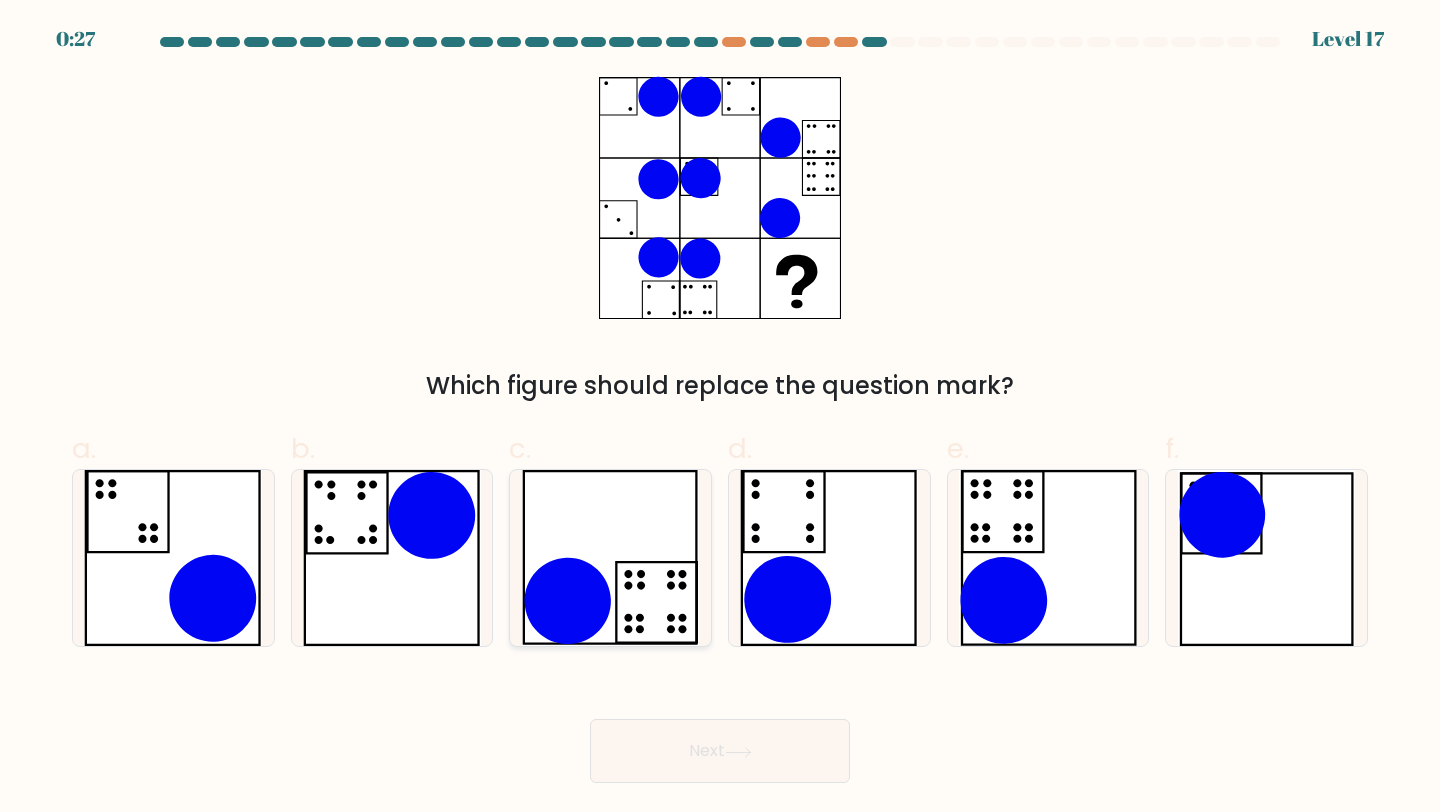 click at bounding box center (610, 558) 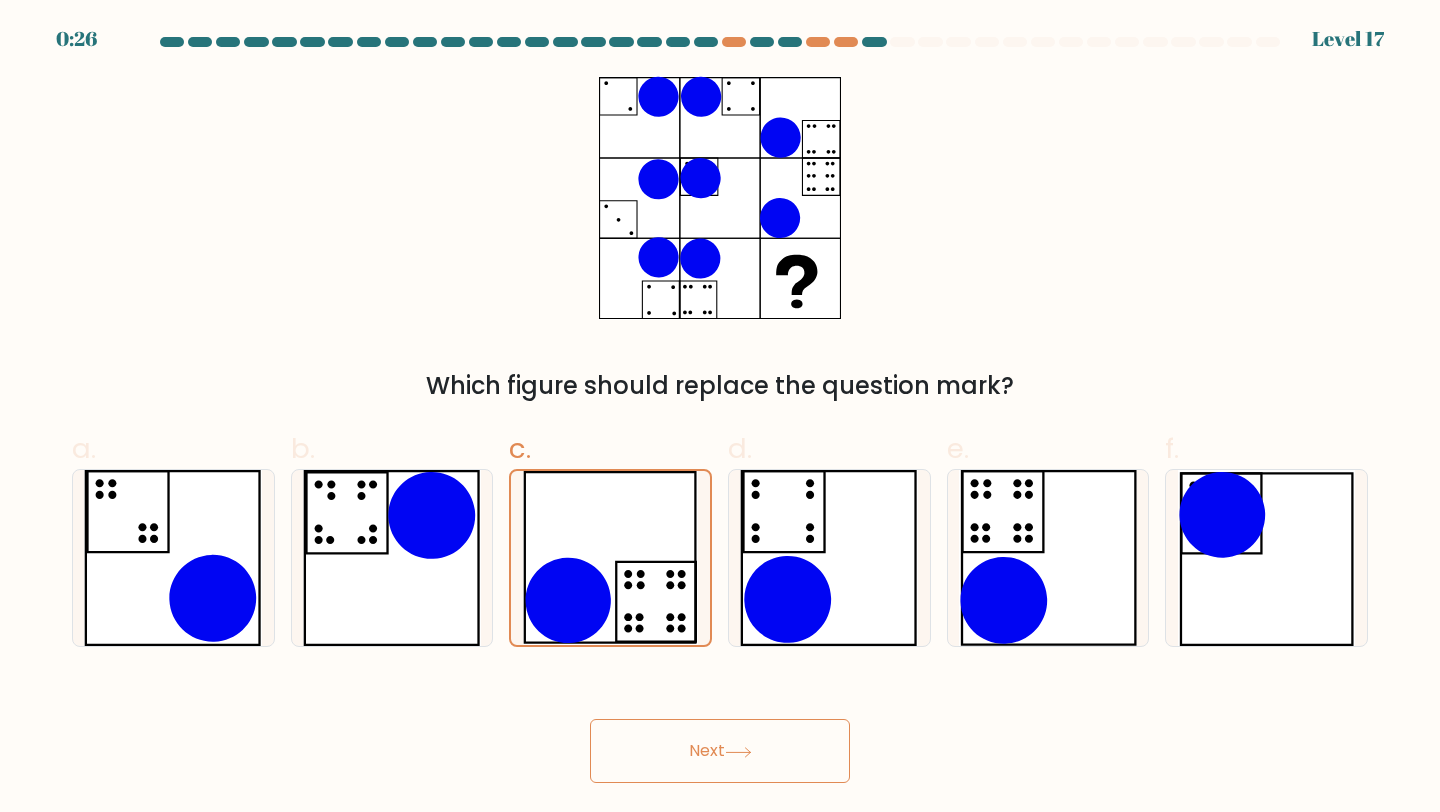 click on "Next" at bounding box center (720, 751) 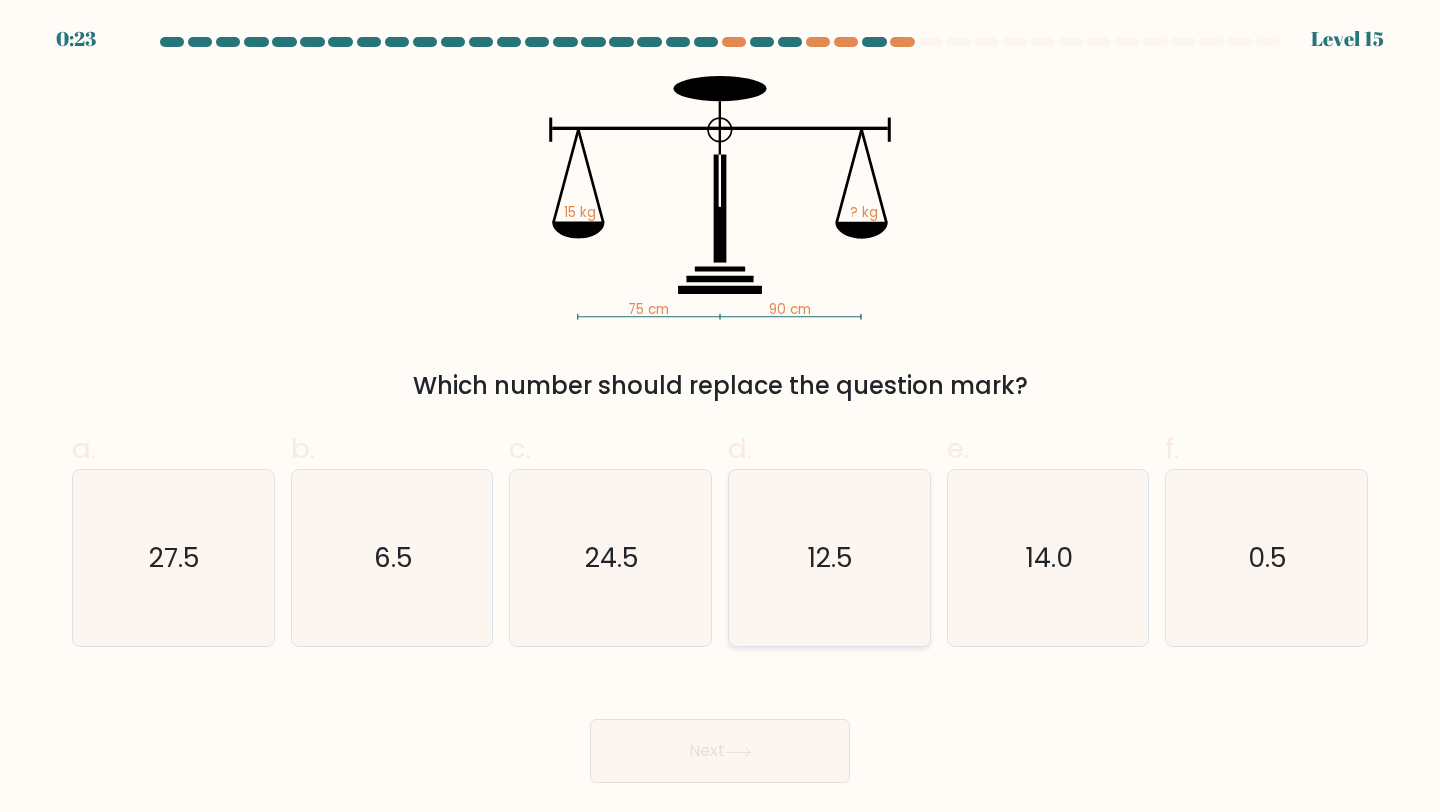 click on "12.5" at bounding box center [829, 558] 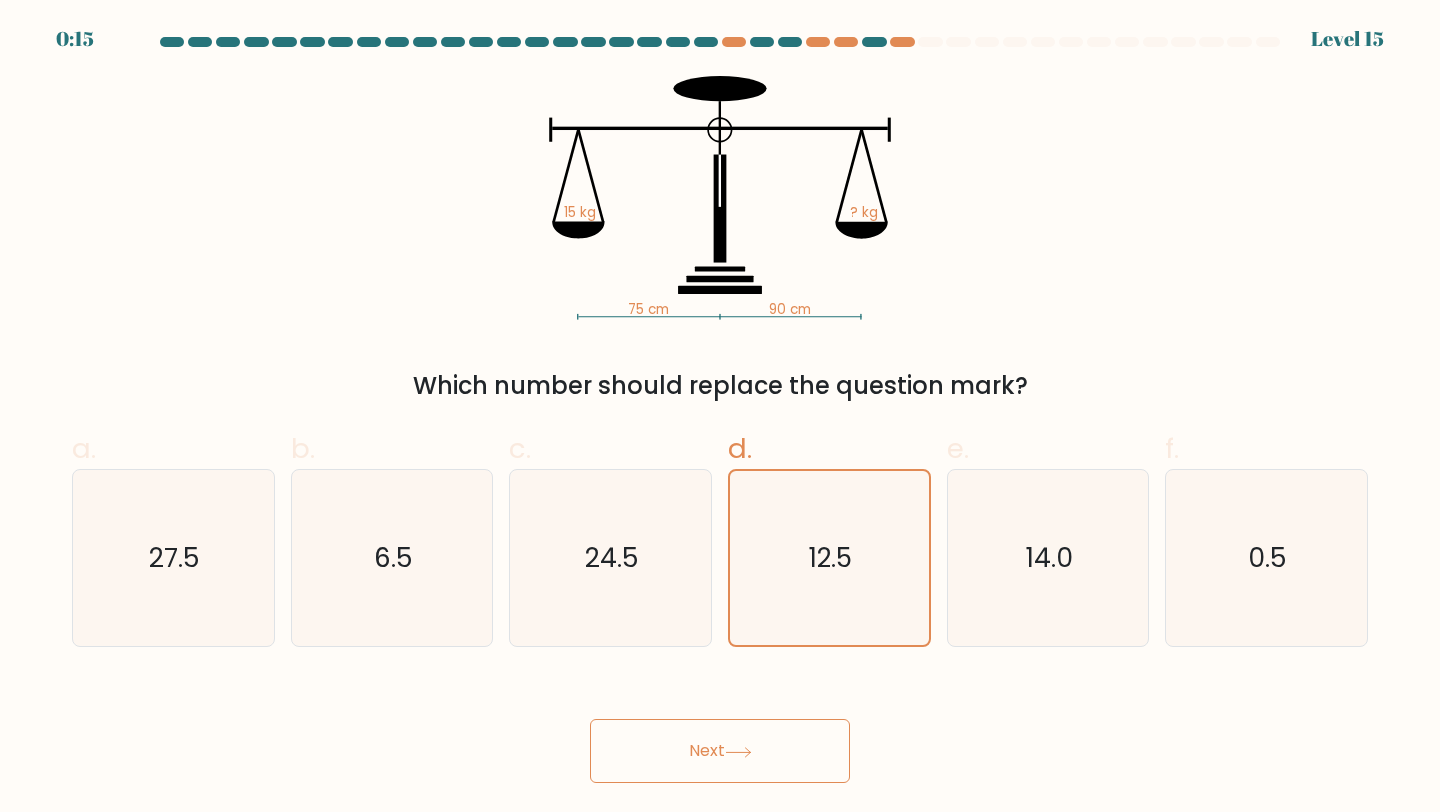 click on "Next" at bounding box center (720, 751) 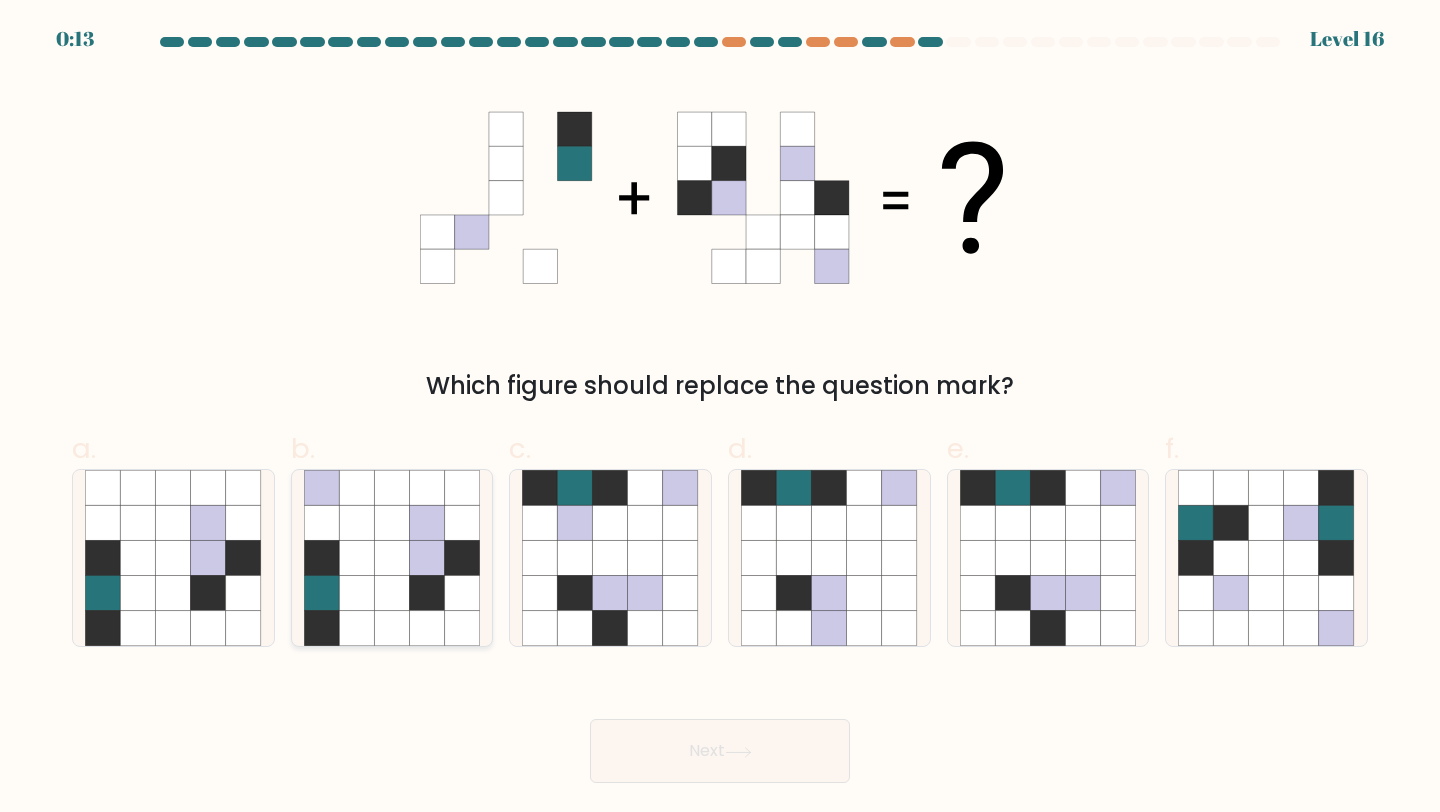 click at bounding box center [427, 593] 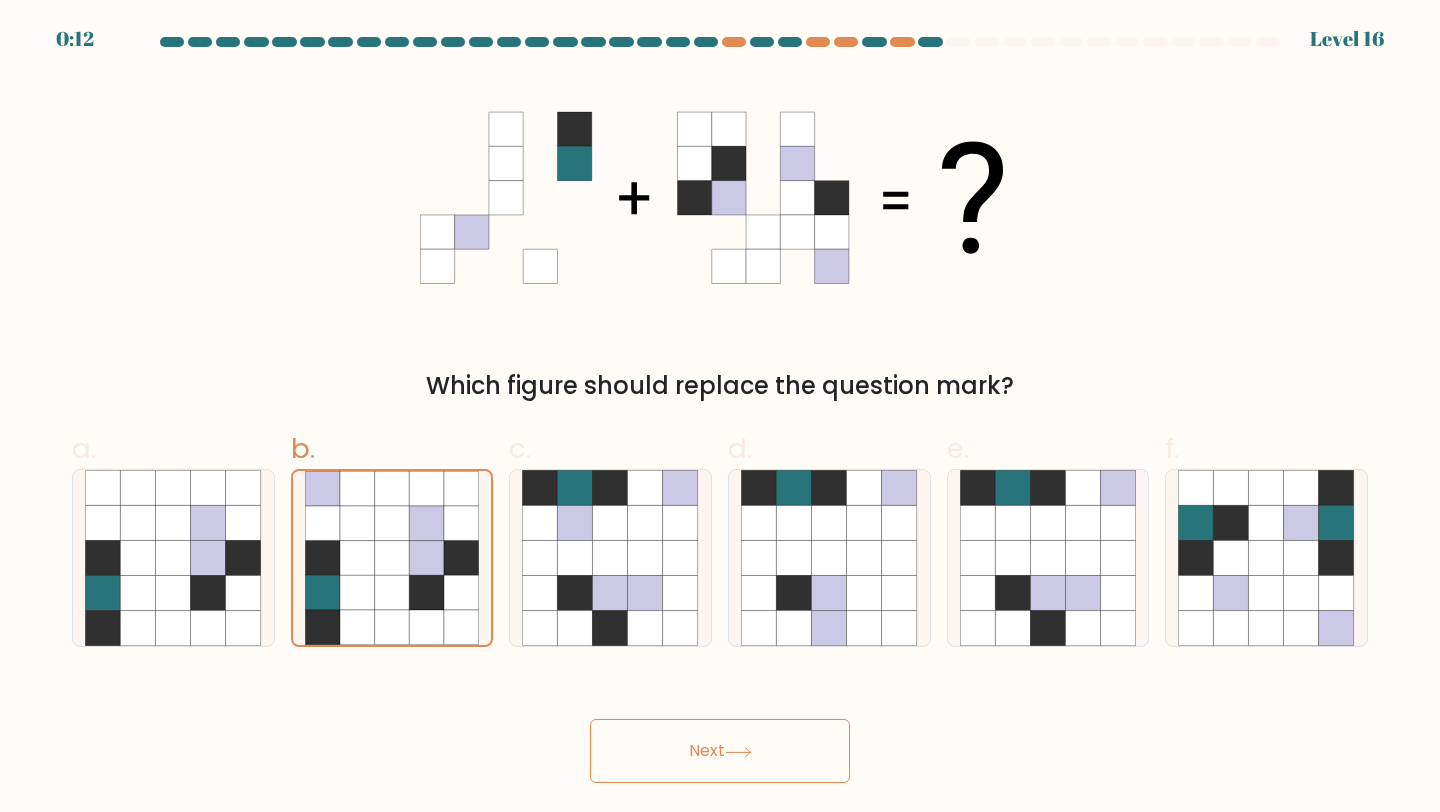 click on "Next" at bounding box center (720, 751) 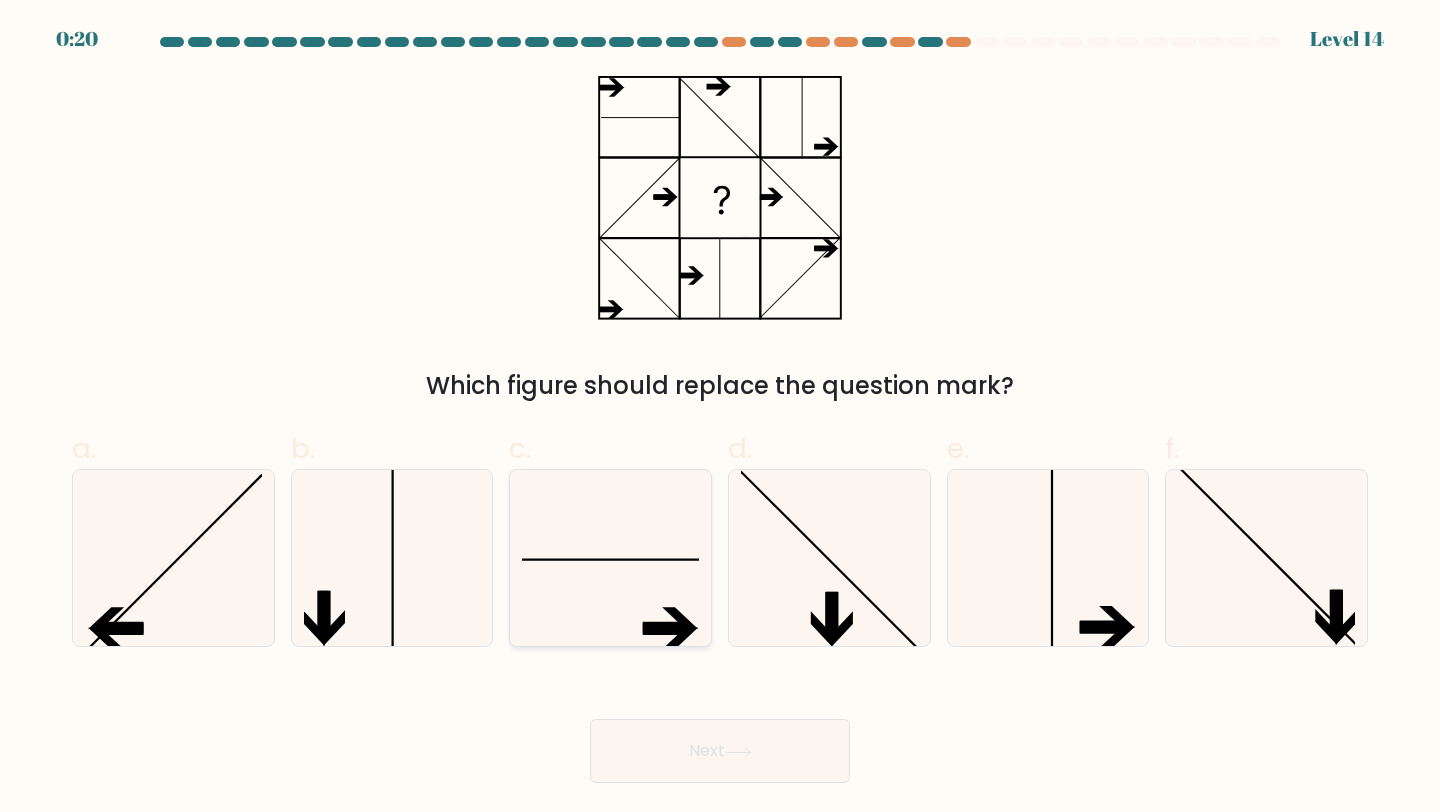 click at bounding box center (610, 558) 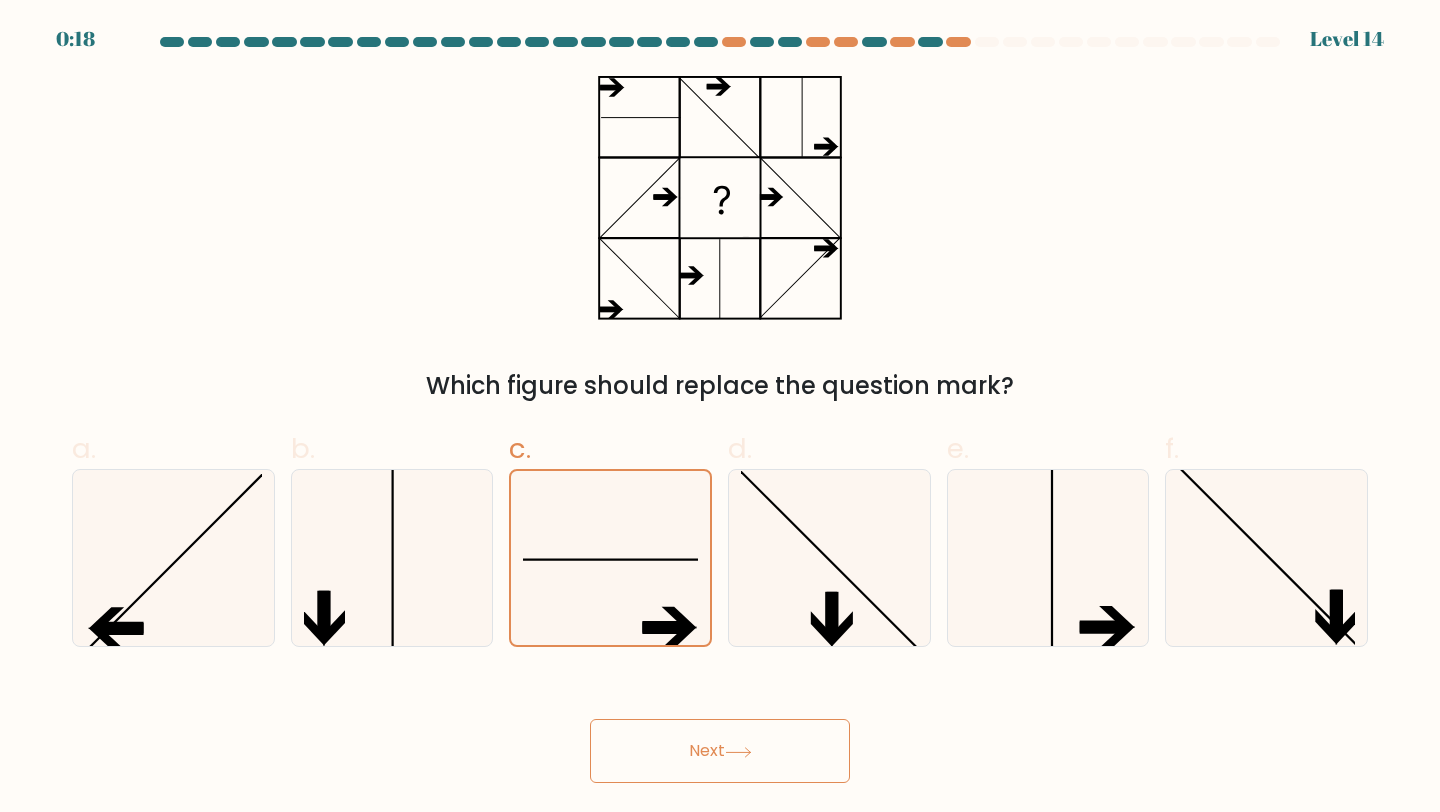 click on "Next" at bounding box center (720, 751) 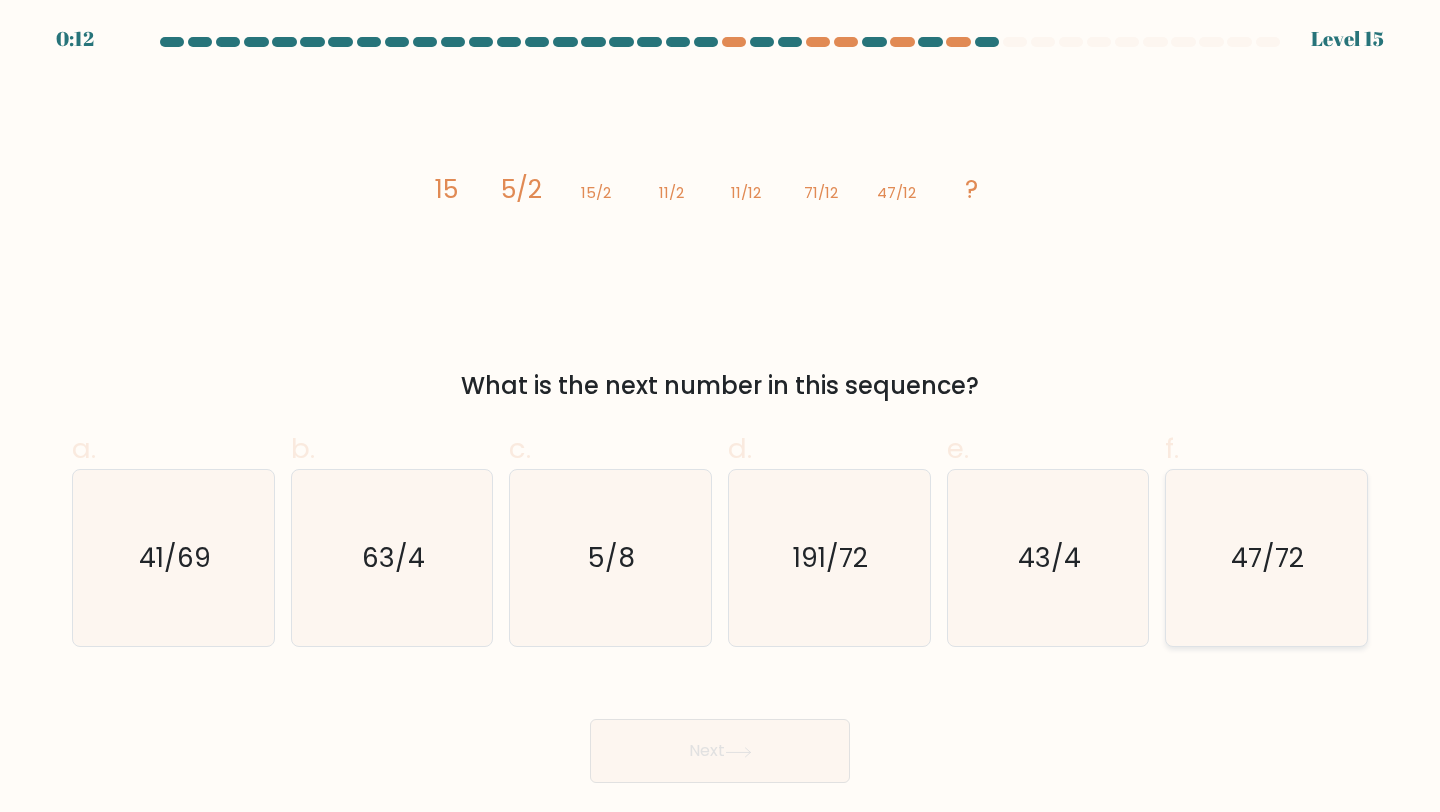 click on "47/72" at bounding box center (1266, 558) 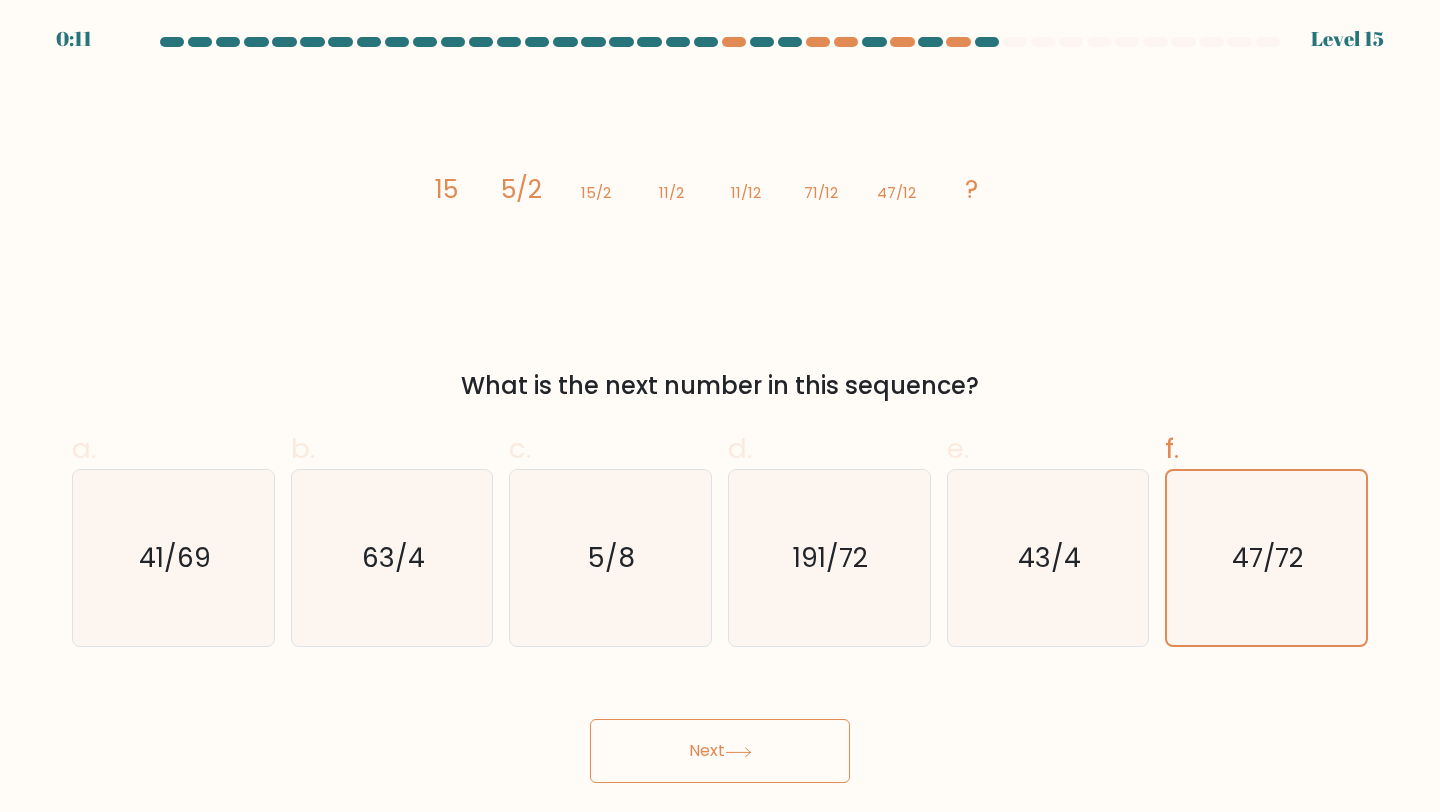 click on "Next" at bounding box center (720, 751) 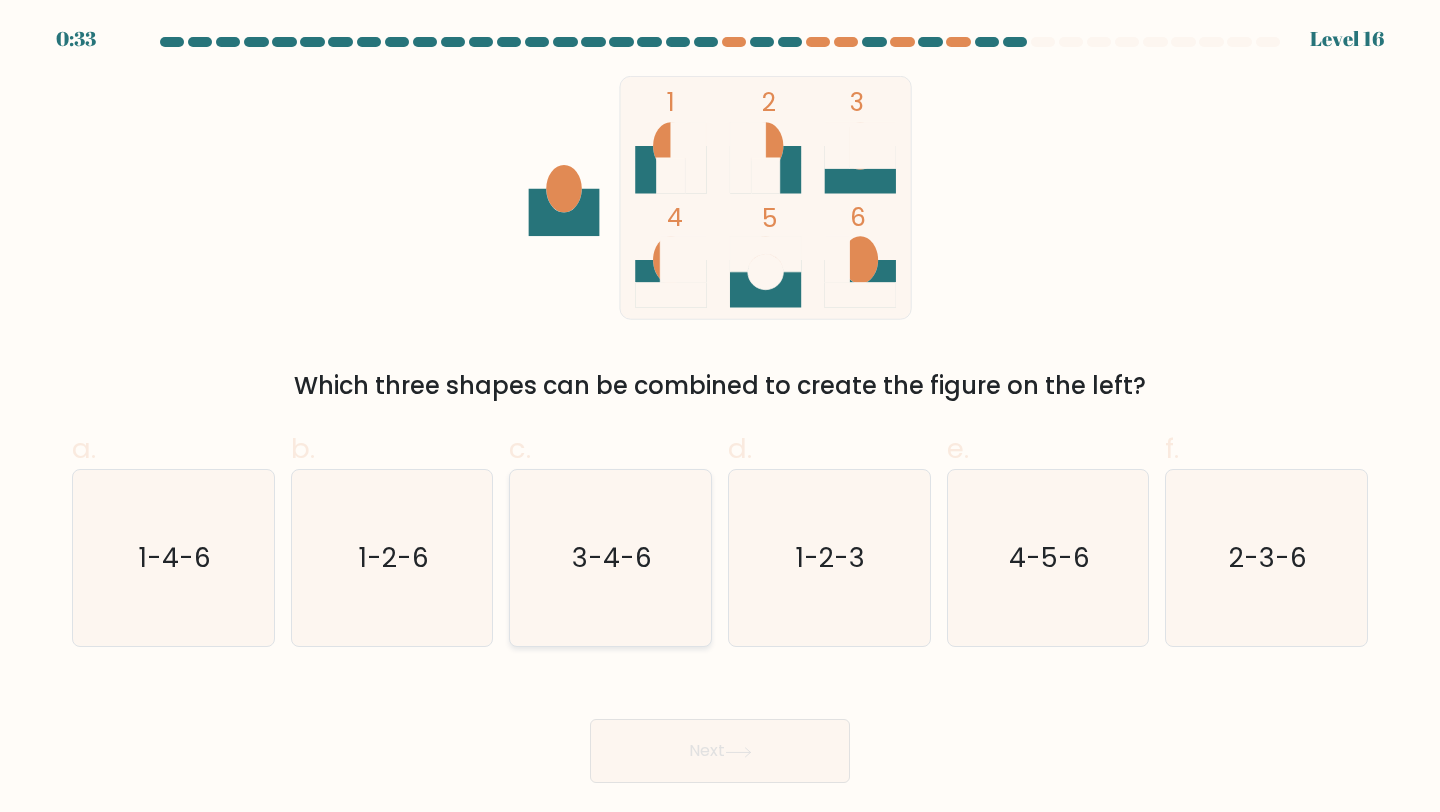 click on "3-4-6" at bounding box center [612, 557] 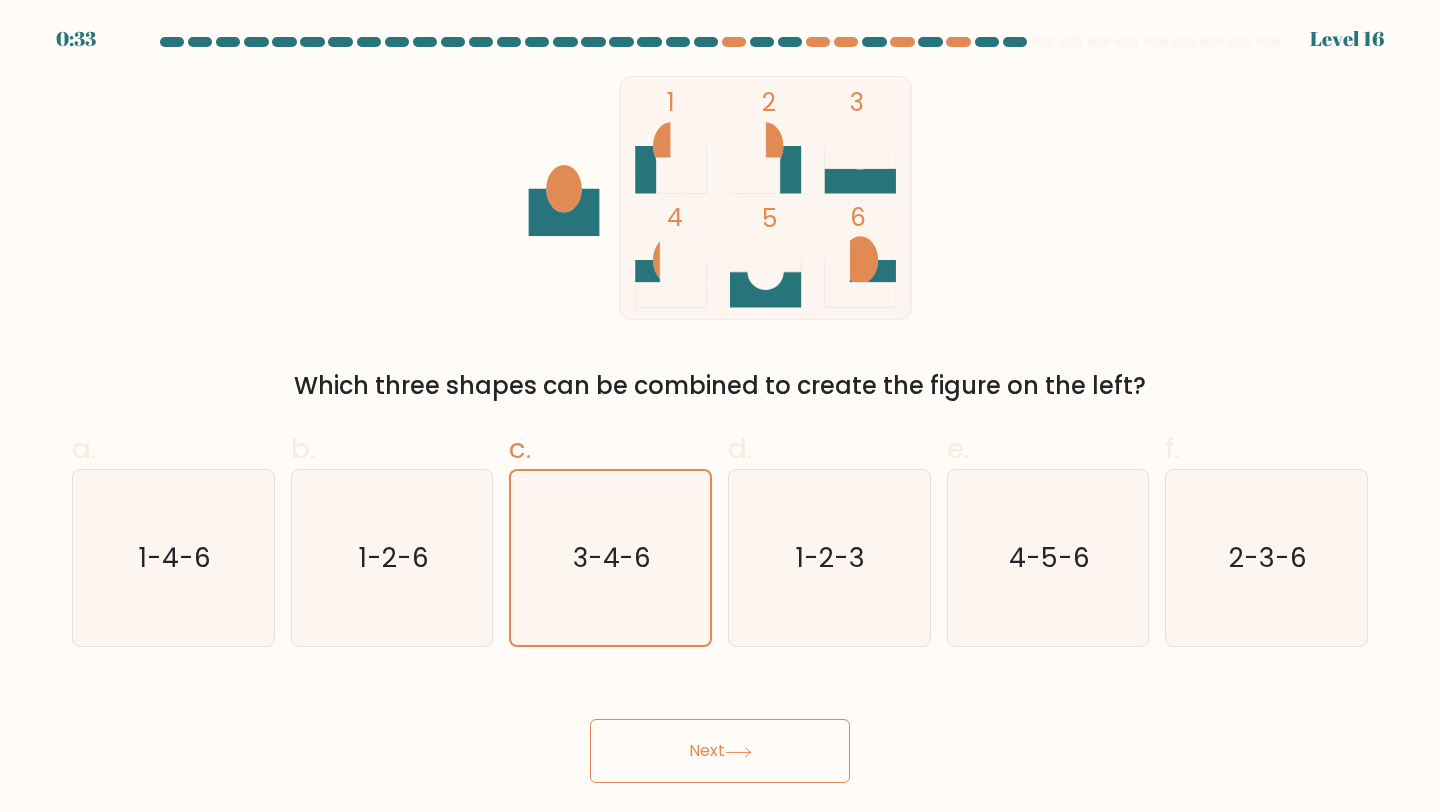 click on "Next" at bounding box center (720, 751) 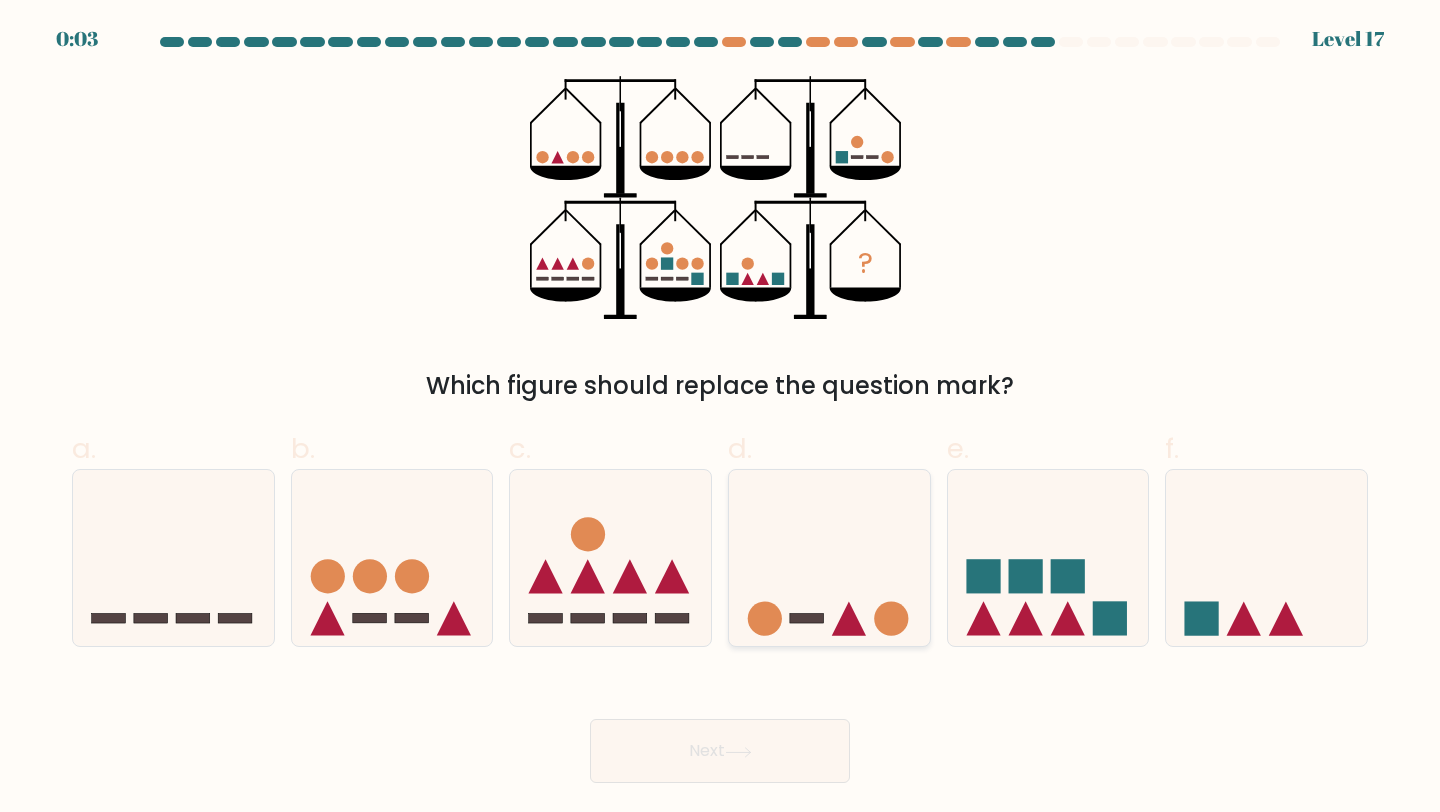 click at bounding box center [829, 558] 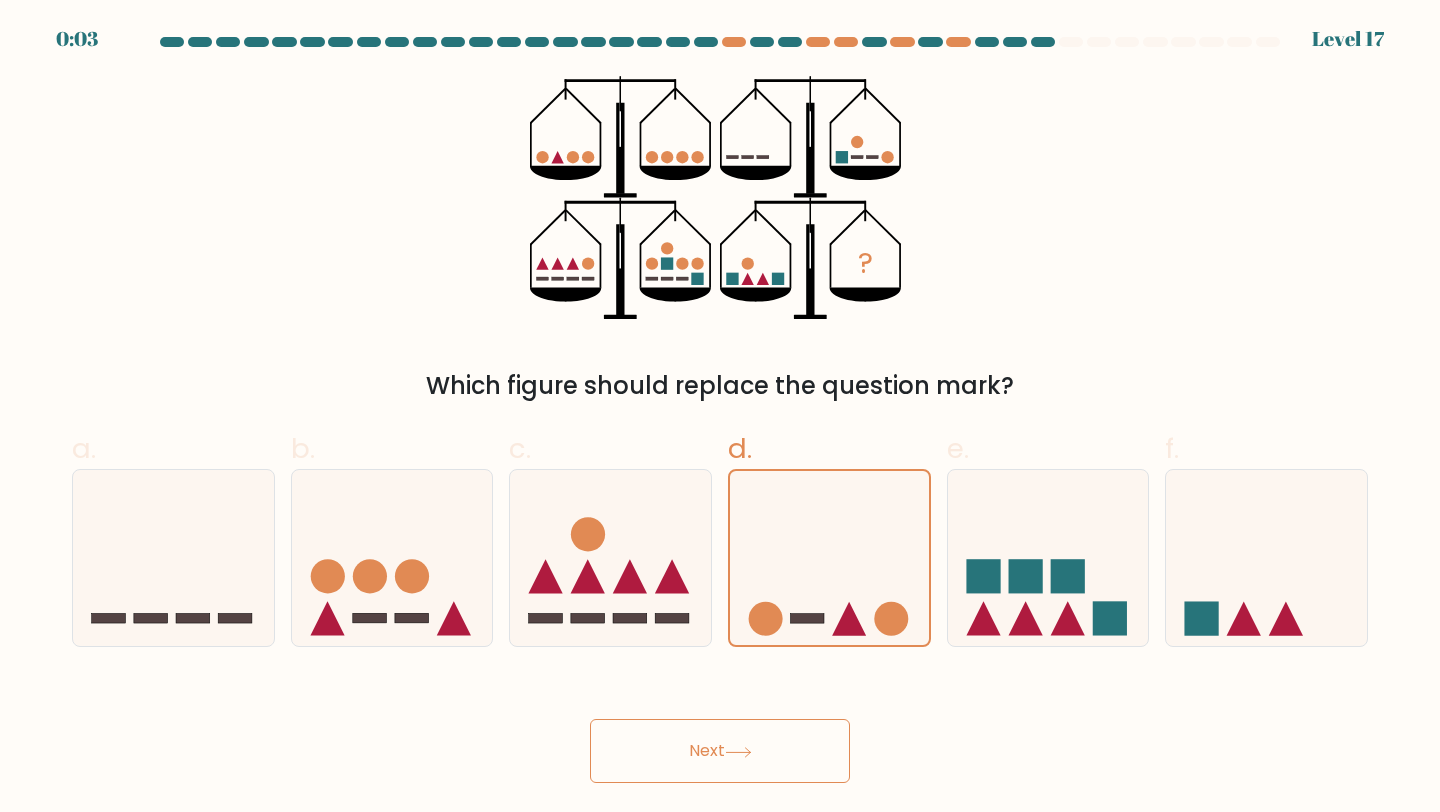 click at bounding box center (738, 752) 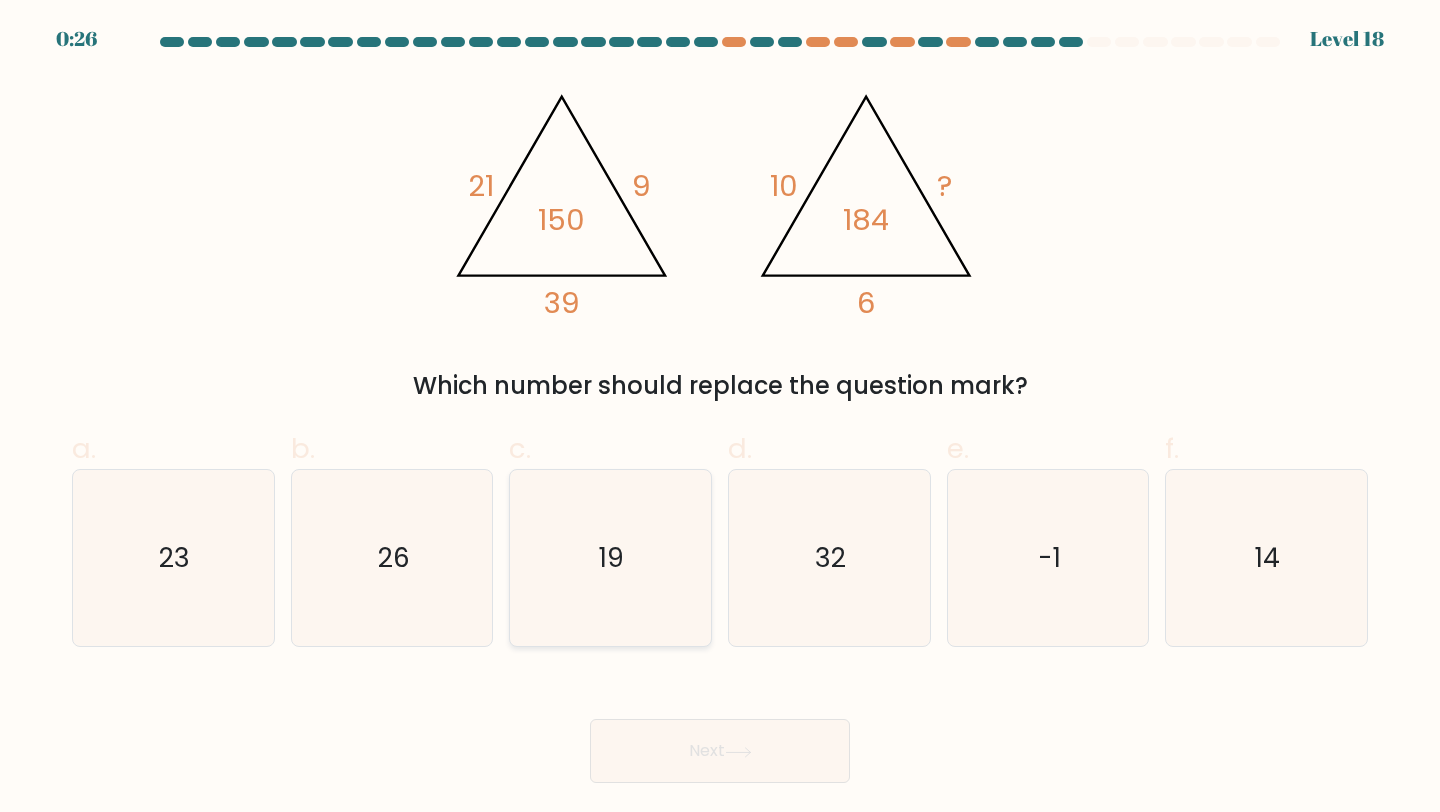 click on "19" at bounding box center (610, 558) 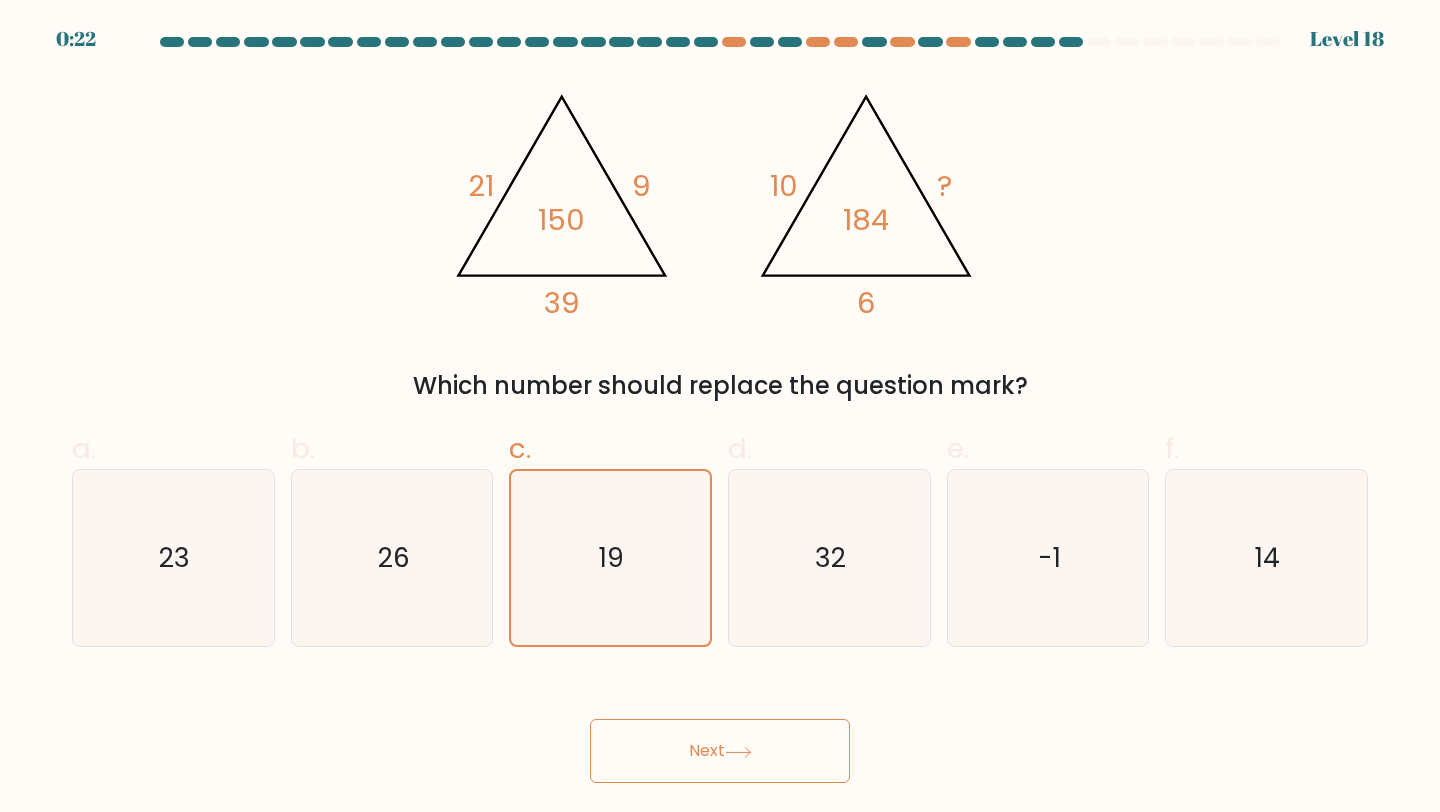 click on "Next" at bounding box center [720, 751] 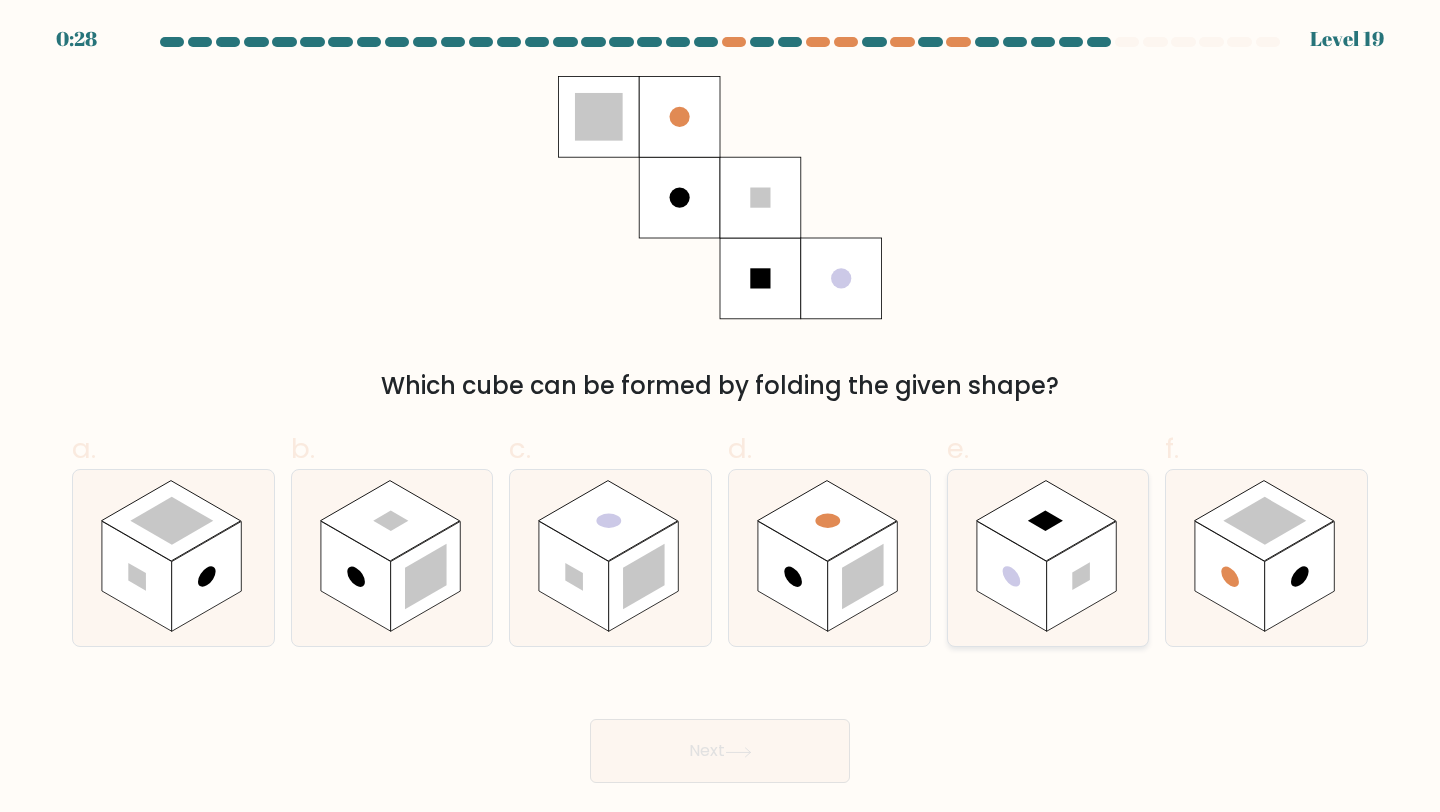 click at bounding box center (1012, 576) 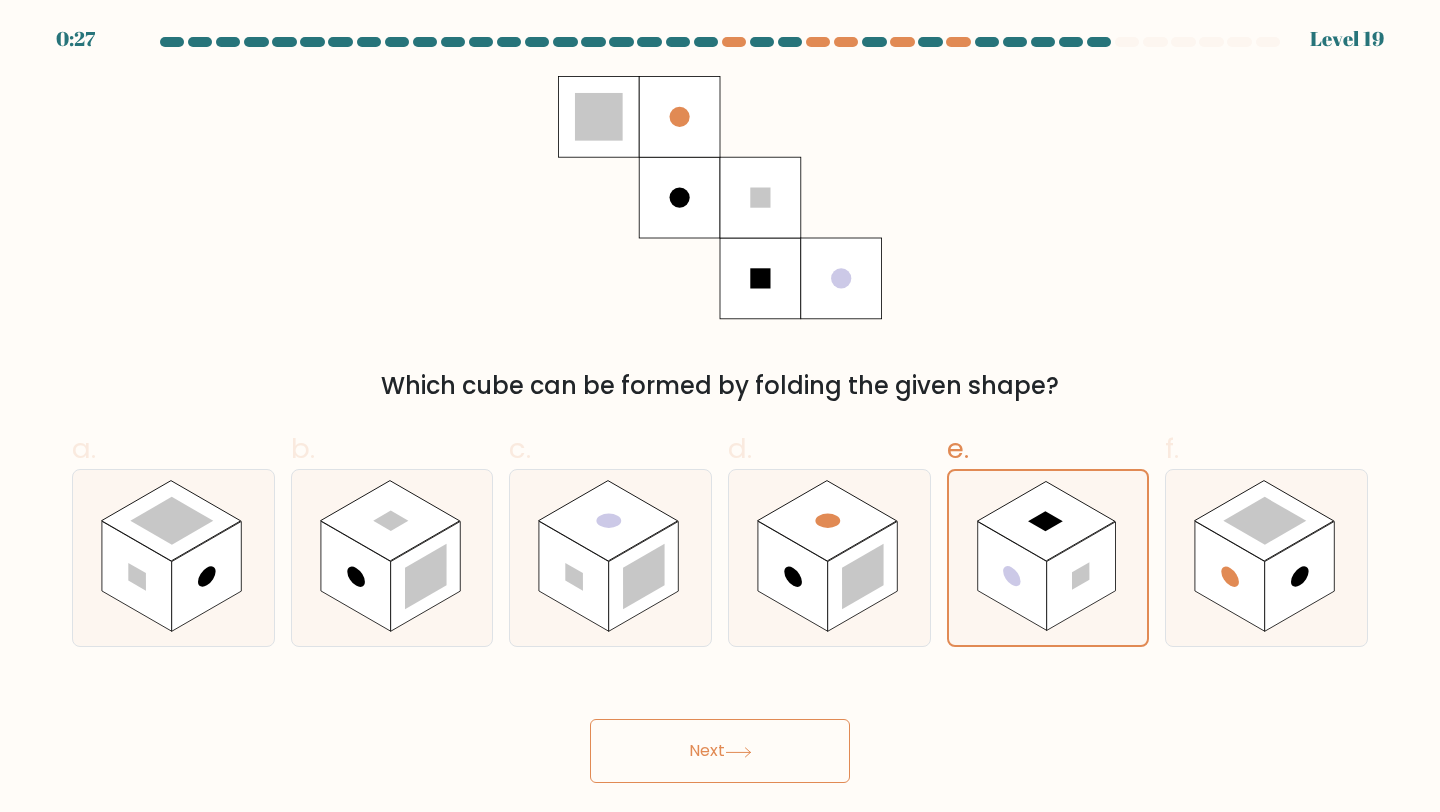 click on "Next" at bounding box center [720, 751] 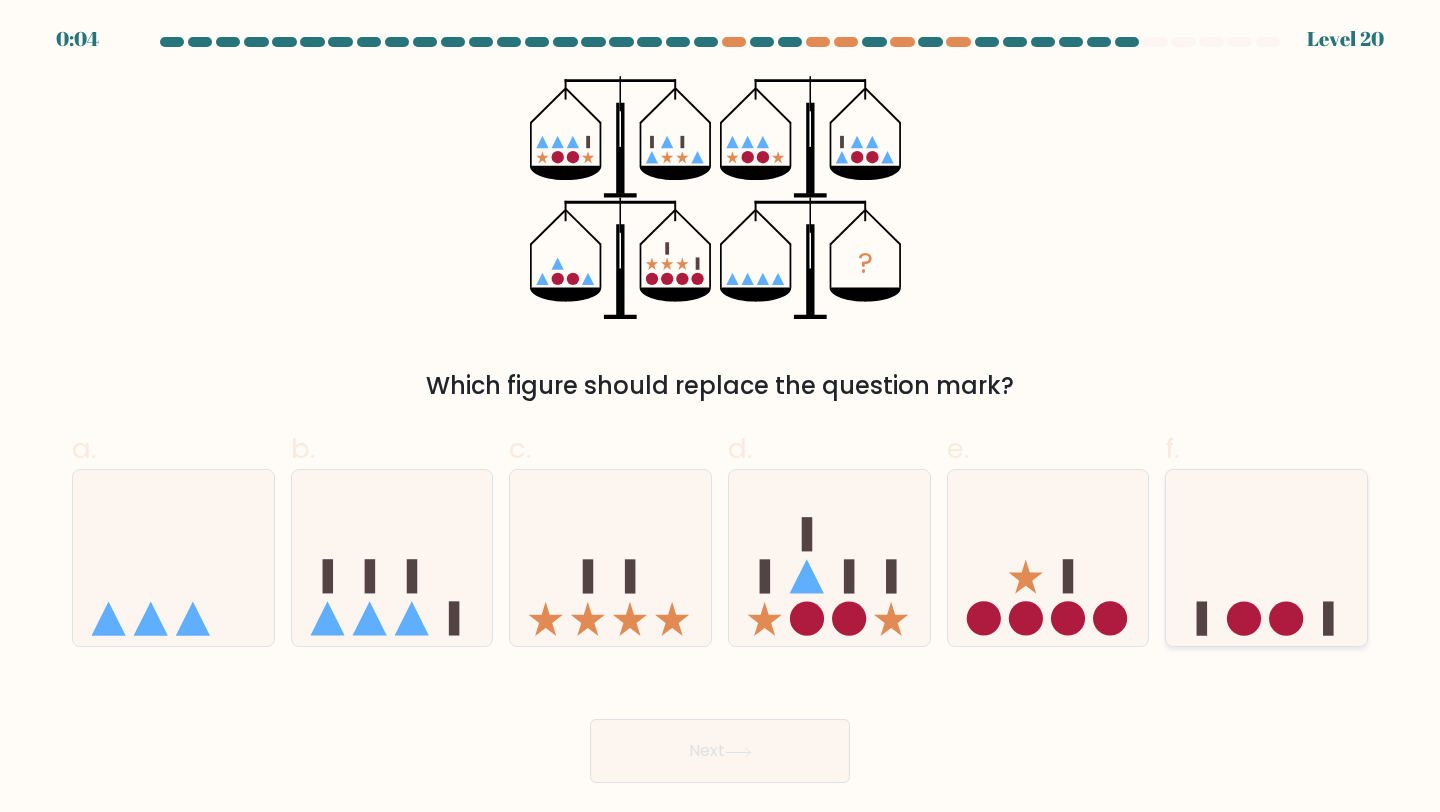 click at bounding box center (1266, 558) 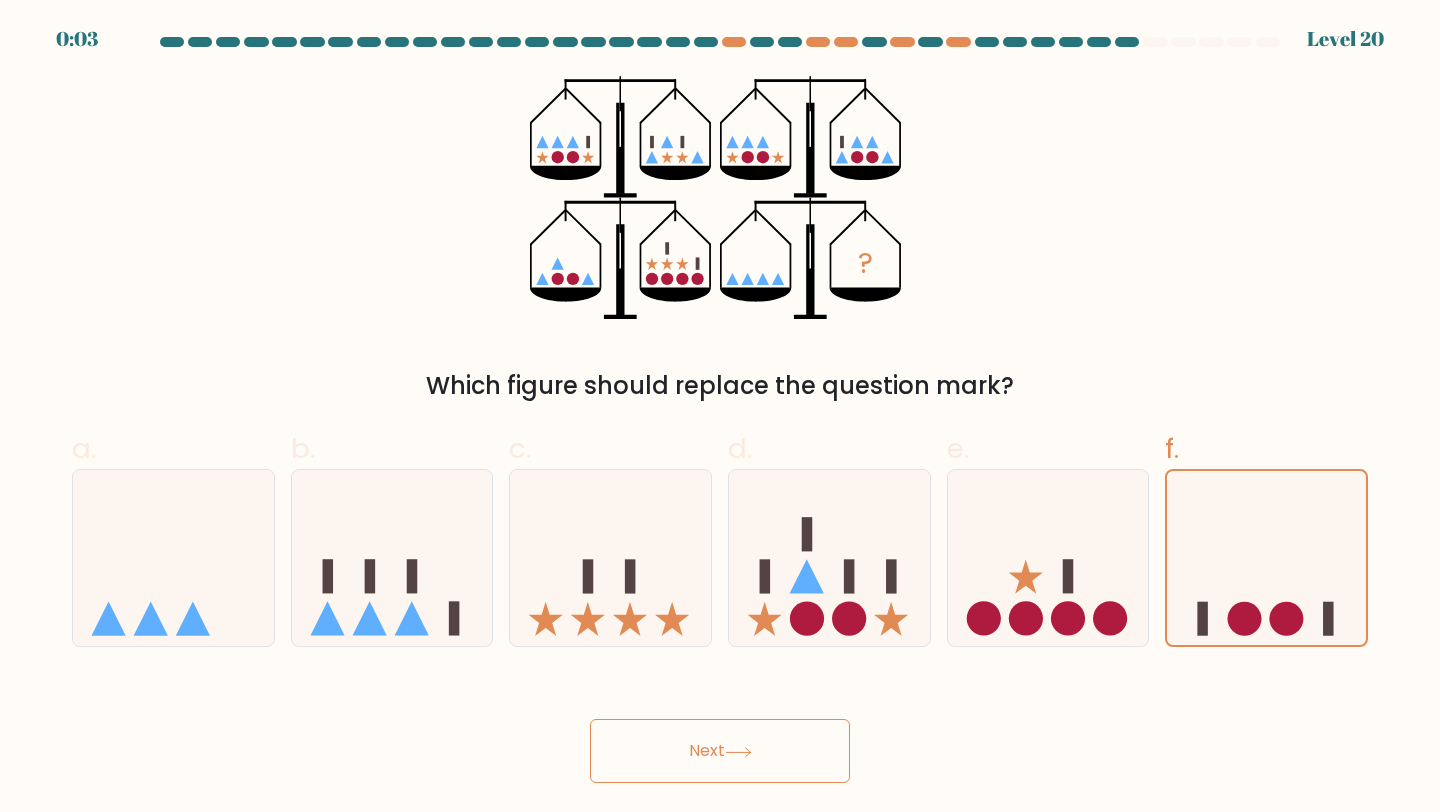 click on "Next" at bounding box center [720, 751] 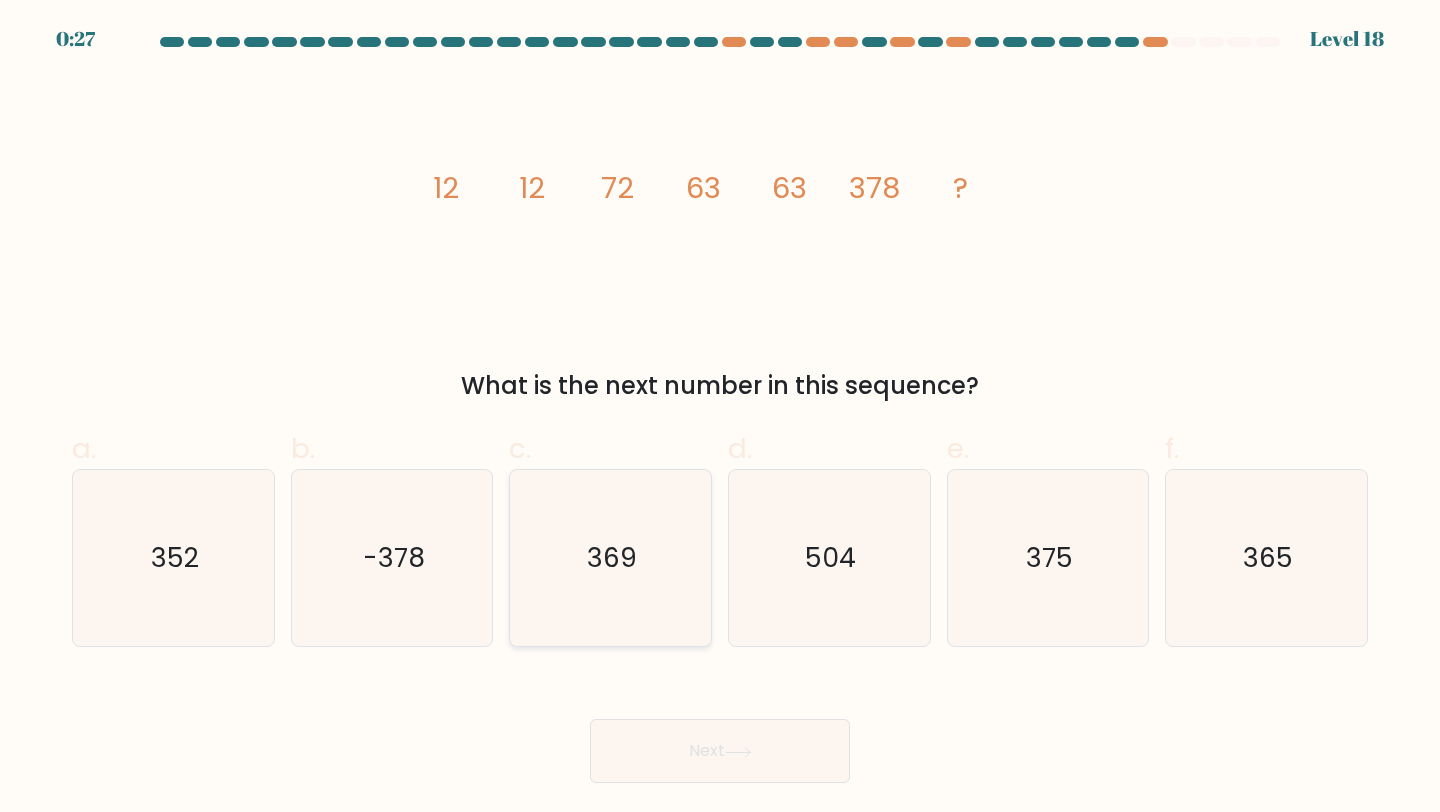 click on "369" at bounding box center [610, 558] 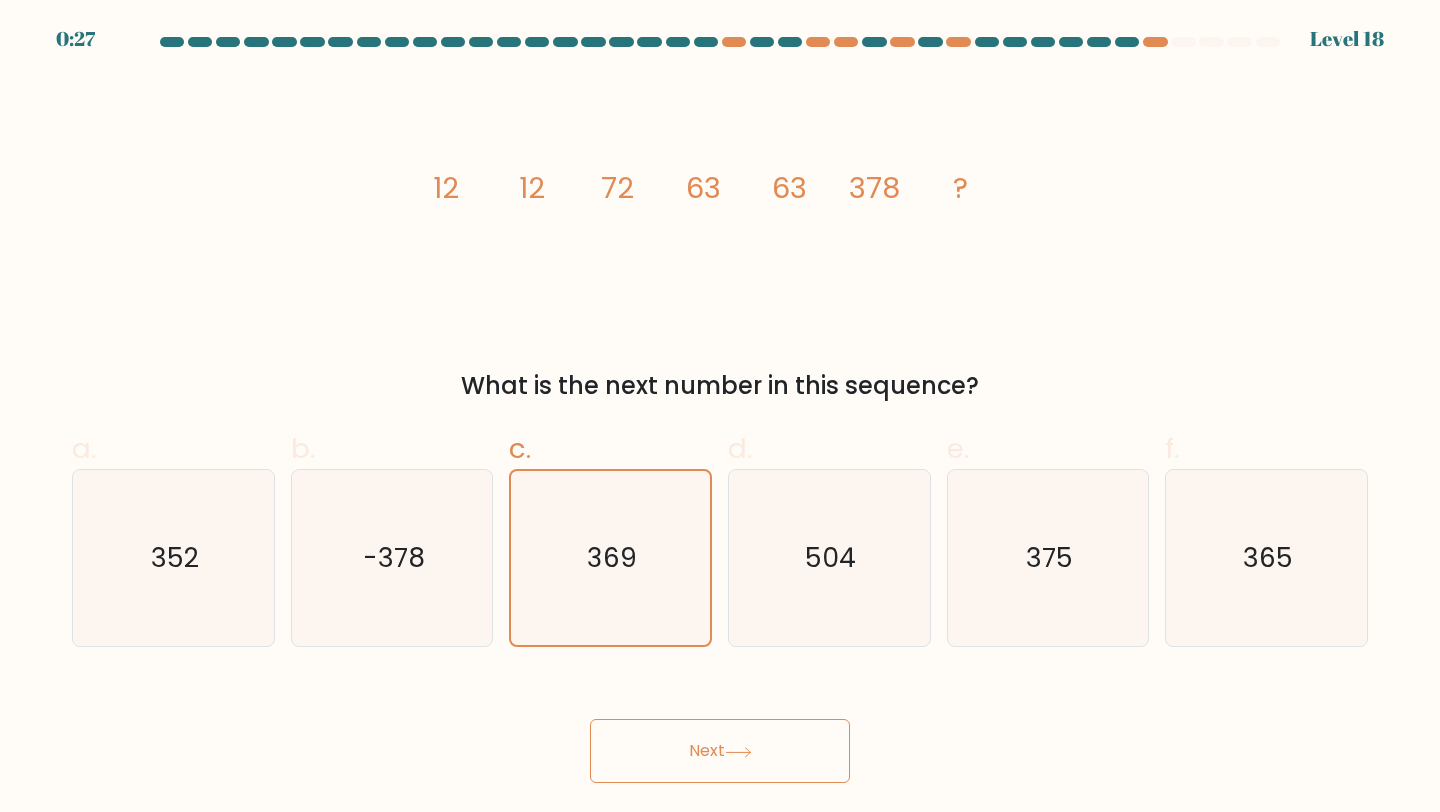 click on "Next" at bounding box center [720, 751] 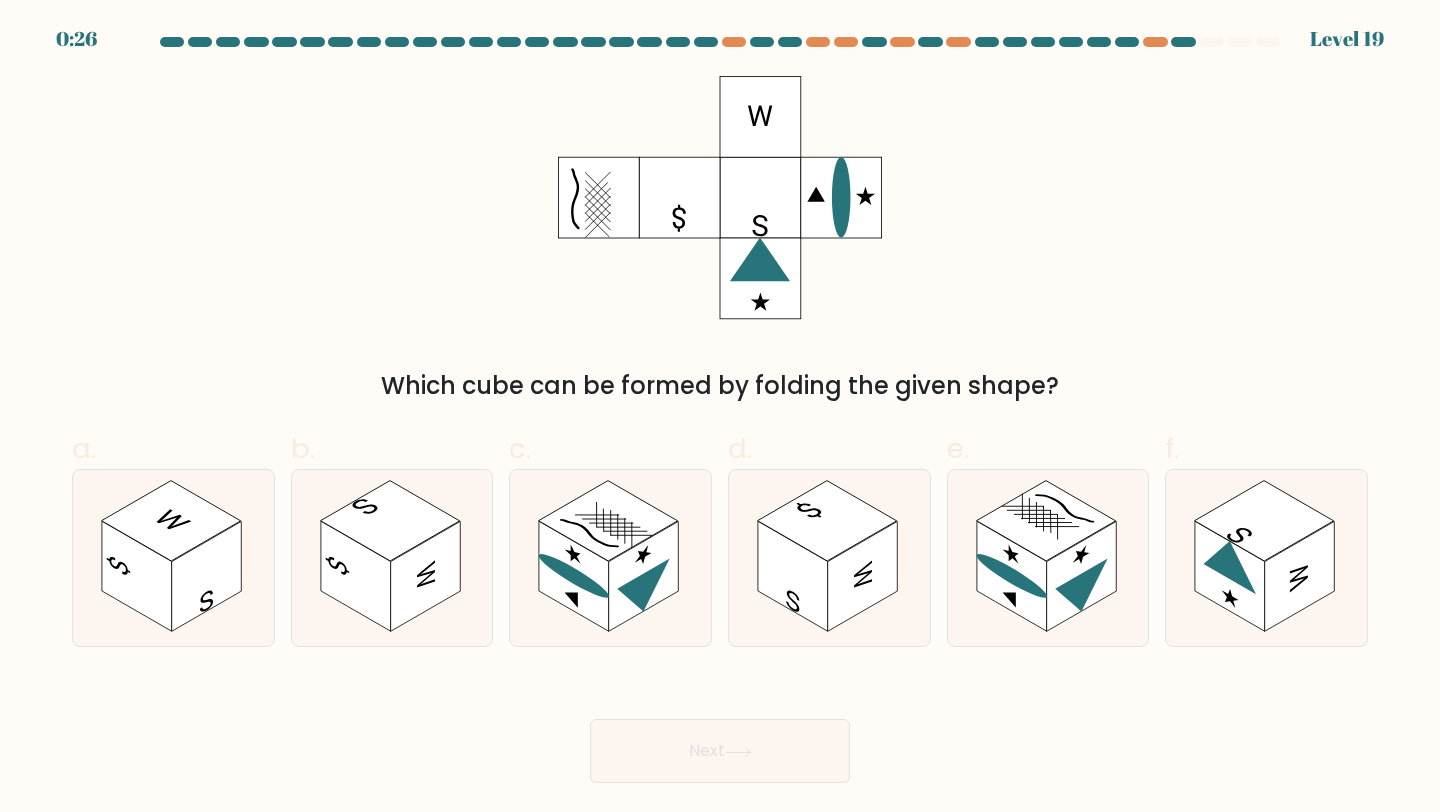 click on "Next" at bounding box center (720, 727) 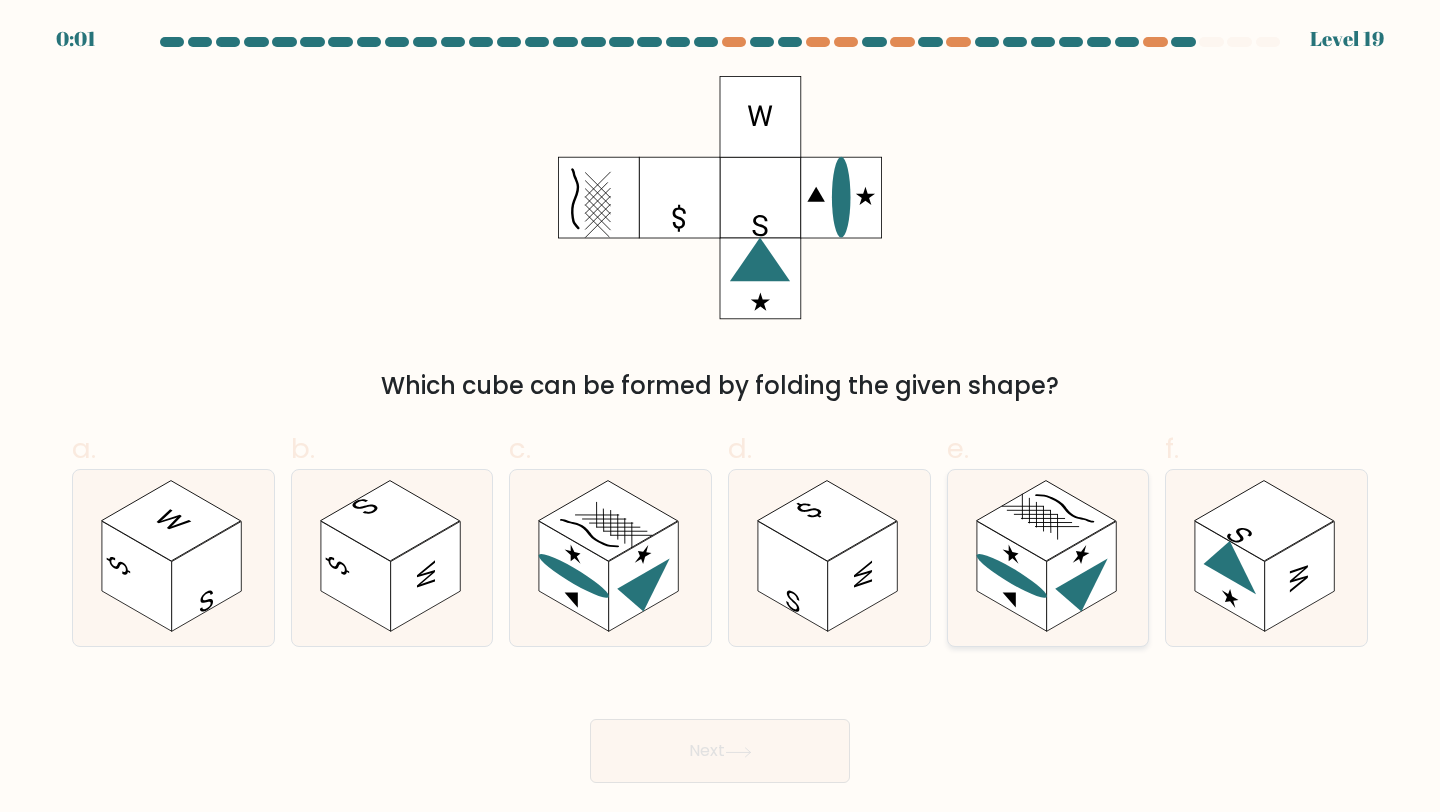 click at bounding box center [1082, 576] 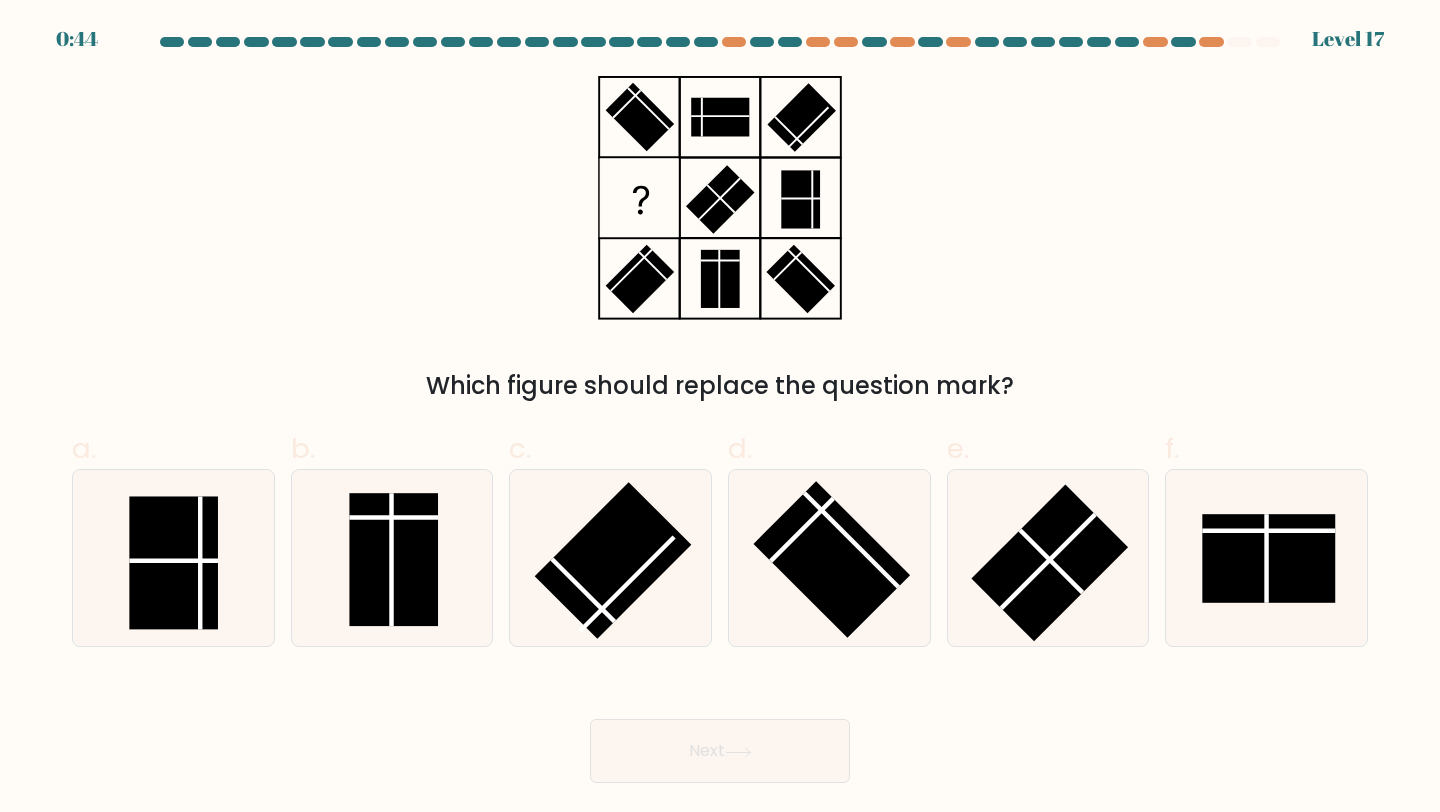 scroll, scrollTop: 0, scrollLeft: 0, axis: both 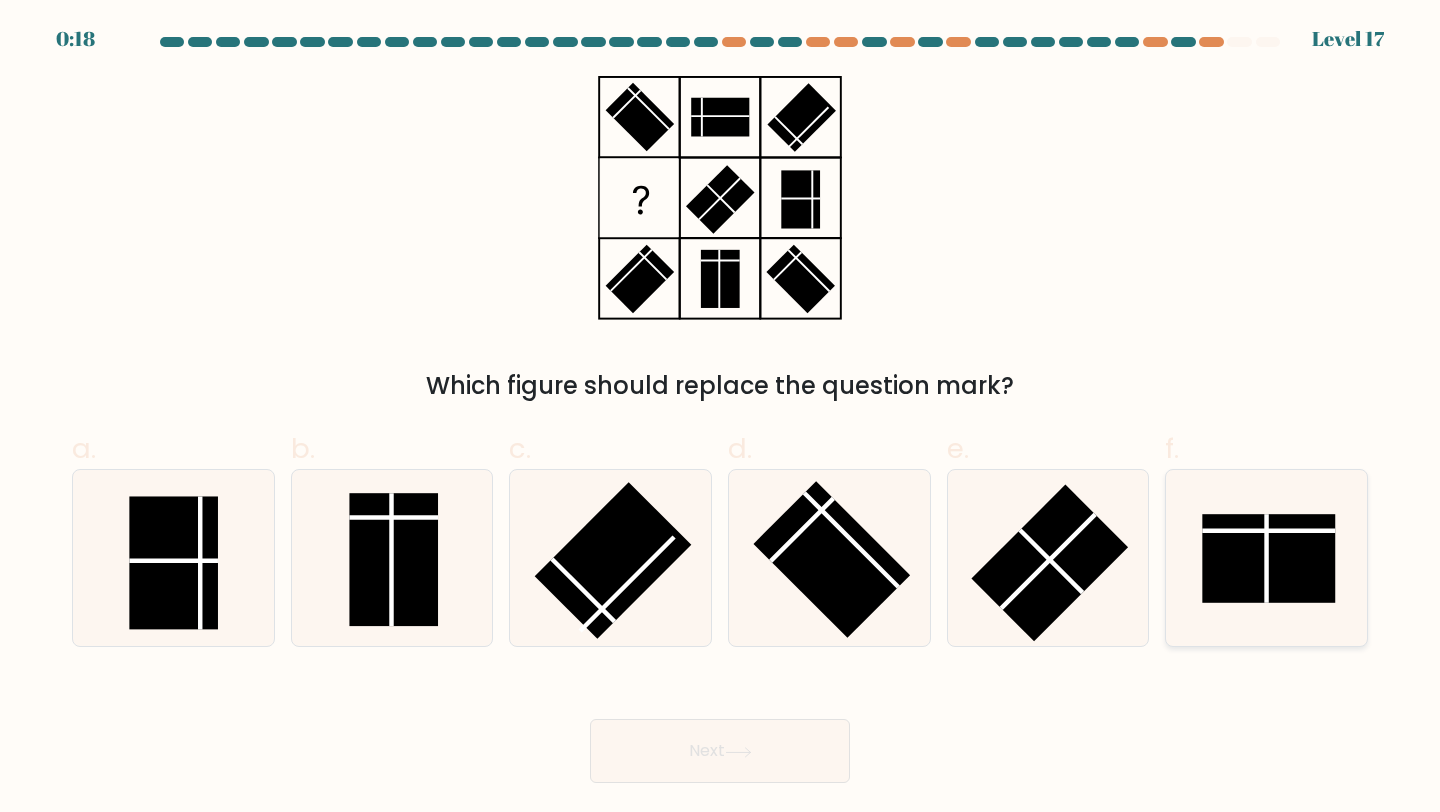 click at bounding box center (1269, 558) 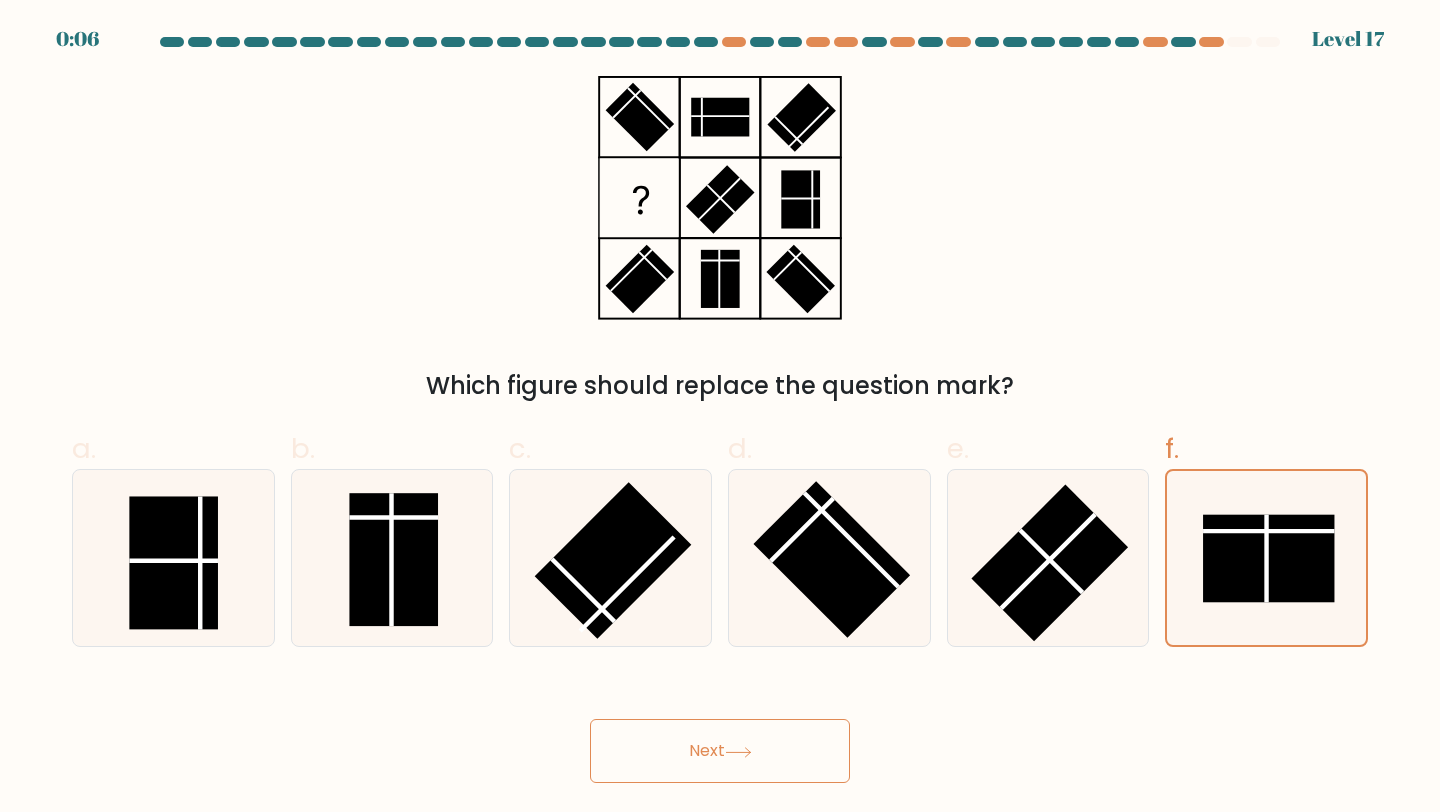 click on "Next" at bounding box center (720, 751) 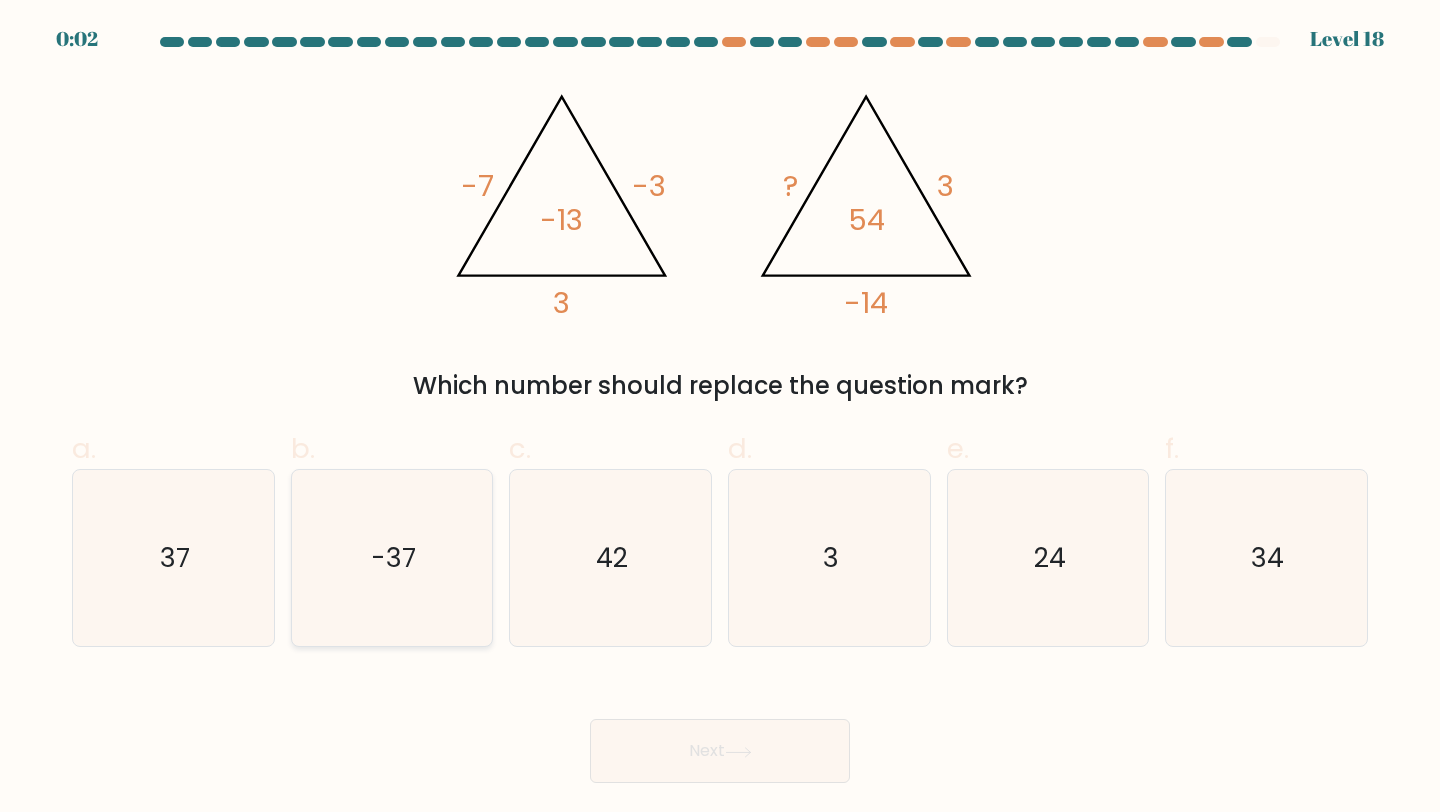 click on "-37" at bounding box center [392, 558] 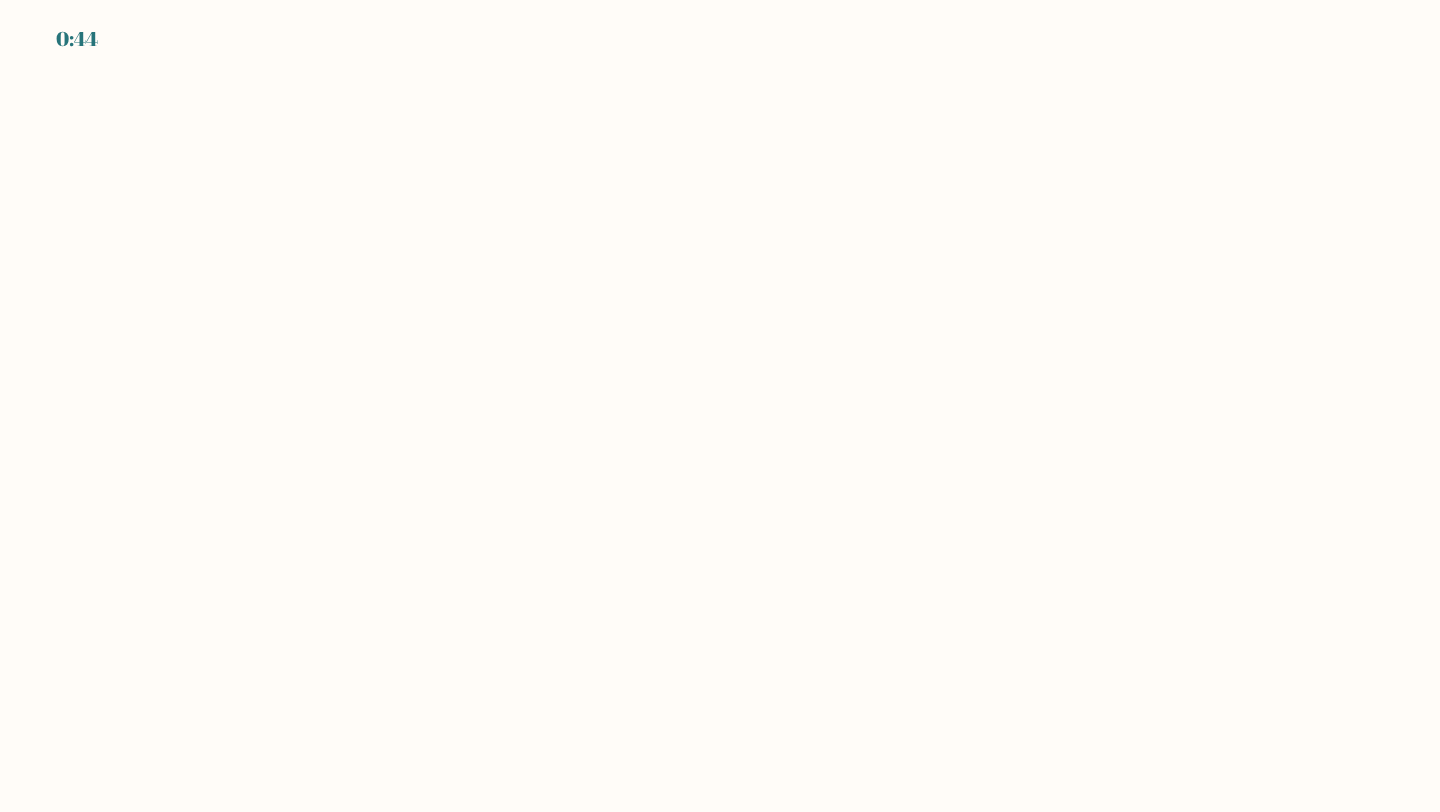scroll, scrollTop: 0, scrollLeft: 0, axis: both 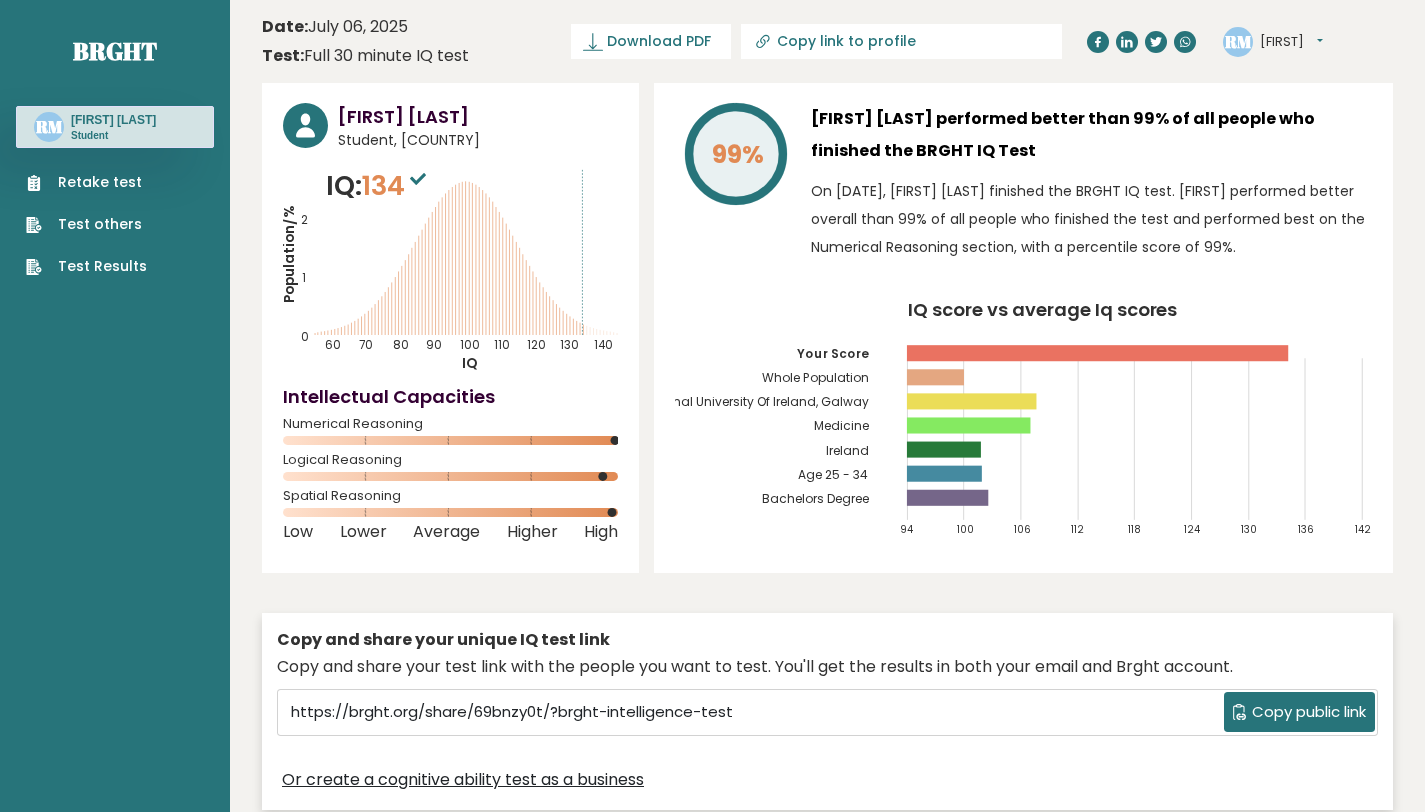 click on "National University Of Ireland, Galway" at bounding box center (754, 402) 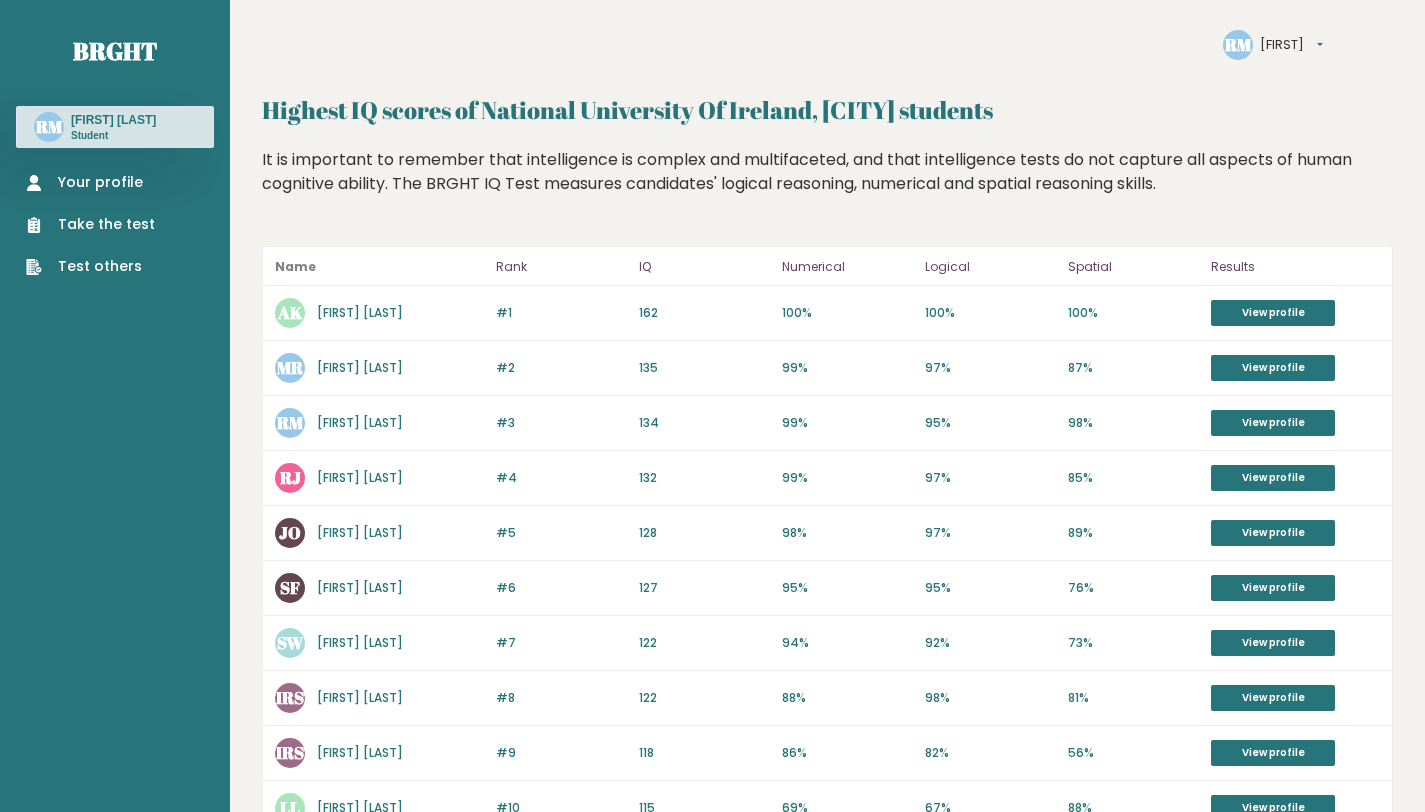 scroll, scrollTop: 0, scrollLeft: 0, axis: both 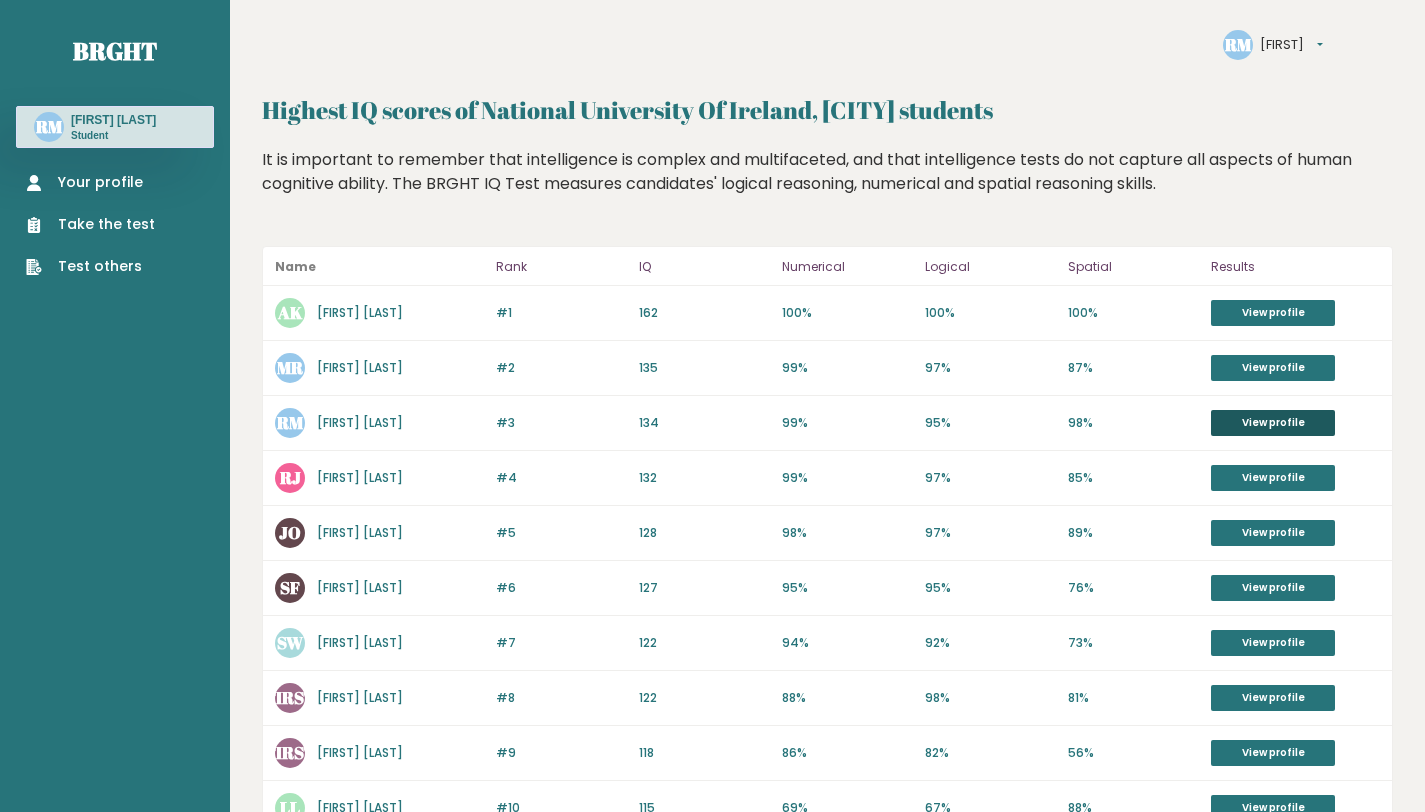 click on "View profile" at bounding box center (1273, 423) 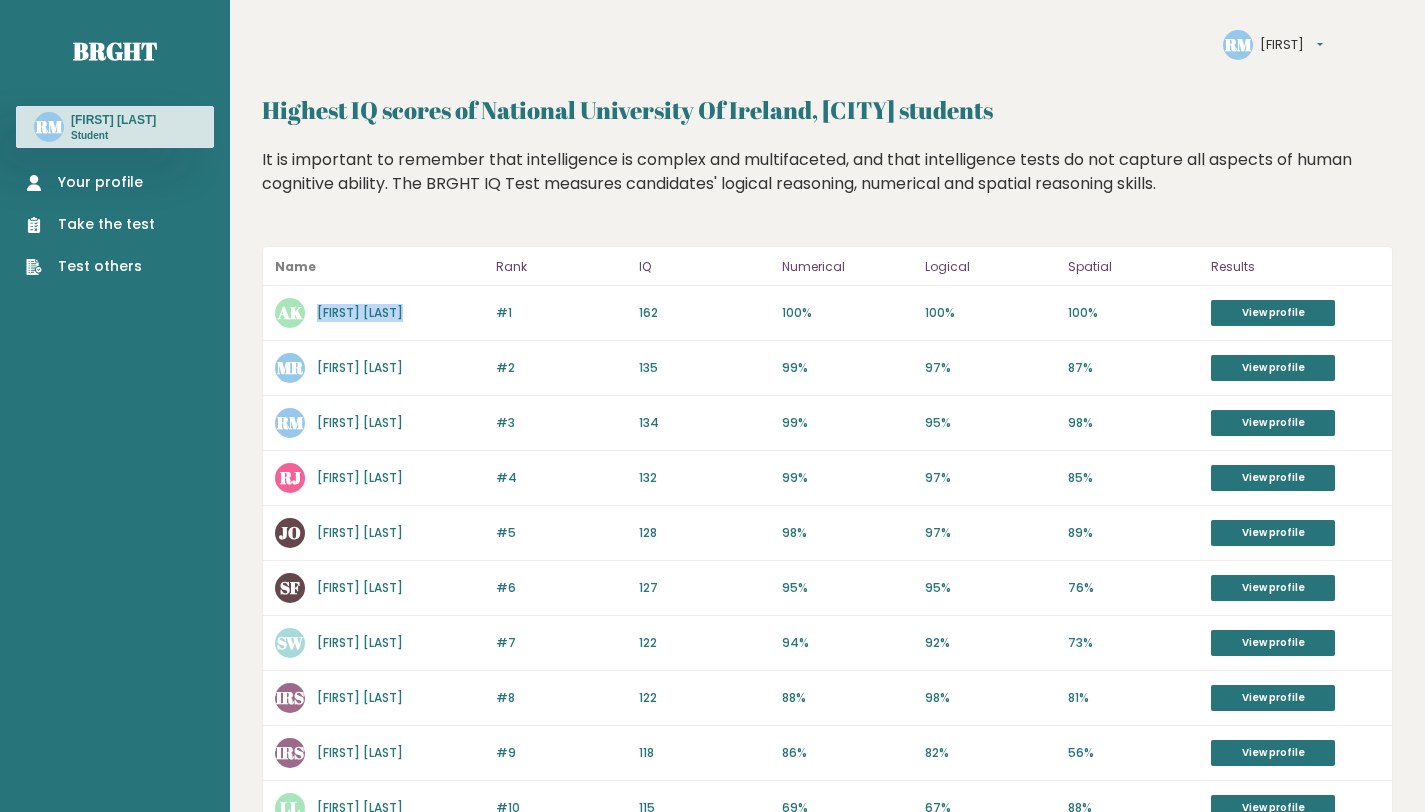 drag, startPoint x: 422, startPoint y: 315, endPoint x: 314, endPoint y: 317, distance: 108.01852 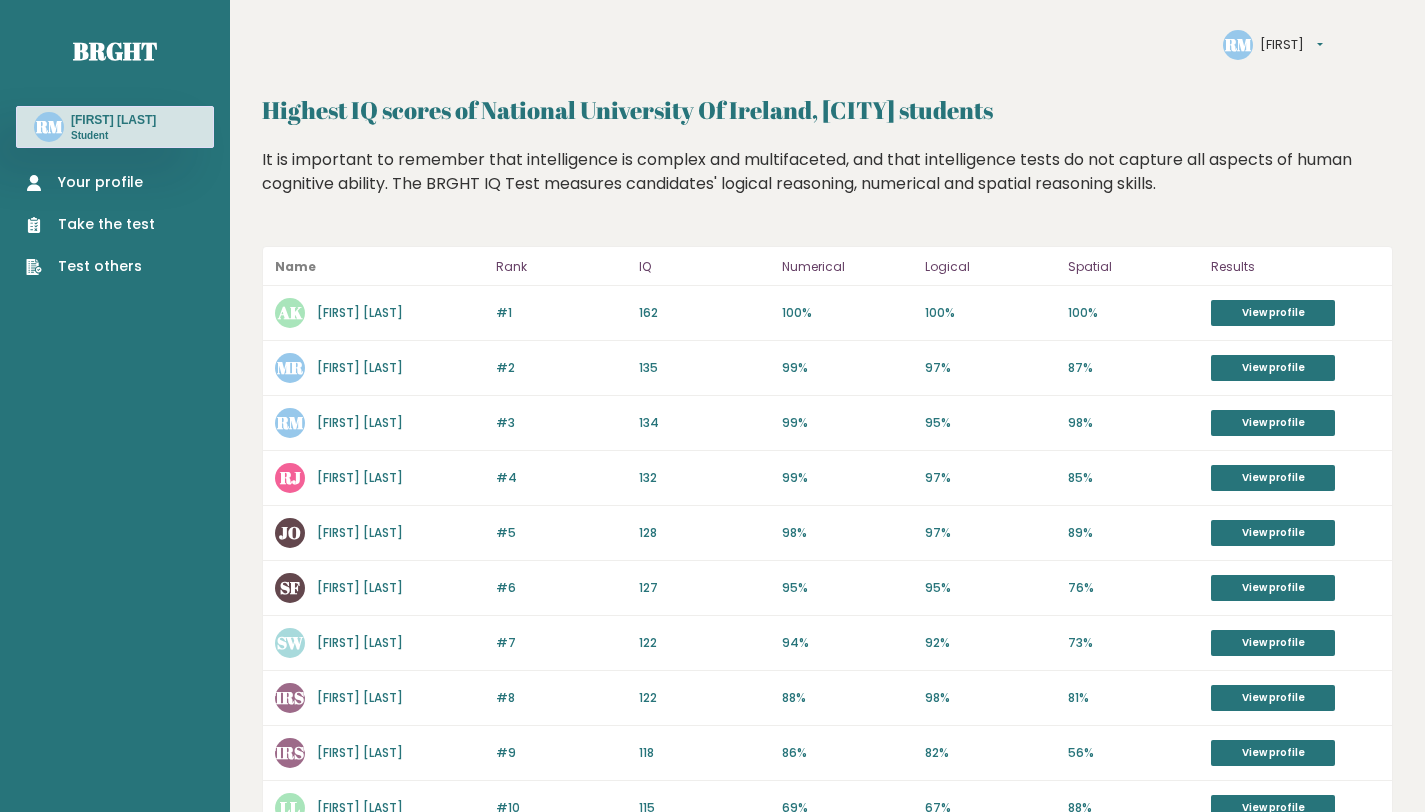 click on "It is important to remember that intelligence is complex and multifaceted, and that intelligence tests do not capture all aspects of human cognitive ability. The BRGHT IQ Test measures candidates' logical reasoning, numerical and spatial reasoning skills." at bounding box center [827, 187] 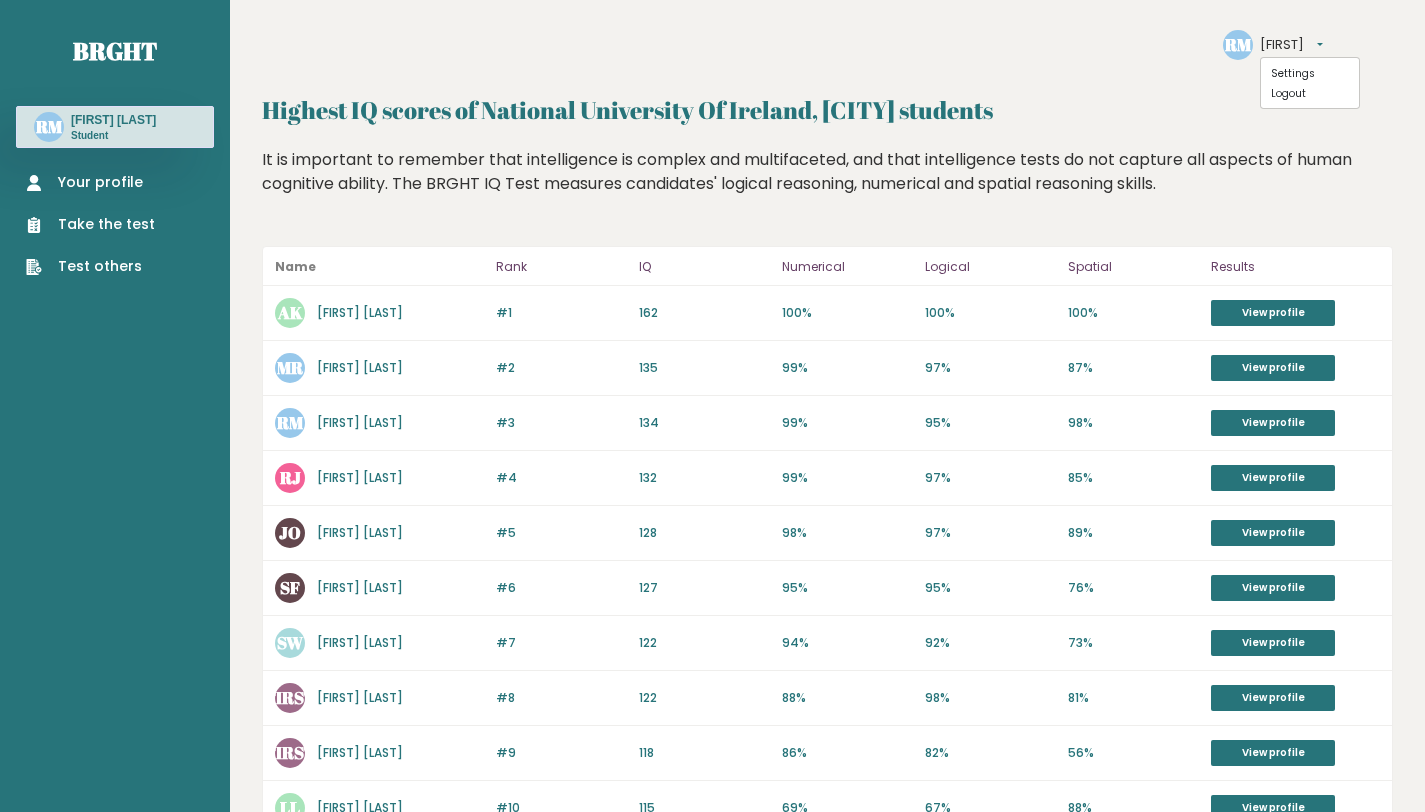 click on "Highest IQ scores
of National University Of Ireland, Galway students" at bounding box center (827, 110) 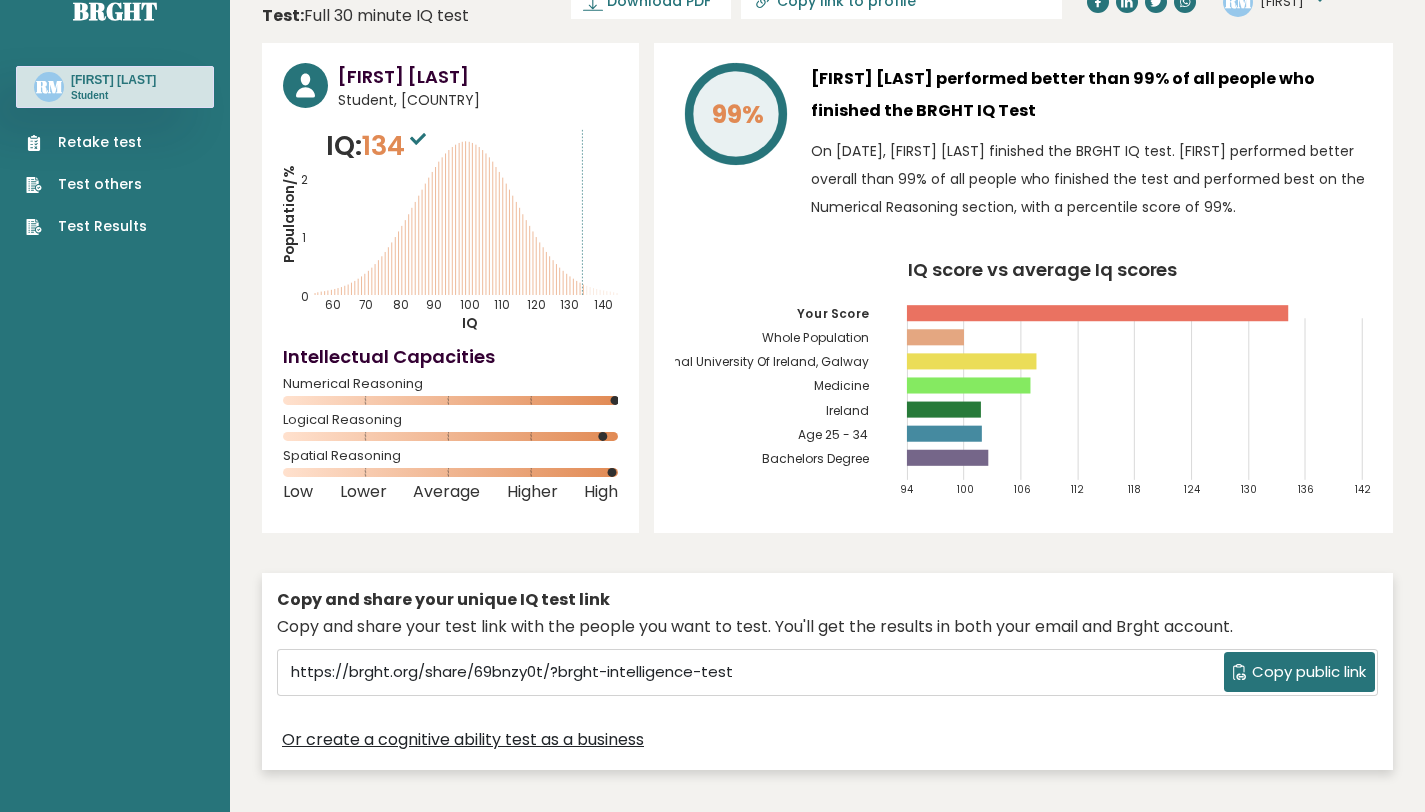 scroll, scrollTop: 0, scrollLeft: 0, axis: both 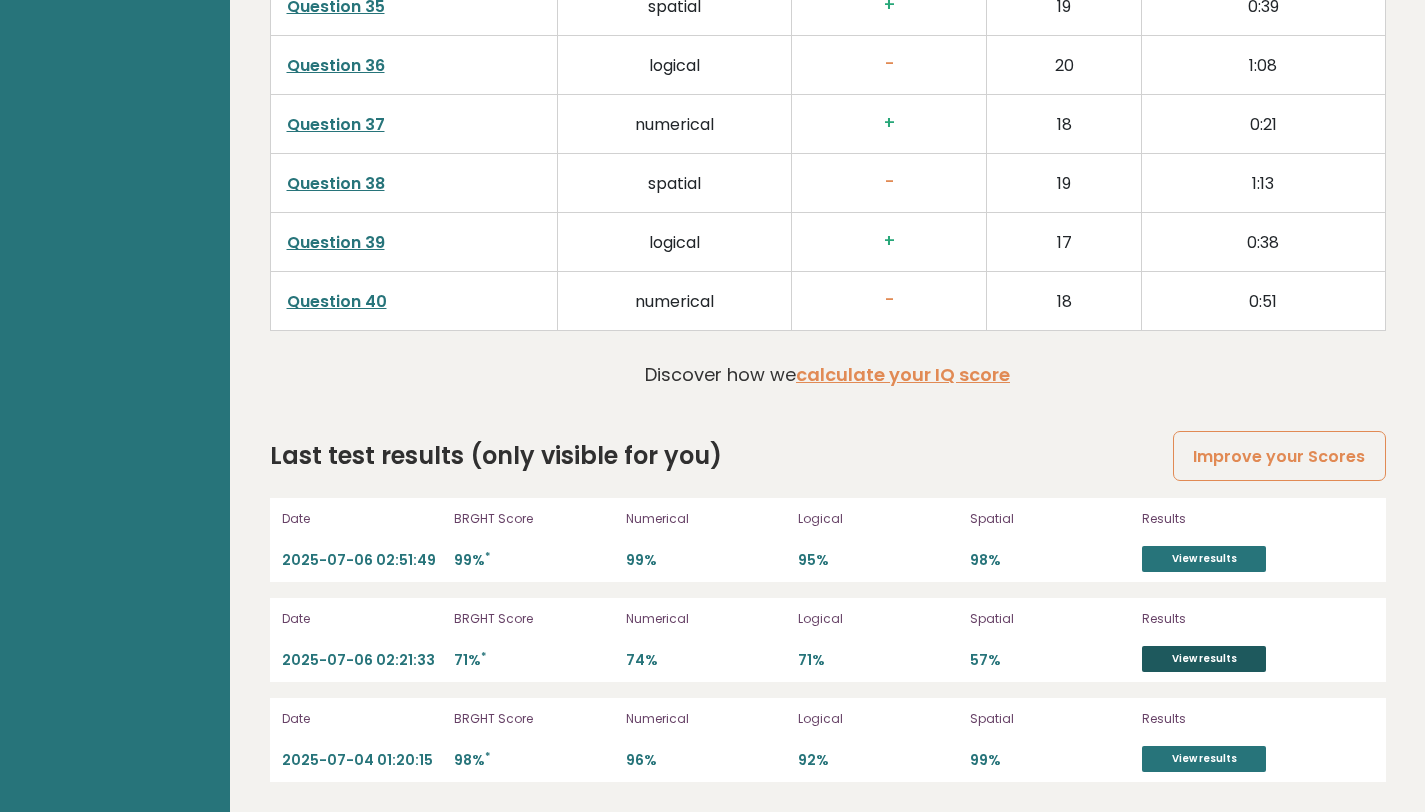 click on "View results" at bounding box center (1204, 659) 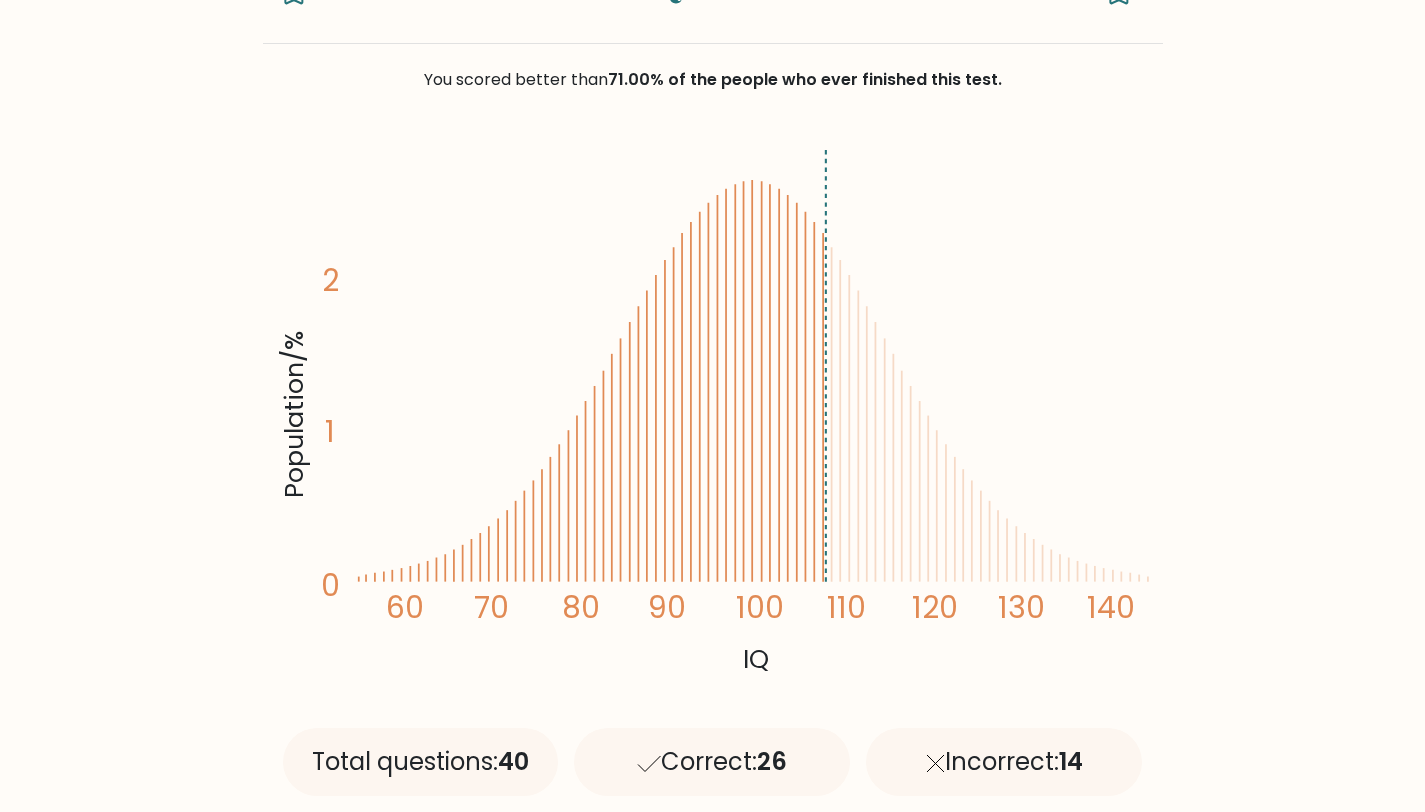 scroll, scrollTop: 247, scrollLeft: 0, axis: vertical 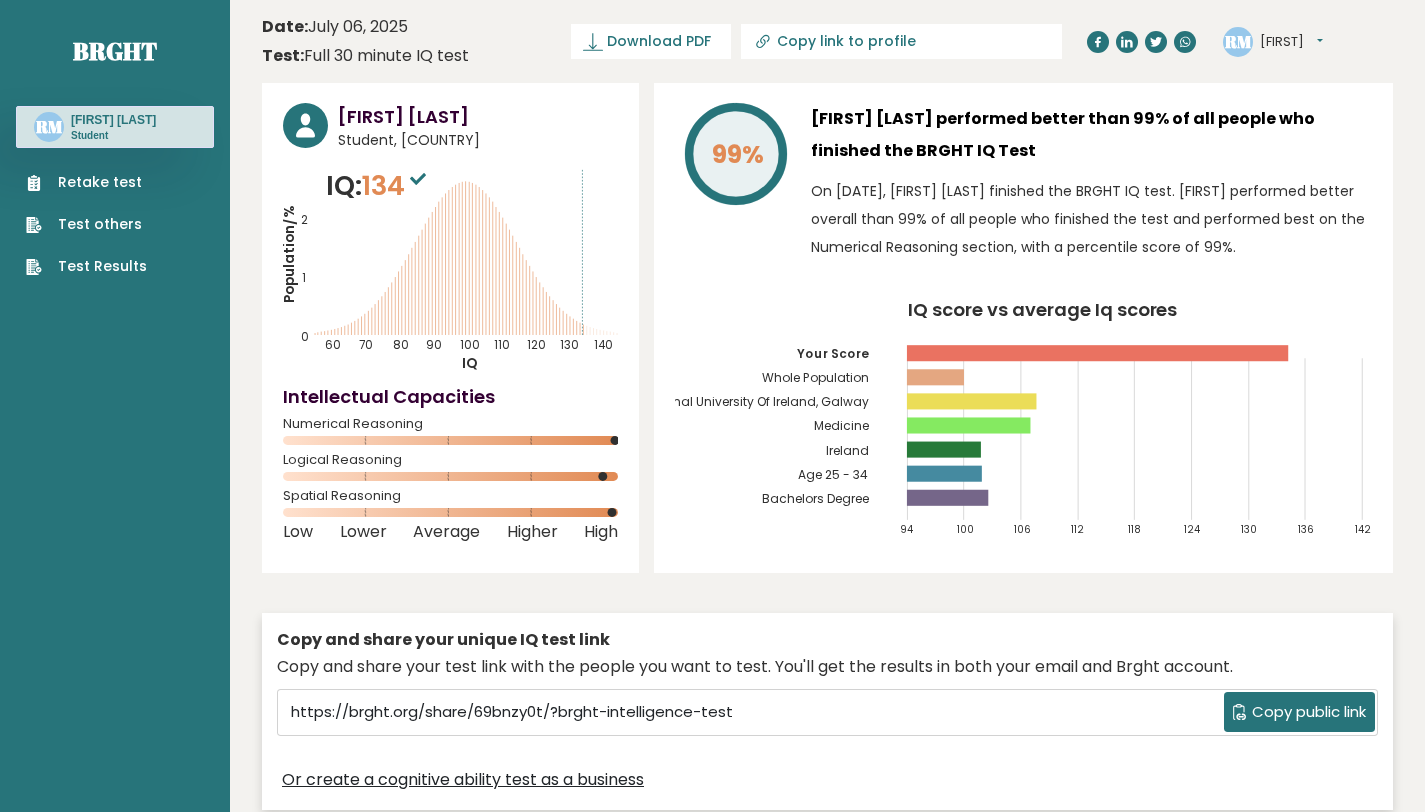 click on "Medicine" at bounding box center [841, 426] 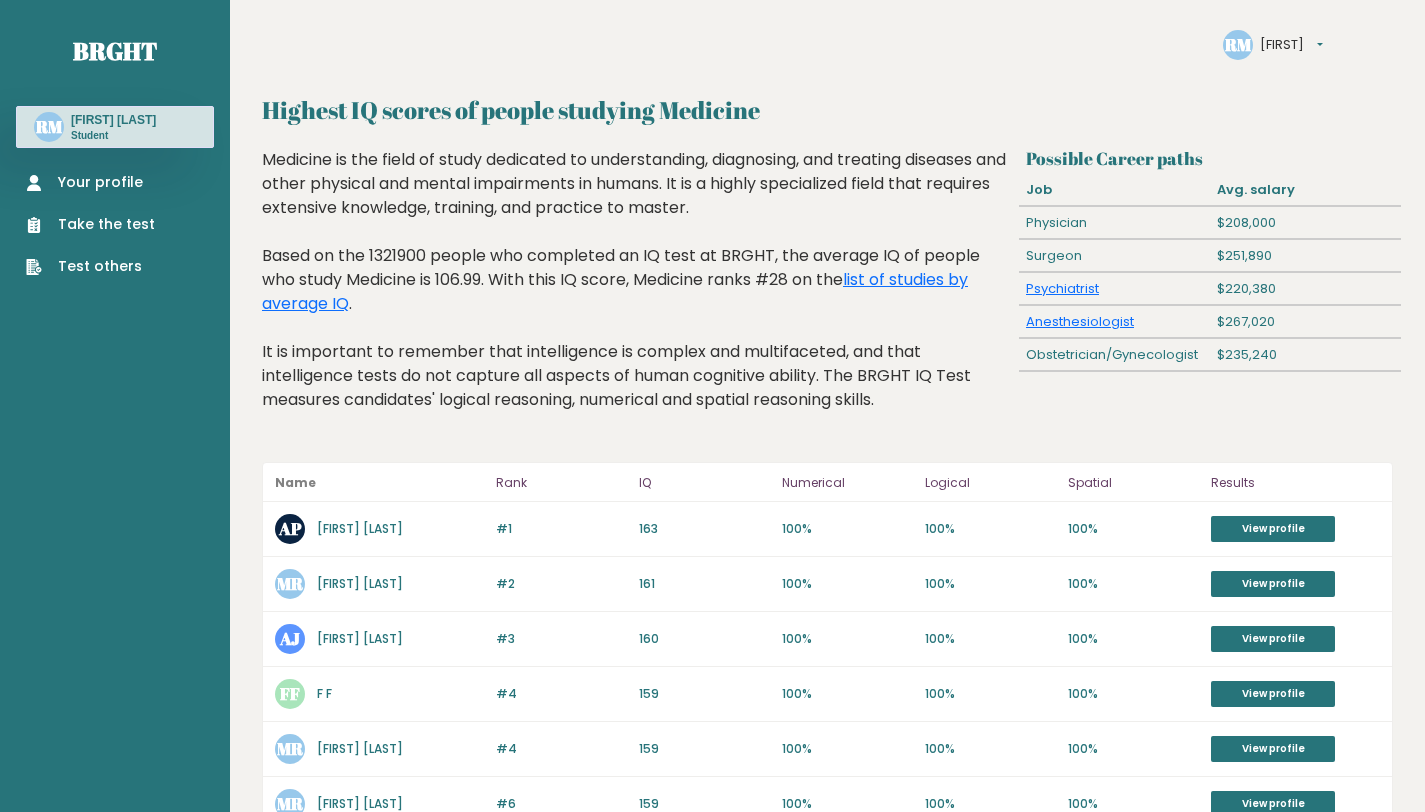 scroll, scrollTop: 0, scrollLeft: 0, axis: both 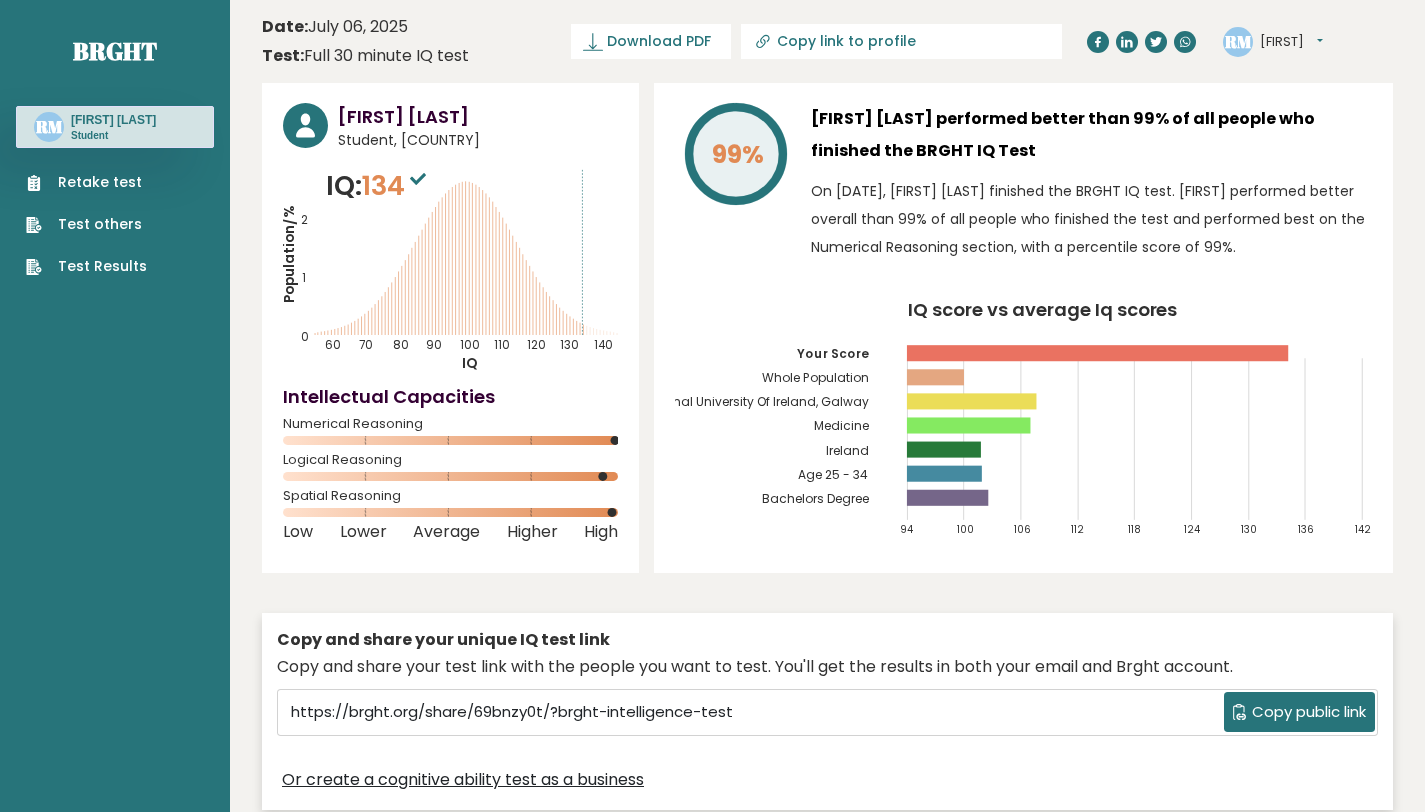 click on "National University Of Ireland, Galway" at bounding box center (754, 402) 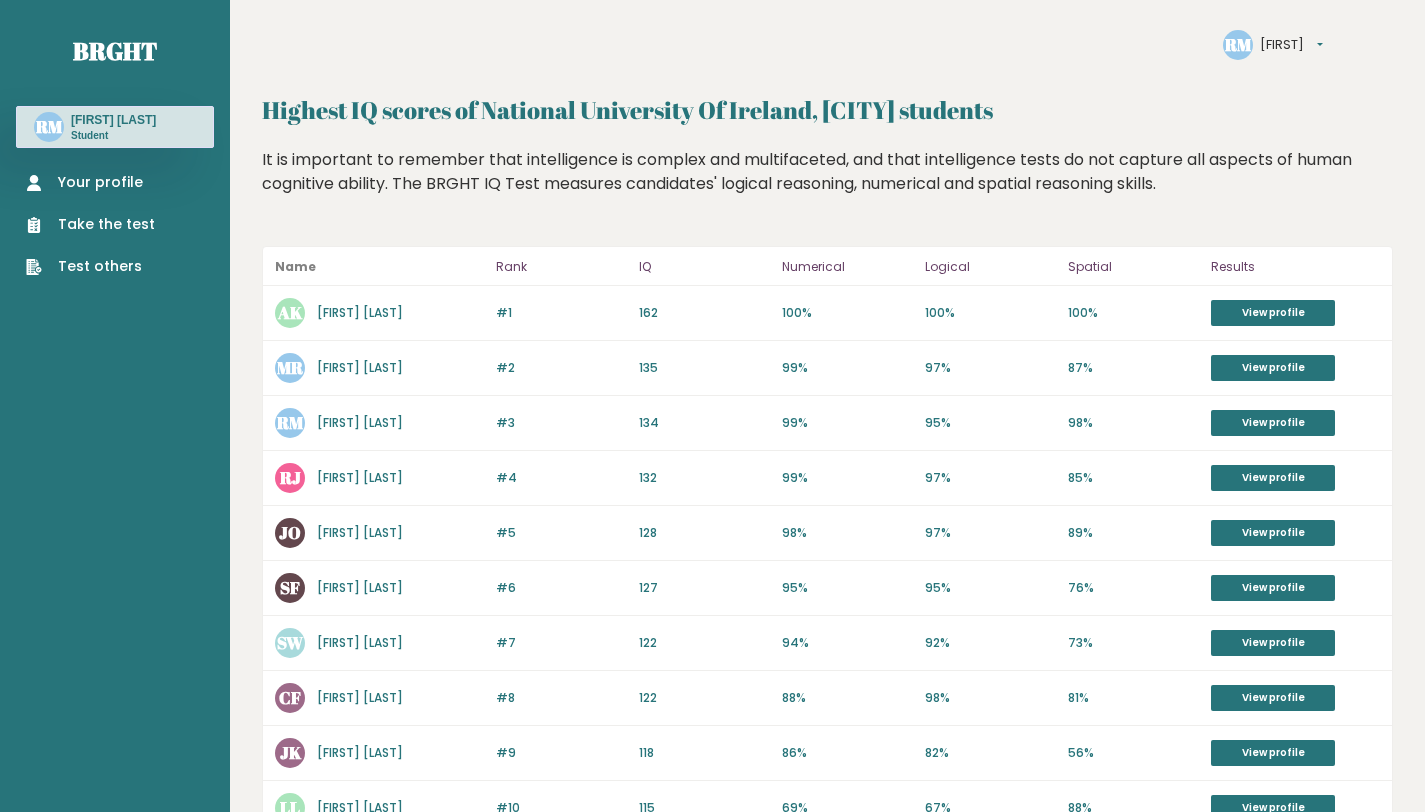 scroll, scrollTop: 0, scrollLeft: 0, axis: both 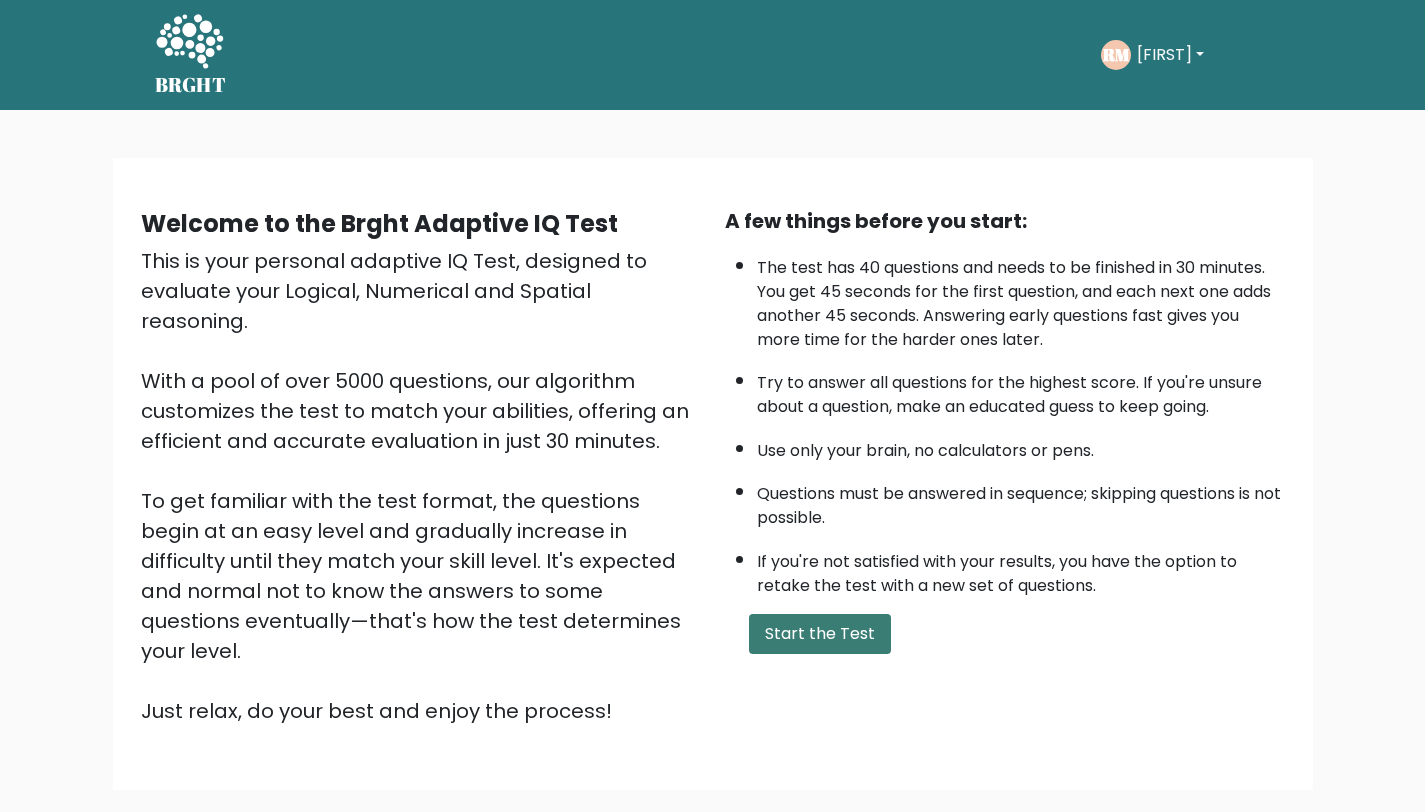 click on "Start the Test" at bounding box center (820, 634) 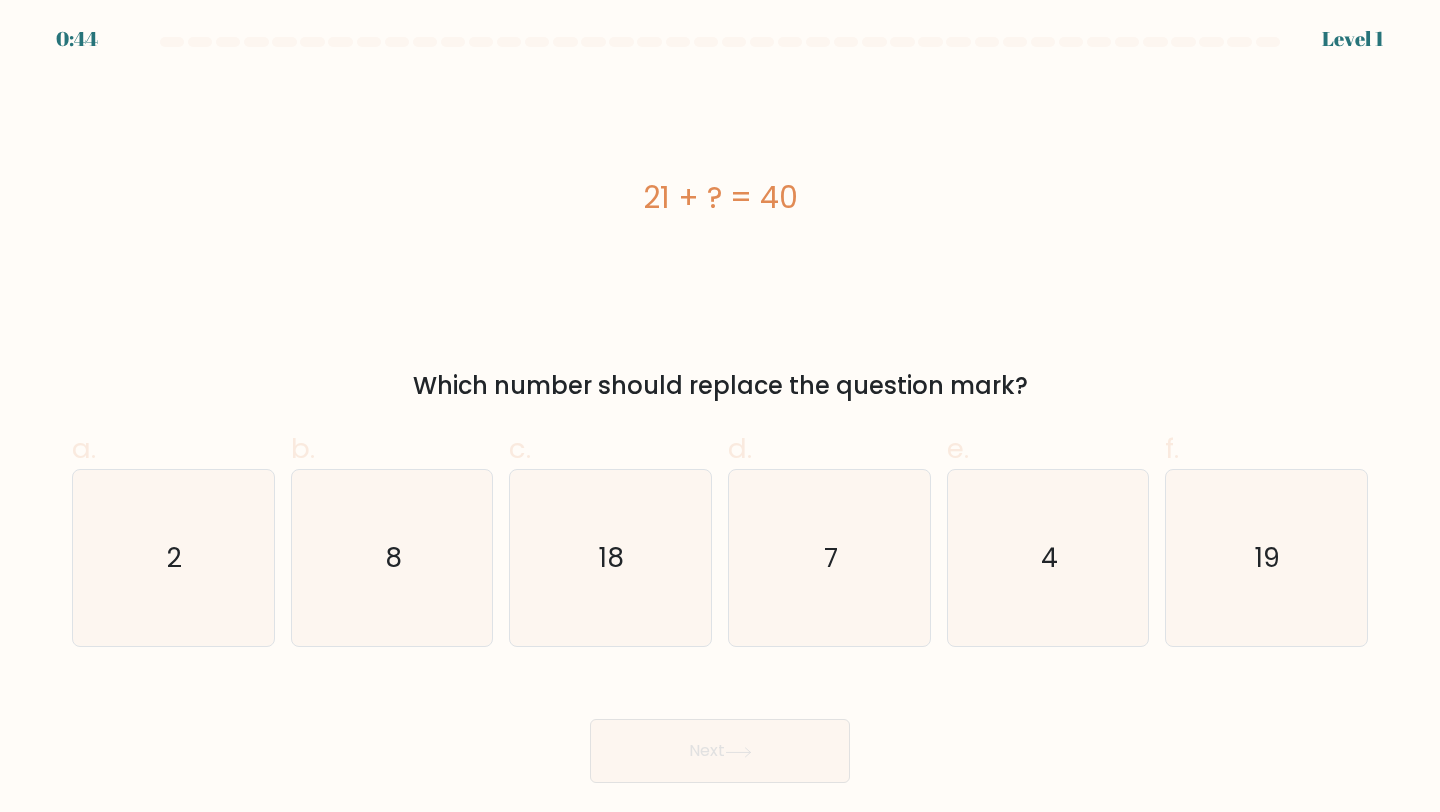 scroll, scrollTop: 0, scrollLeft: 0, axis: both 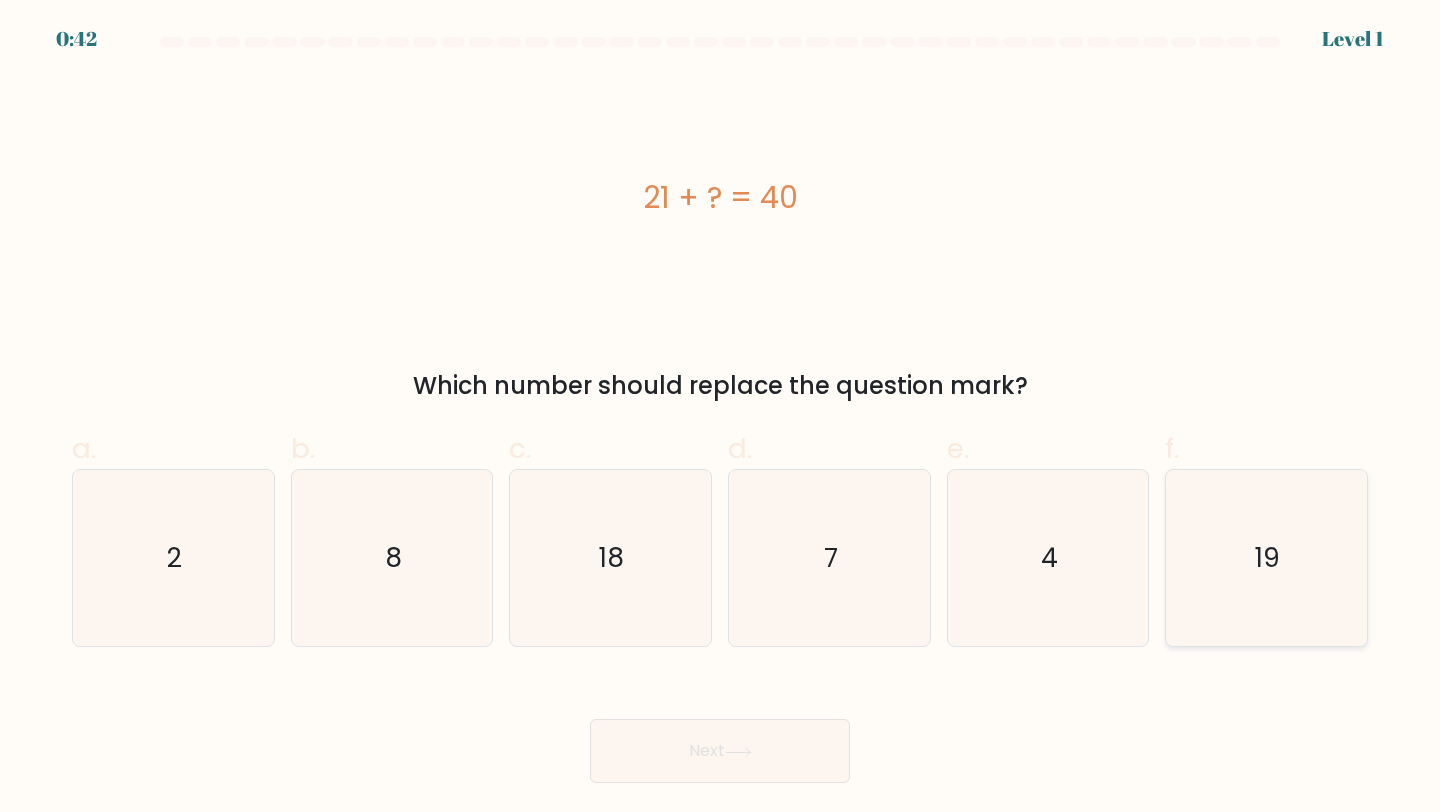 click on "19" at bounding box center [1266, 558] 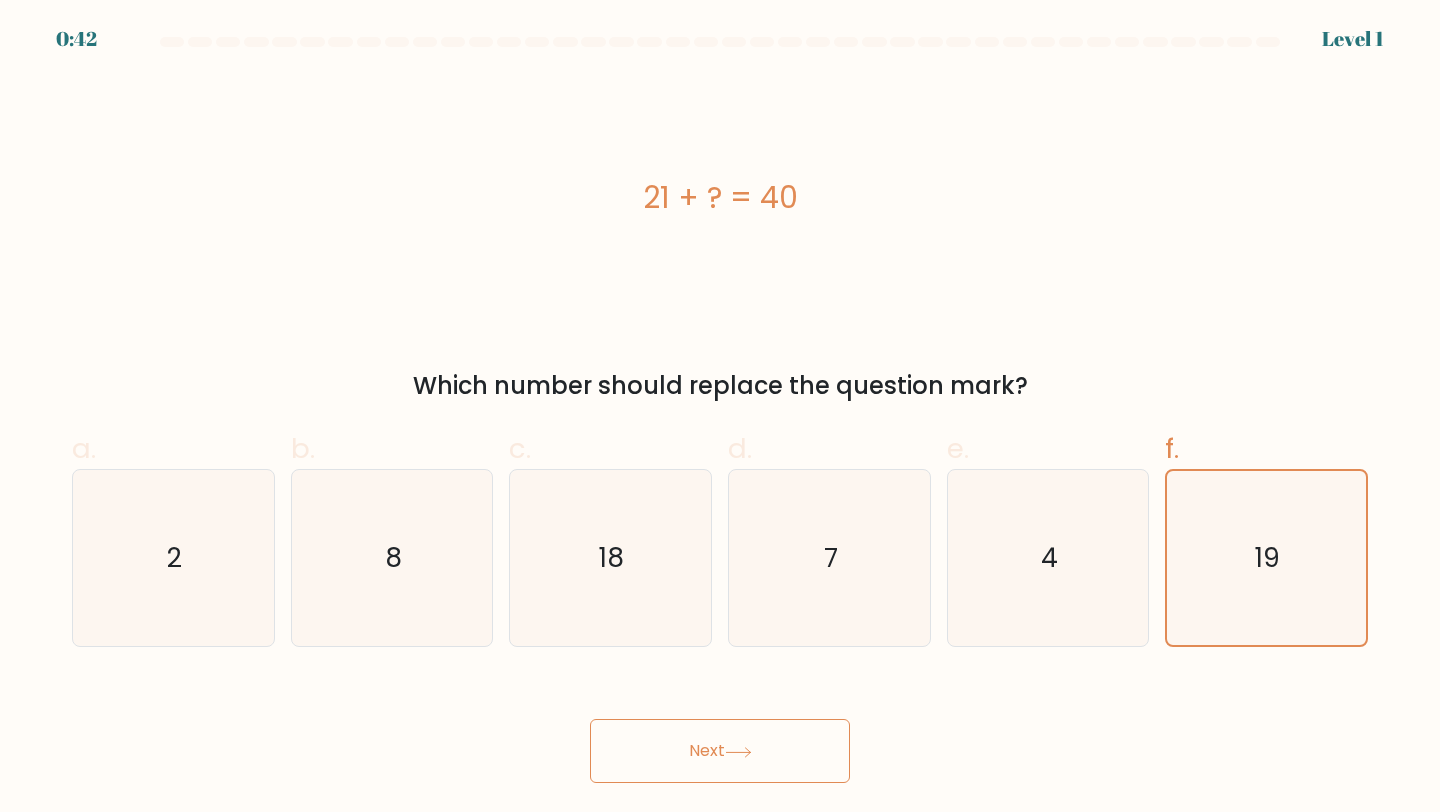 click on "Next" at bounding box center [720, 751] 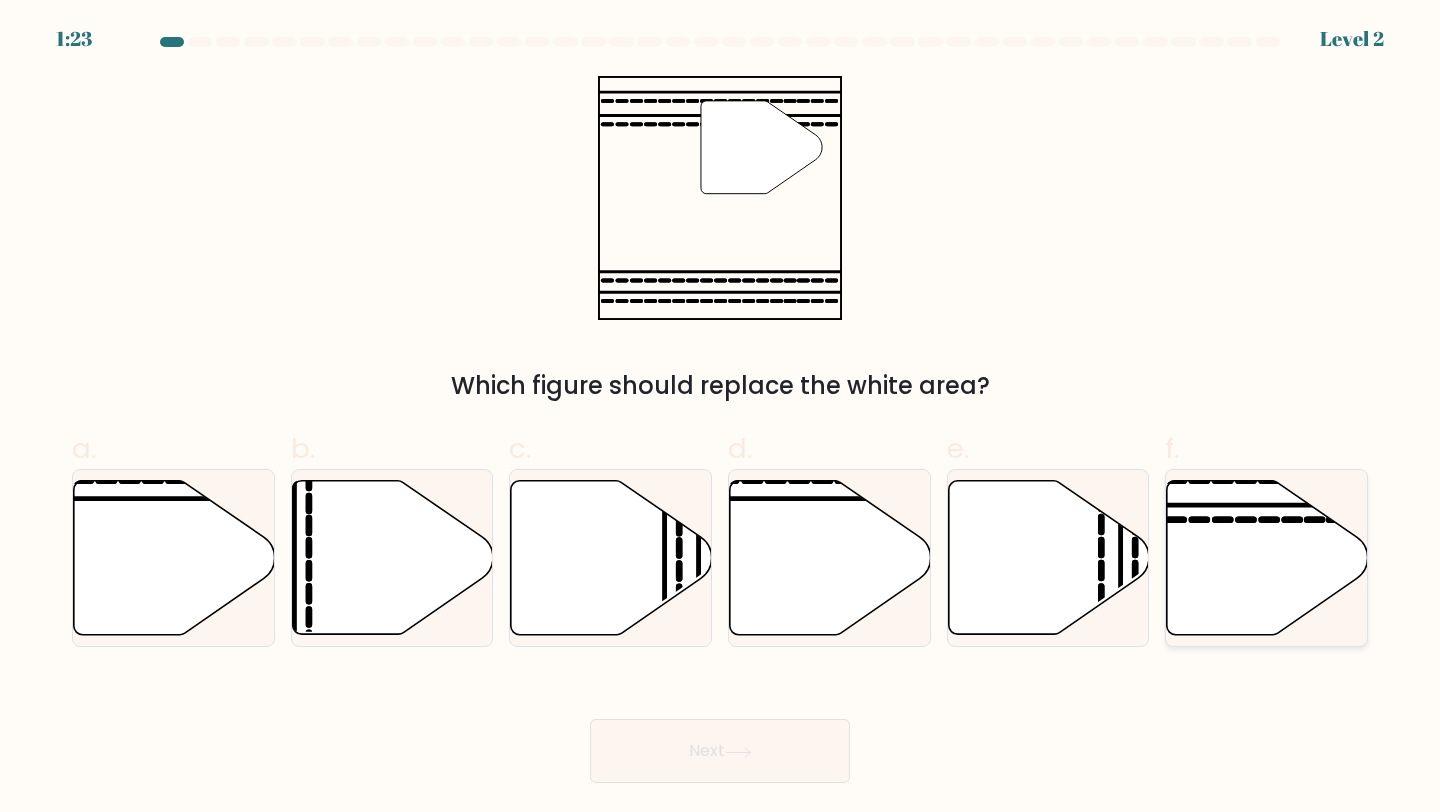 click at bounding box center [1267, 558] 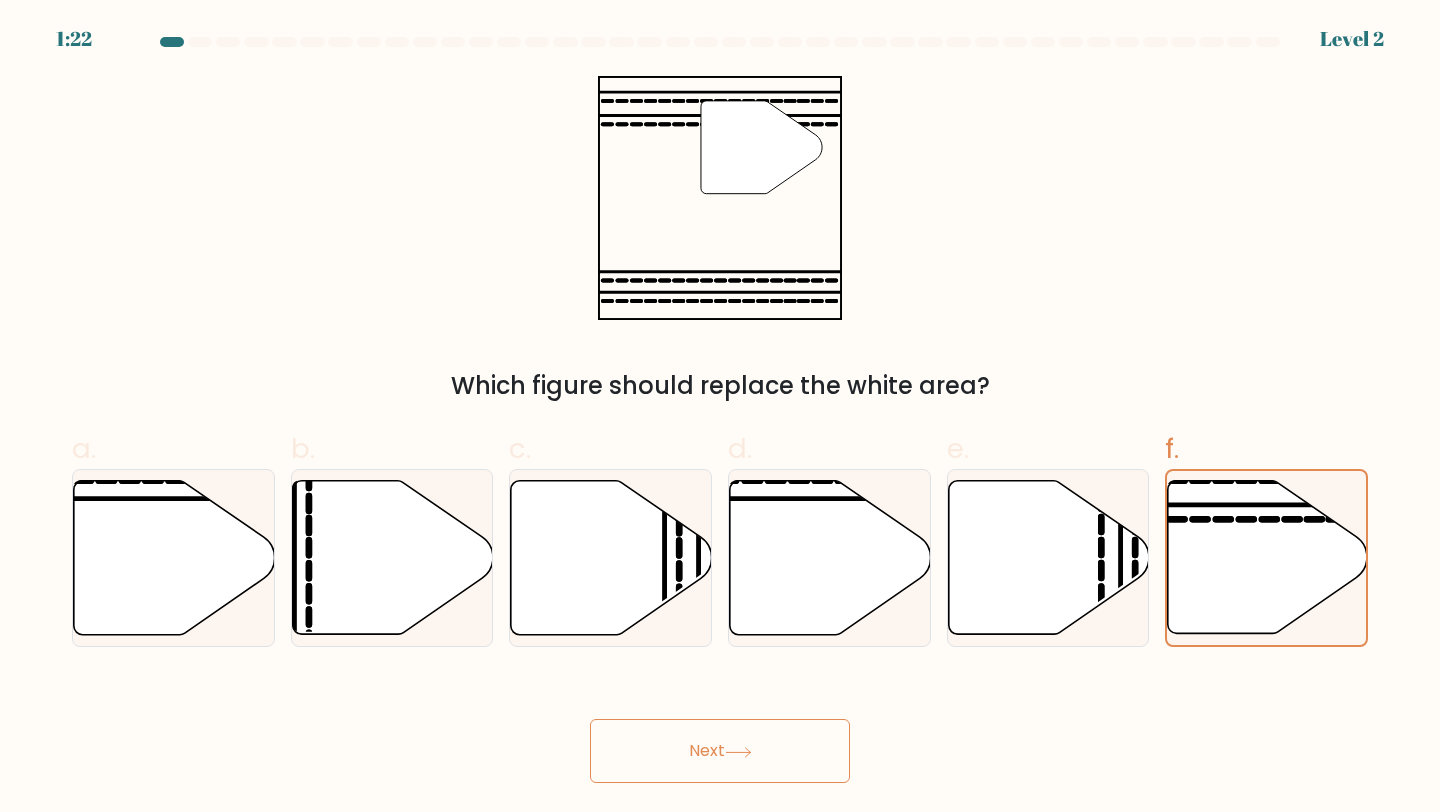 click on "1:22
Level 2" at bounding box center [720, 406] 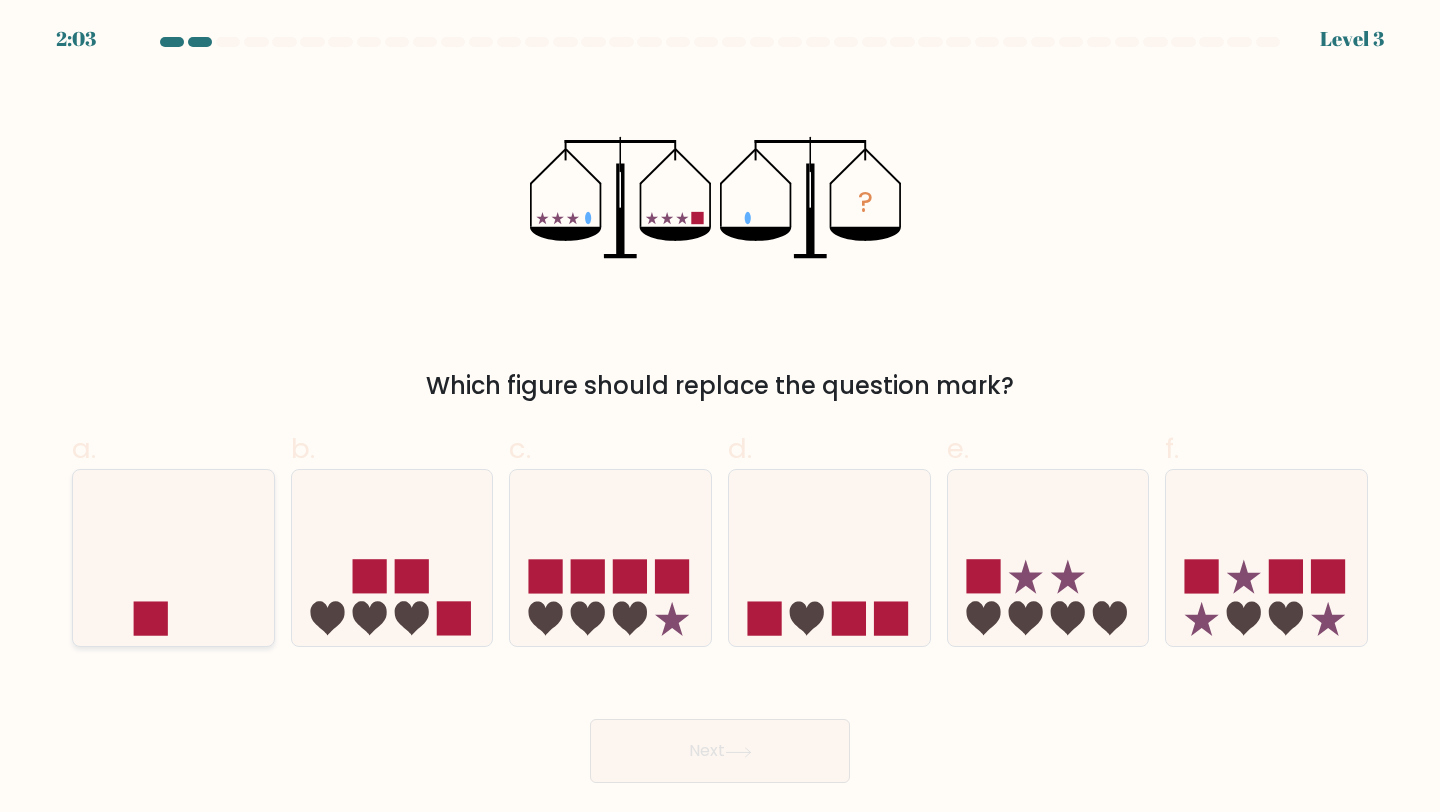 click at bounding box center (173, 558) 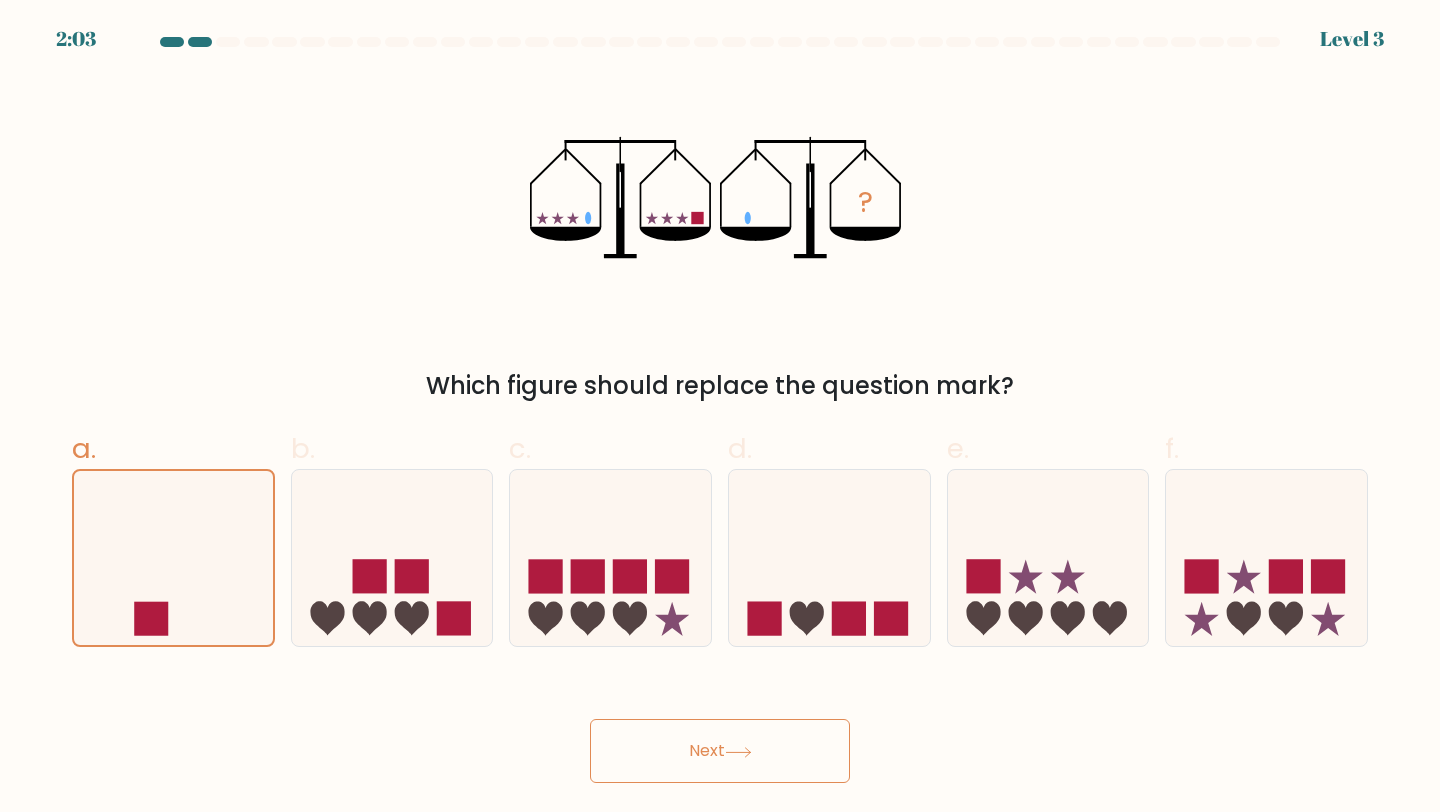 click on "Next" at bounding box center (720, 727) 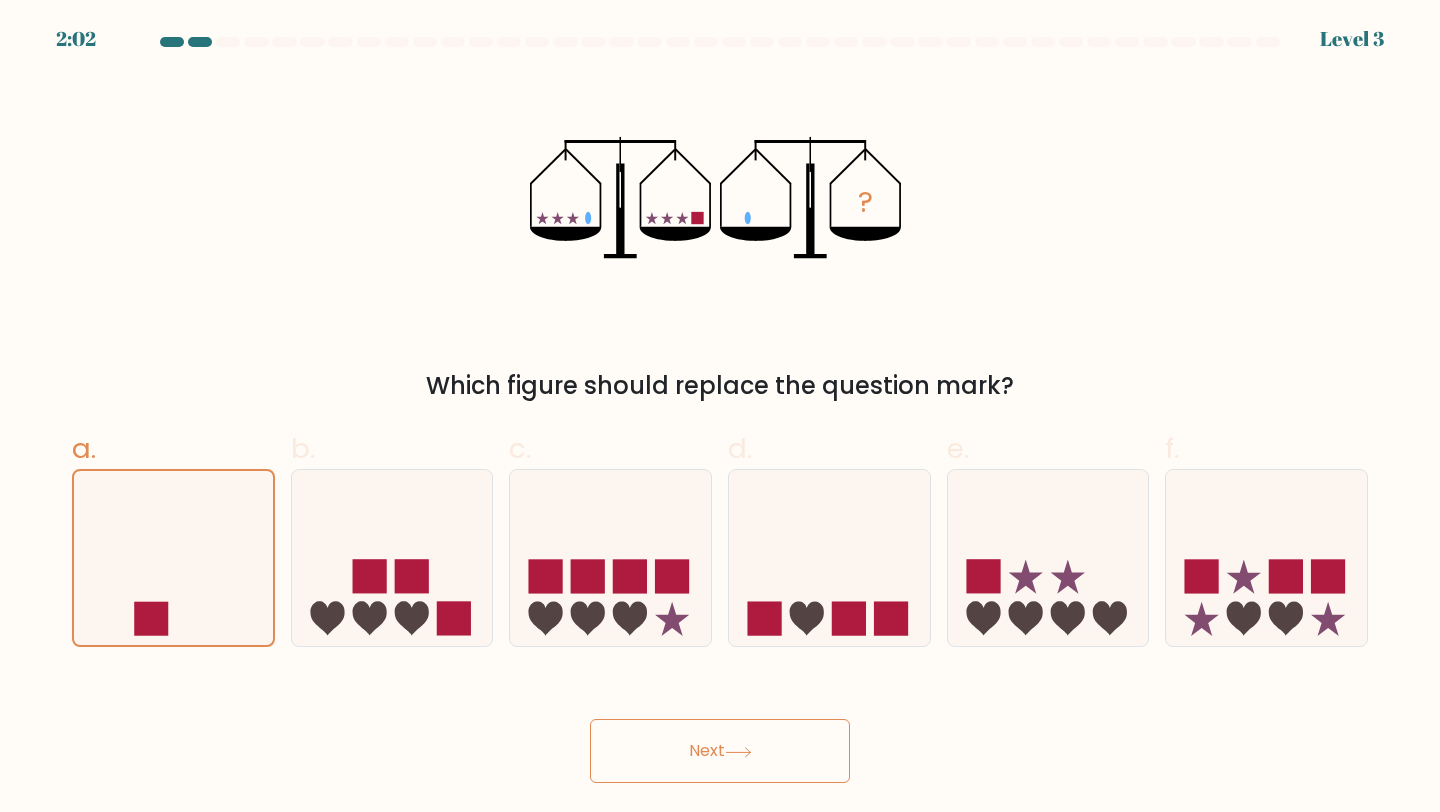 click on "Next" at bounding box center (720, 751) 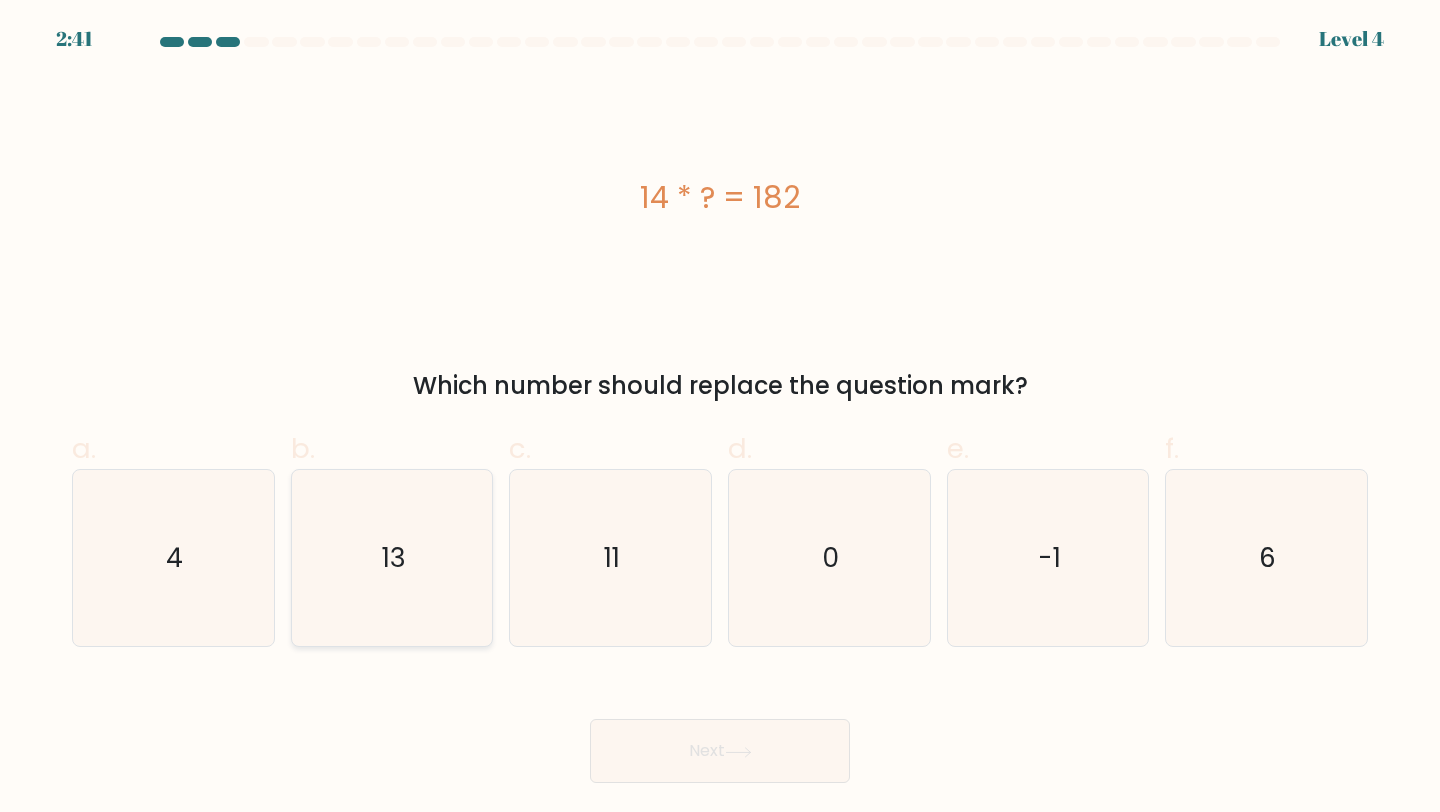 click on "13" at bounding box center [392, 558] 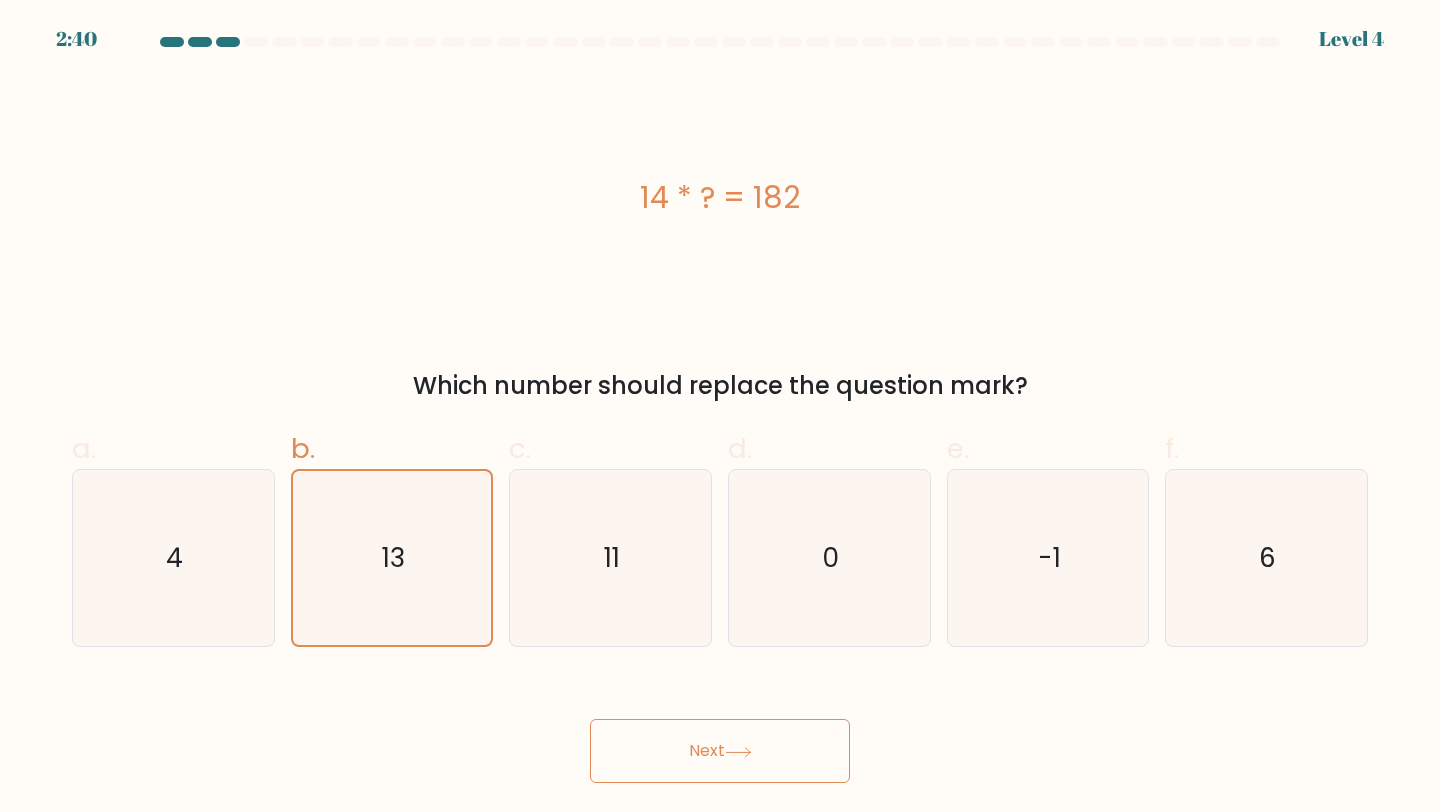 click on "Next" at bounding box center [720, 751] 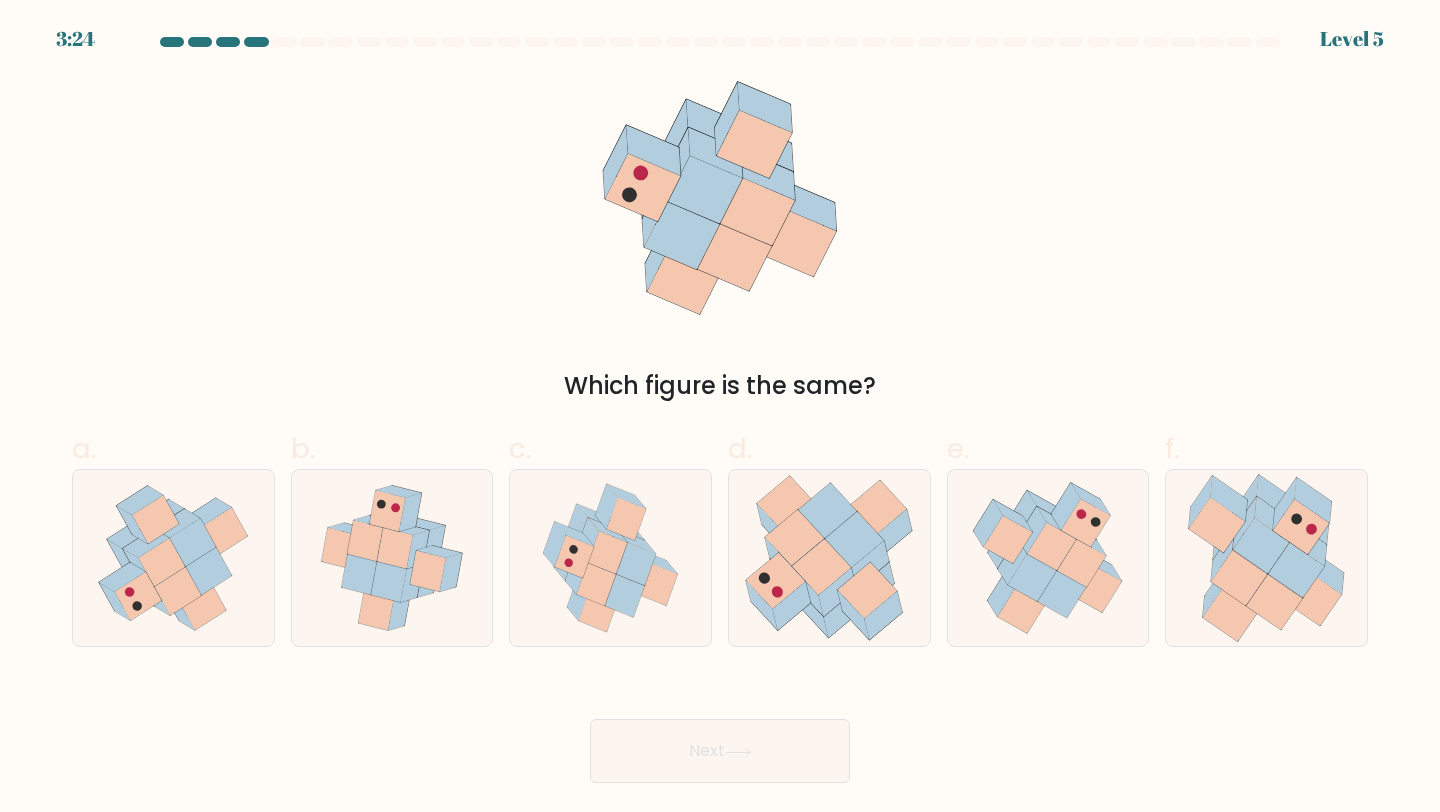 click on "Next" at bounding box center (720, 727) 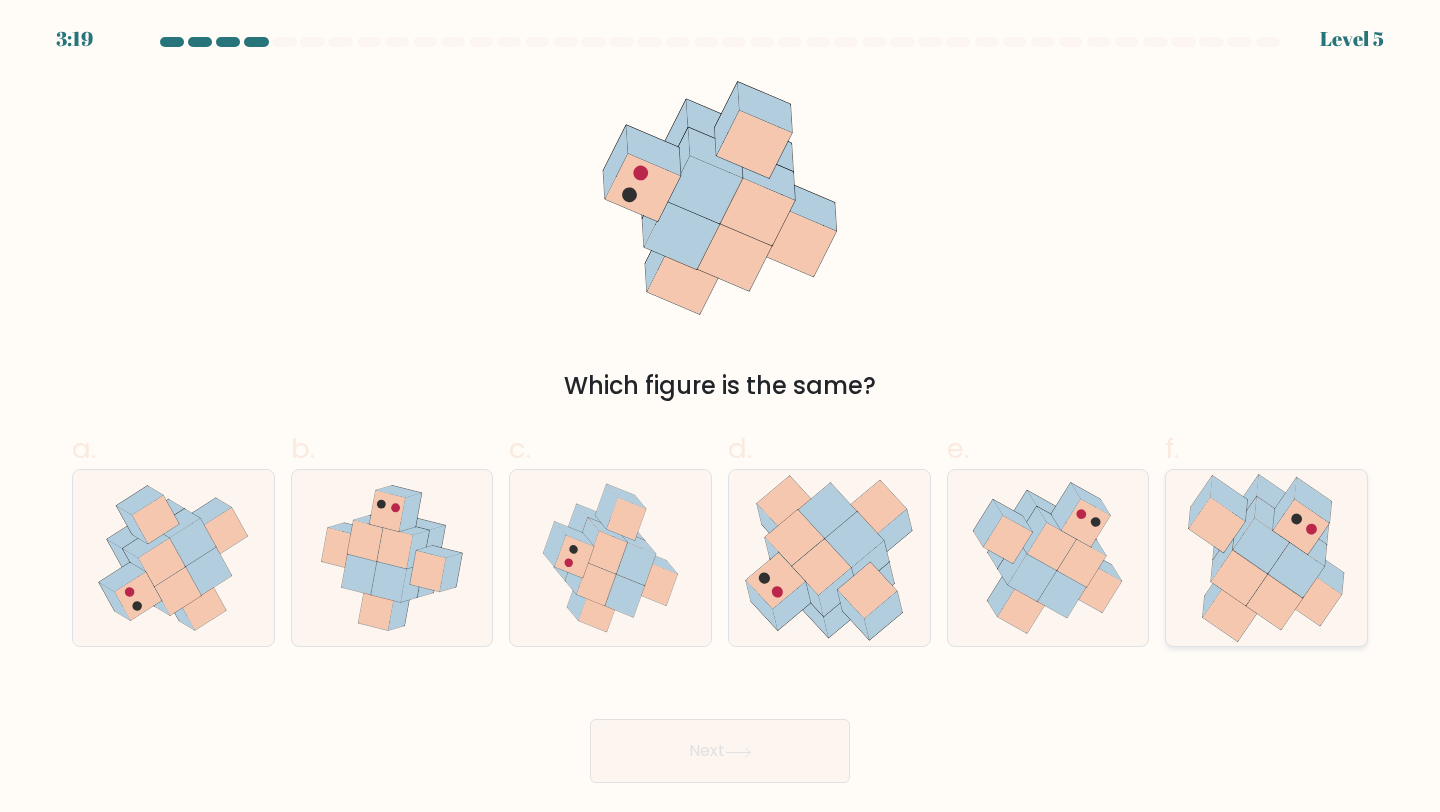 click at bounding box center [1261, 545] 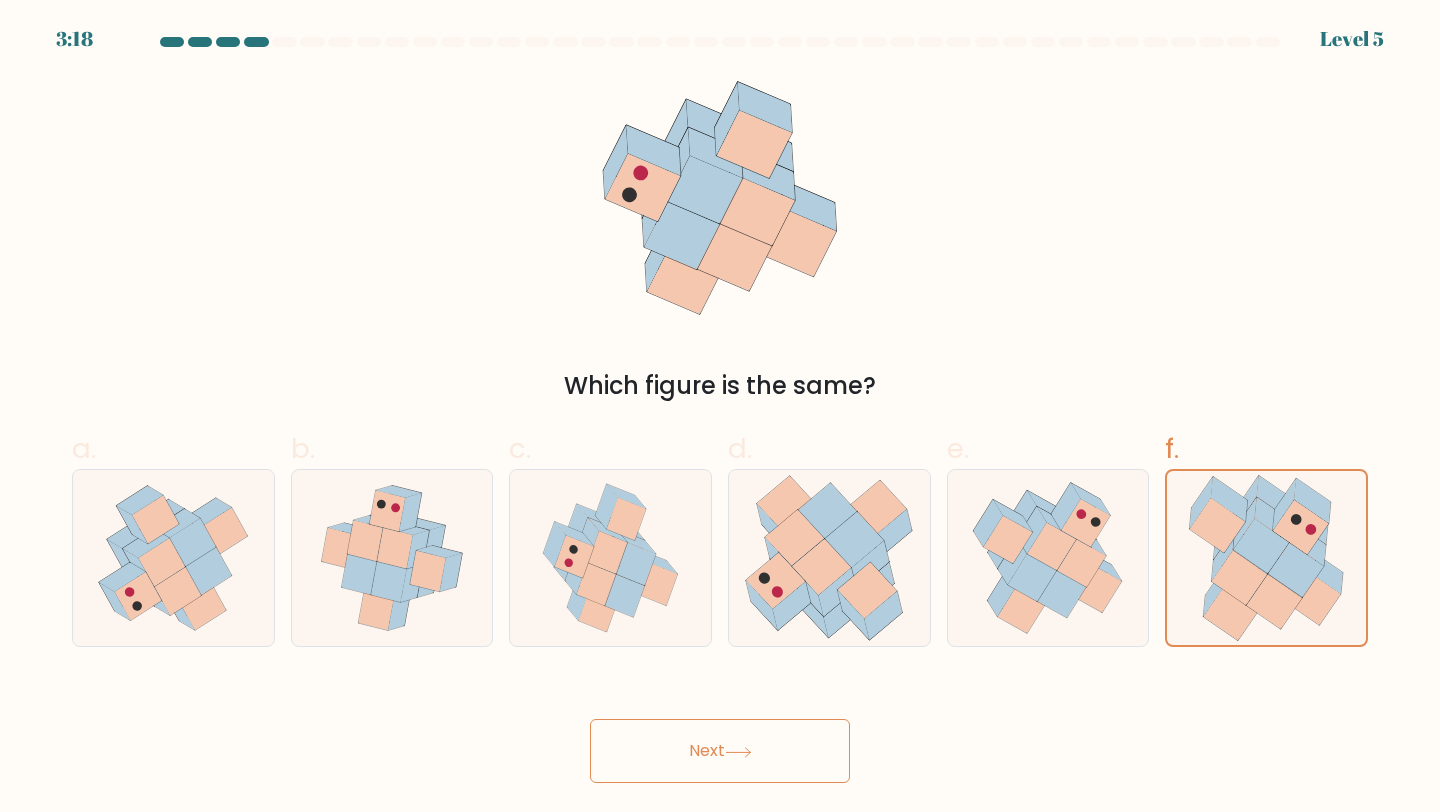 click on "Next" at bounding box center (720, 751) 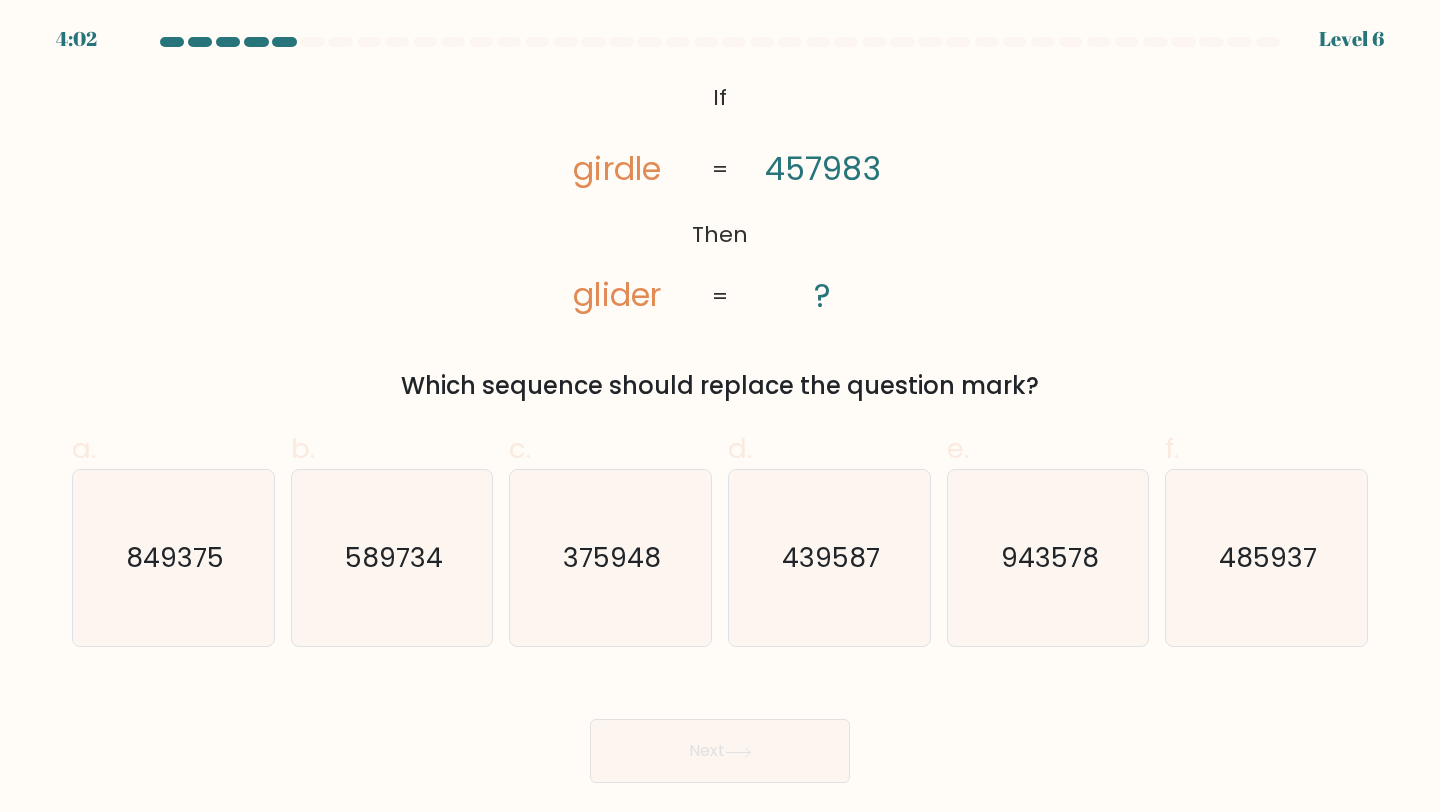 click on "Next" at bounding box center (720, 727) 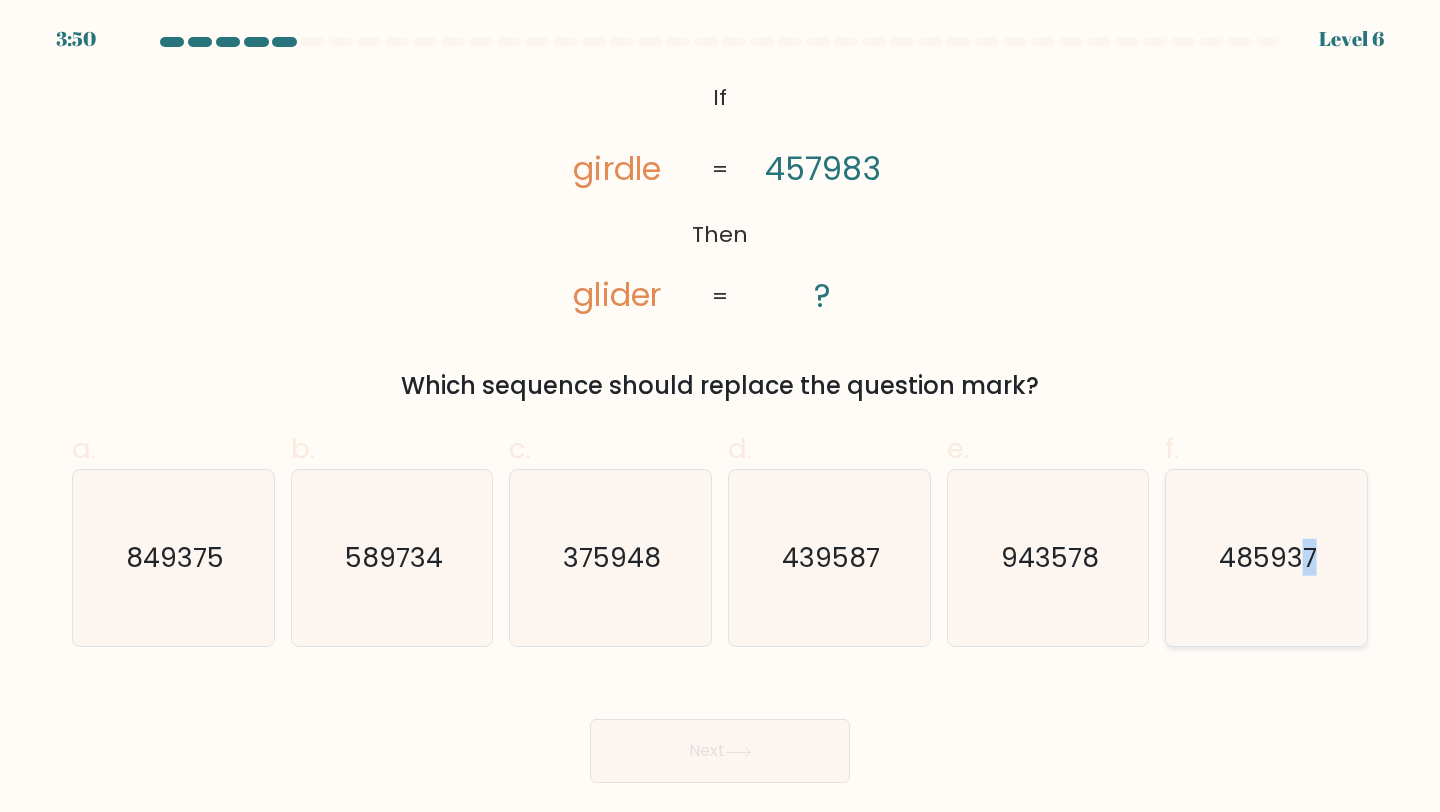 click on "485937" at bounding box center [1266, 558] 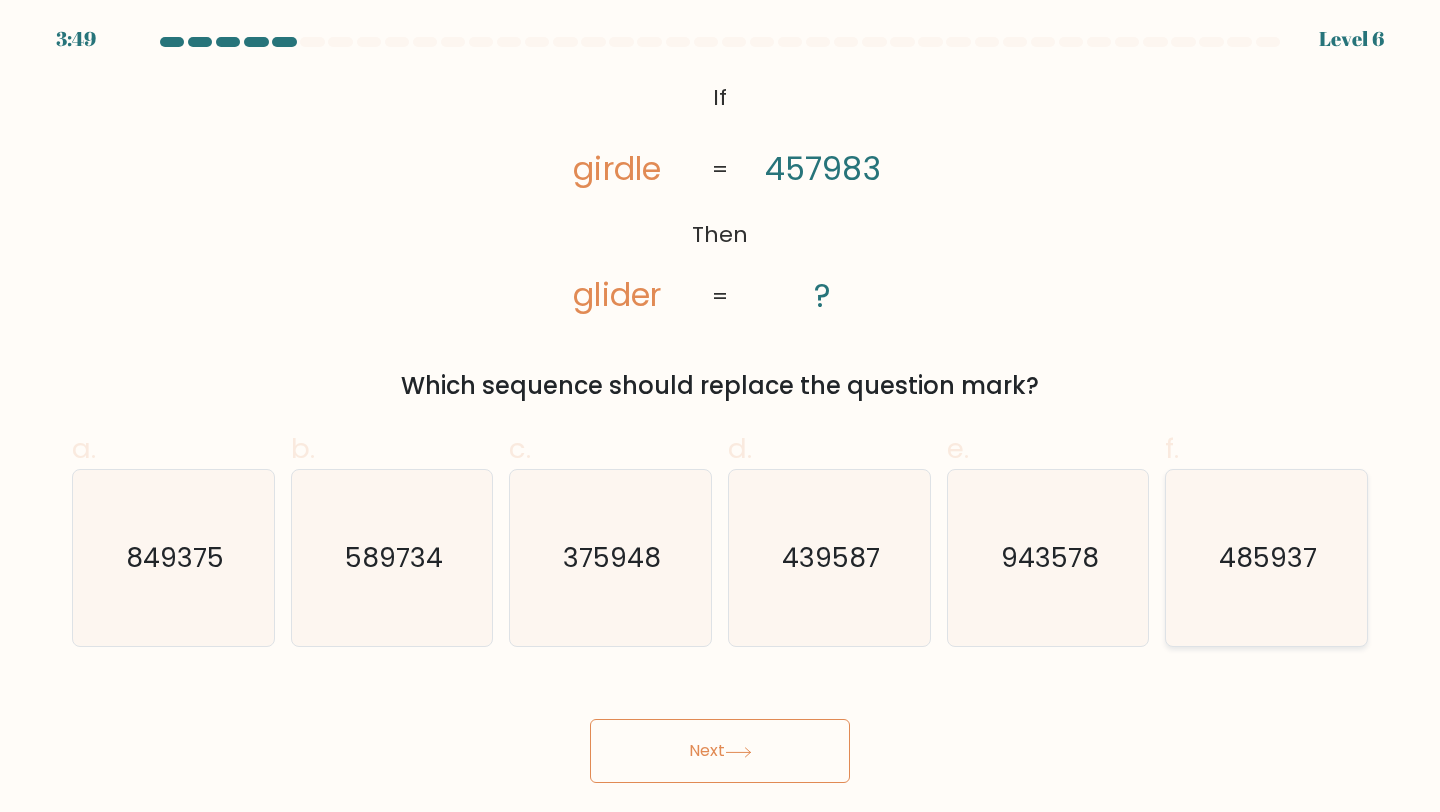 click on "485937" at bounding box center [1266, 558] 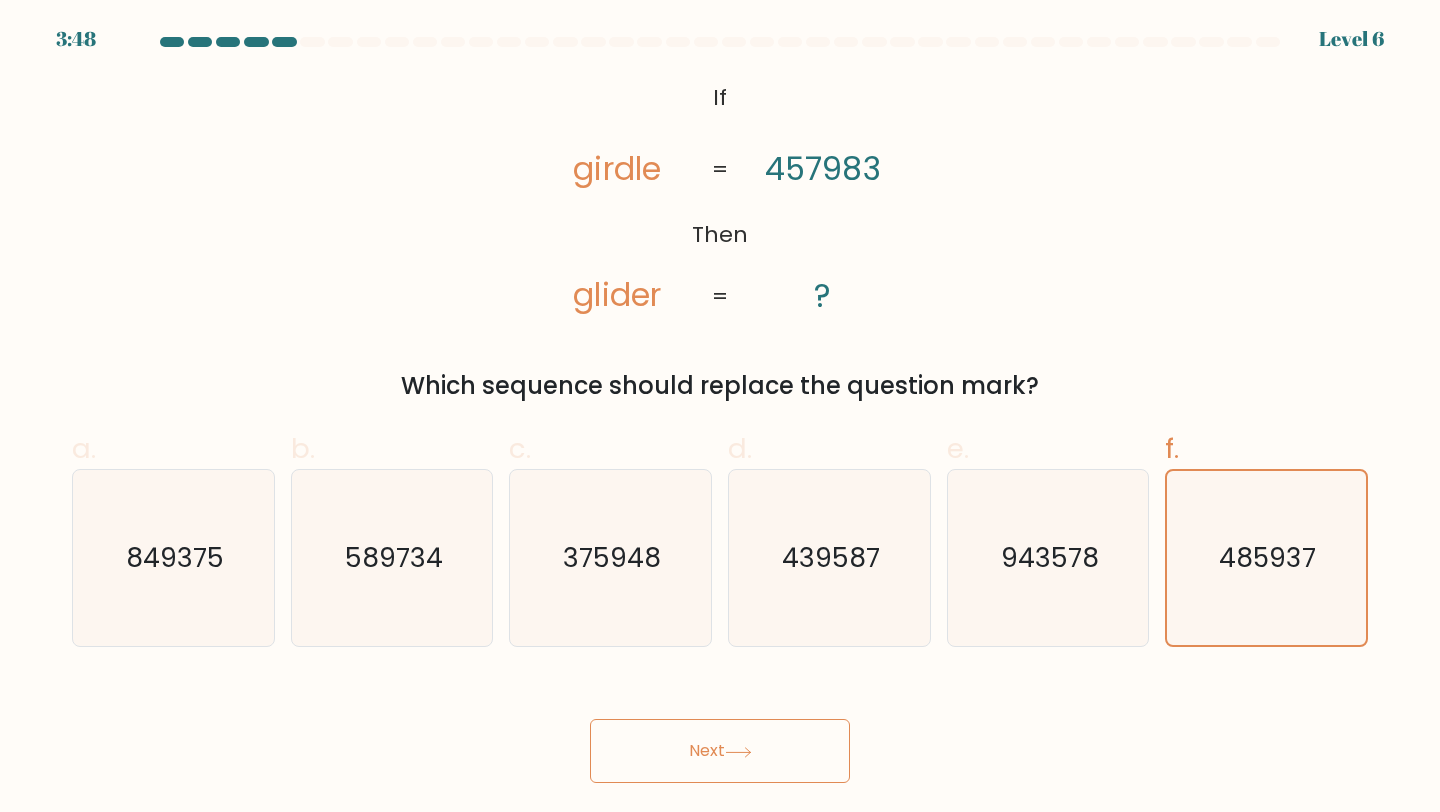click on "Next" at bounding box center (720, 751) 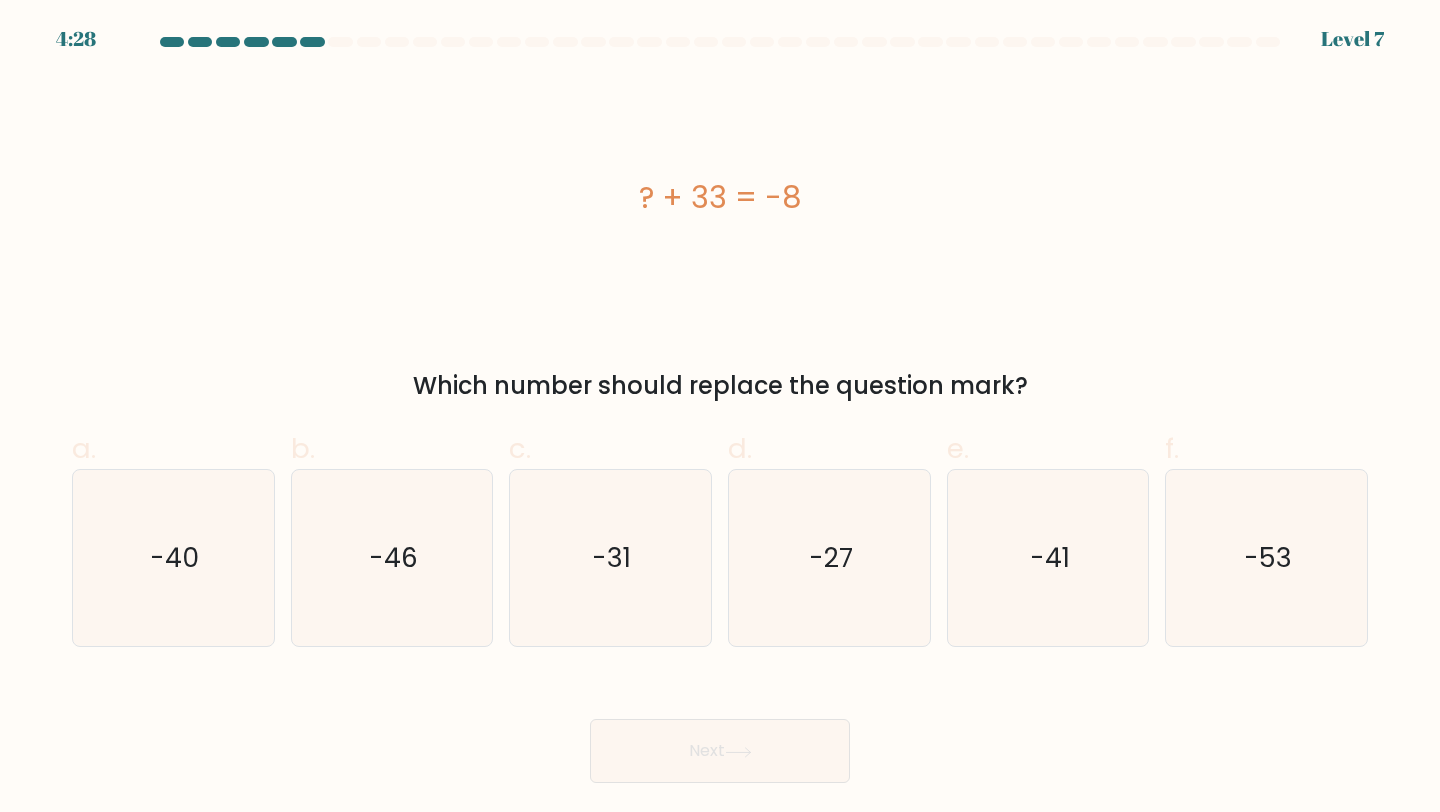 click on "? + 33 = -8" at bounding box center (720, 198) 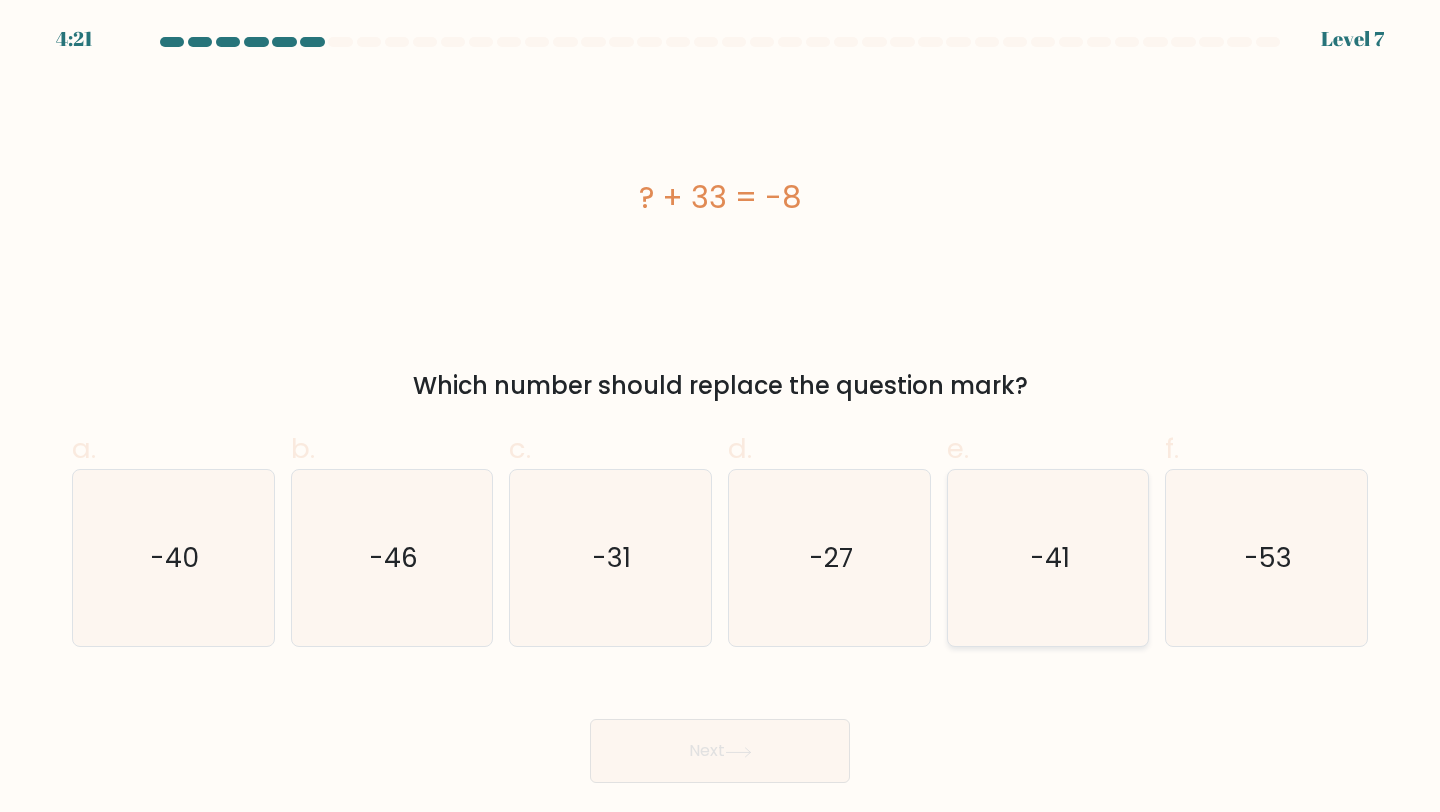 click on "-41" at bounding box center [1048, 558] 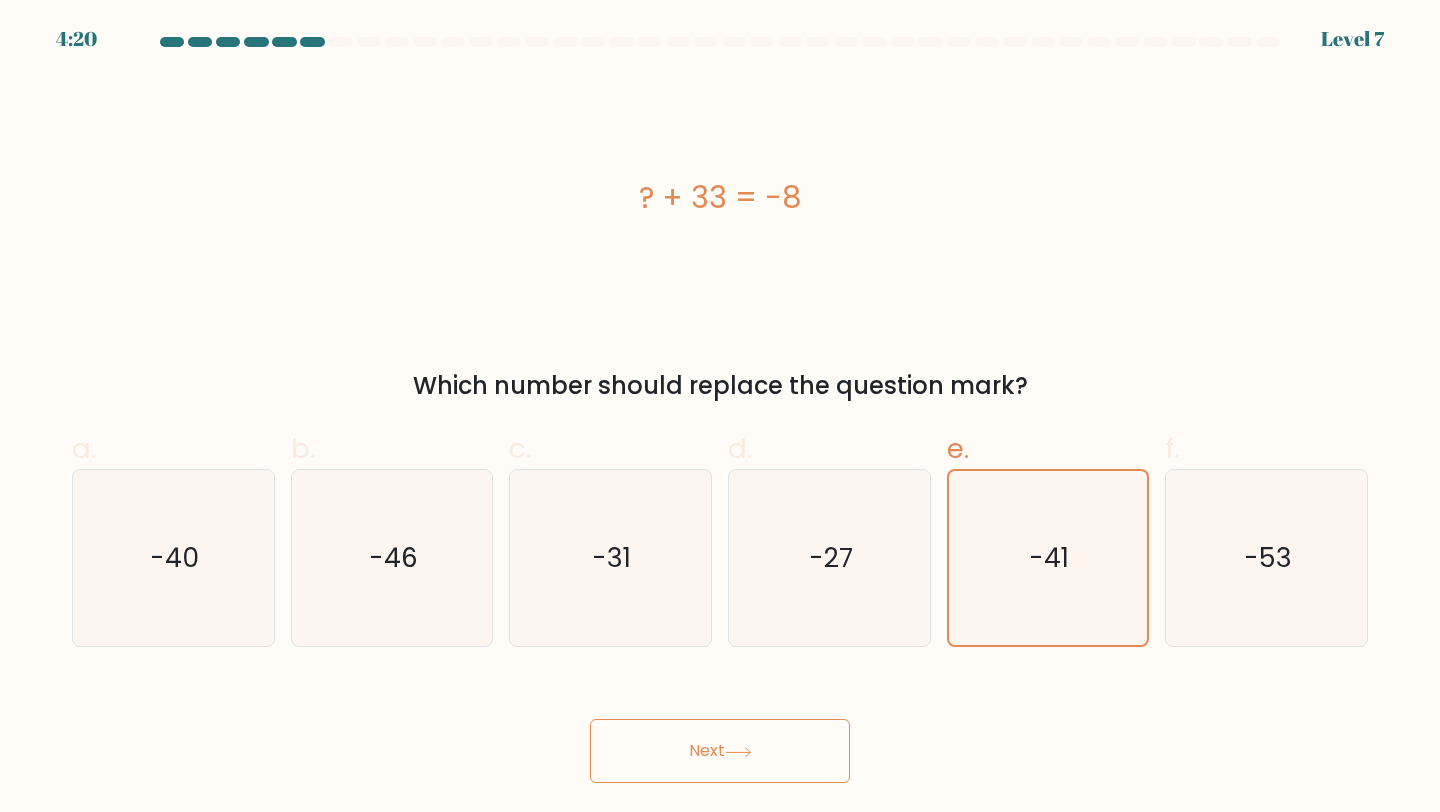 click on "Next" at bounding box center [720, 751] 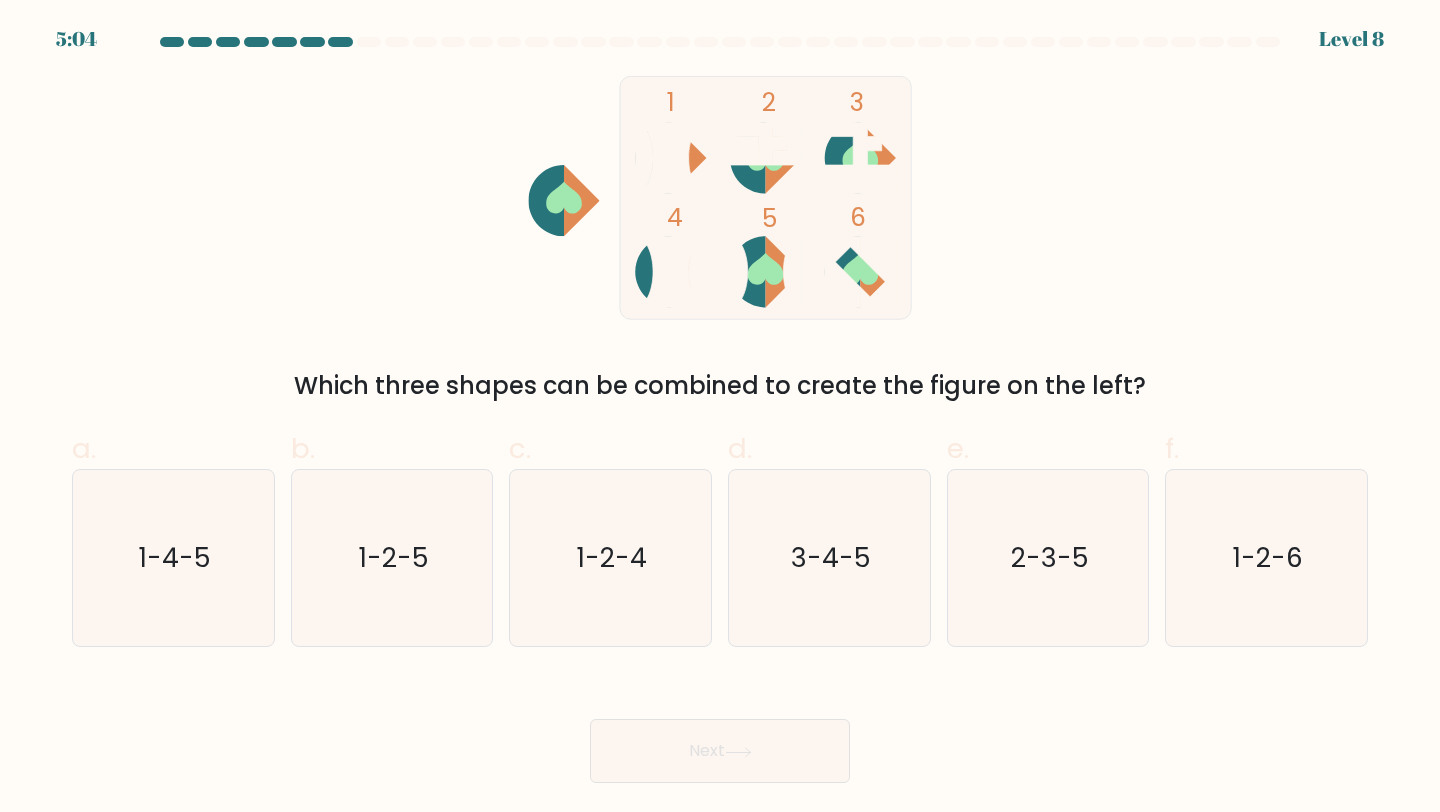 click on "Next" at bounding box center (720, 727) 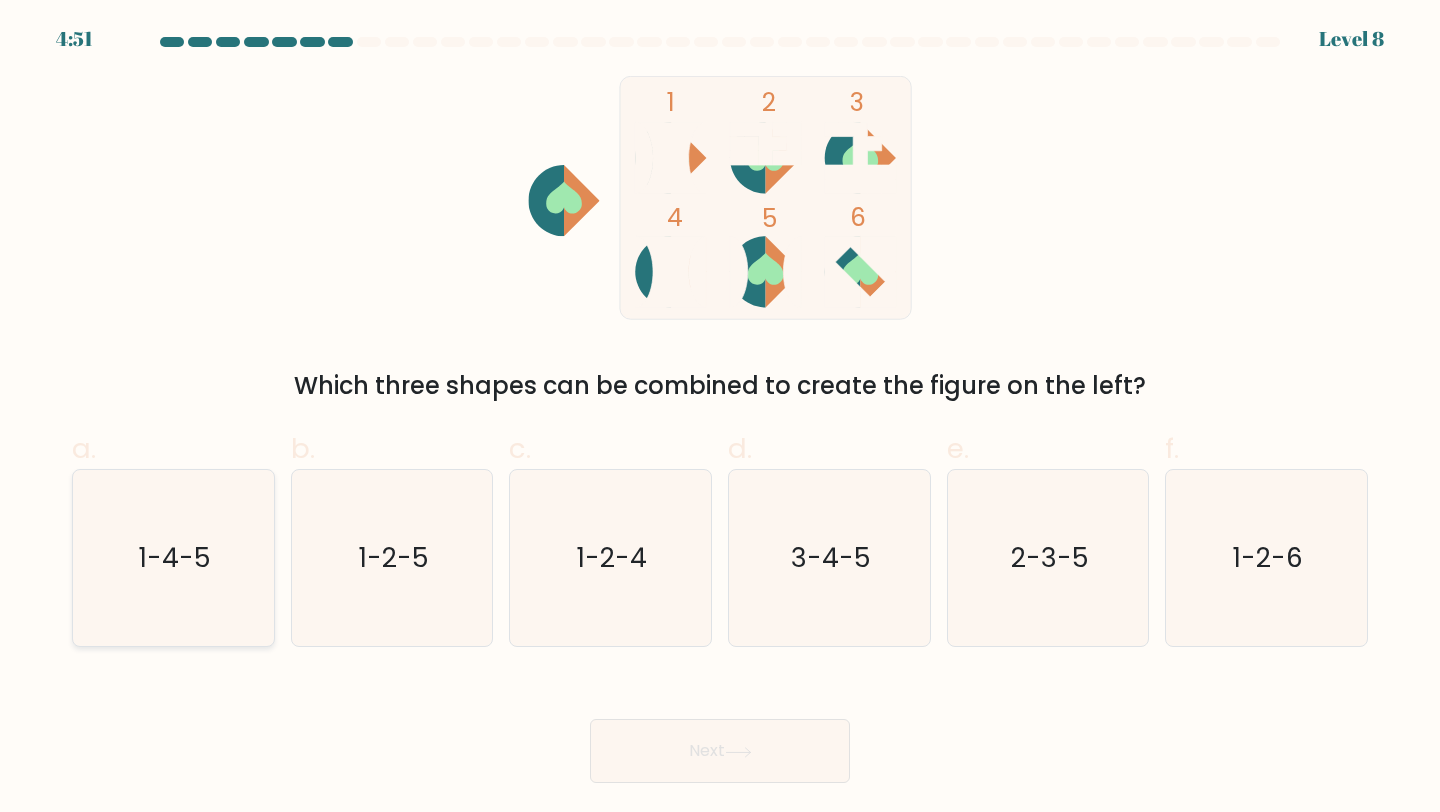 click on "1-4-5" at bounding box center [175, 557] 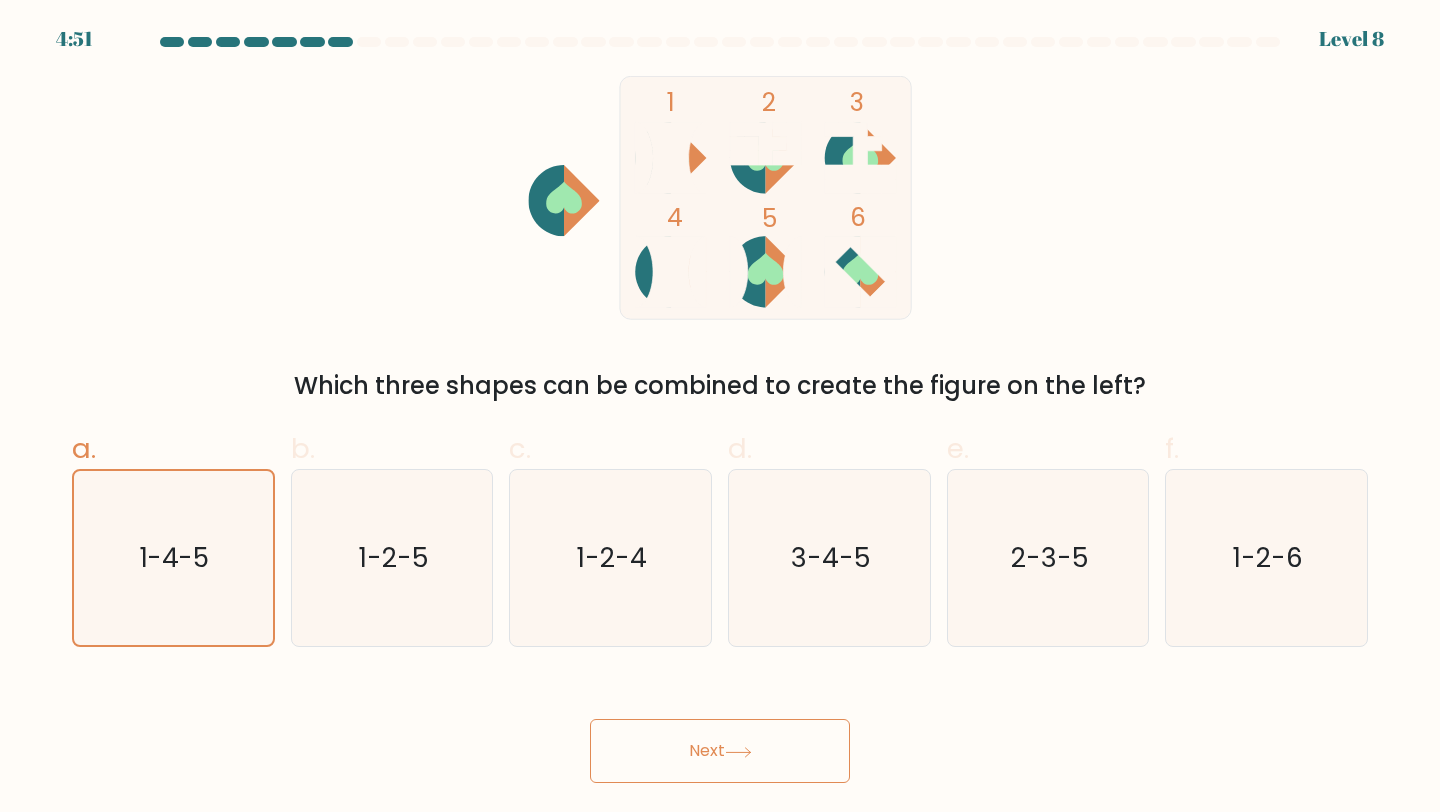 click on "Next" at bounding box center [720, 751] 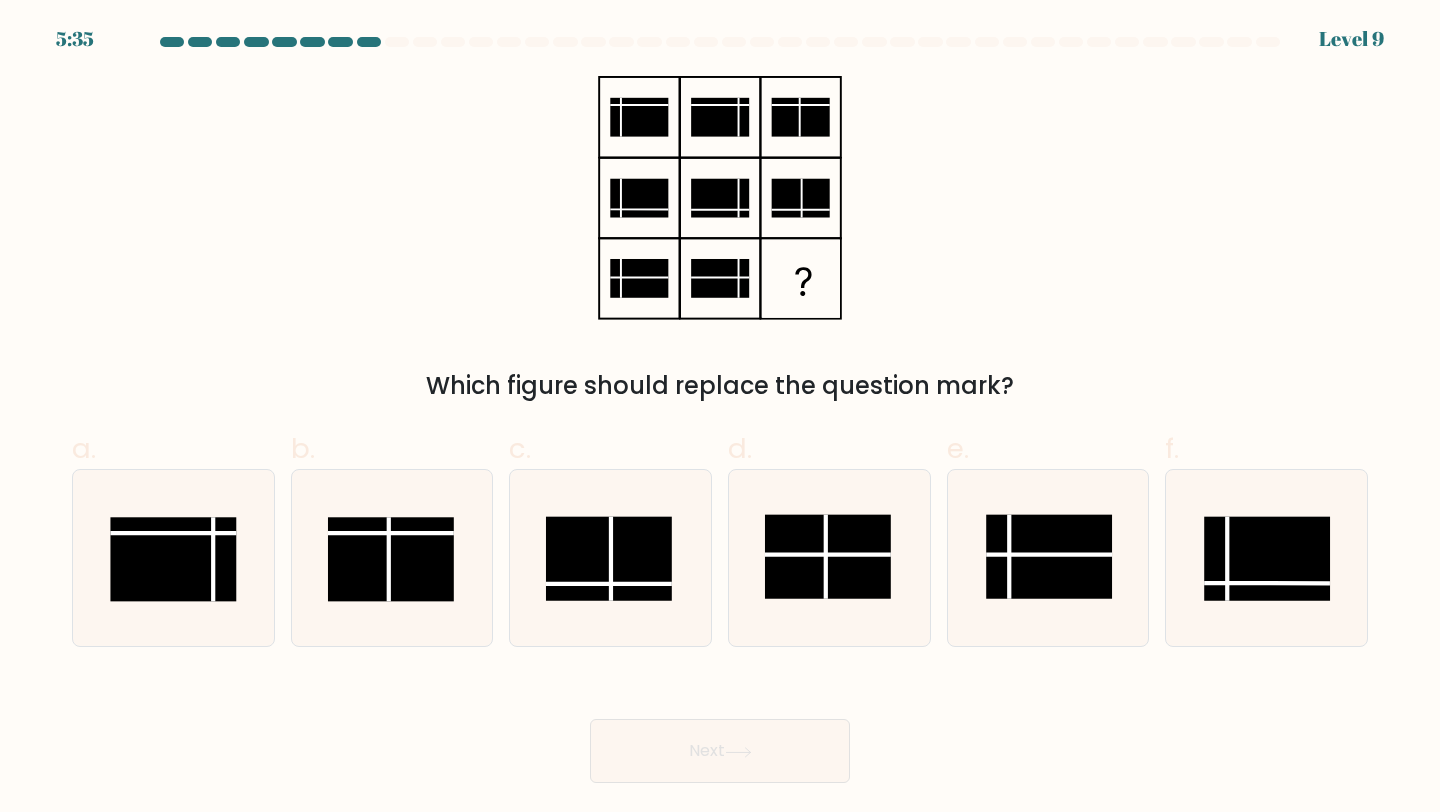 click on "Next" at bounding box center [720, 727] 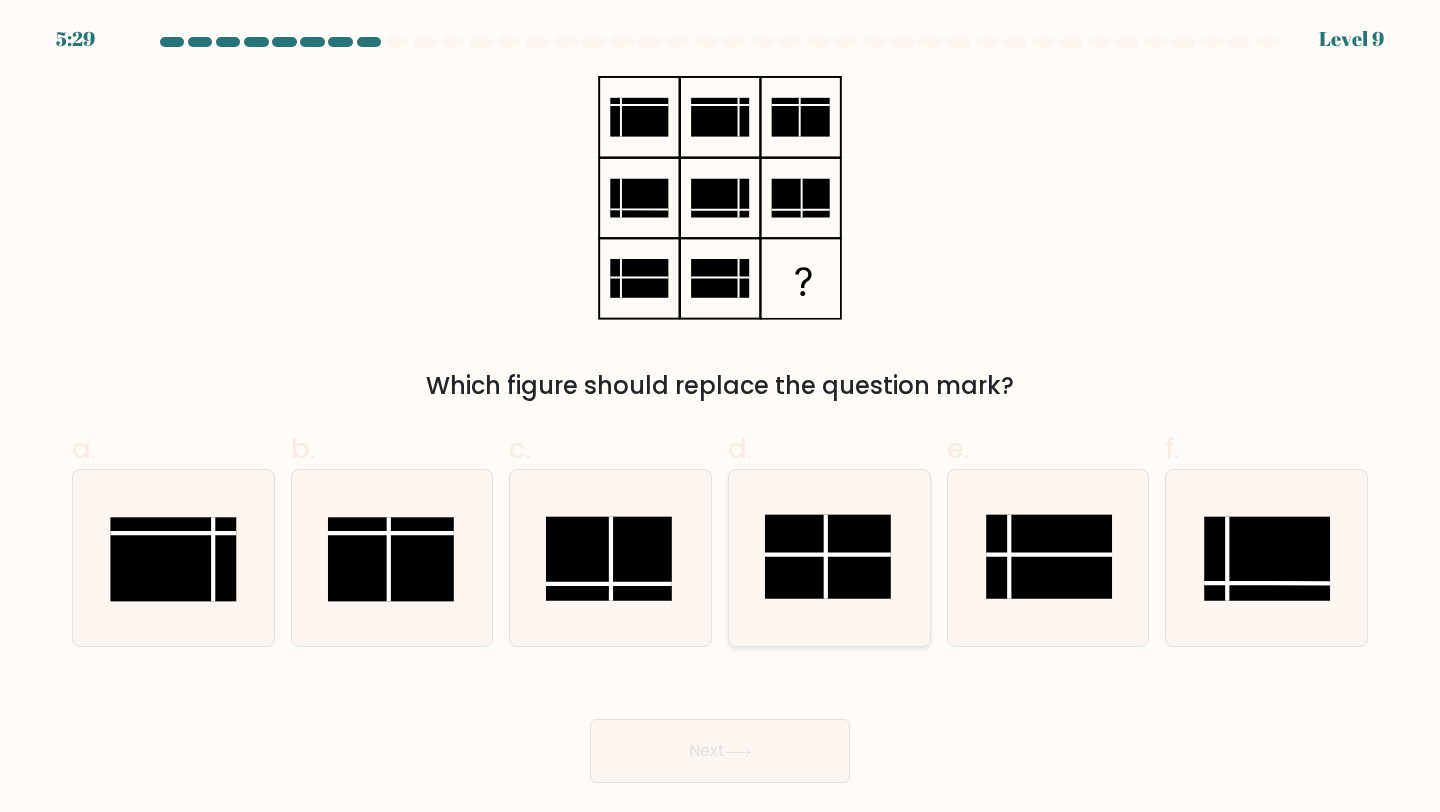 click at bounding box center [828, 557] 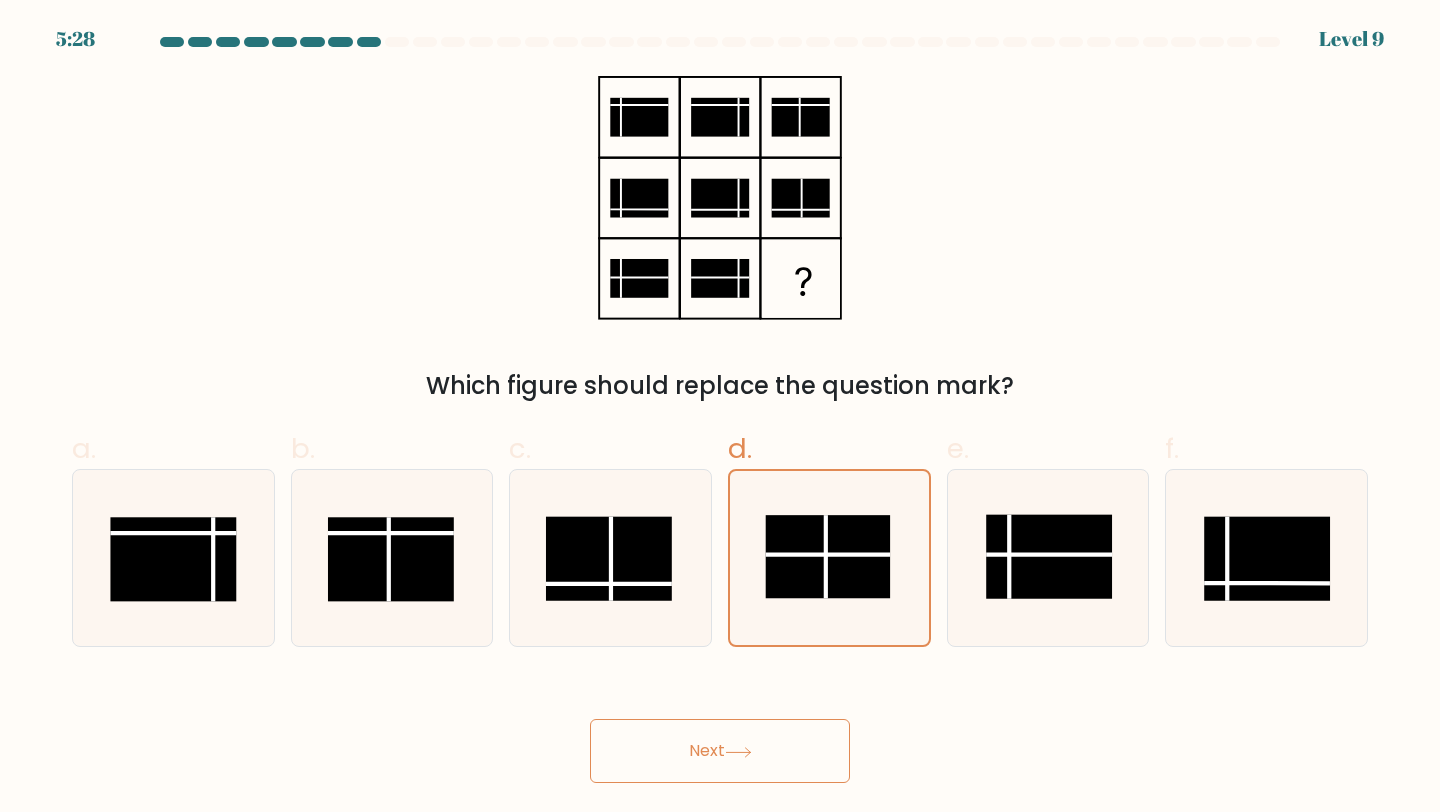 click on "Next" at bounding box center [720, 751] 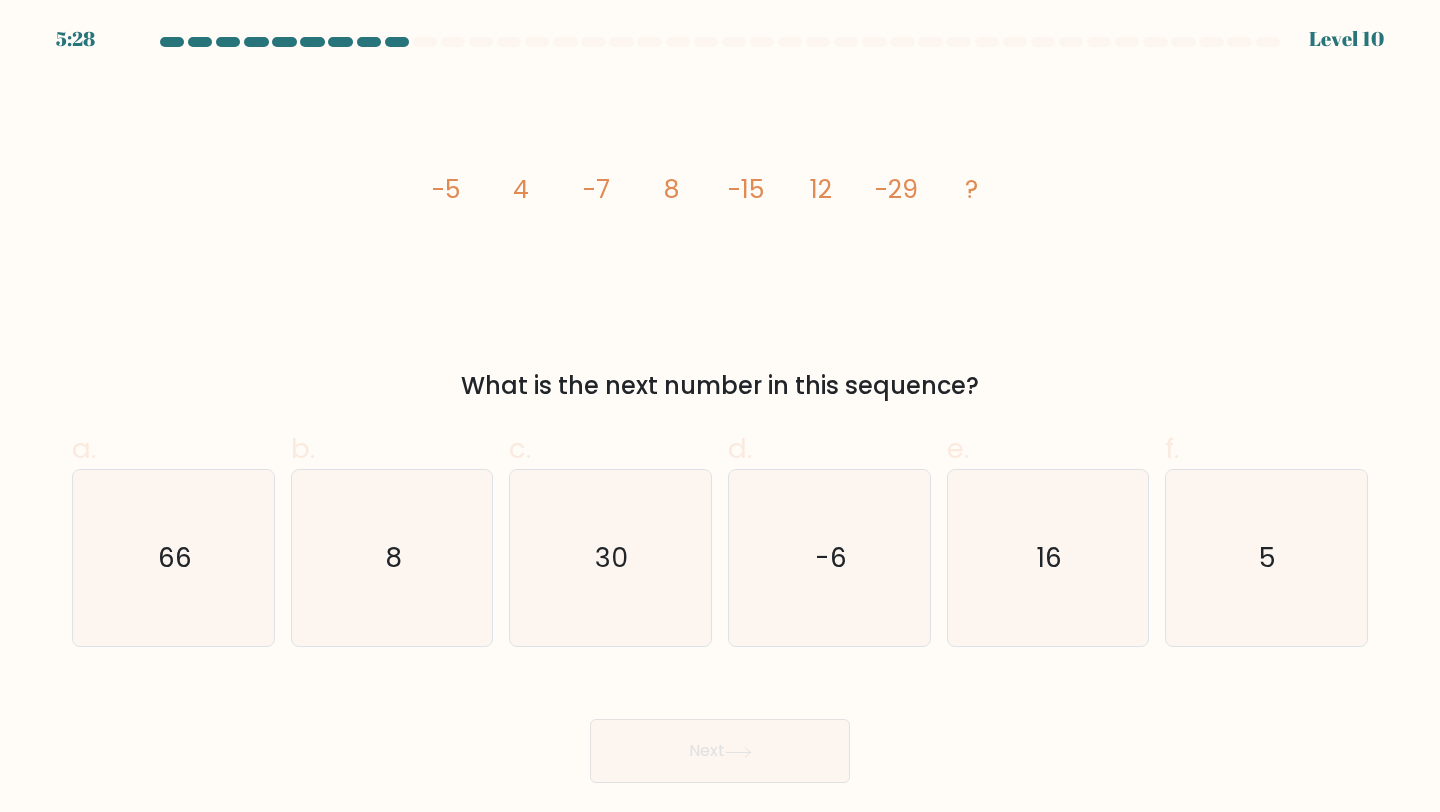 click on "Next" at bounding box center (720, 727) 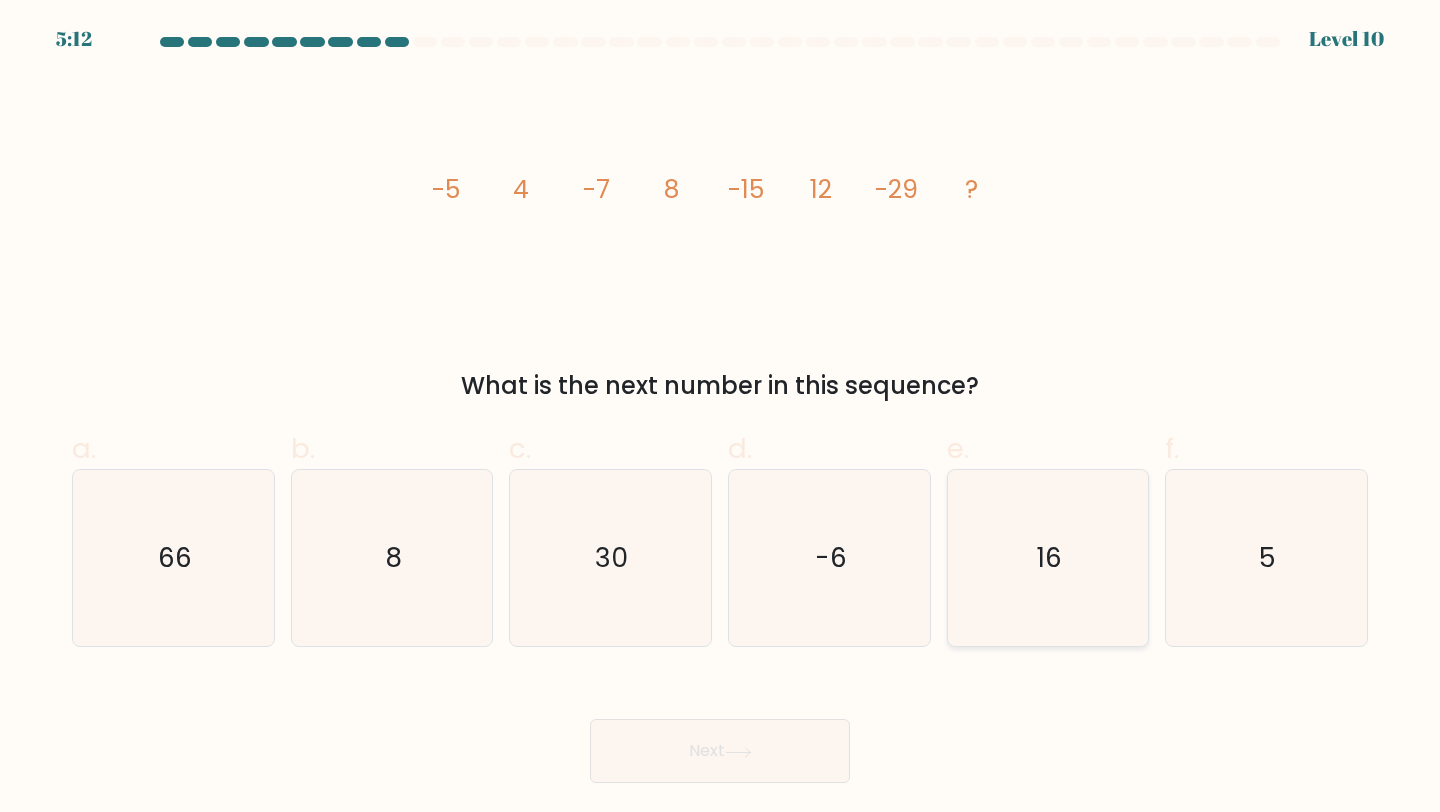 click on "16" at bounding box center [1048, 558] 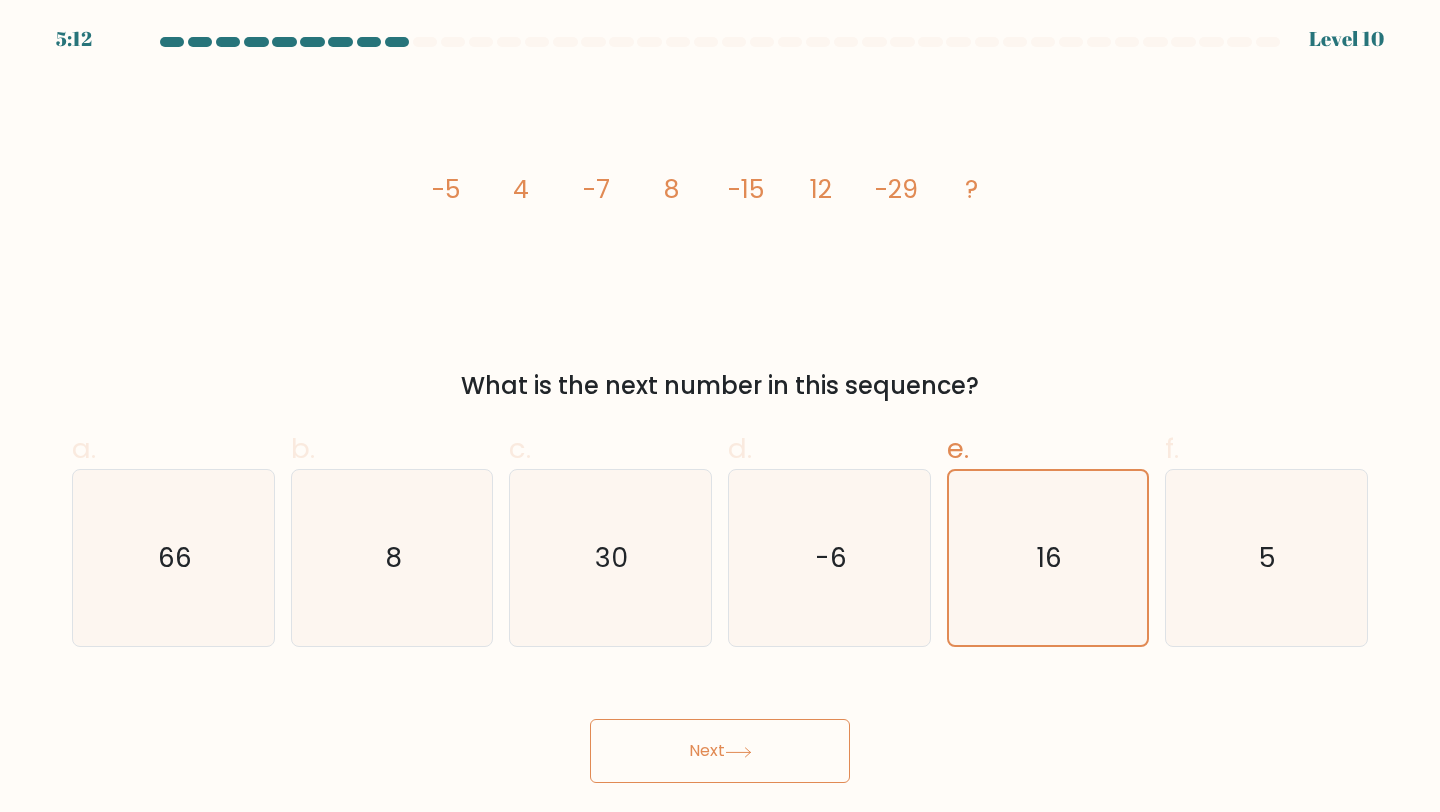 click on "Next" at bounding box center (720, 751) 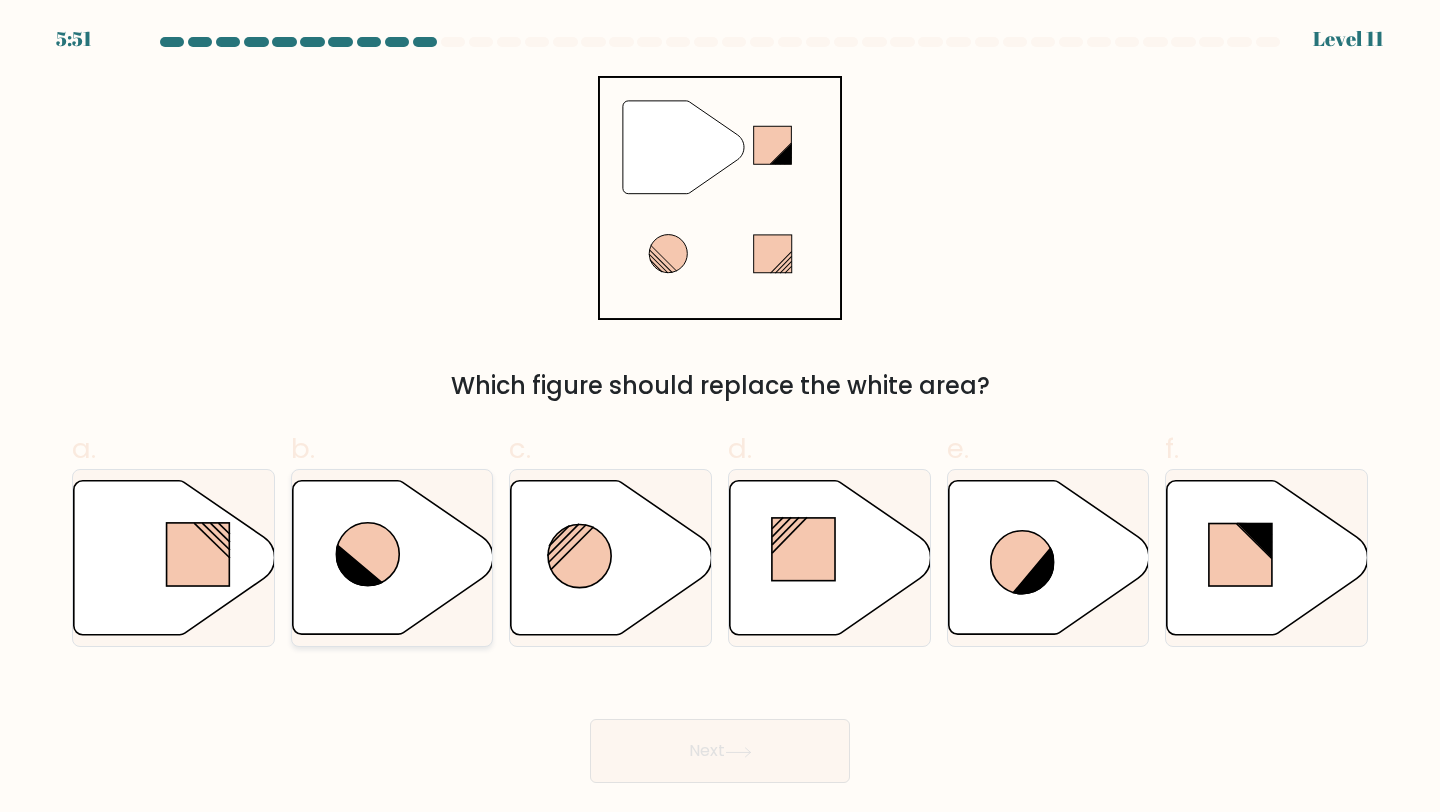click at bounding box center (392, 558) 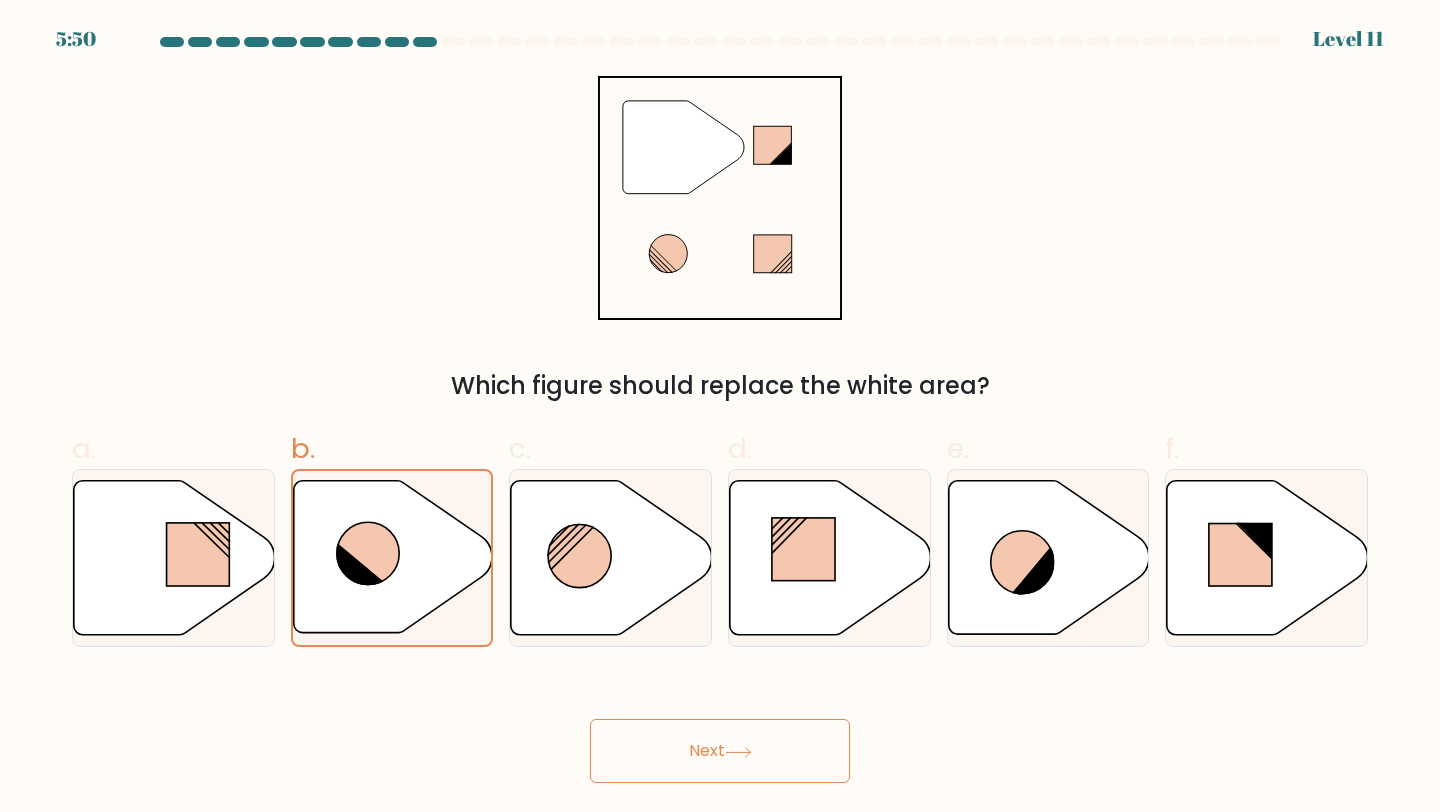 click on "Next" at bounding box center (720, 751) 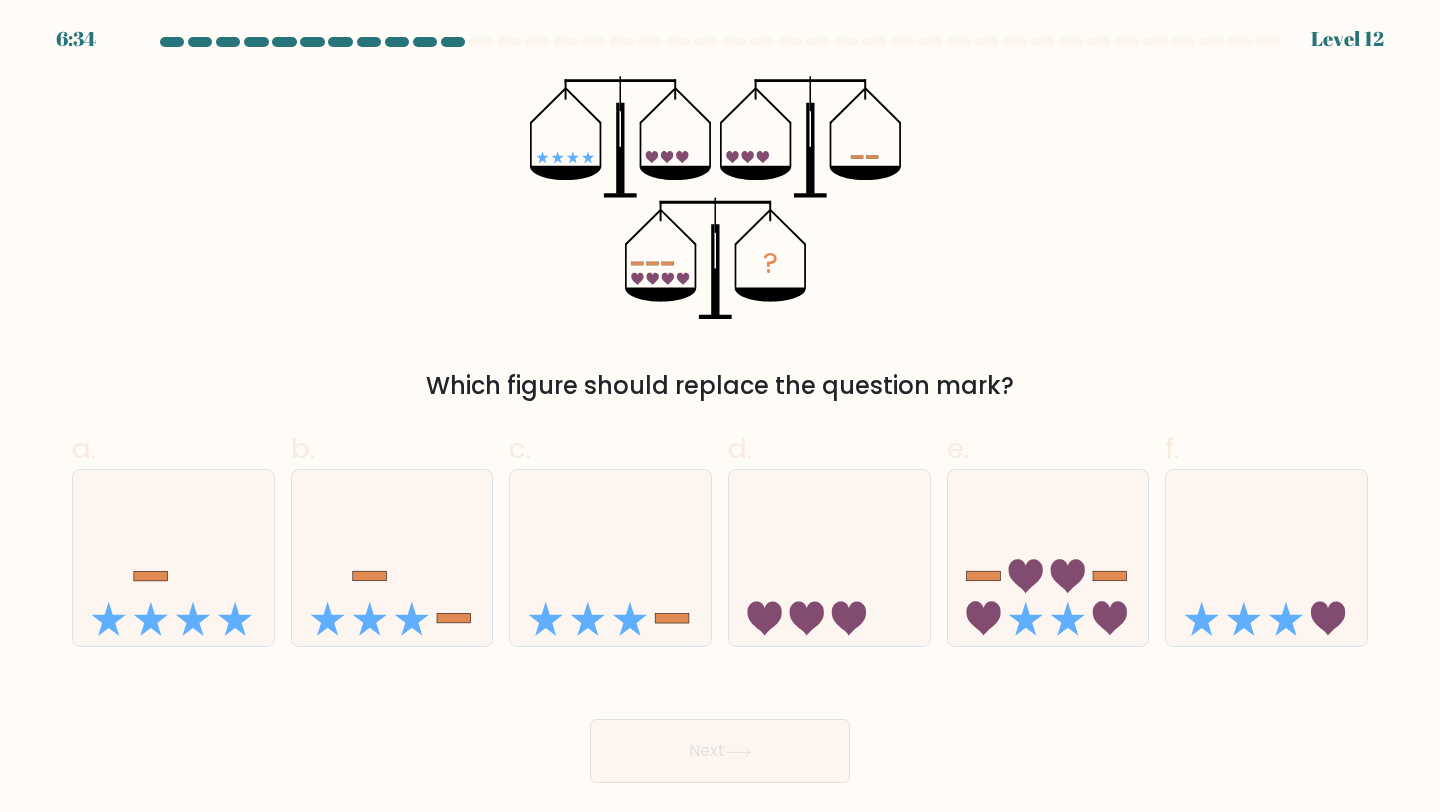 click on "Next" at bounding box center [720, 727] 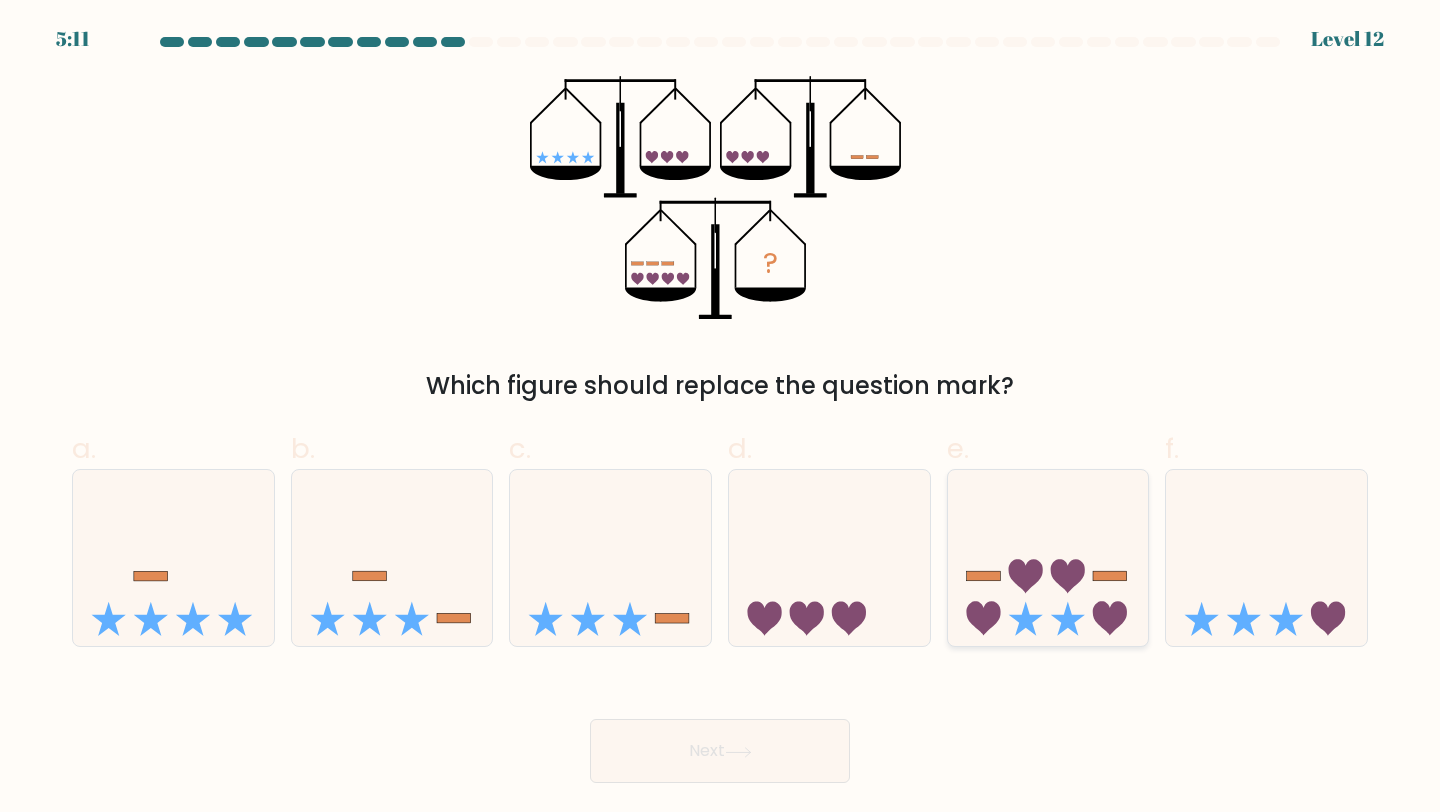 click at bounding box center (1025, 619) 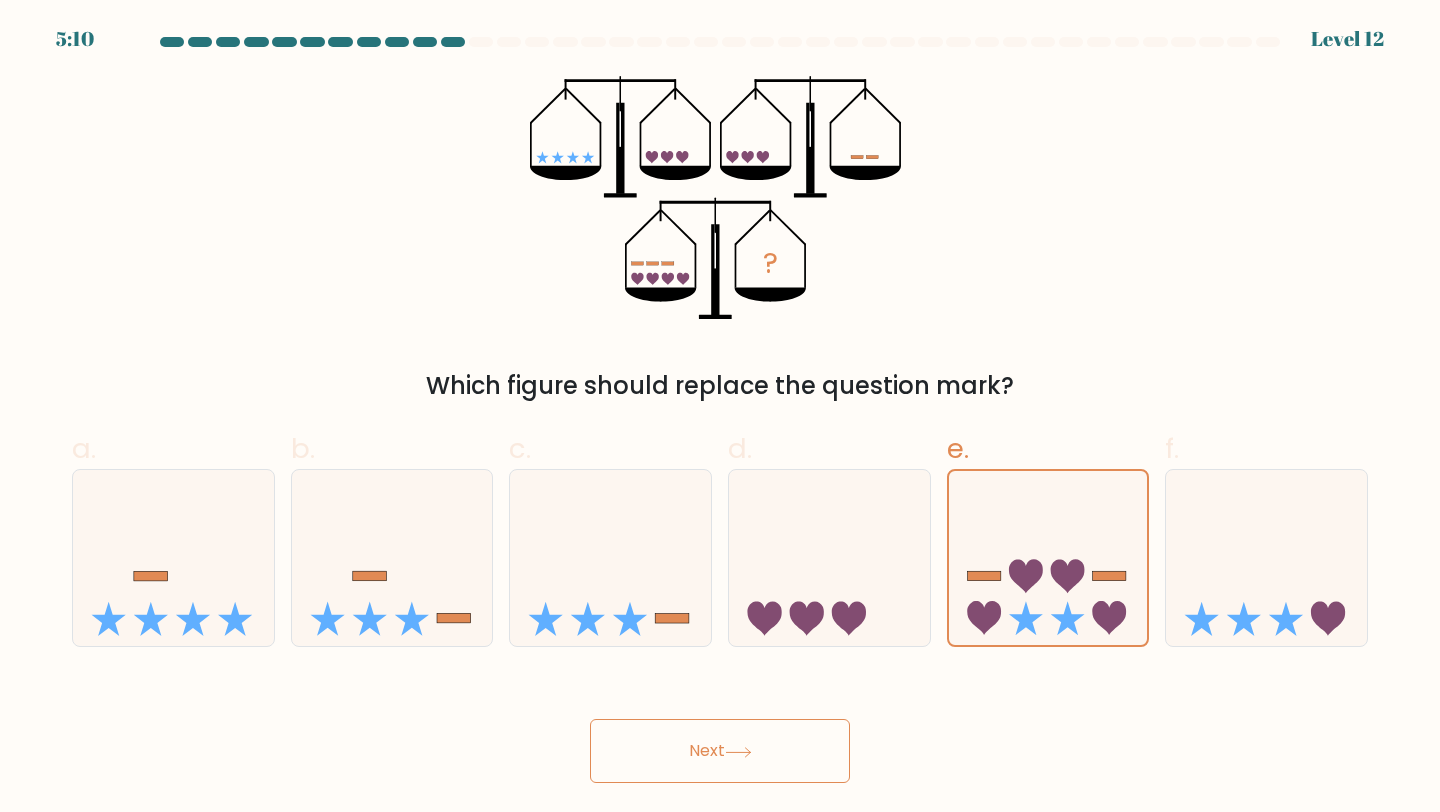 click on "Next" at bounding box center [720, 751] 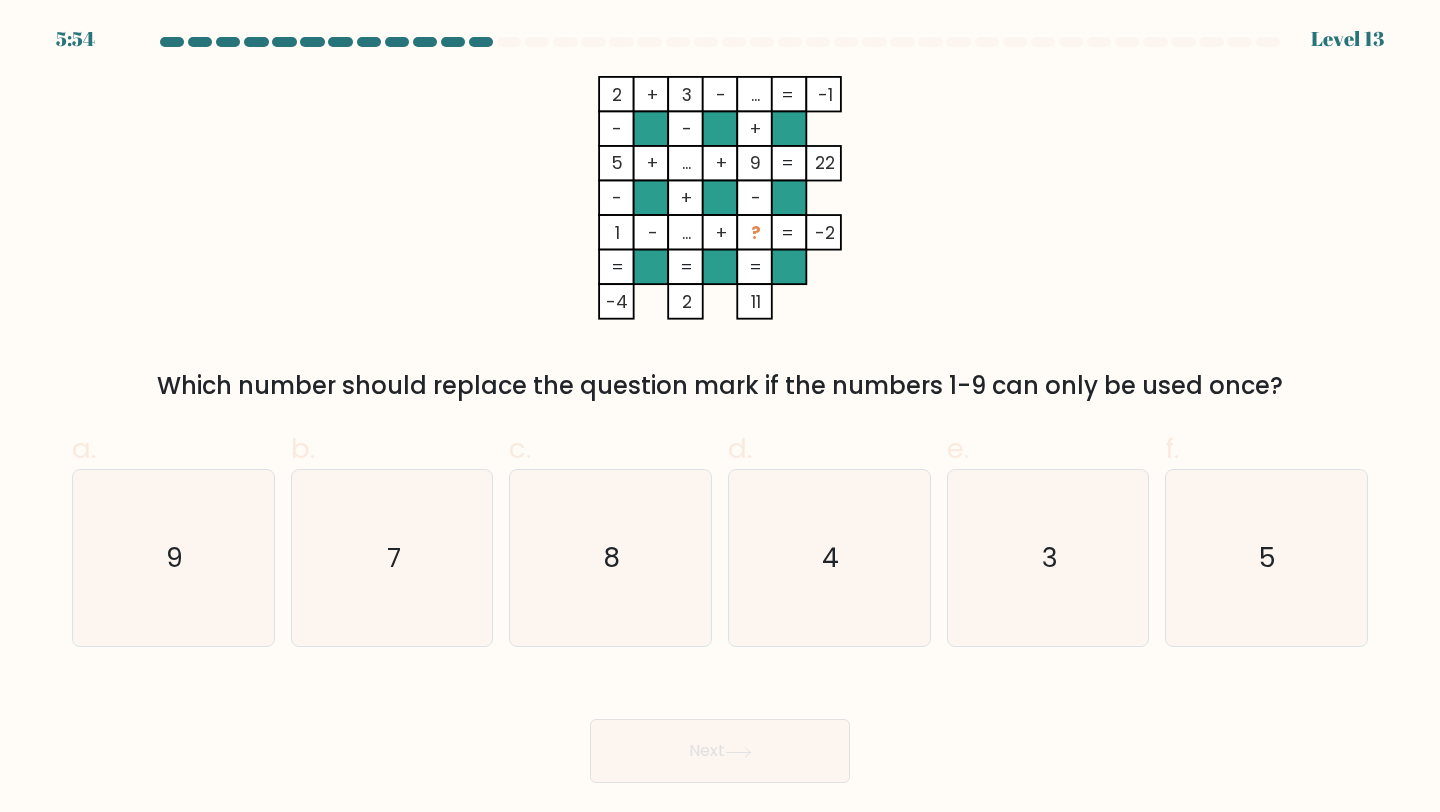 click on "Next" at bounding box center [720, 727] 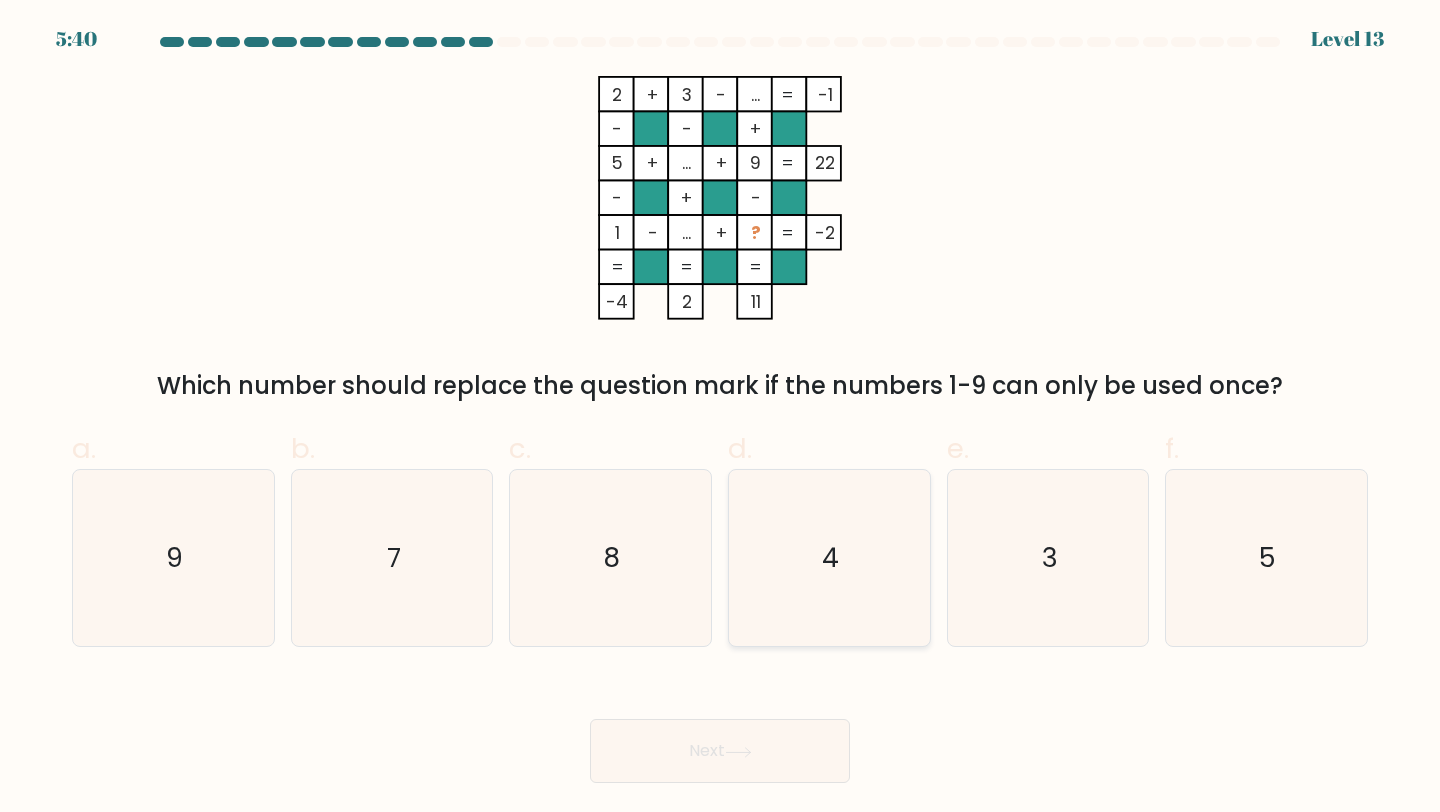 click on "4" at bounding box center [829, 558] 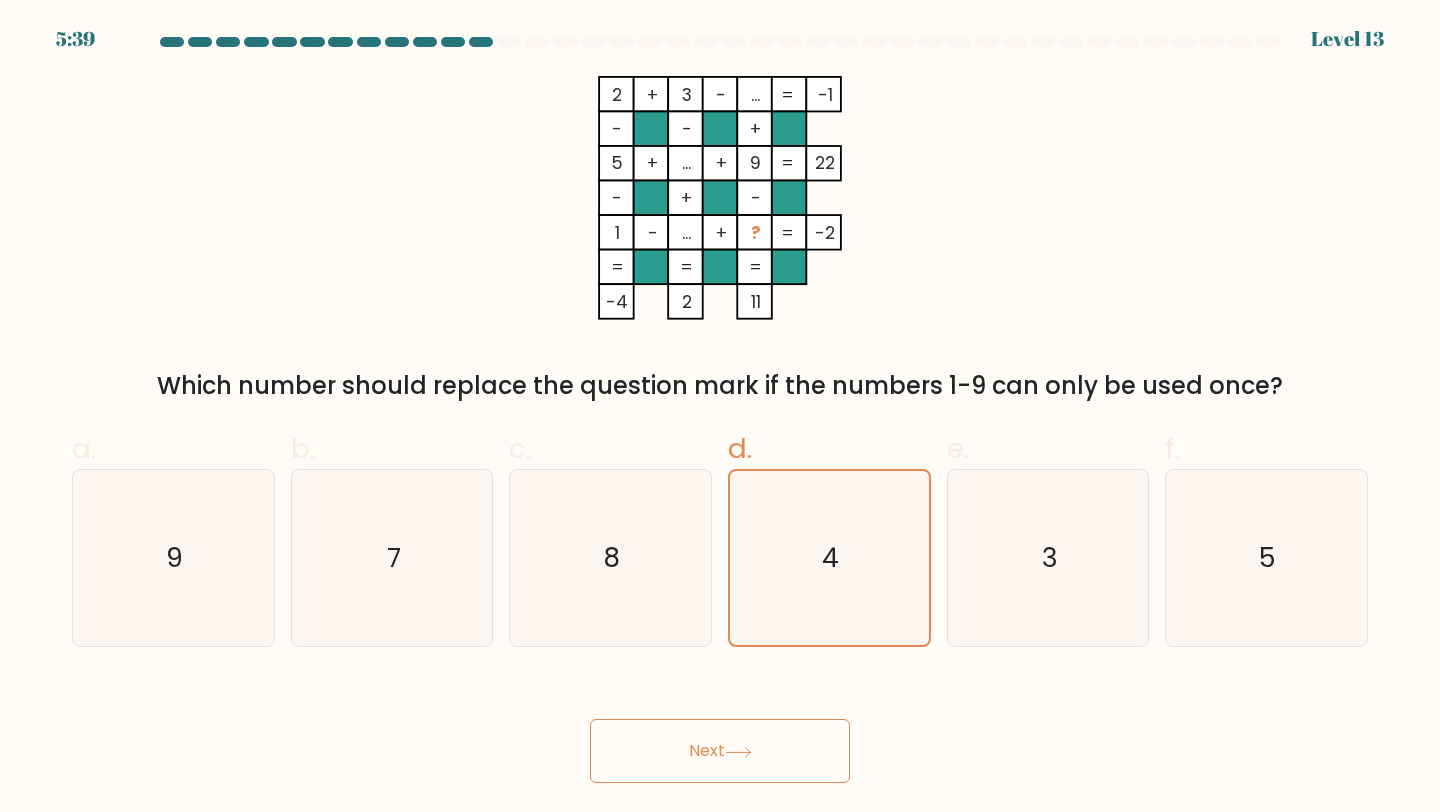 click on "Next" at bounding box center [720, 751] 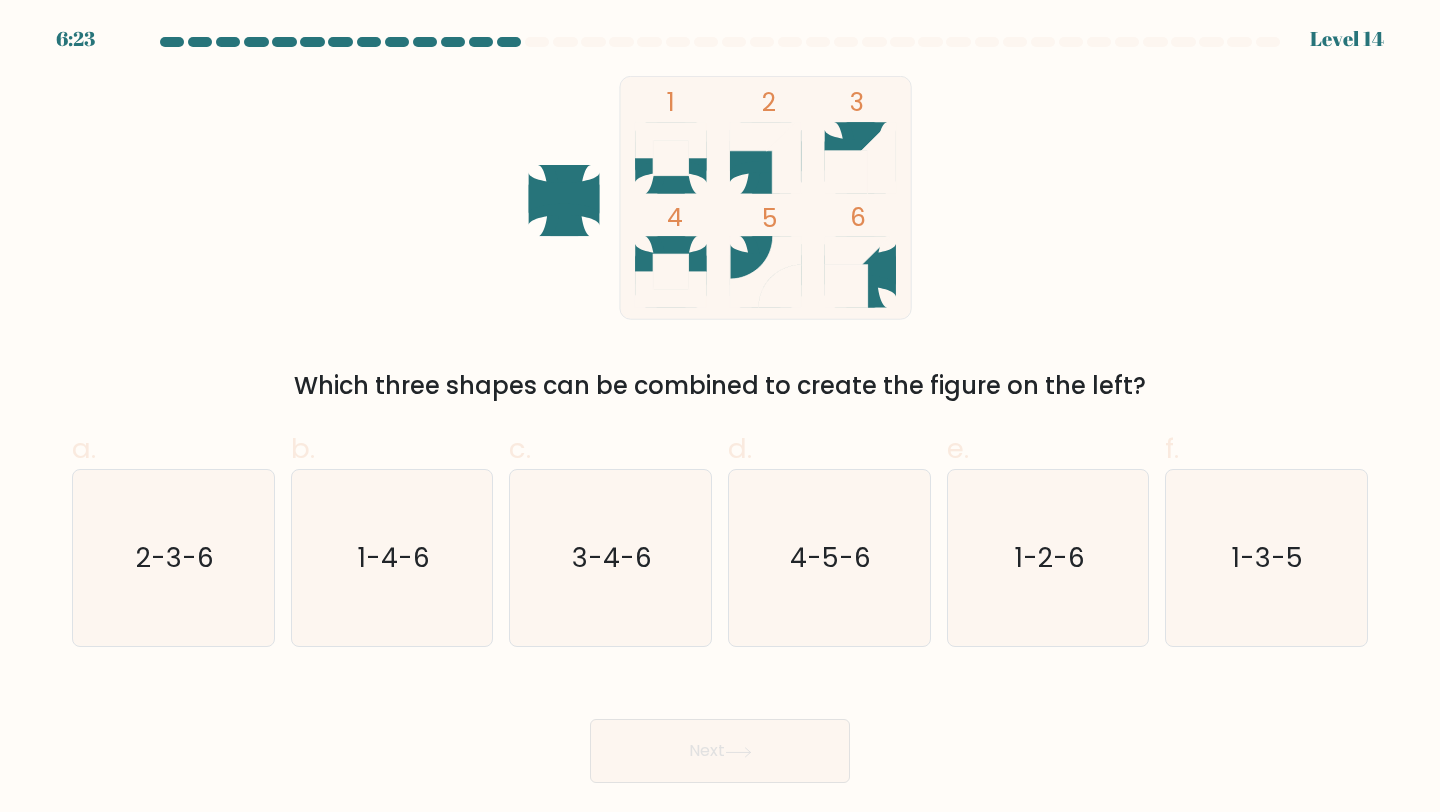 click on "Next" at bounding box center [720, 727] 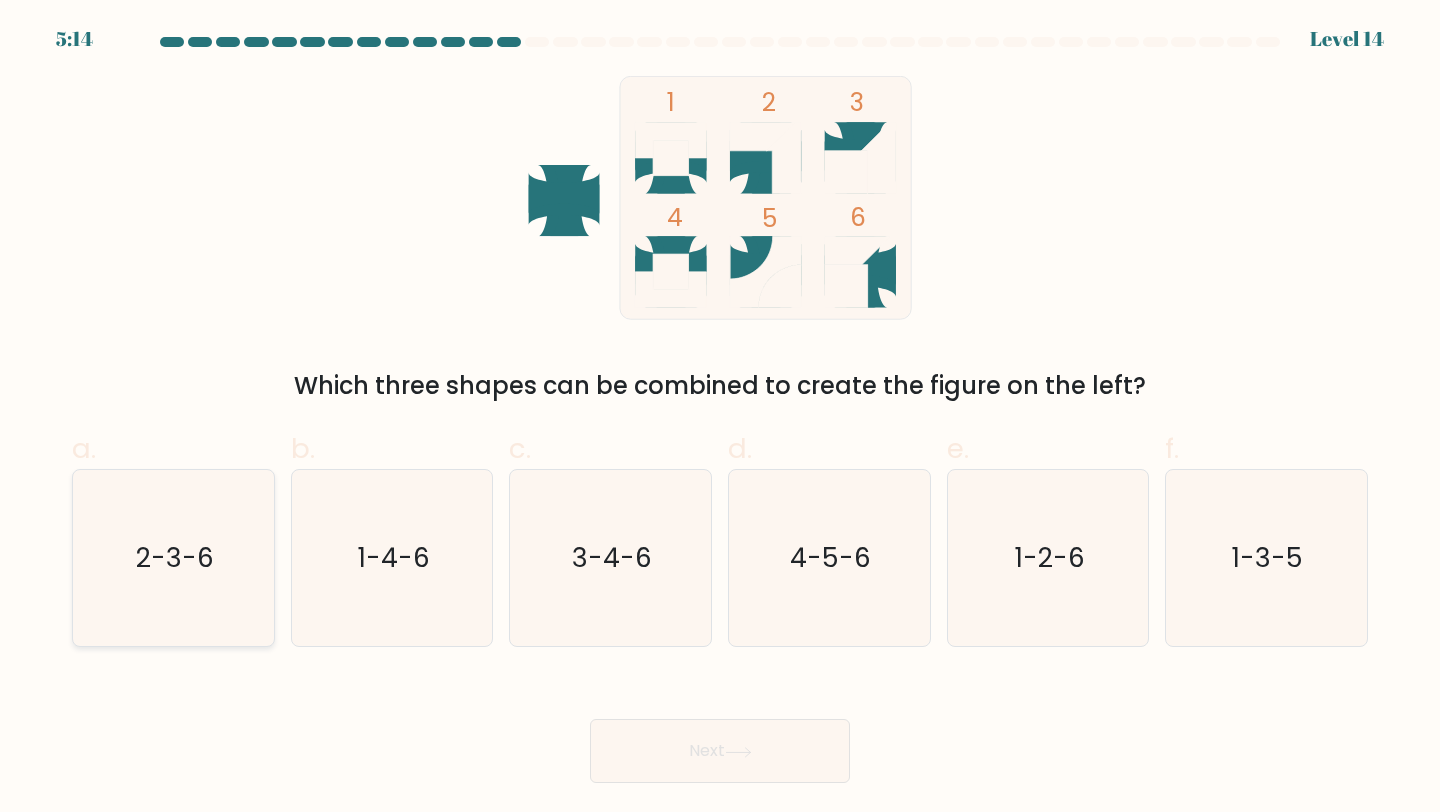 click on "2-3-6" at bounding box center [175, 557] 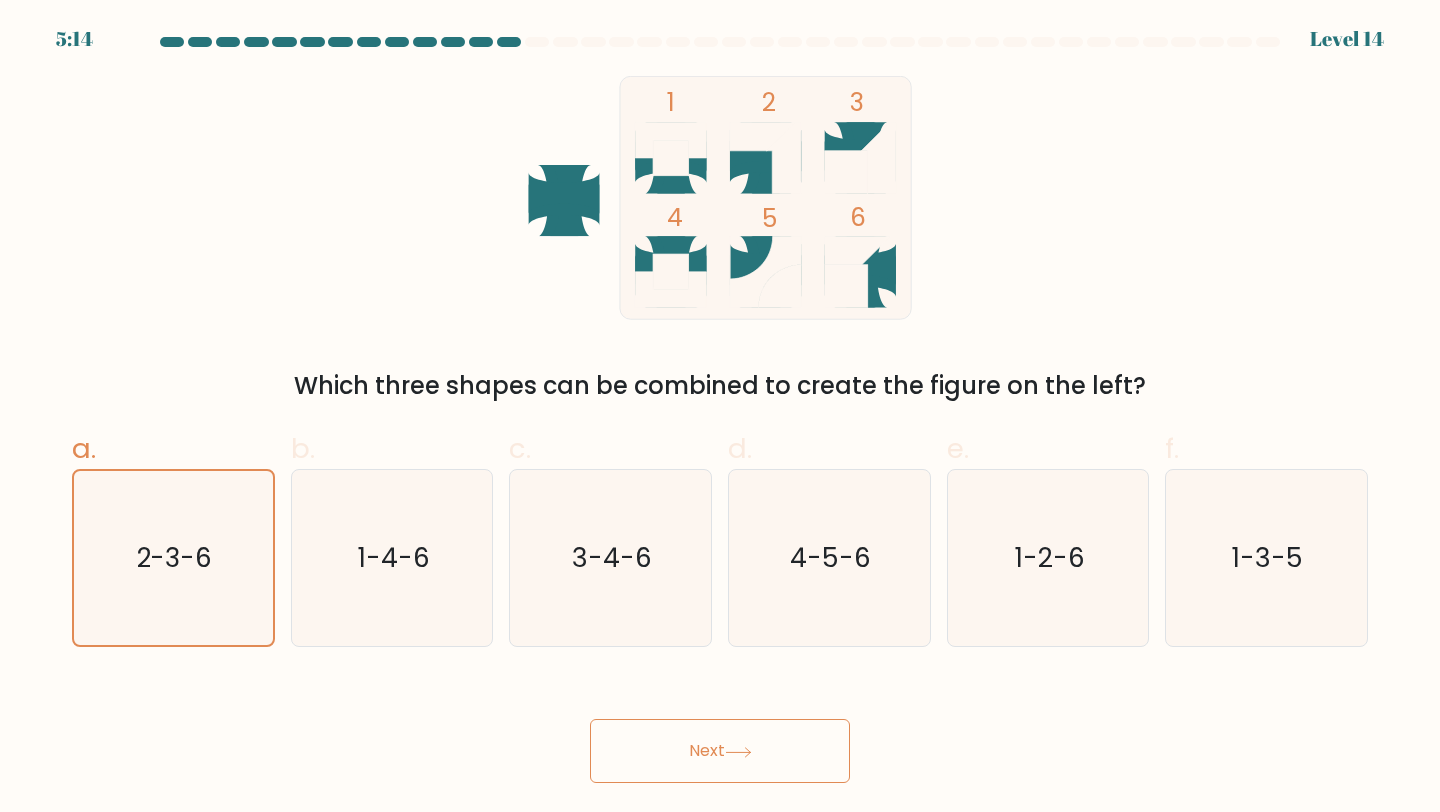 click on "Next" at bounding box center [720, 751] 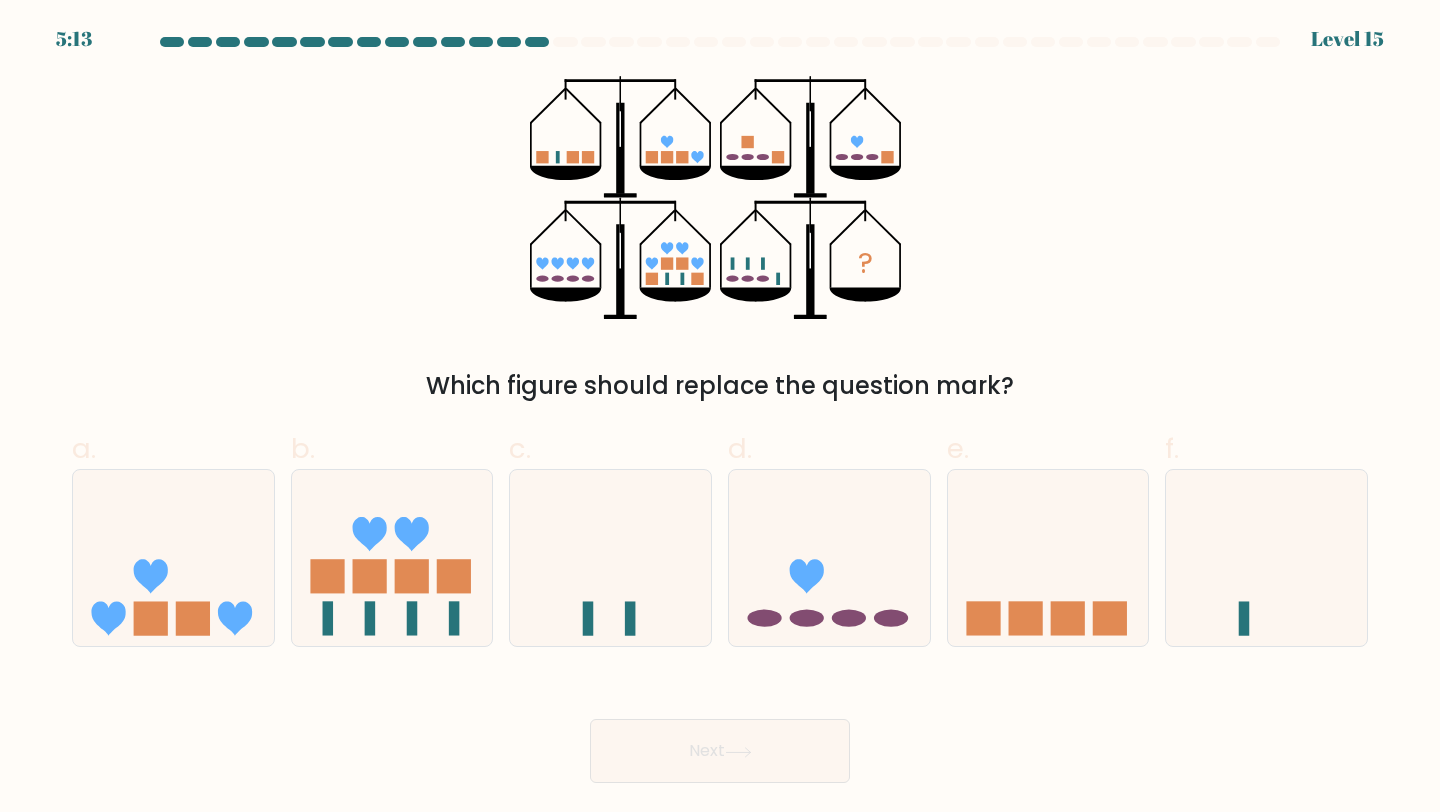 click on "Next" at bounding box center (720, 727) 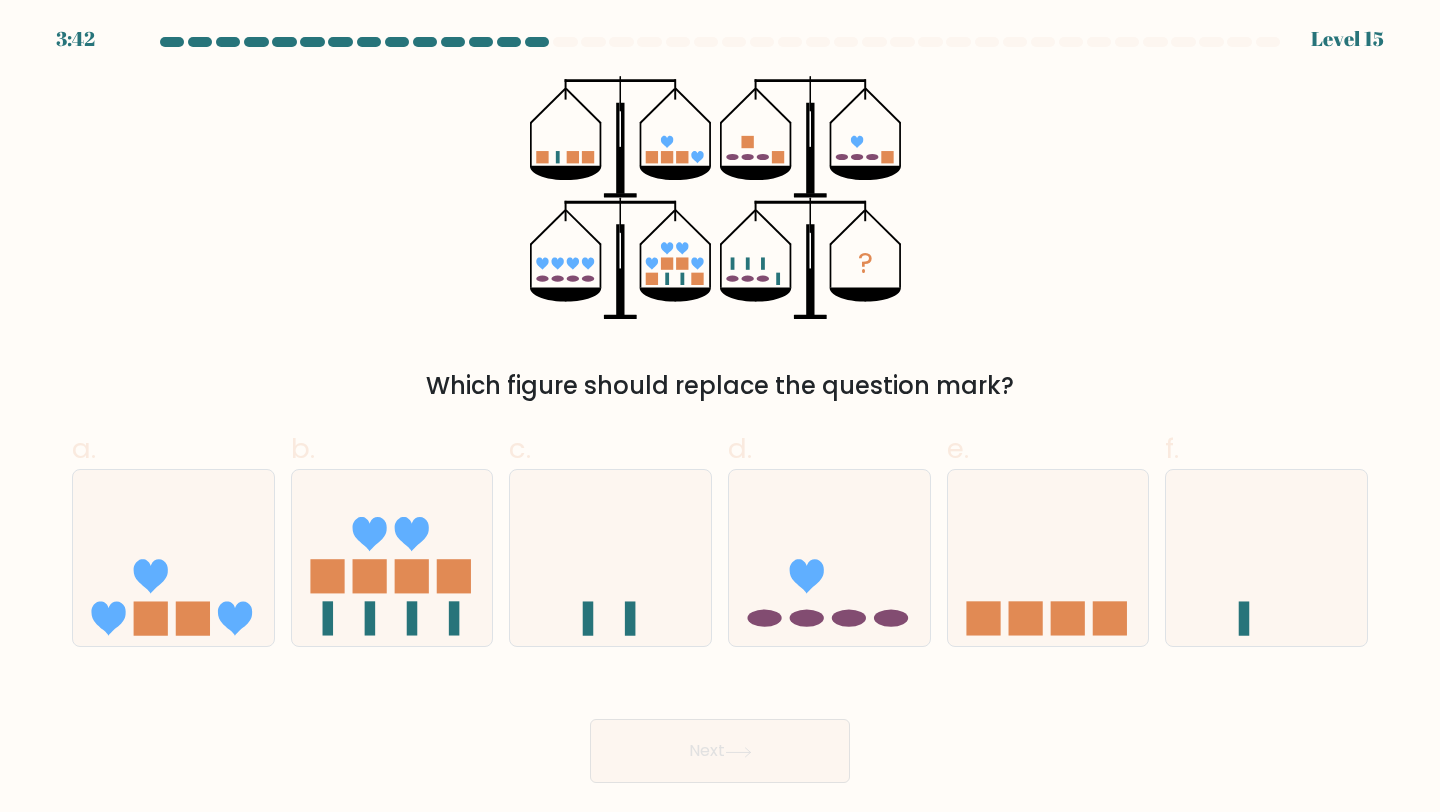 click at bounding box center [720, 410] 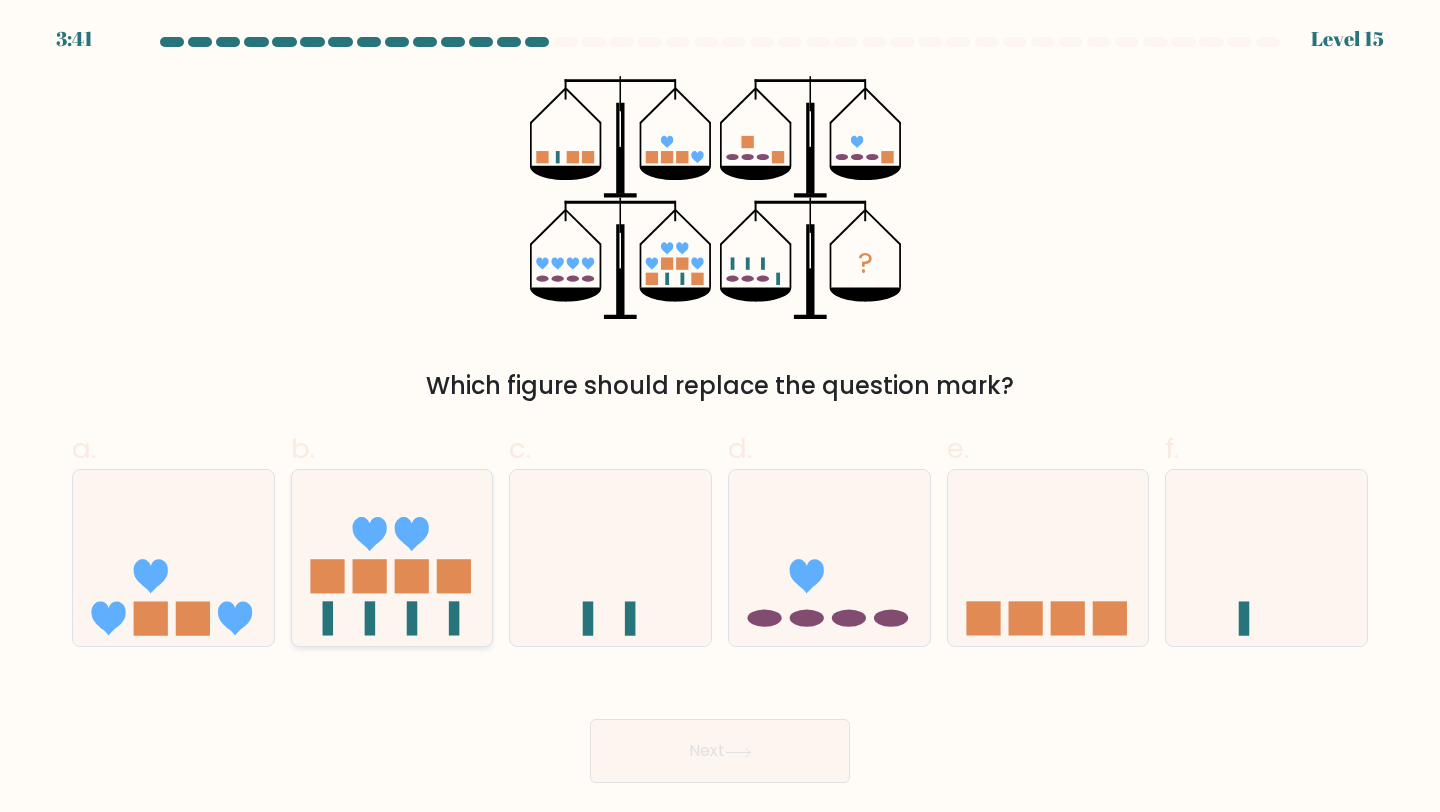 click at bounding box center (392, 558) 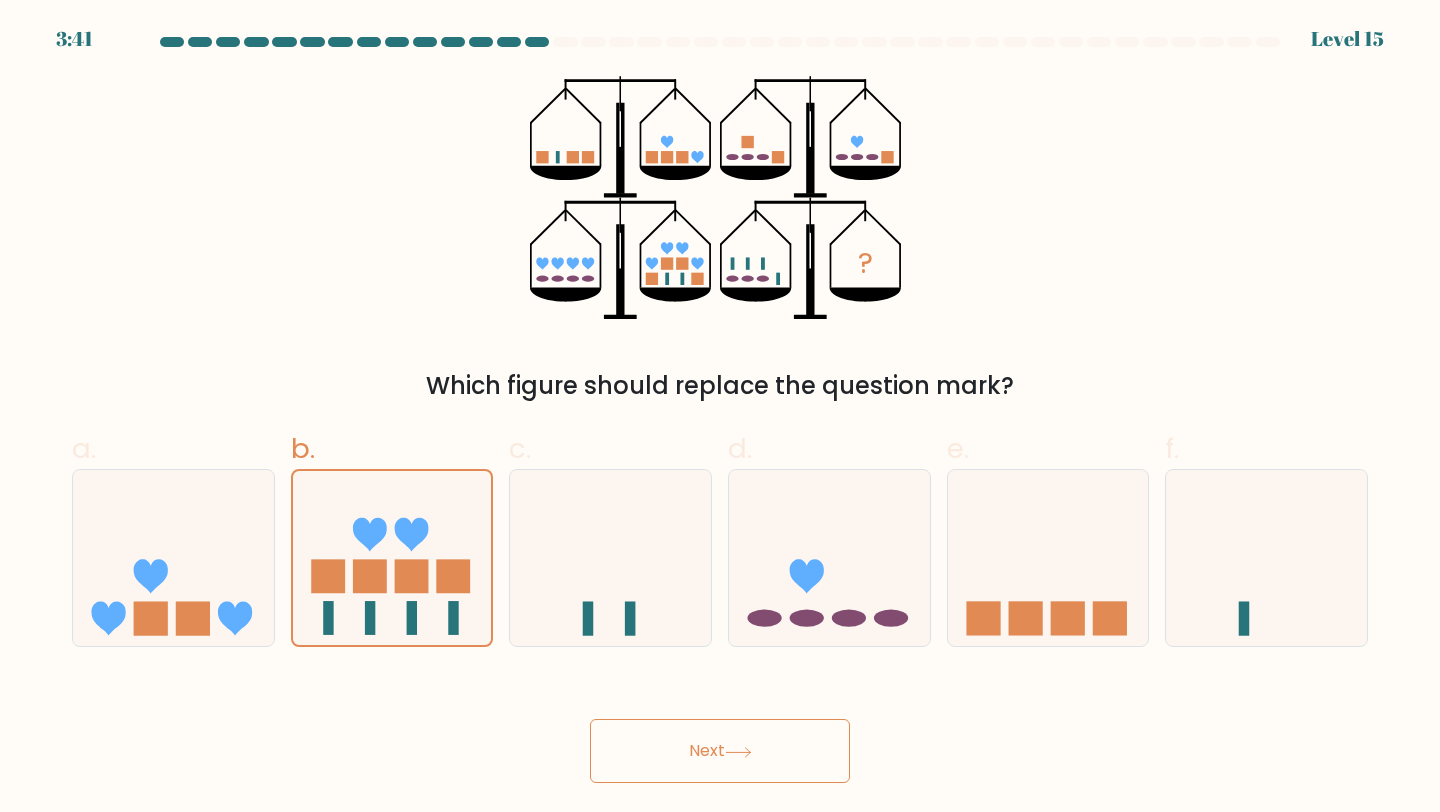 click on "Next" at bounding box center (720, 751) 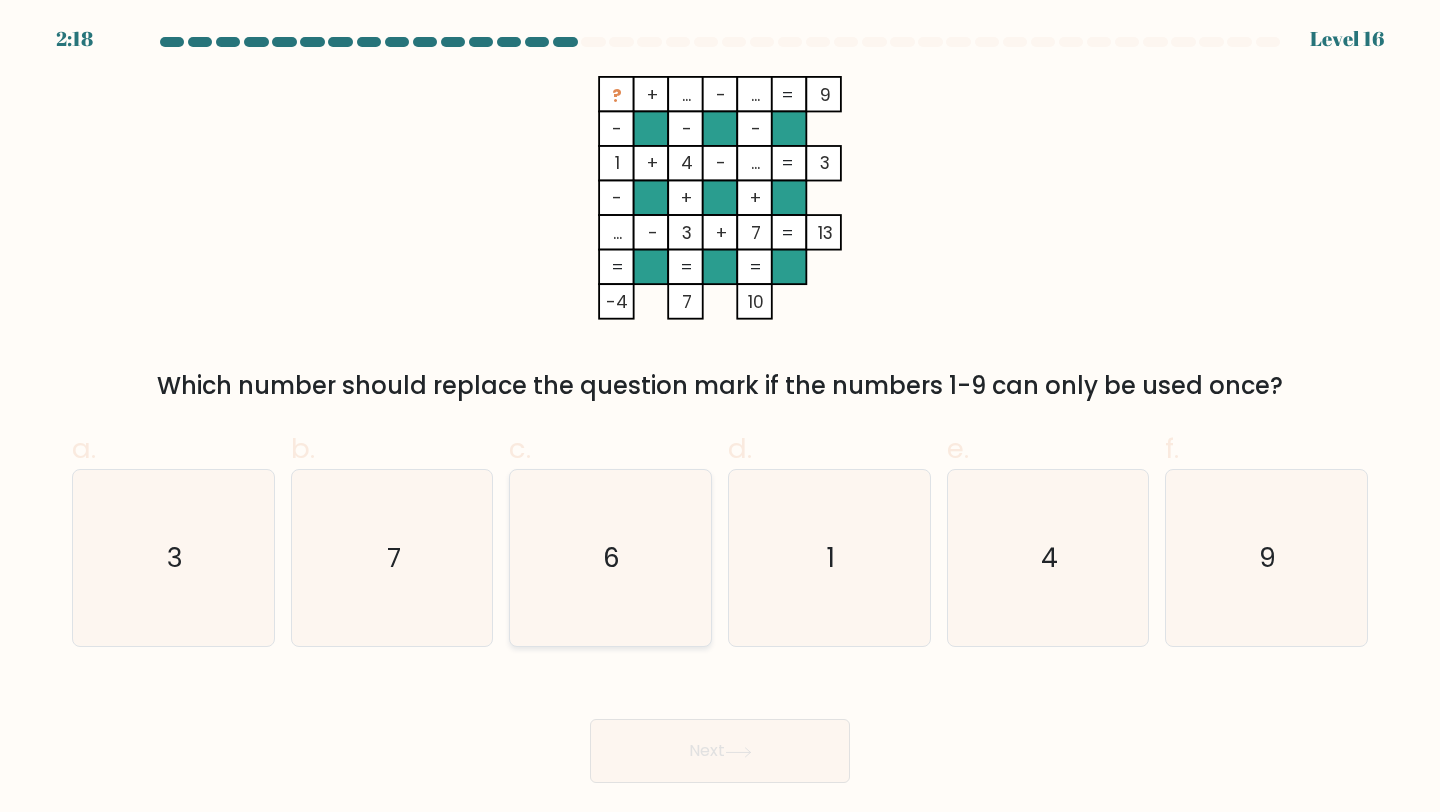 click on "6" at bounding box center (610, 558) 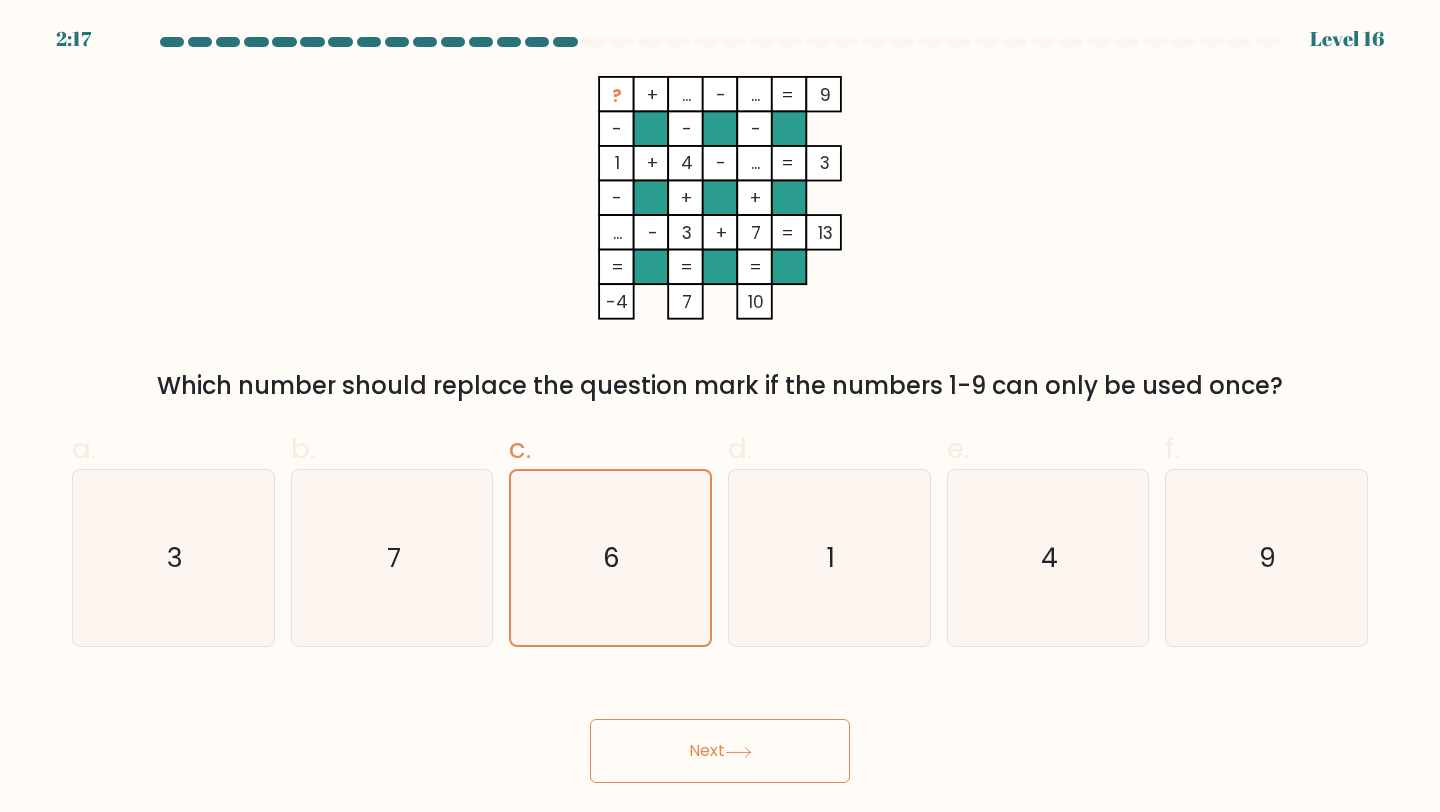 click on "Next" at bounding box center [720, 751] 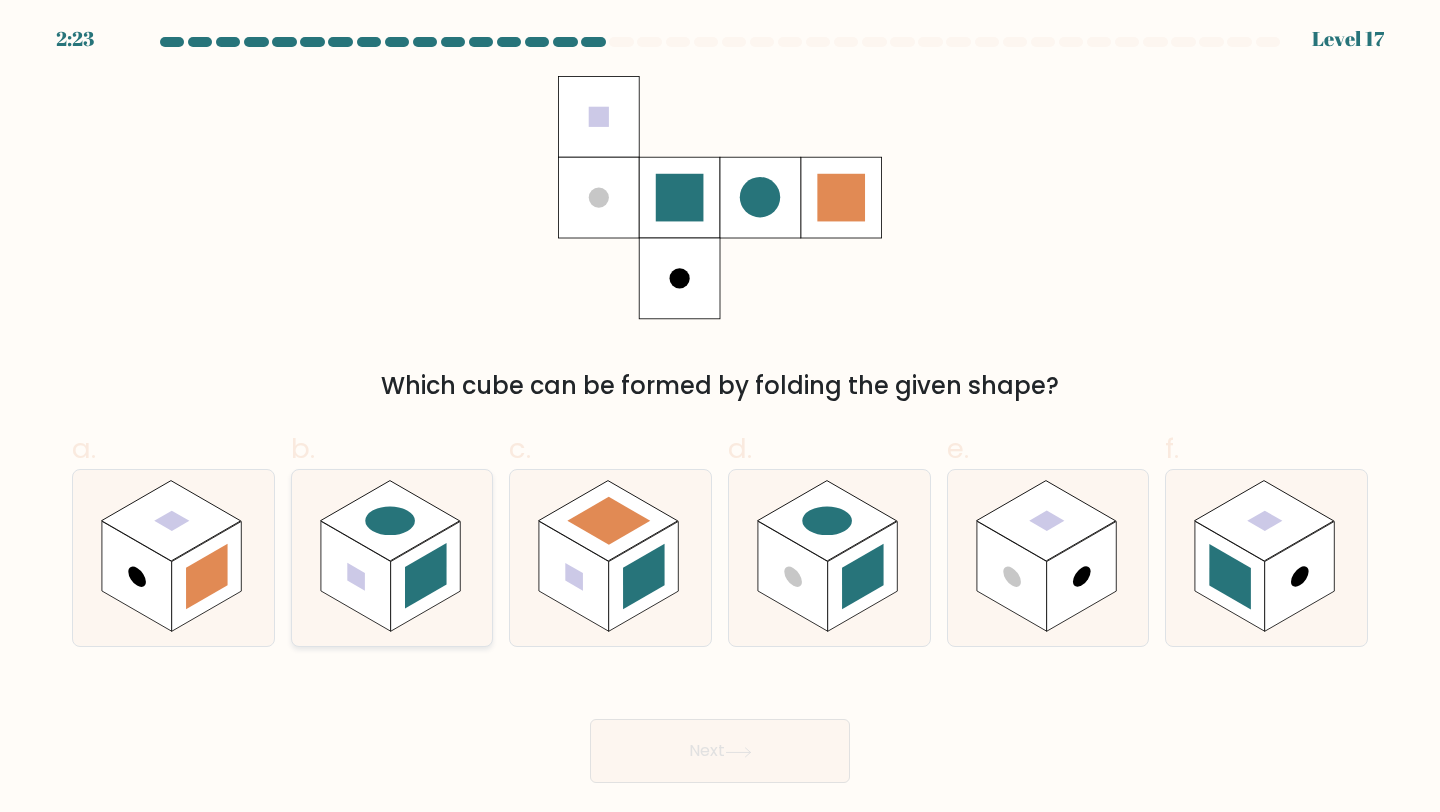 click at bounding box center [426, 576] 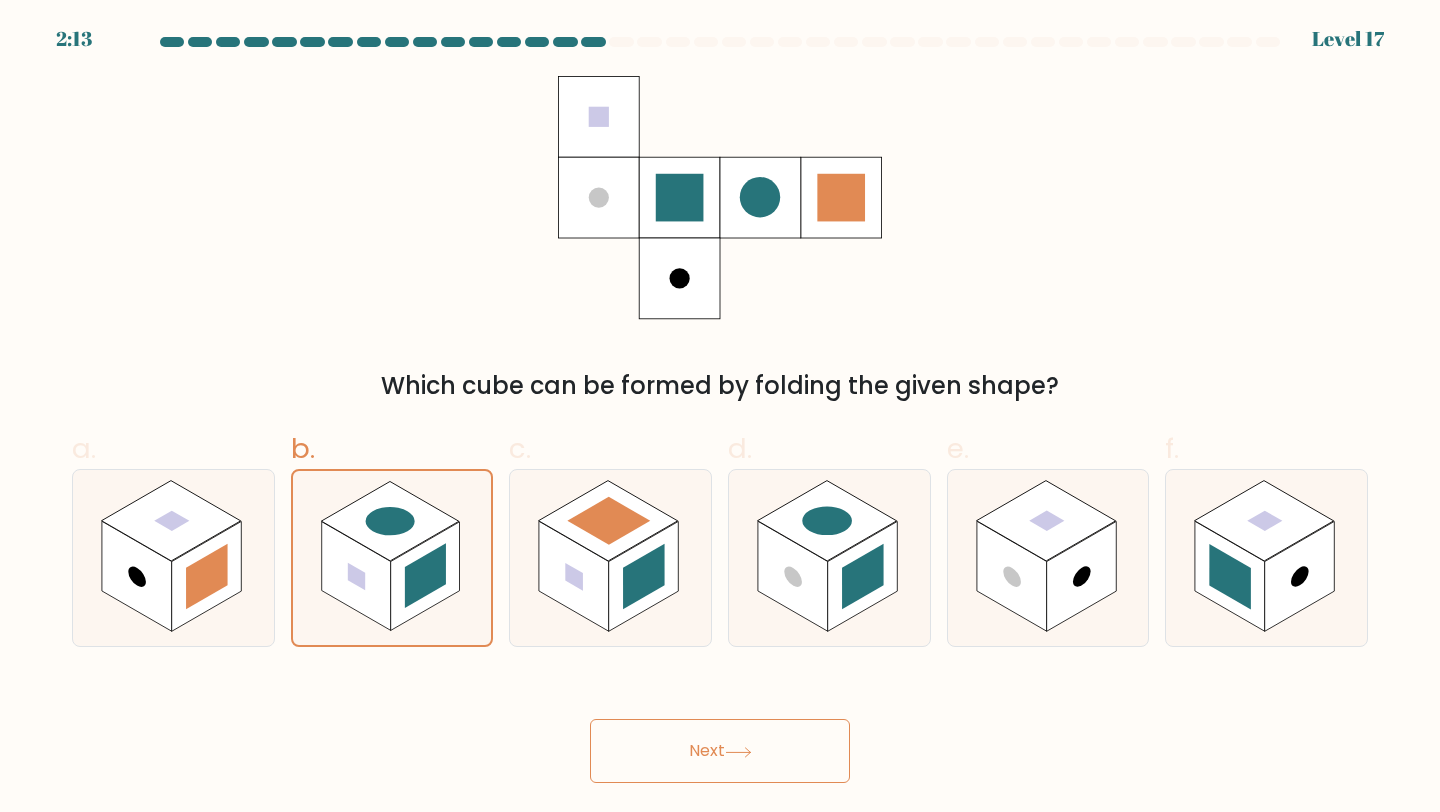 click on "Next" at bounding box center [720, 751] 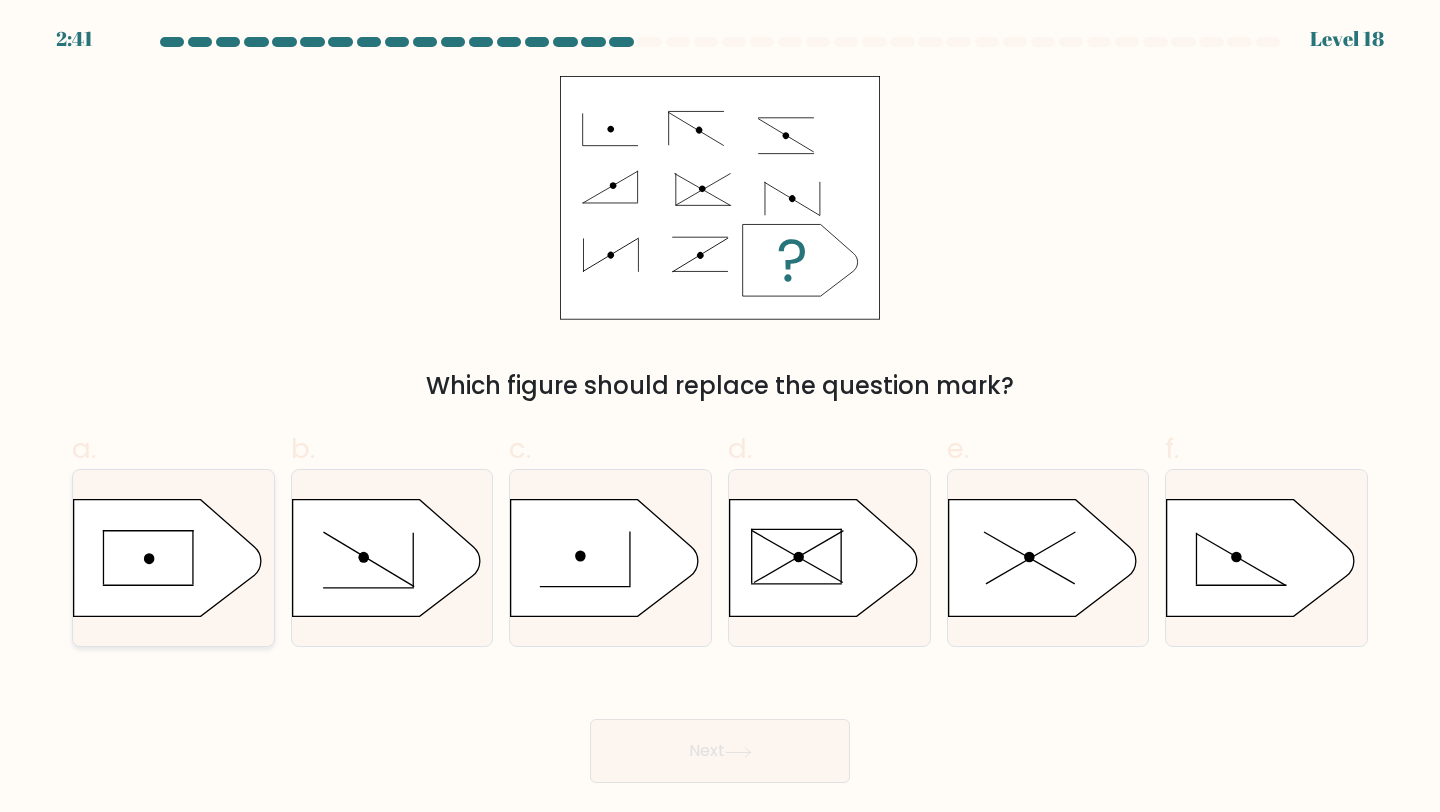 click at bounding box center (173, 558) 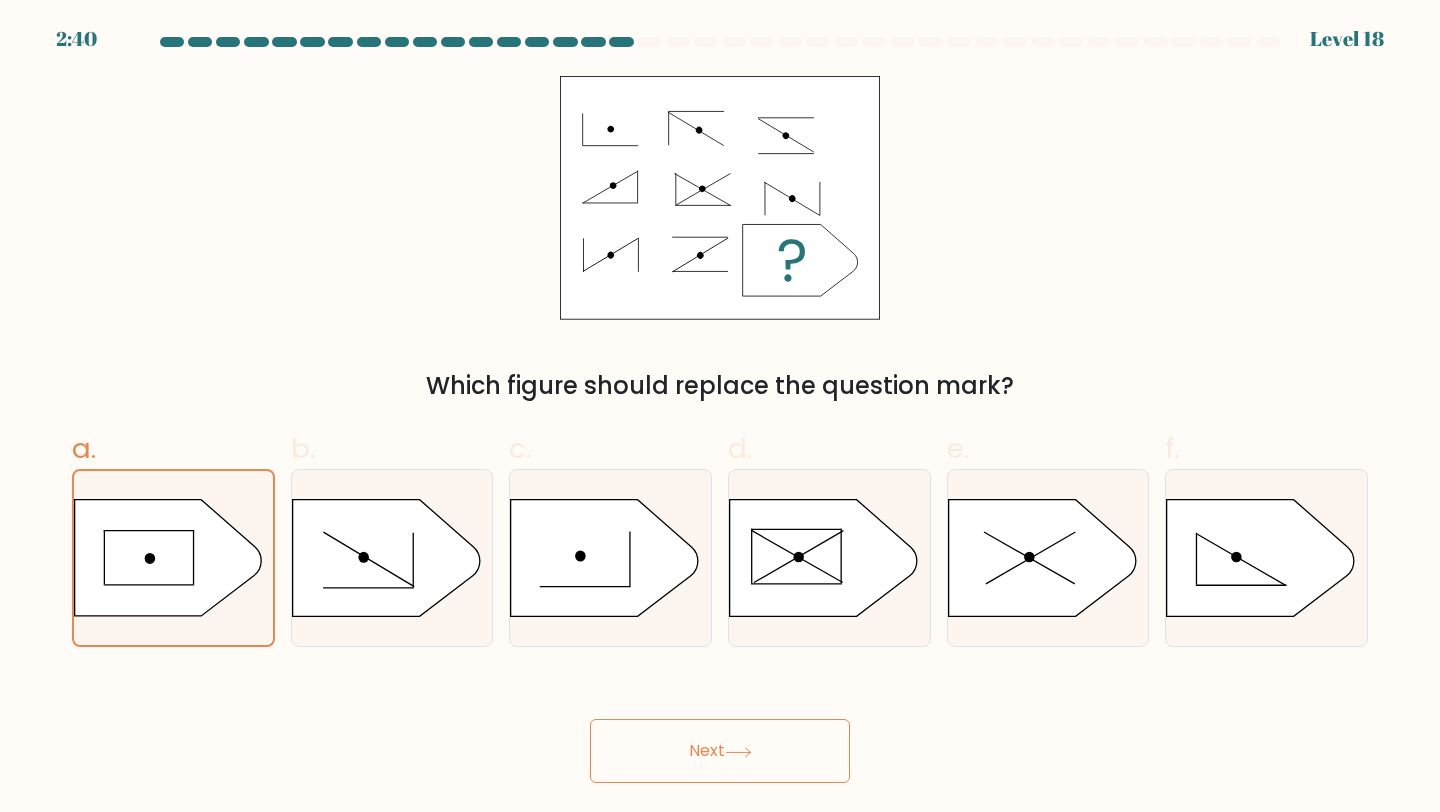 click on "Next" at bounding box center (720, 751) 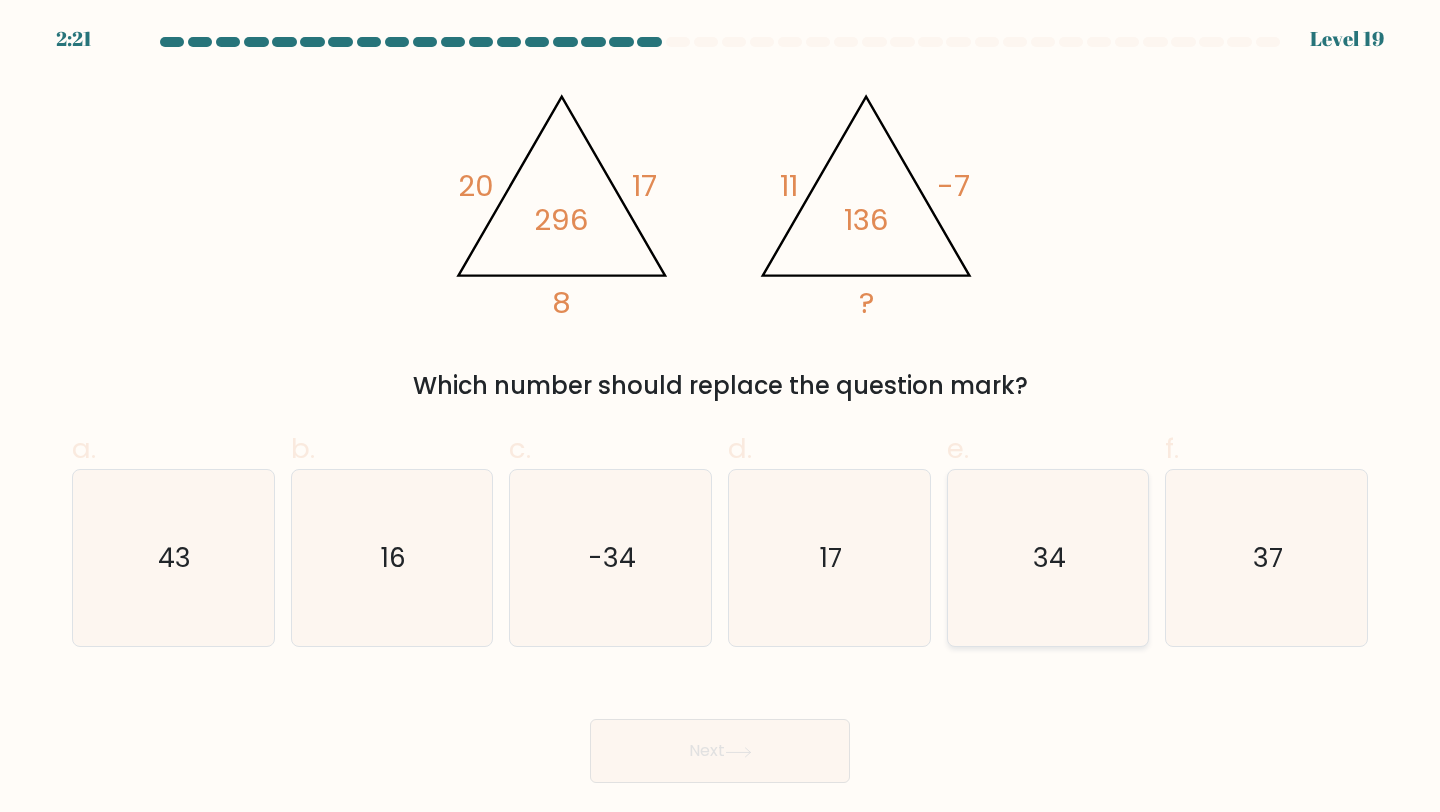 click on "34" at bounding box center (1048, 558) 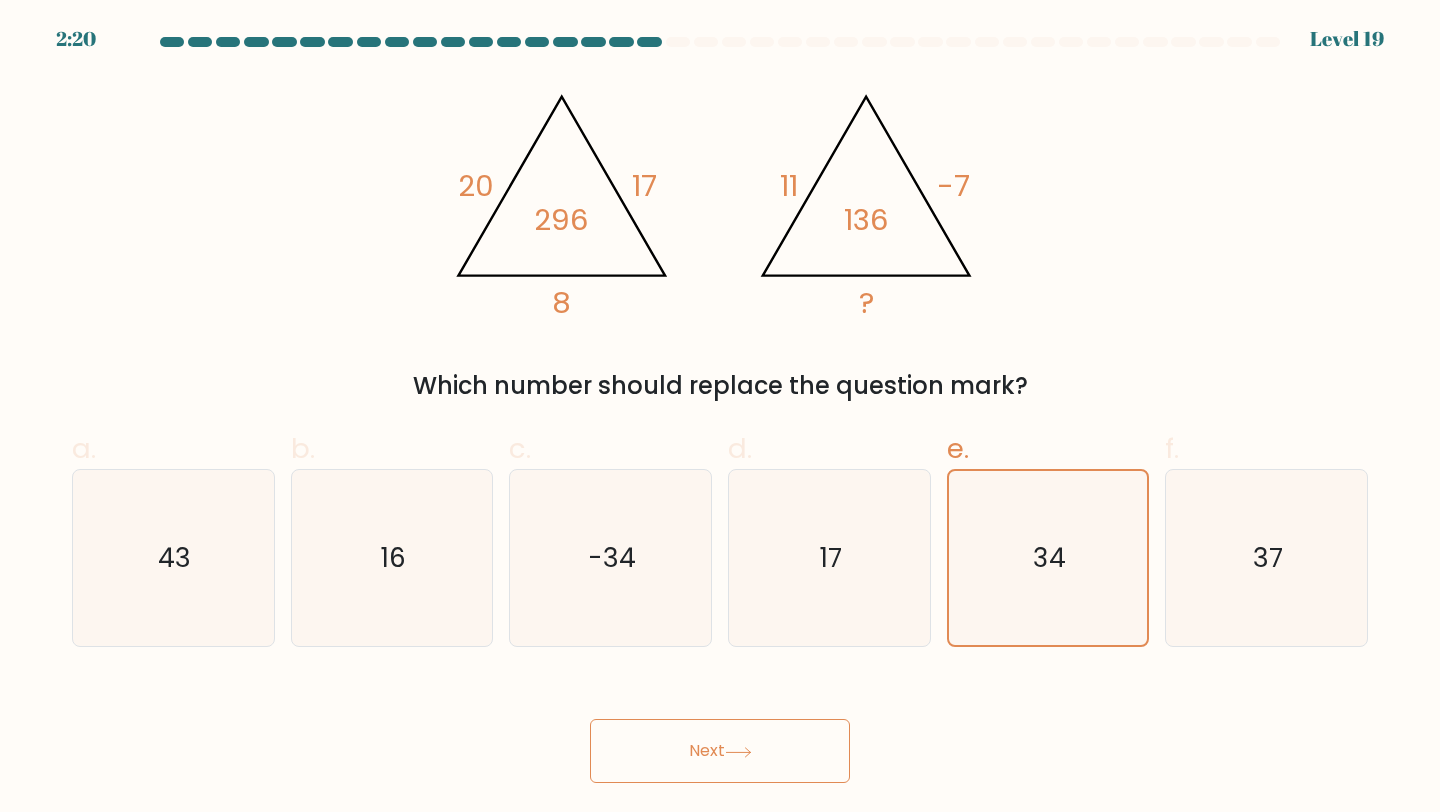 click on "Next" at bounding box center [720, 751] 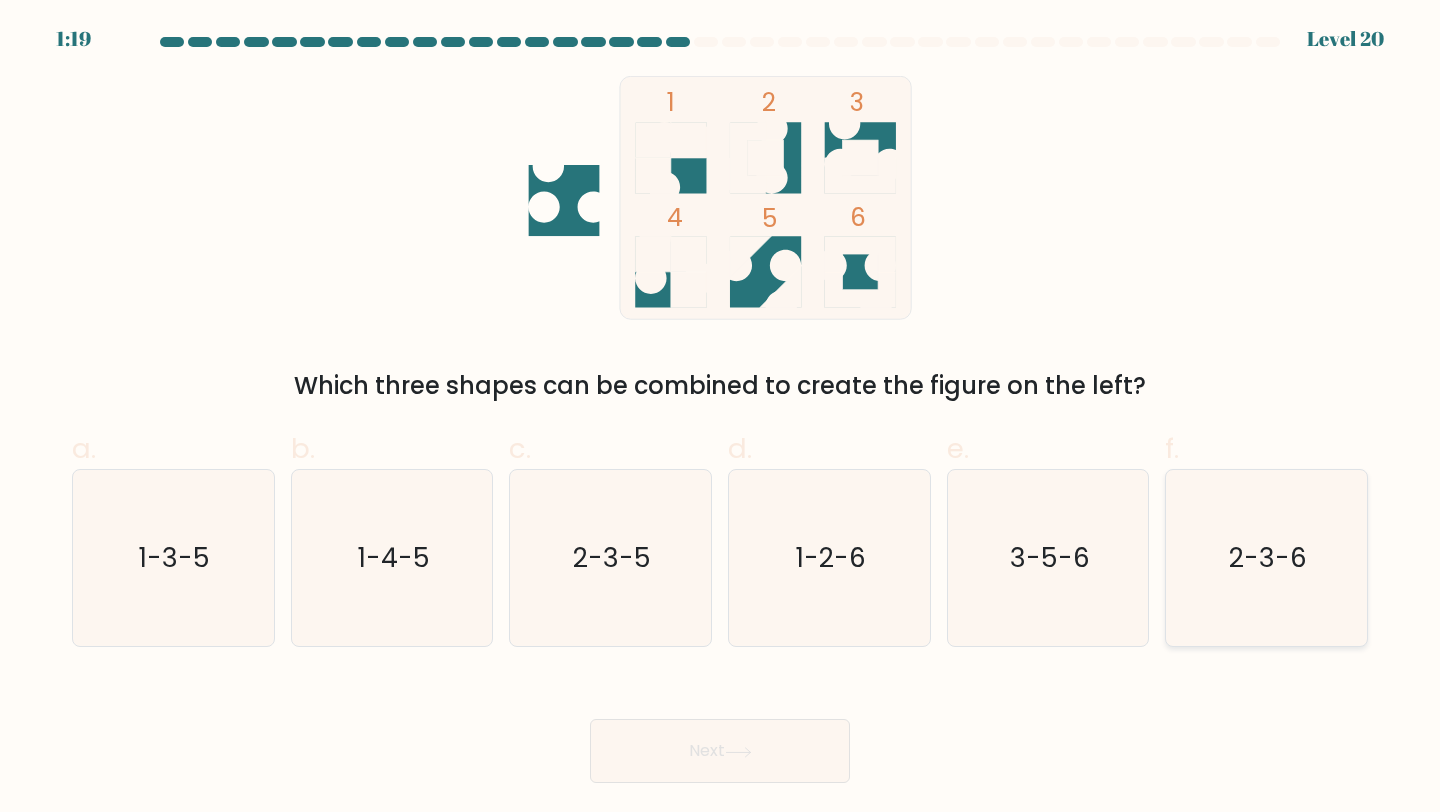 click on "2-3-6" at bounding box center (1266, 558) 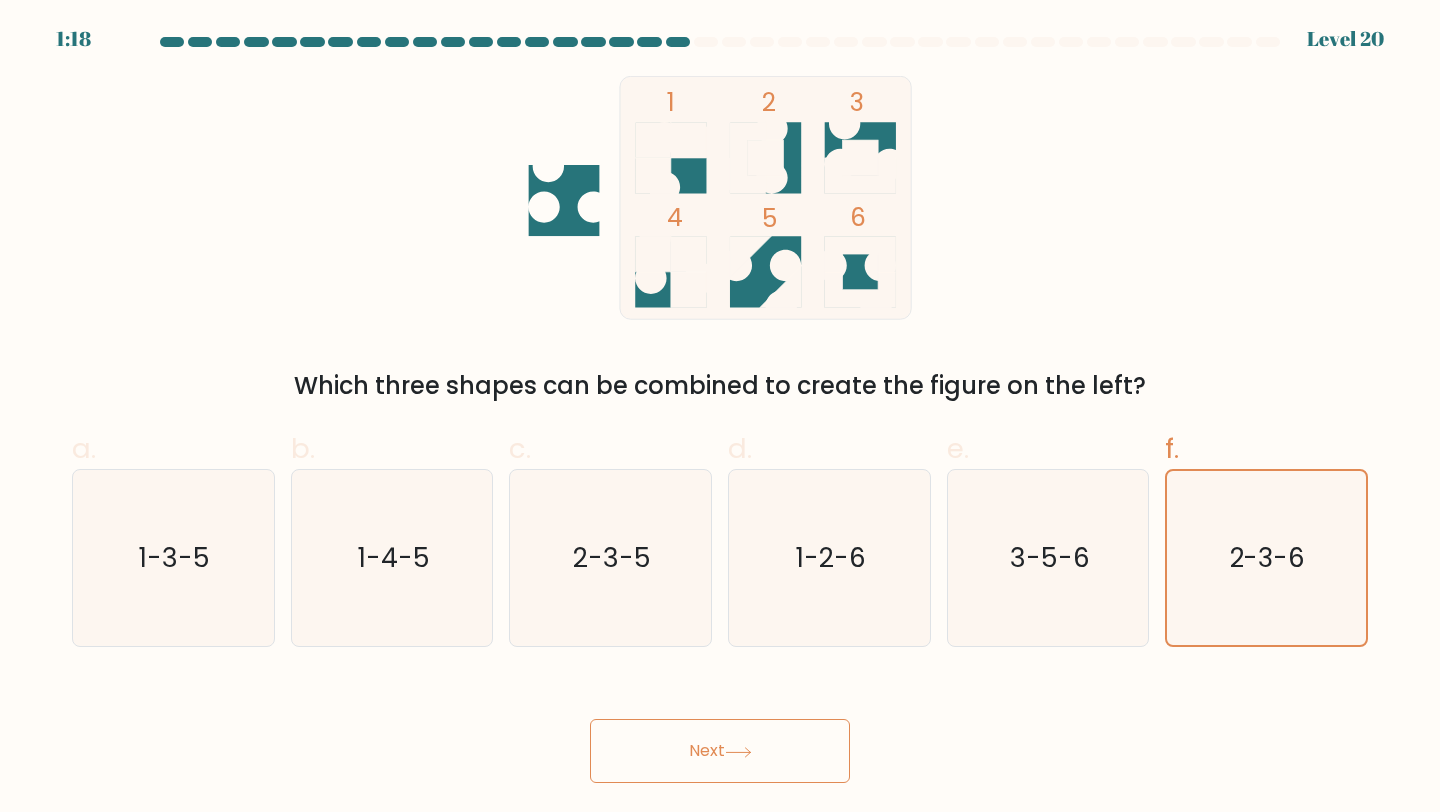 click at bounding box center [738, 752] 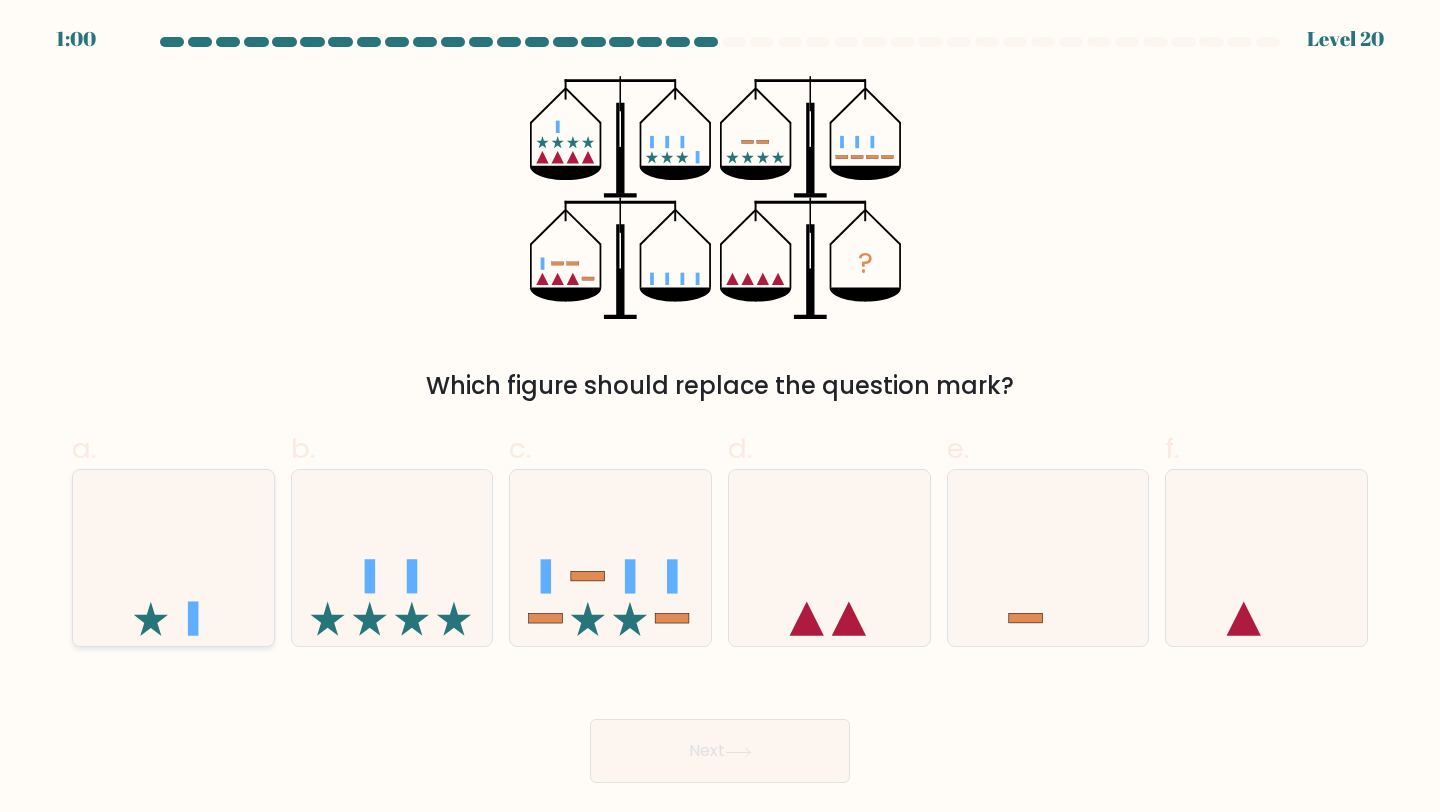 click at bounding box center [173, 558] 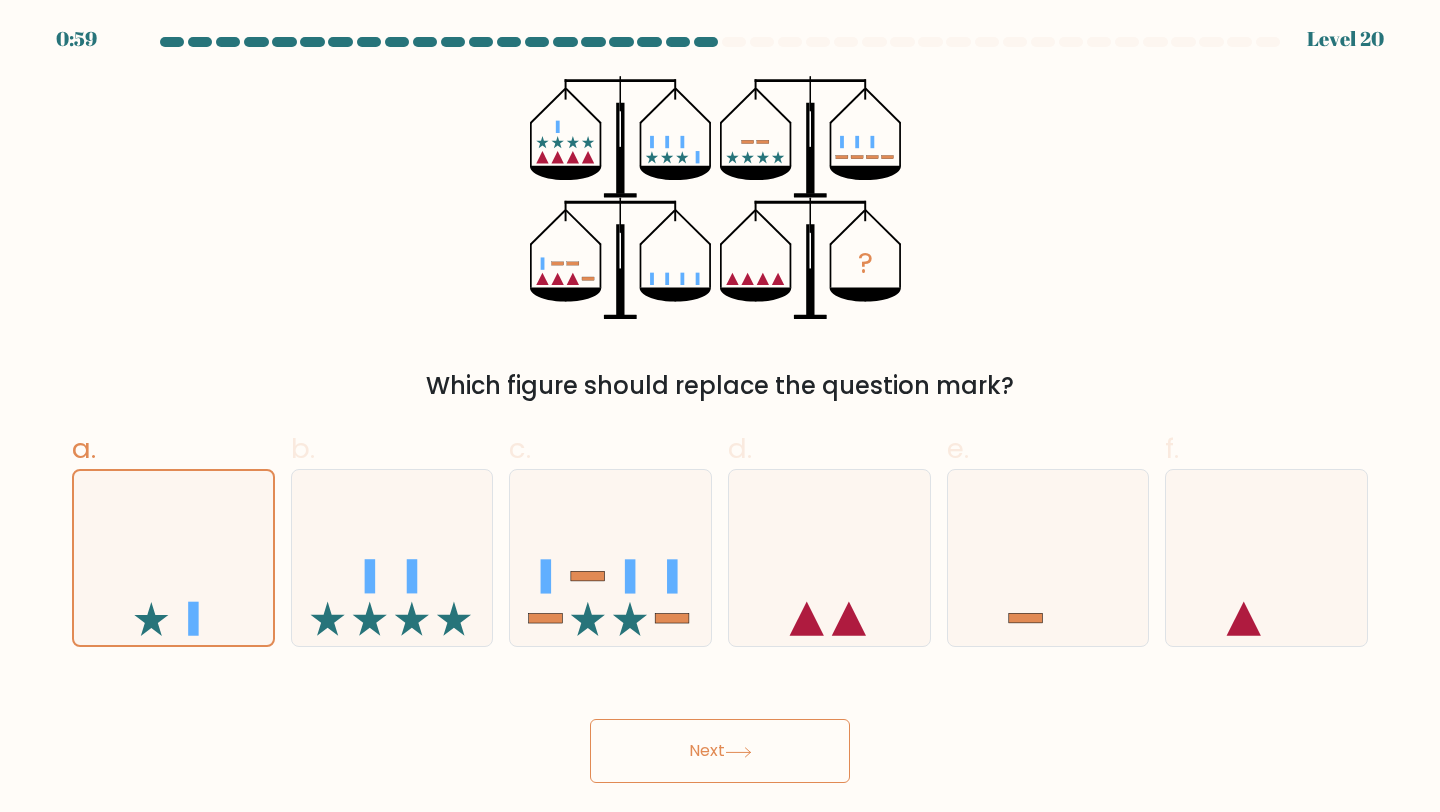 click on "Next" at bounding box center [720, 751] 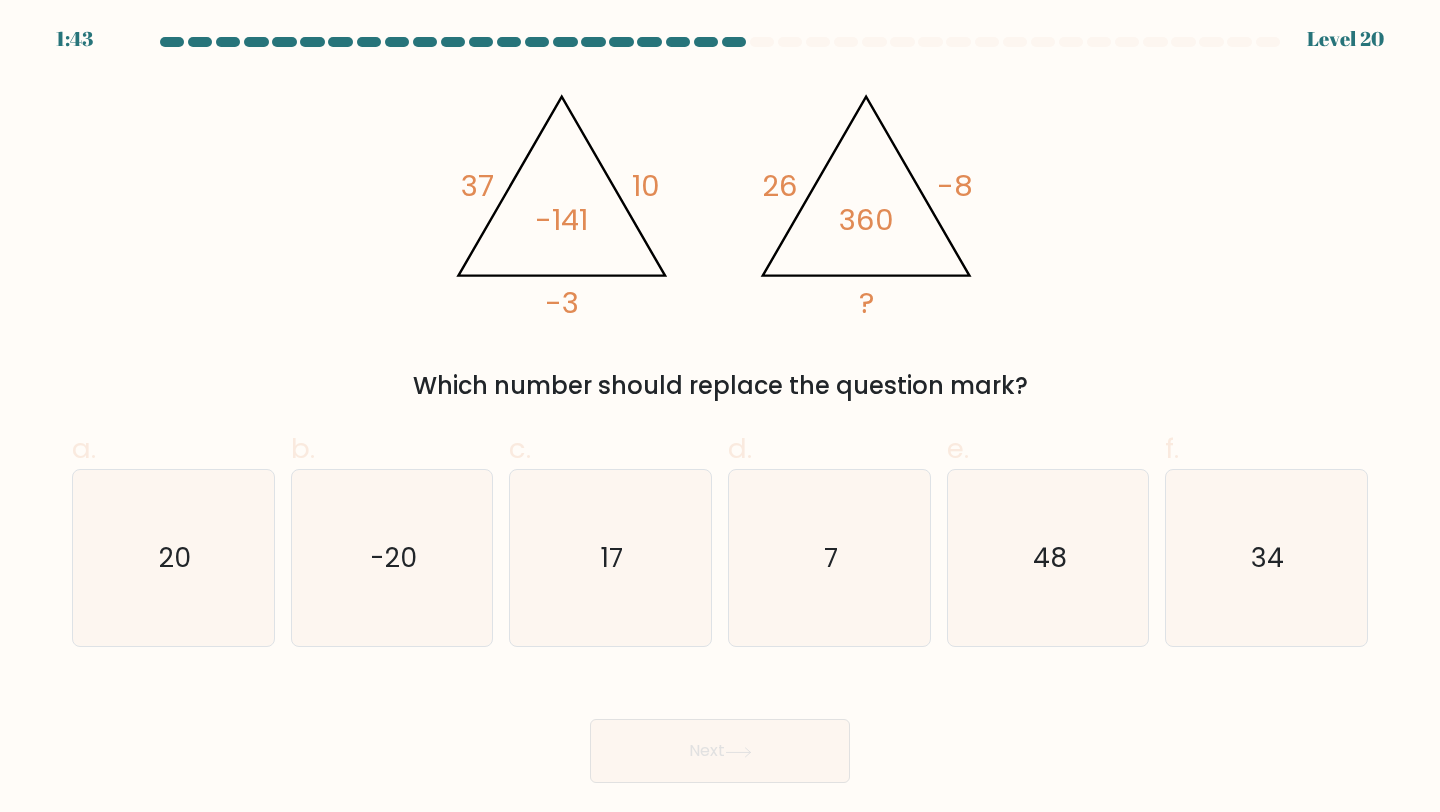 click on "Next" at bounding box center [720, 727] 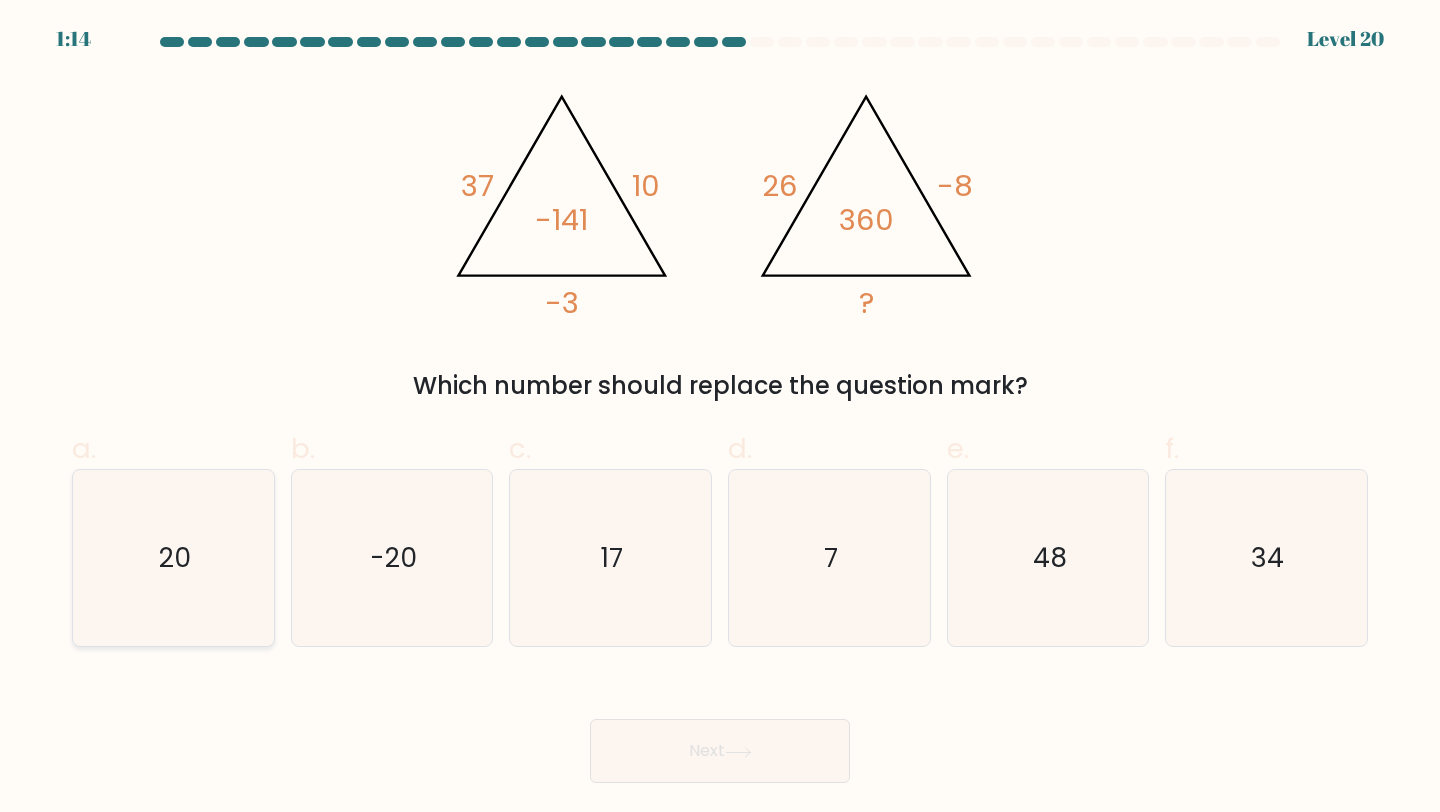click on "20" at bounding box center [173, 558] 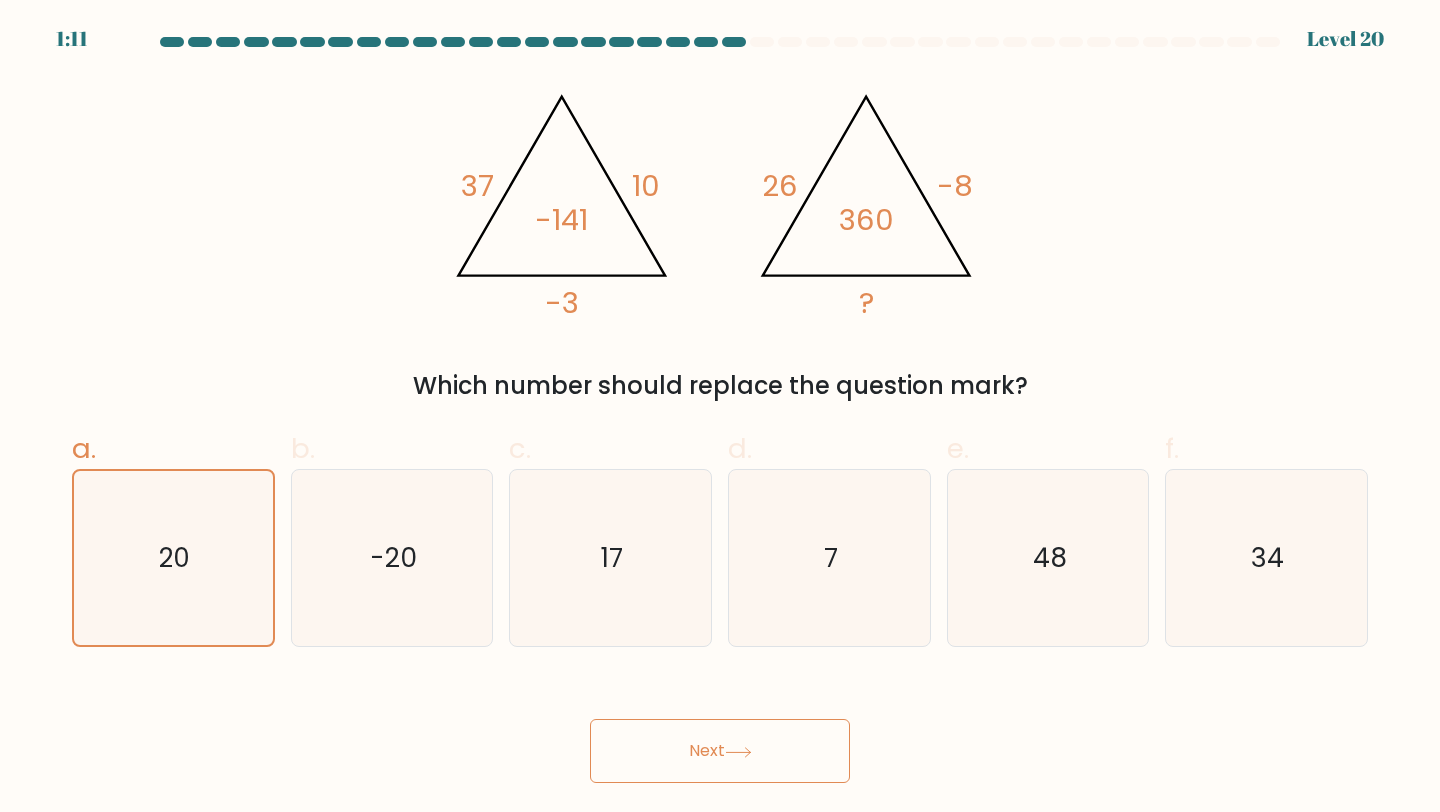 click at bounding box center [738, 752] 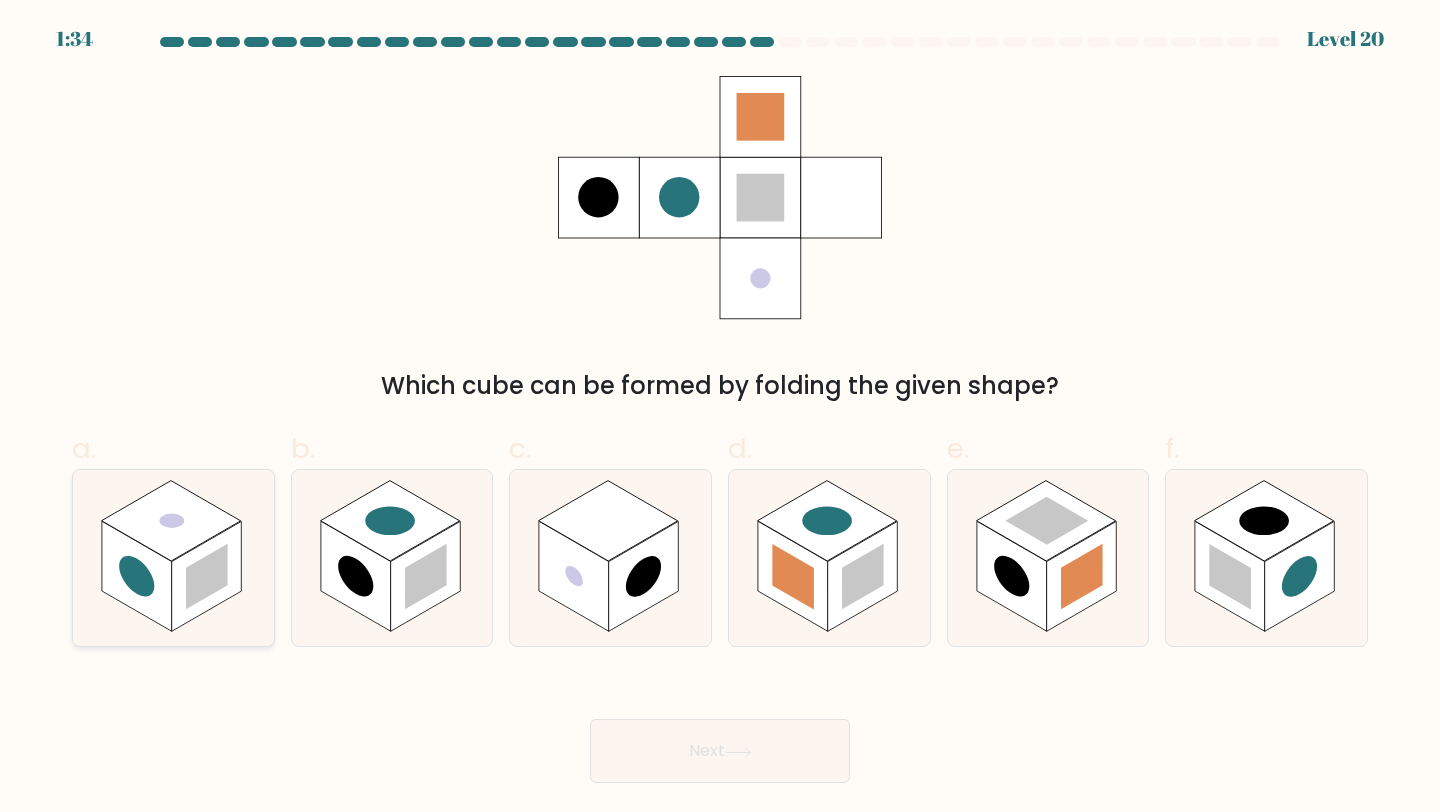 click at bounding box center (136, 577) 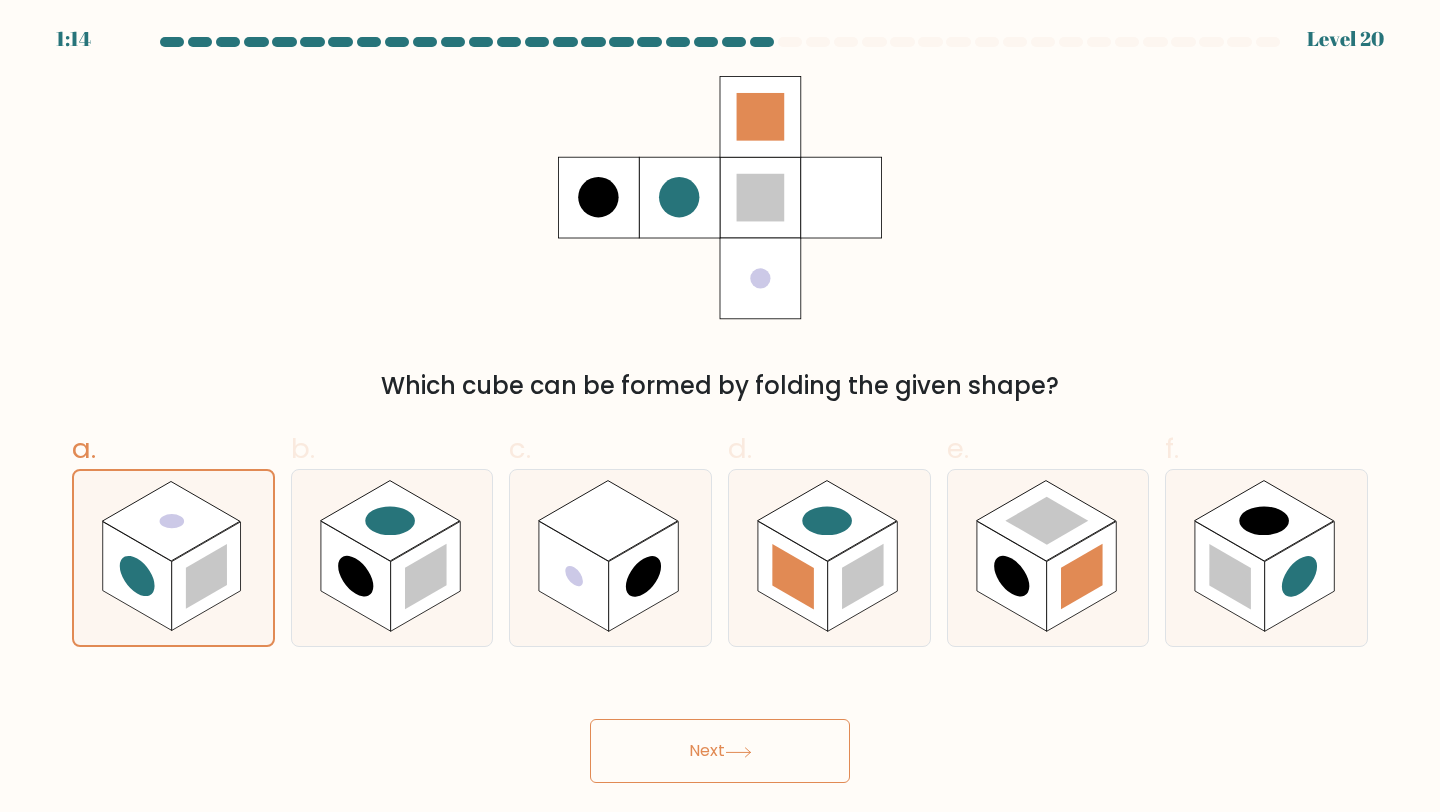 click on "Next" at bounding box center [720, 751] 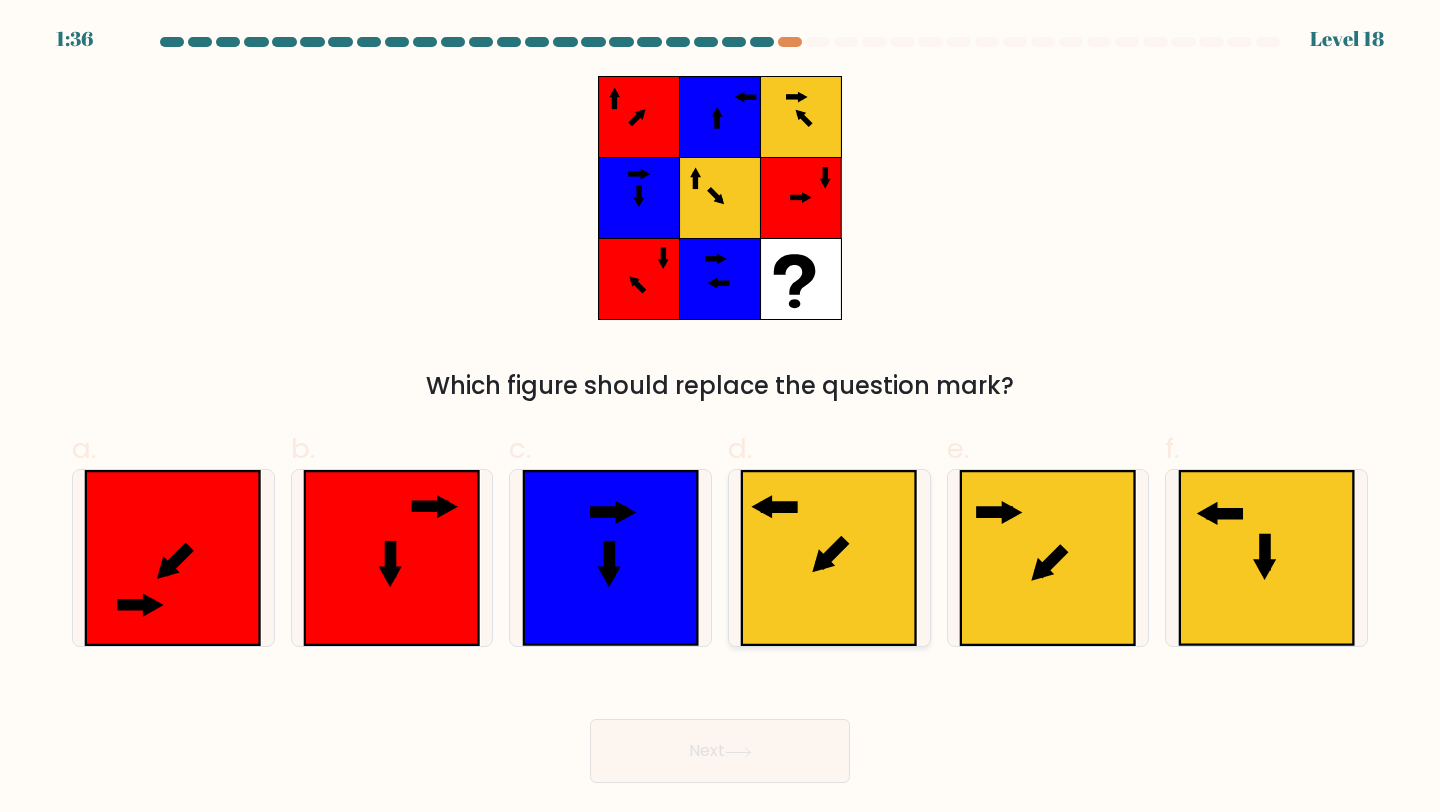 click at bounding box center [829, 558] 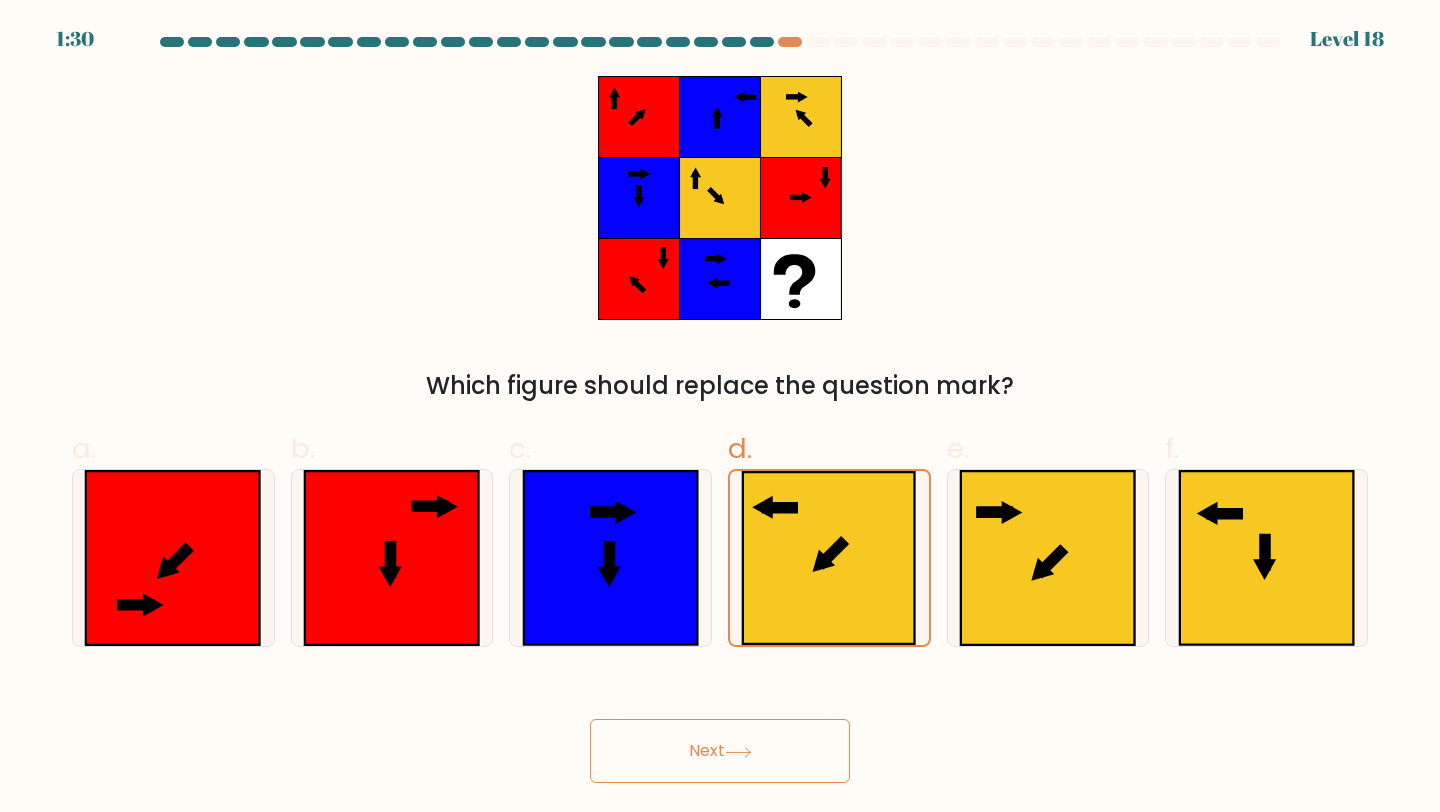 click on "Next" at bounding box center (720, 751) 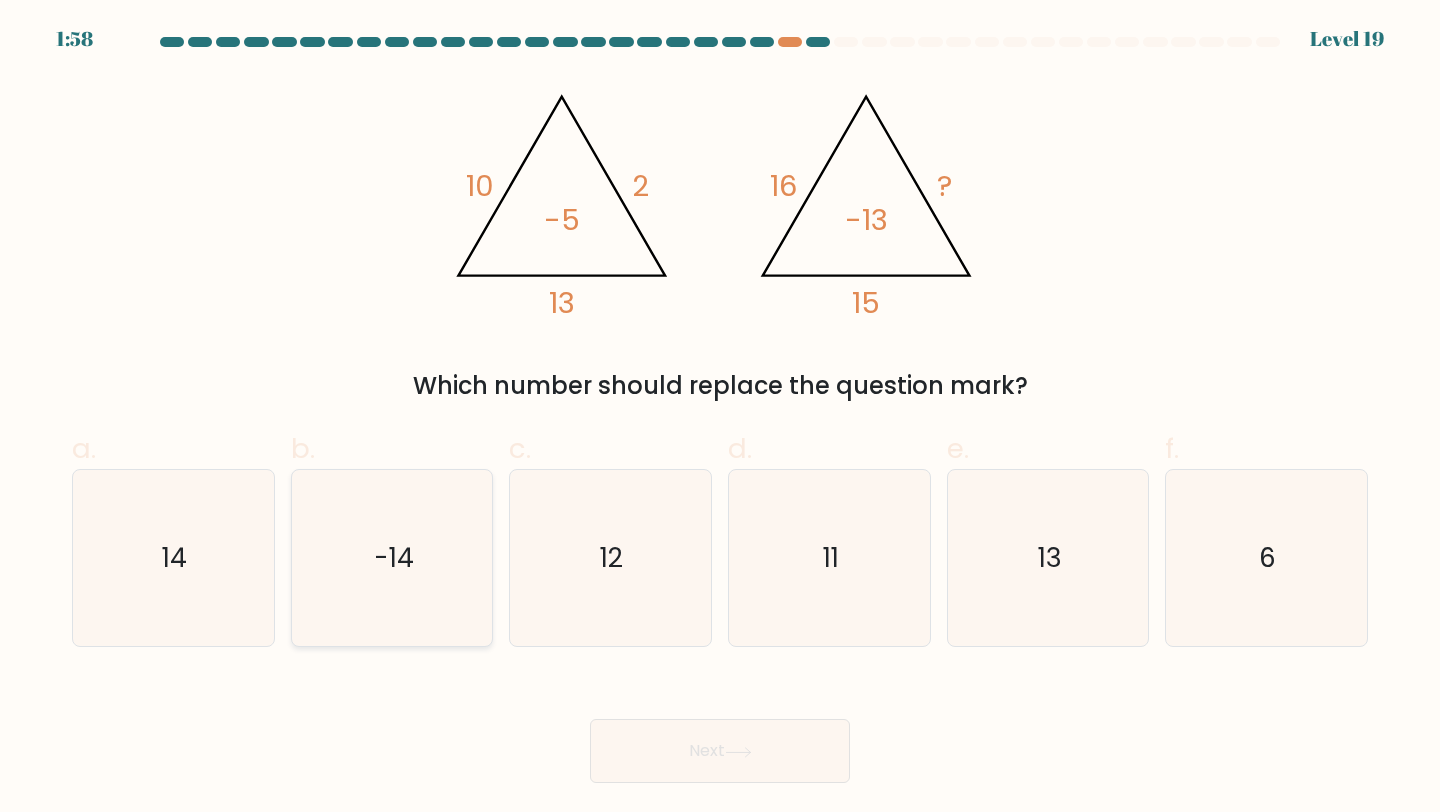 click on "-14" at bounding box center (392, 558) 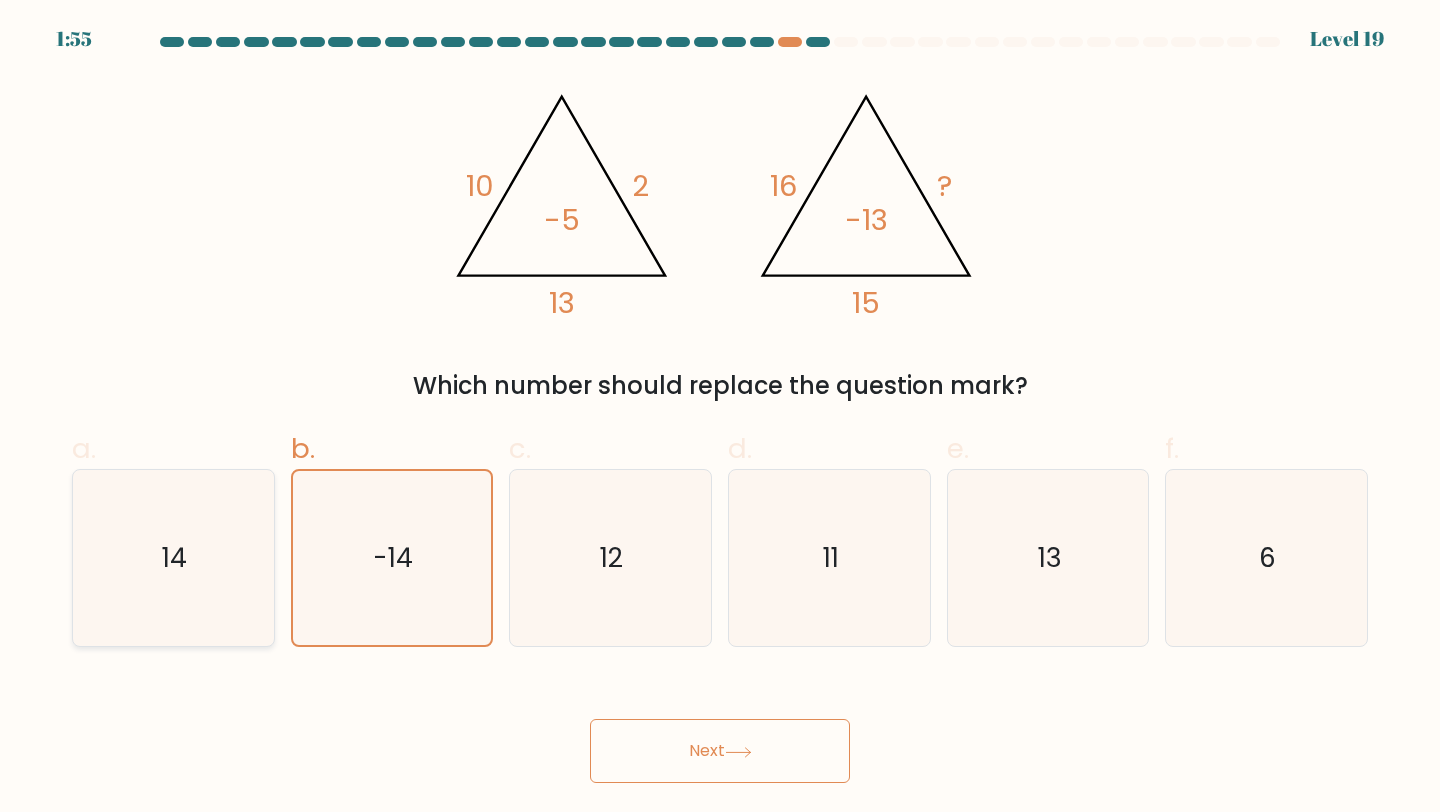 click on "14" at bounding box center [175, 557] 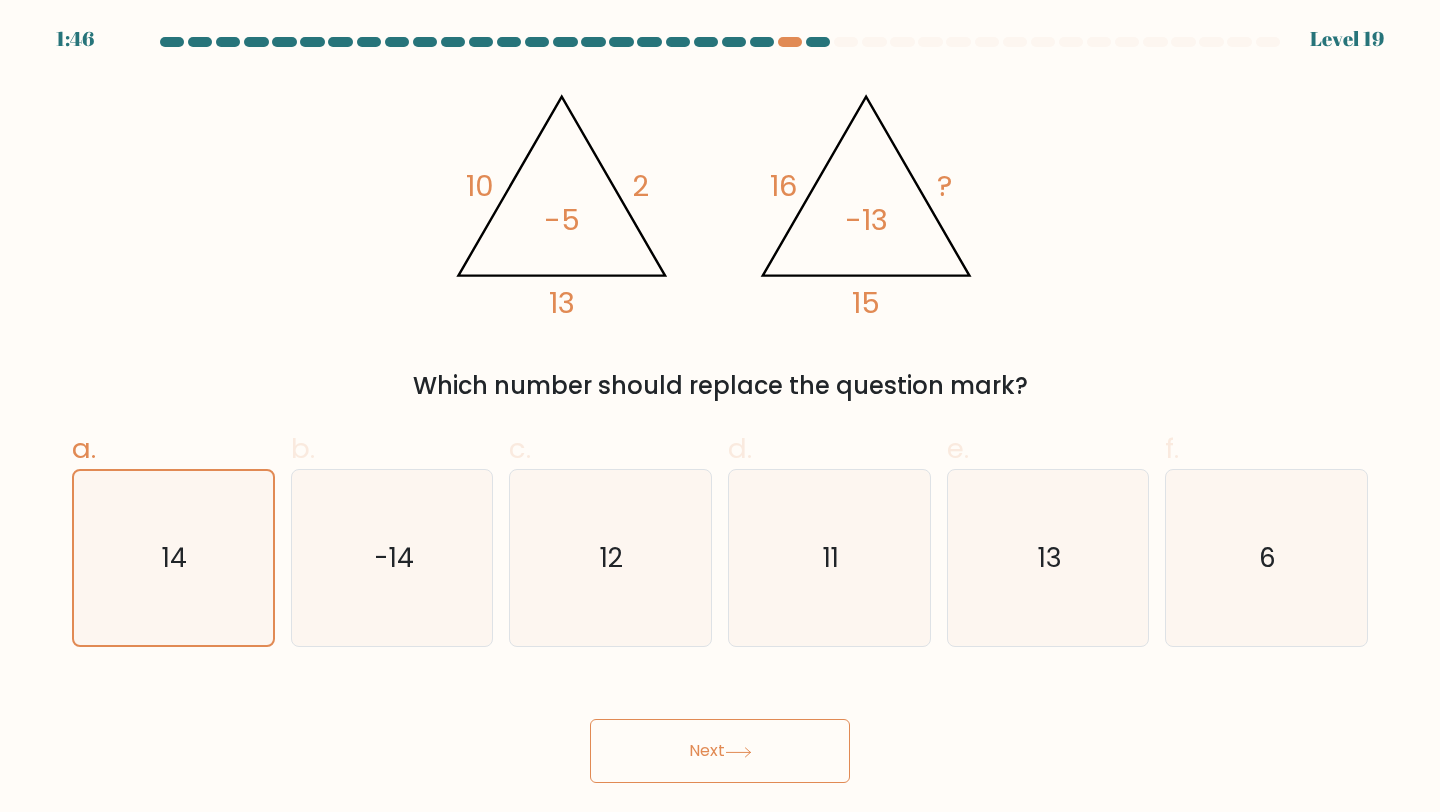 click on "Next" at bounding box center (720, 751) 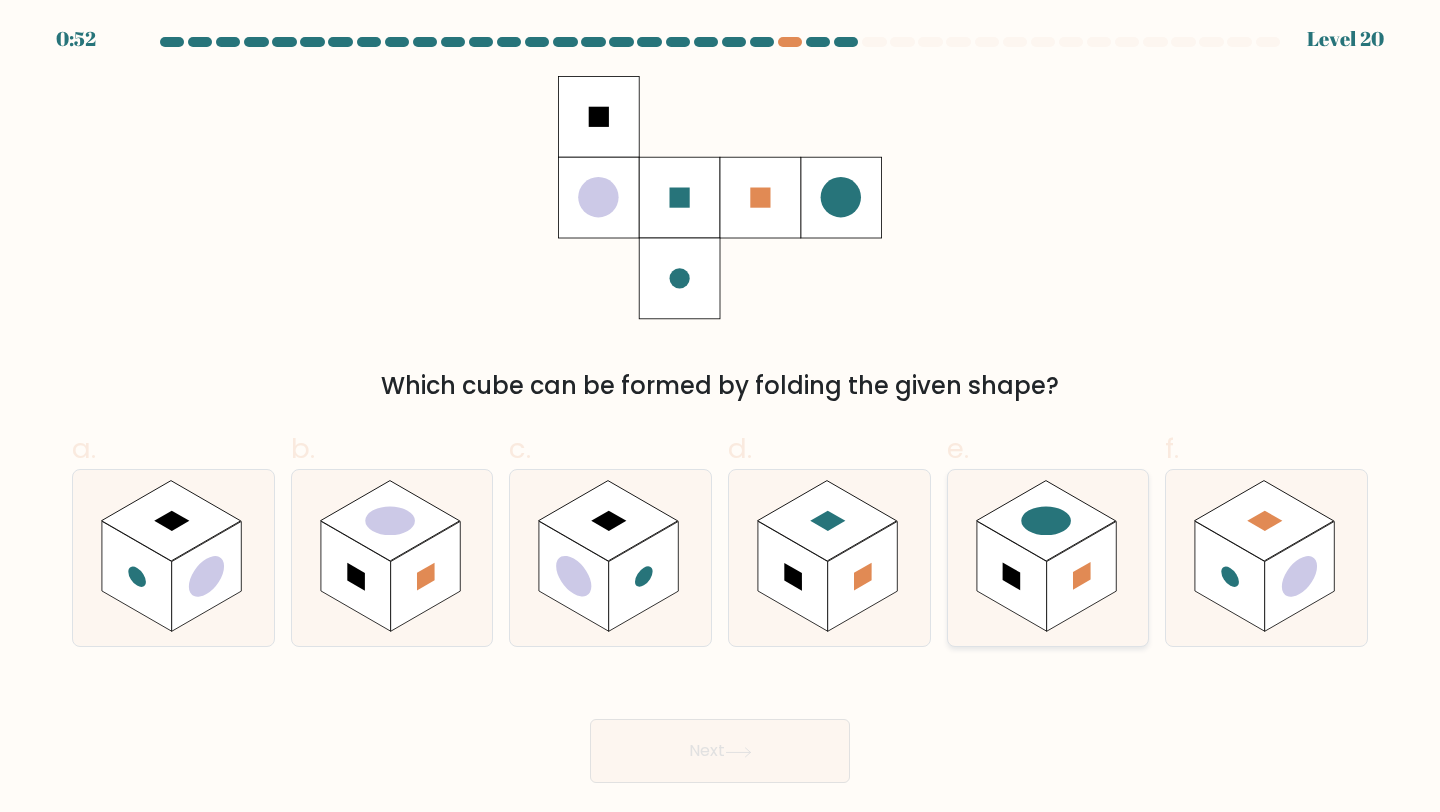 click at bounding box center [1048, 558] 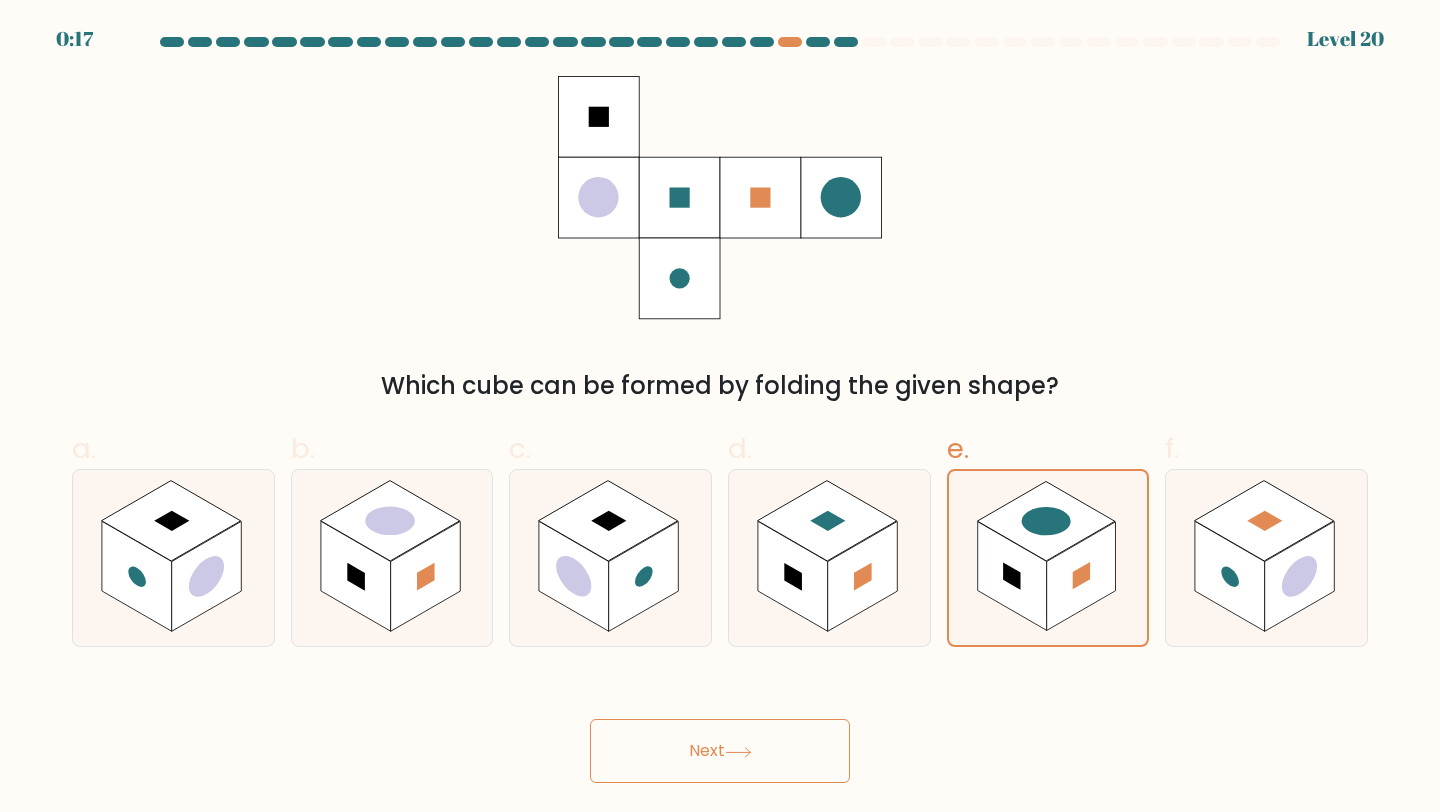 click on "Next" at bounding box center [720, 751] 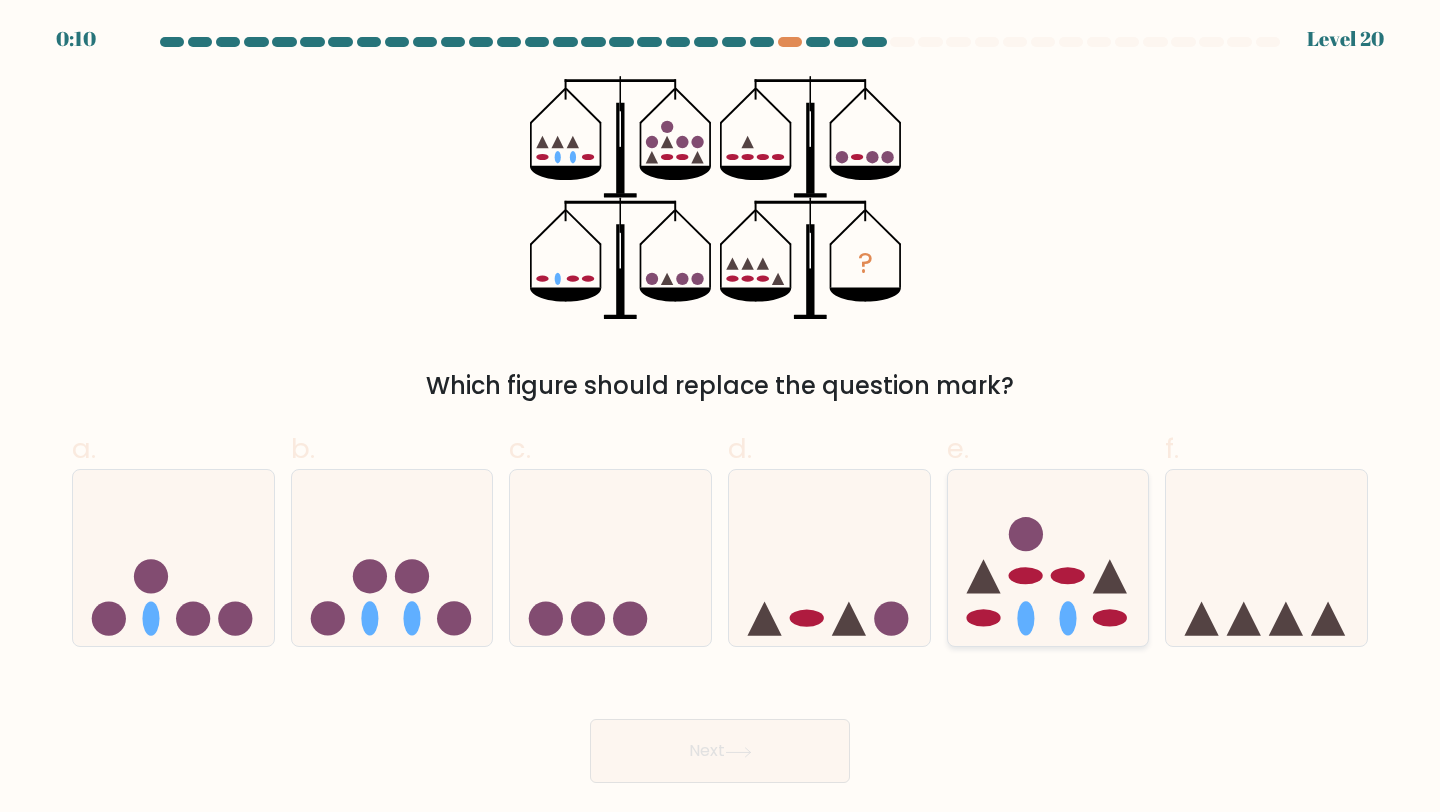 click at bounding box center [1048, 558] 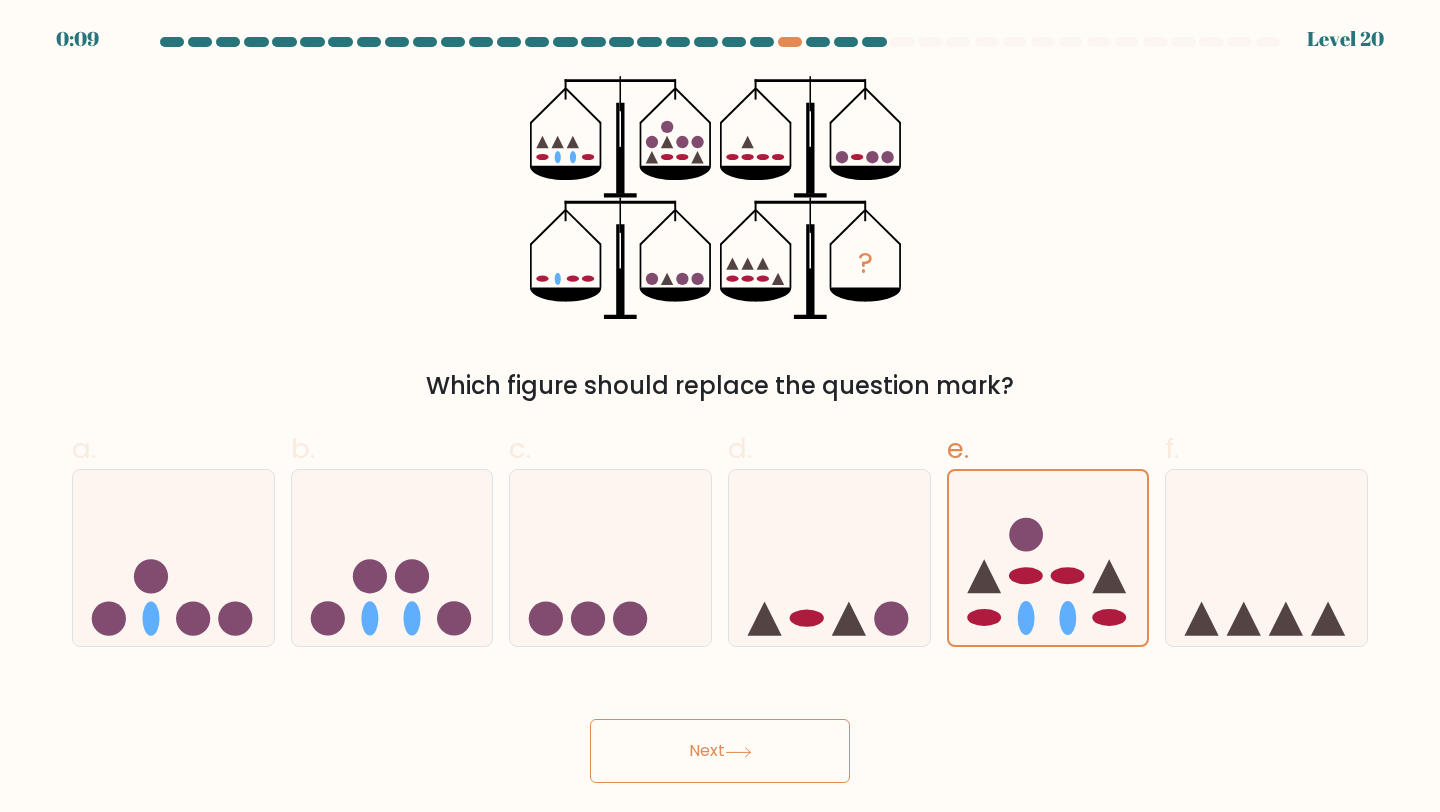 click on "Next" at bounding box center (720, 751) 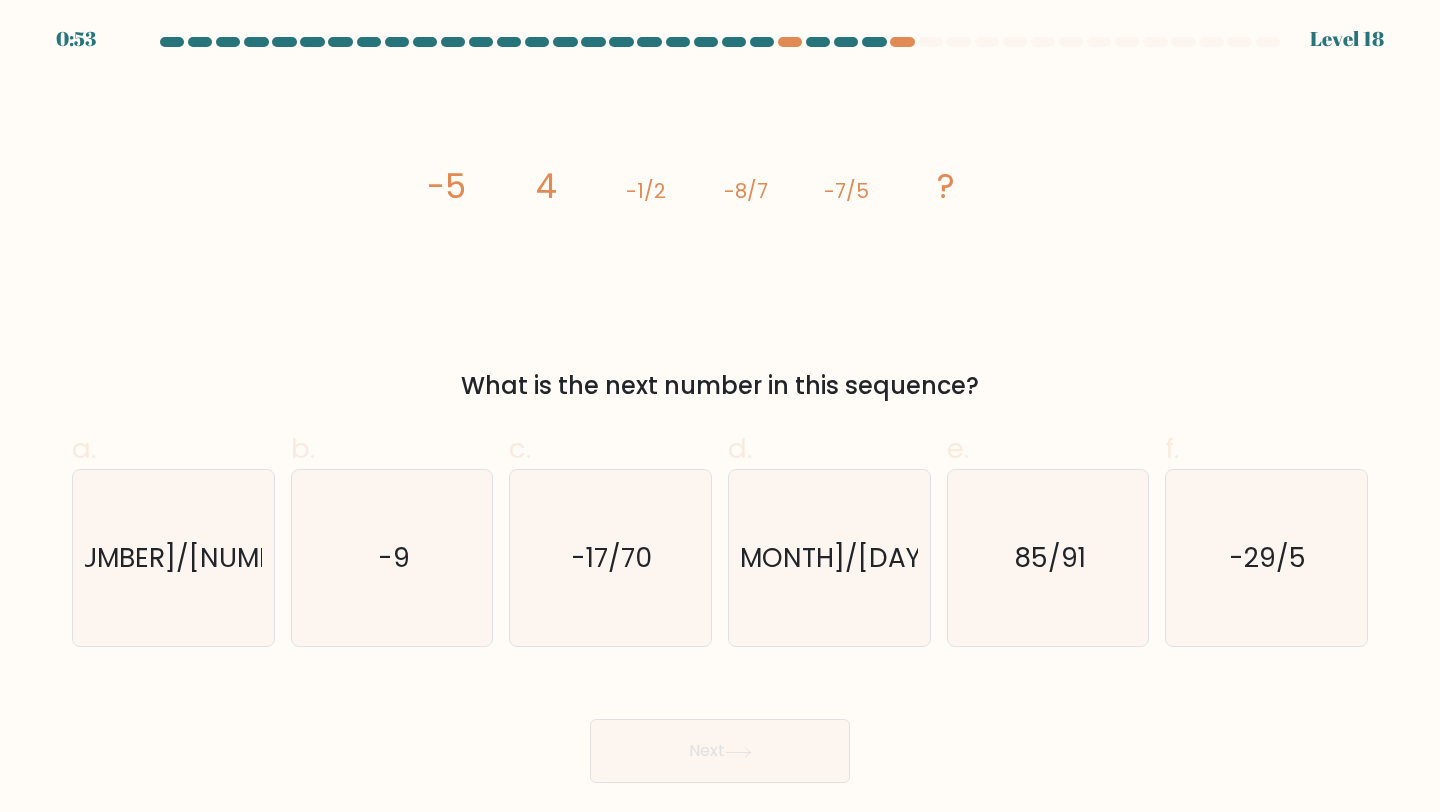 click on "Next" at bounding box center (720, 727) 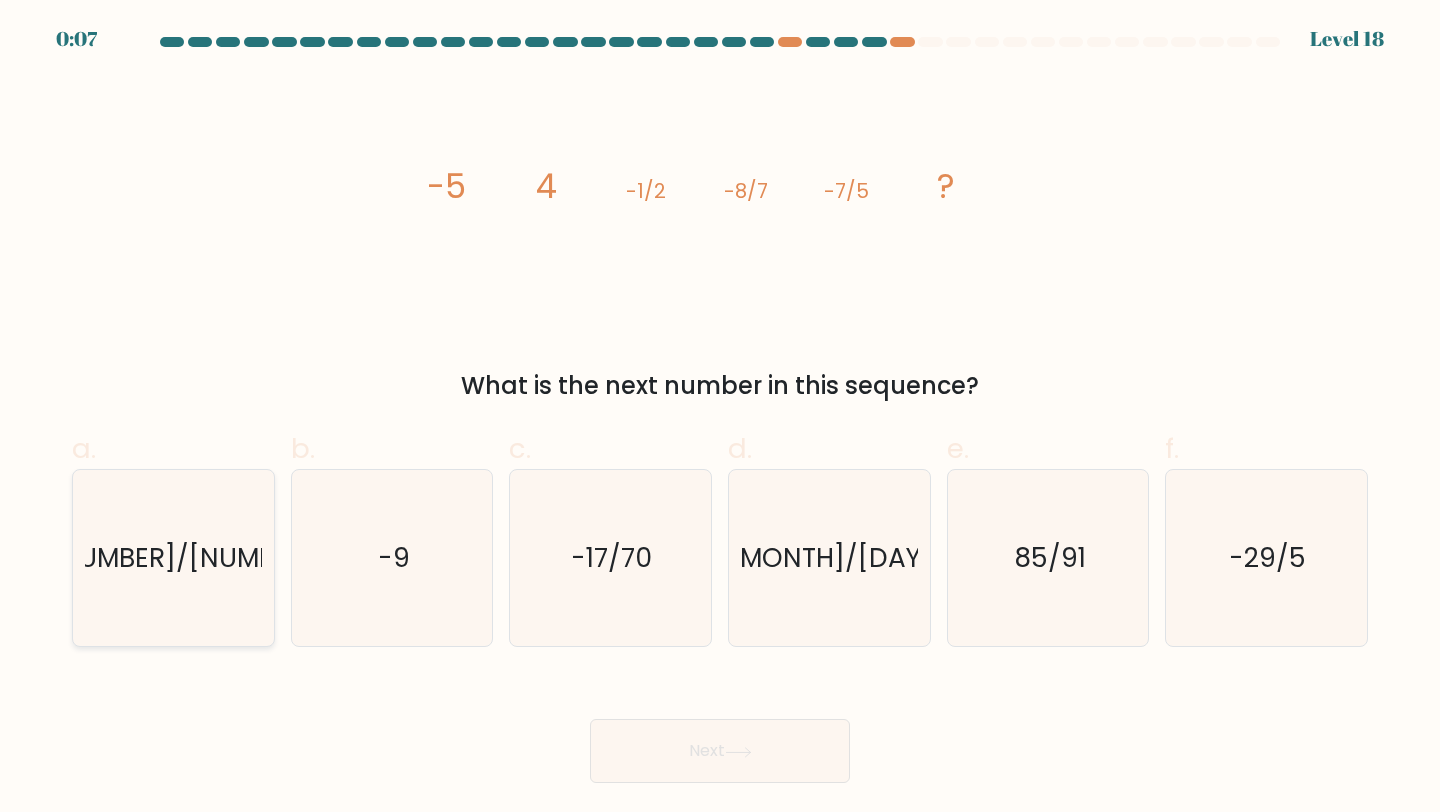 click on "-20/13" at bounding box center (173, 558) 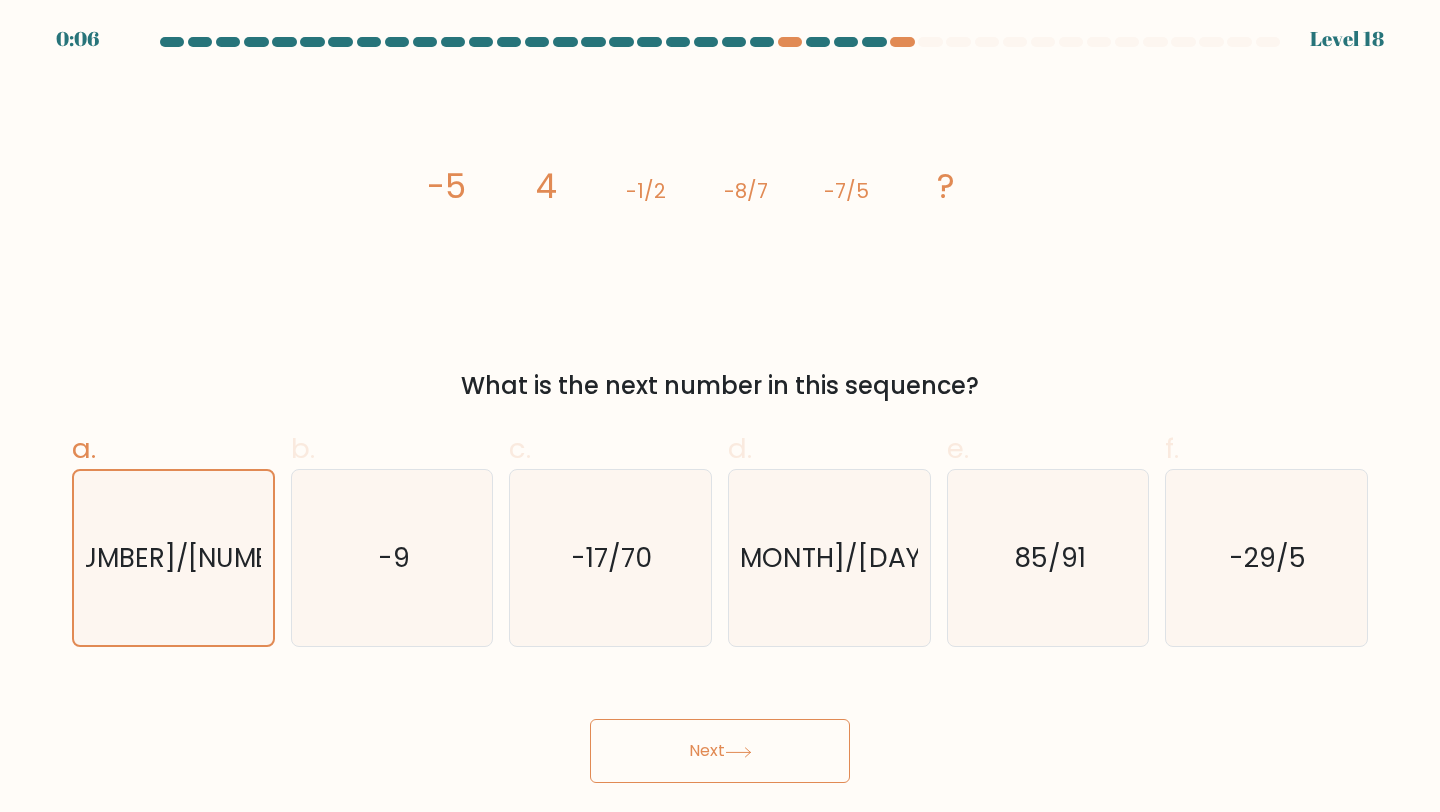click on "Next" at bounding box center (720, 751) 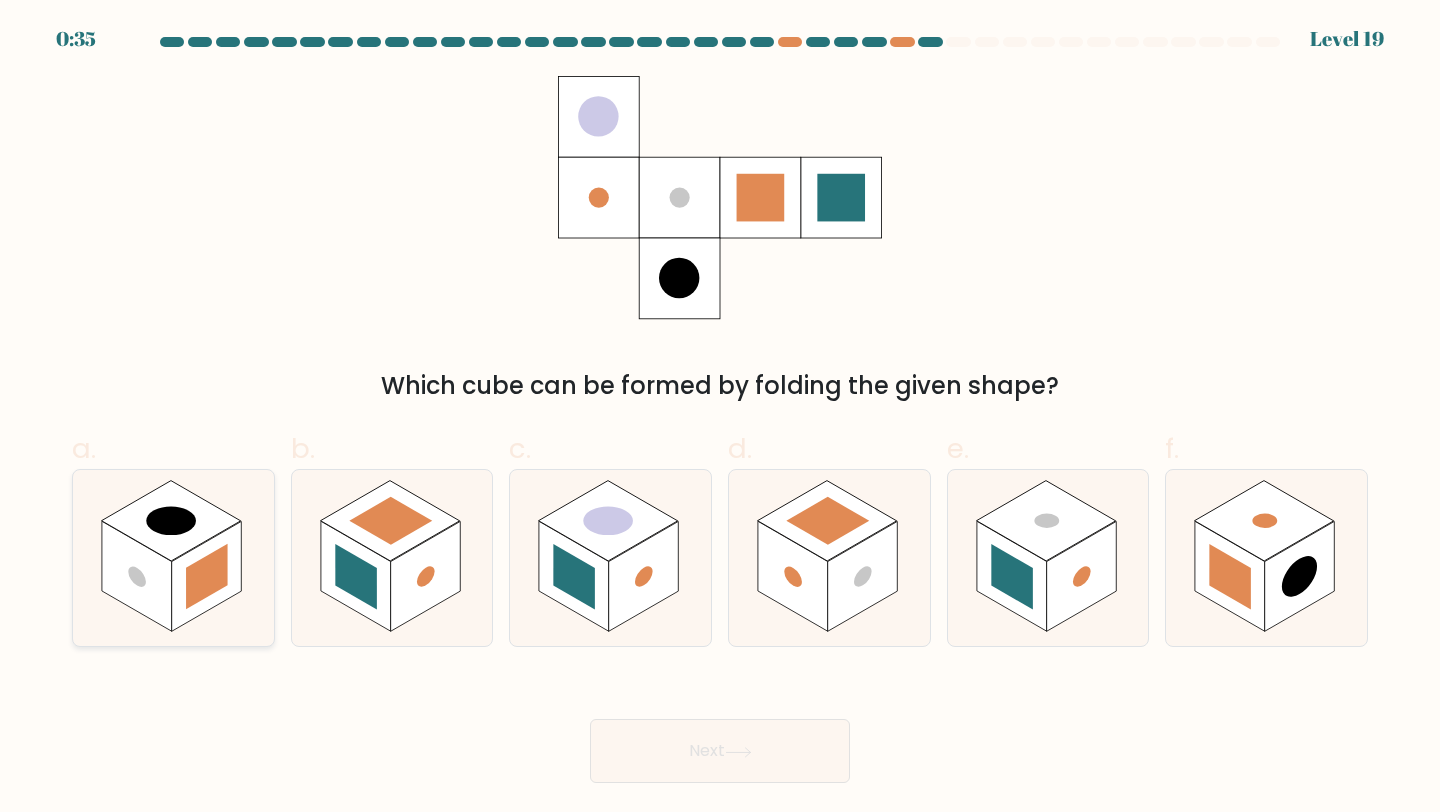 click at bounding box center [137, 576] 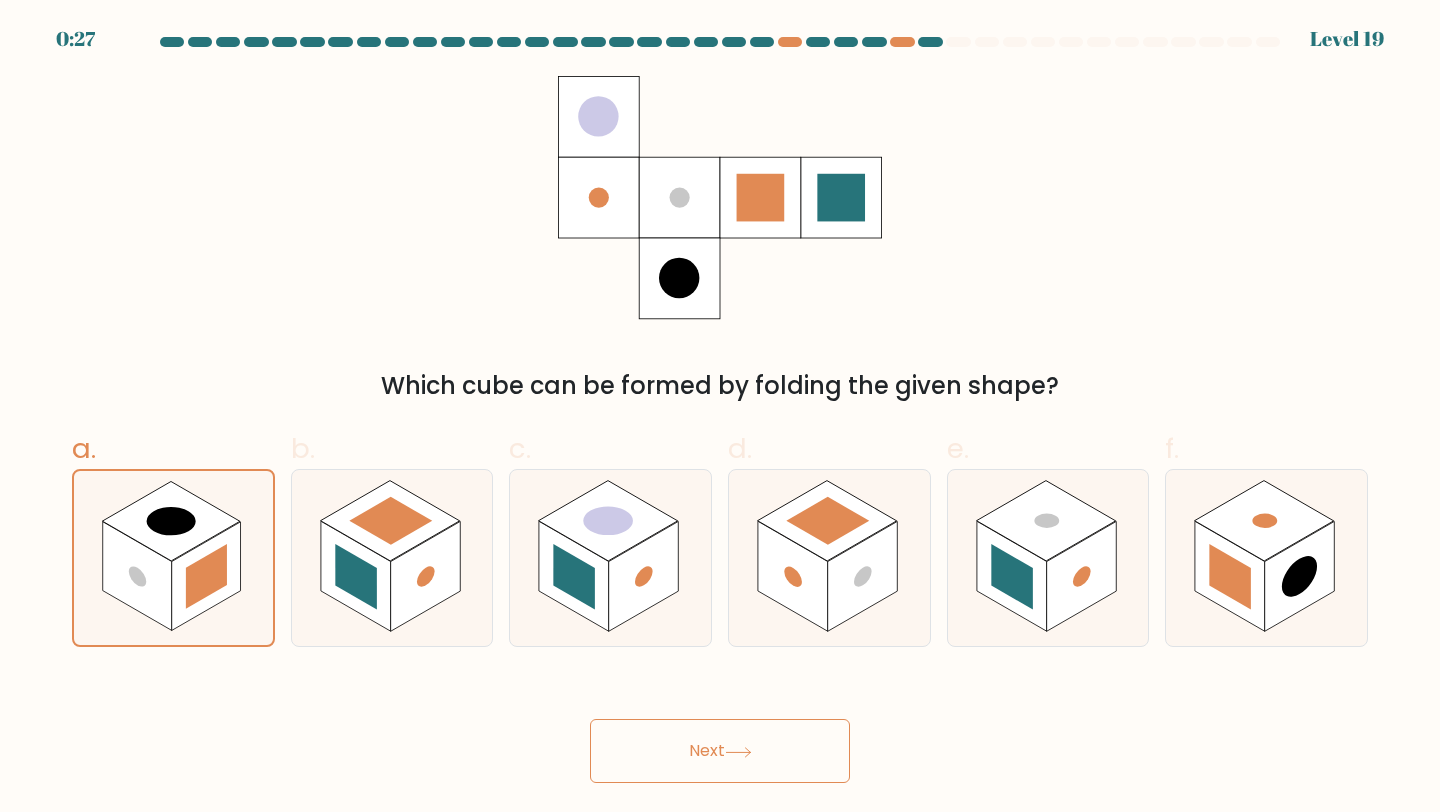 click on "Next" at bounding box center [720, 751] 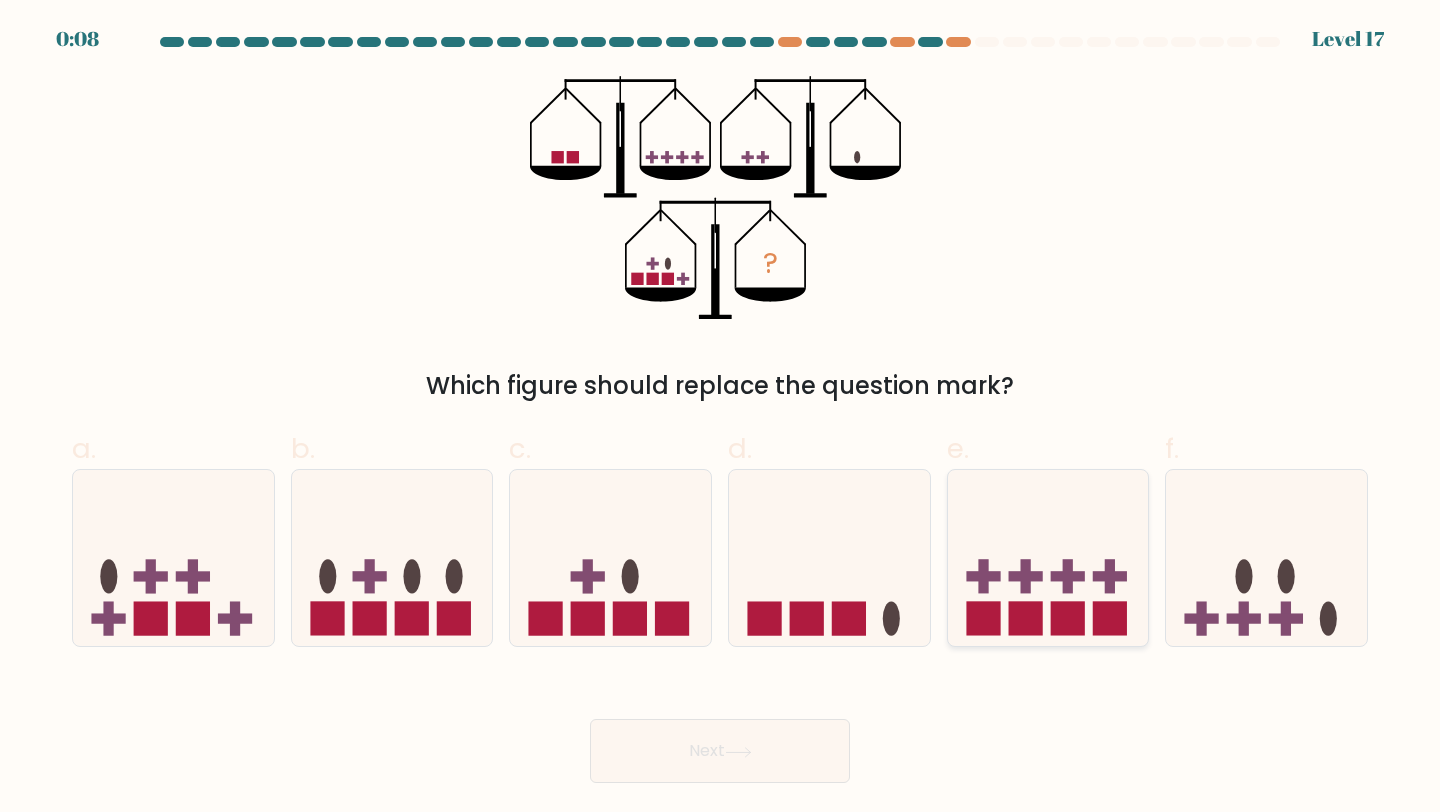 click at bounding box center [1048, 558] 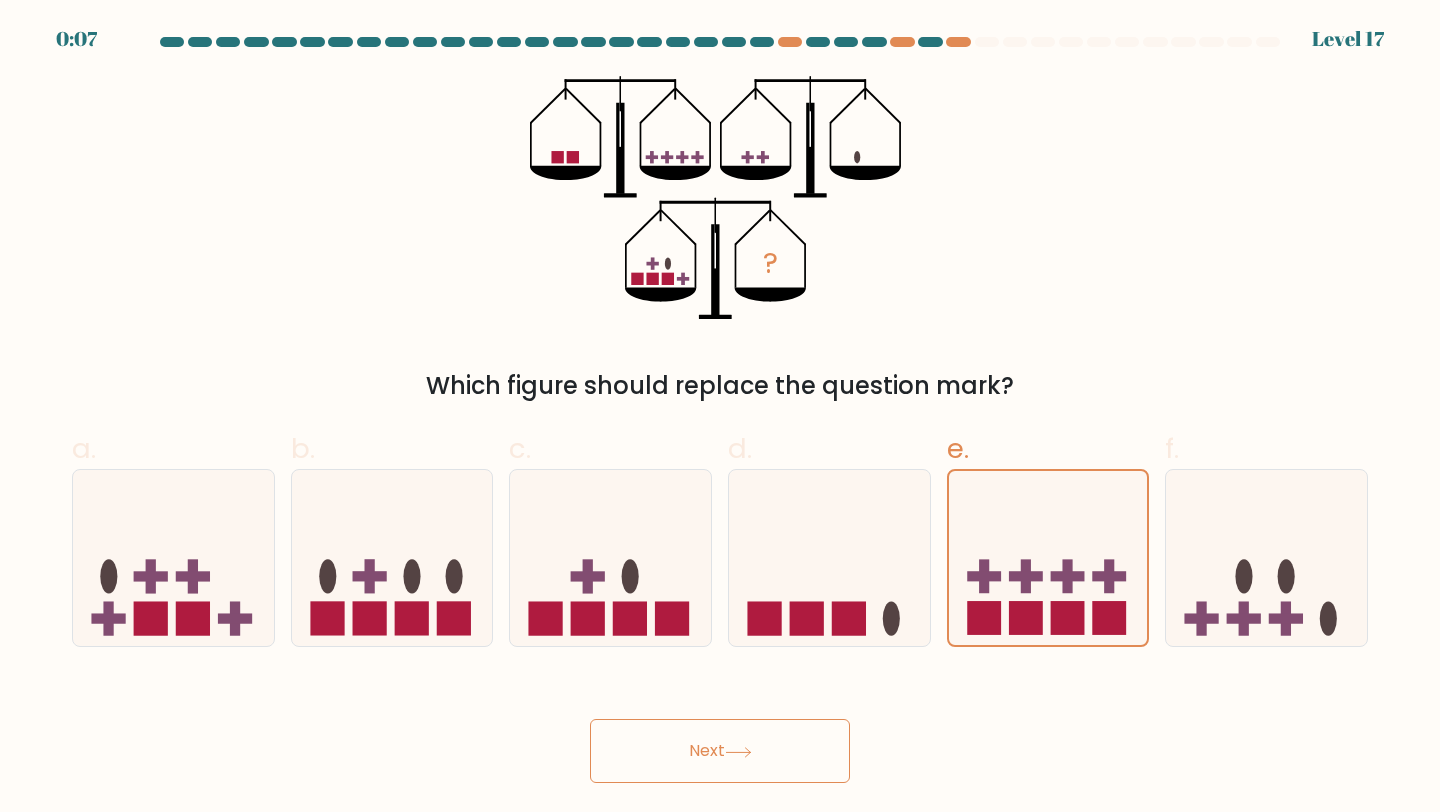 click on "Next" at bounding box center (720, 751) 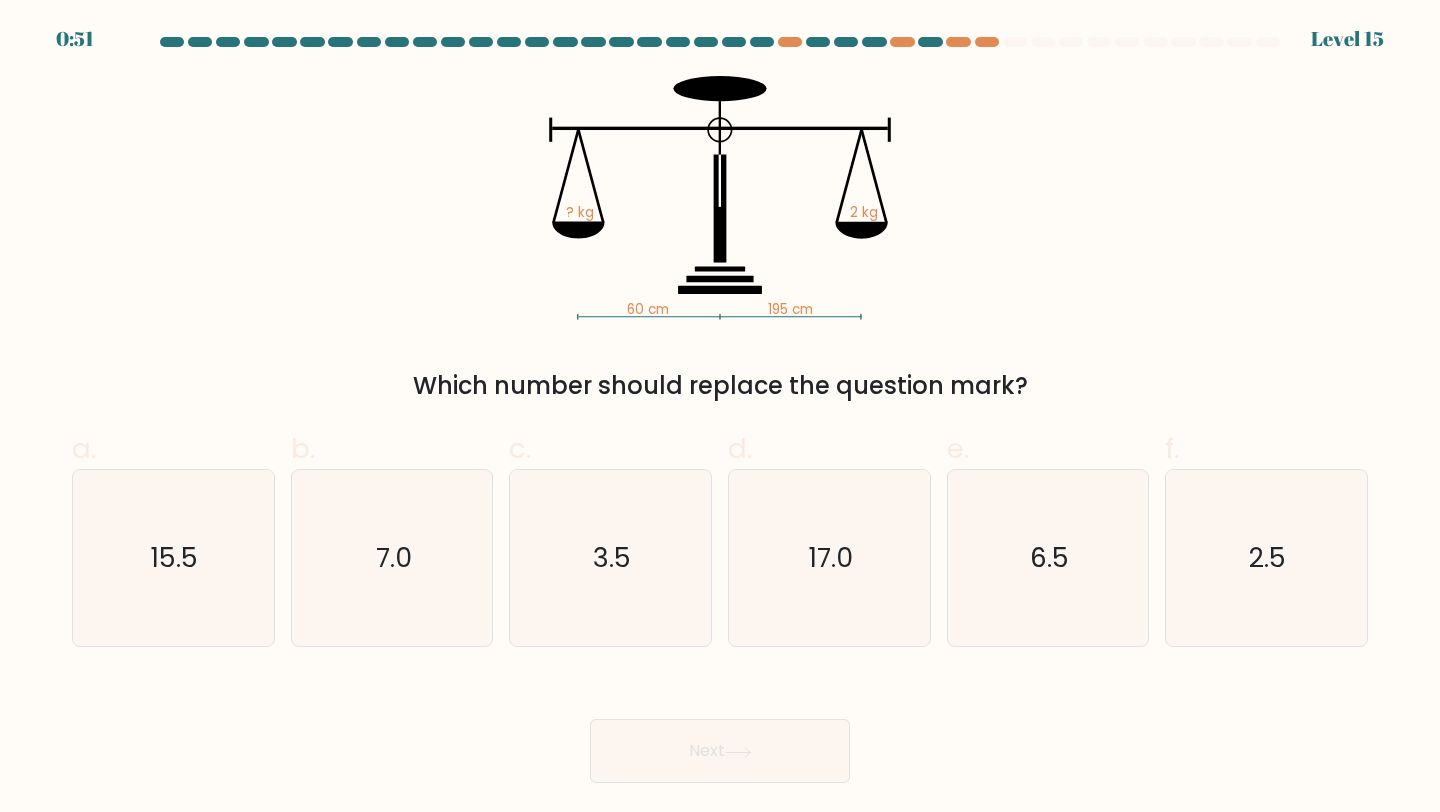 click on "60 cm   195 cm   ? kg   2 kg
Which number should replace the question mark?" at bounding box center (720, 240) 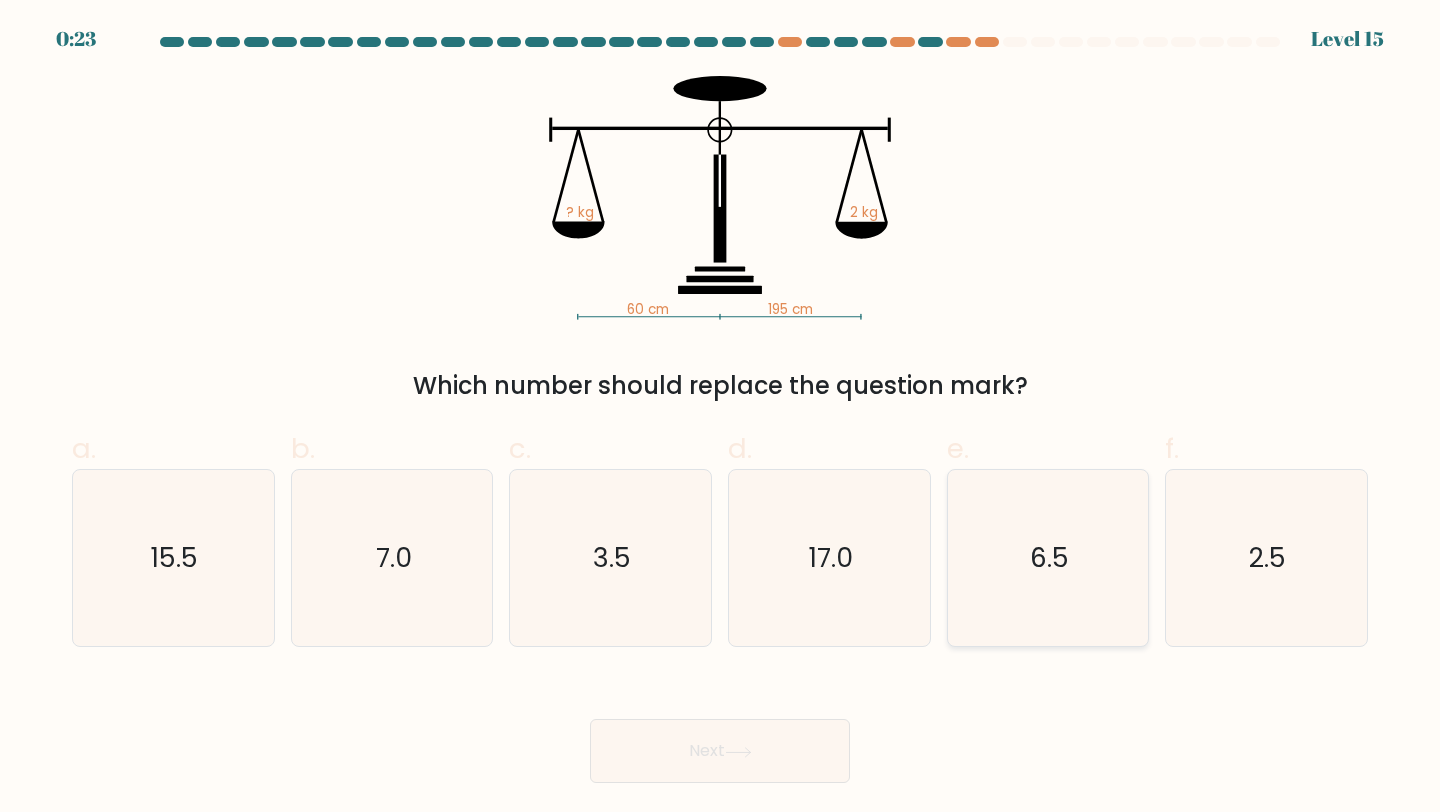 click on "6.5" at bounding box center [1048, 558] 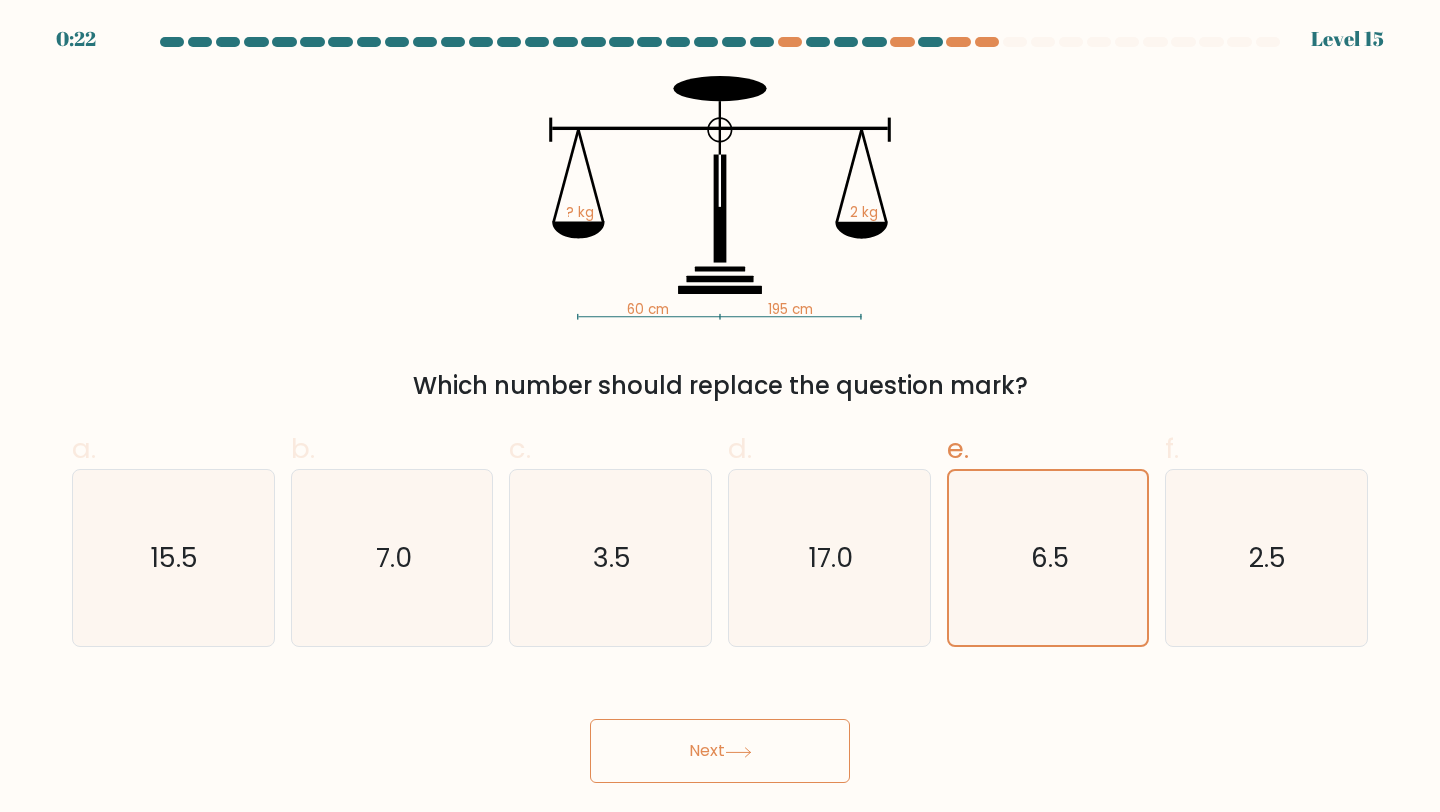 click on "Next" at bounding box center [720, 751] 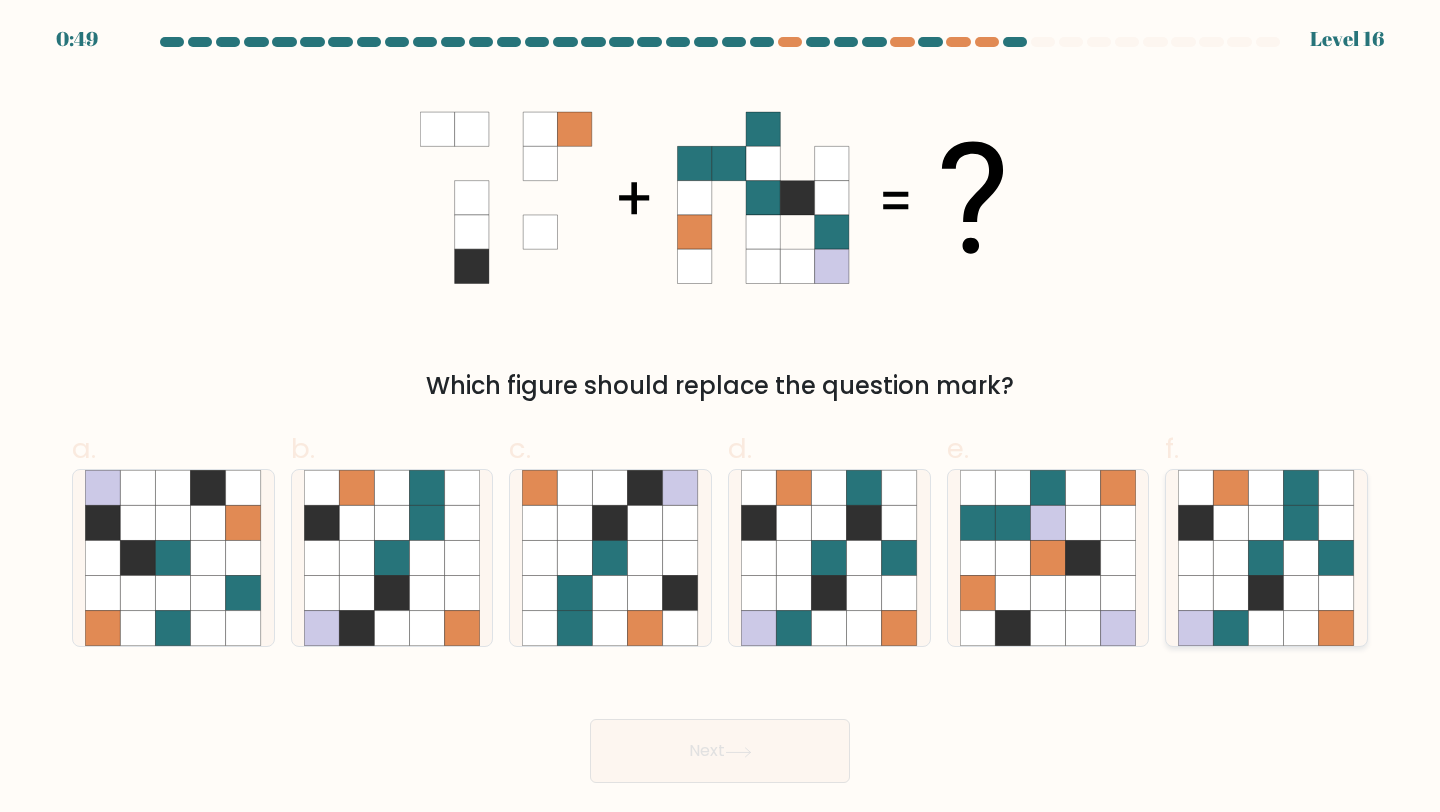 click at bounding box center [1231, 558] 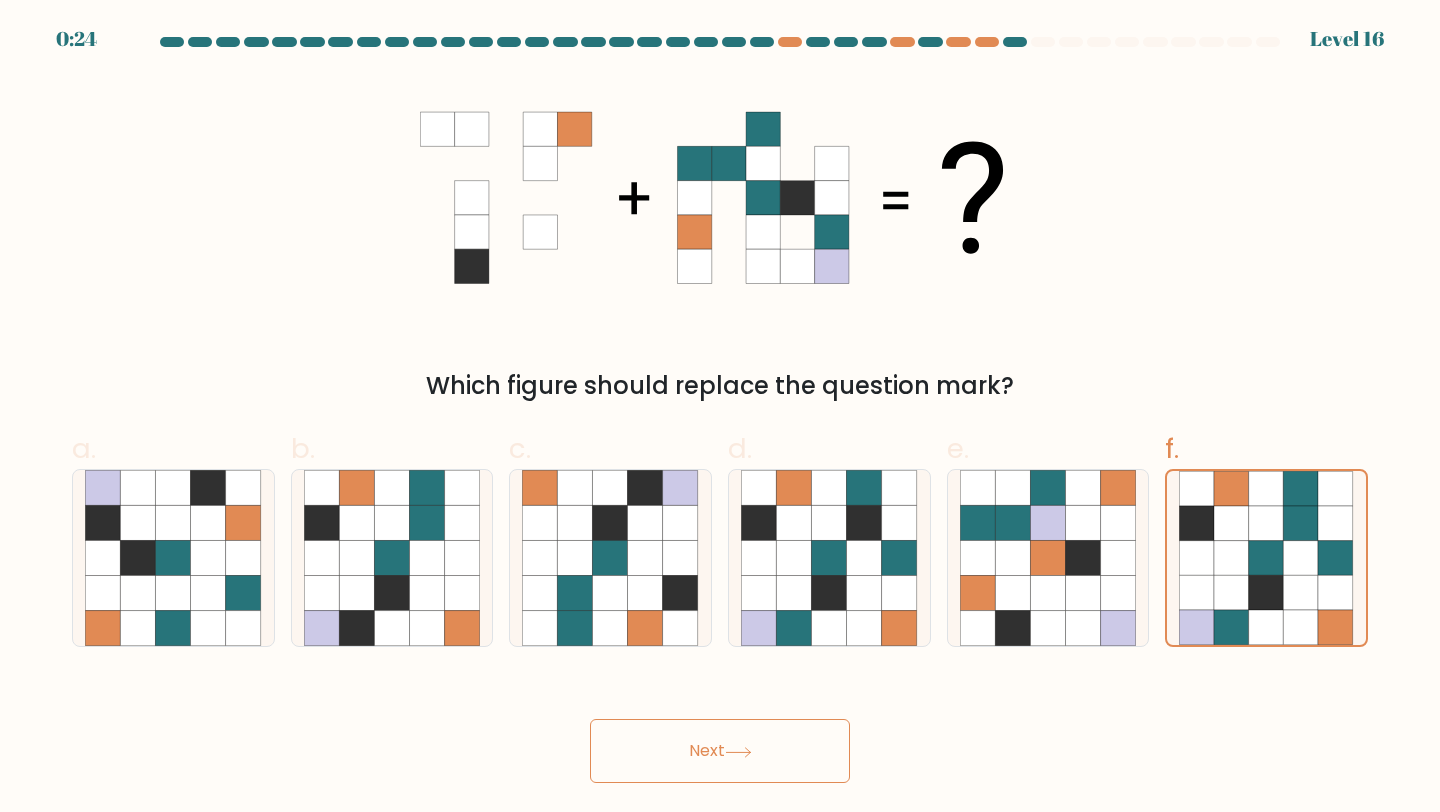 click on "Next" at bounding box center (720, 751) 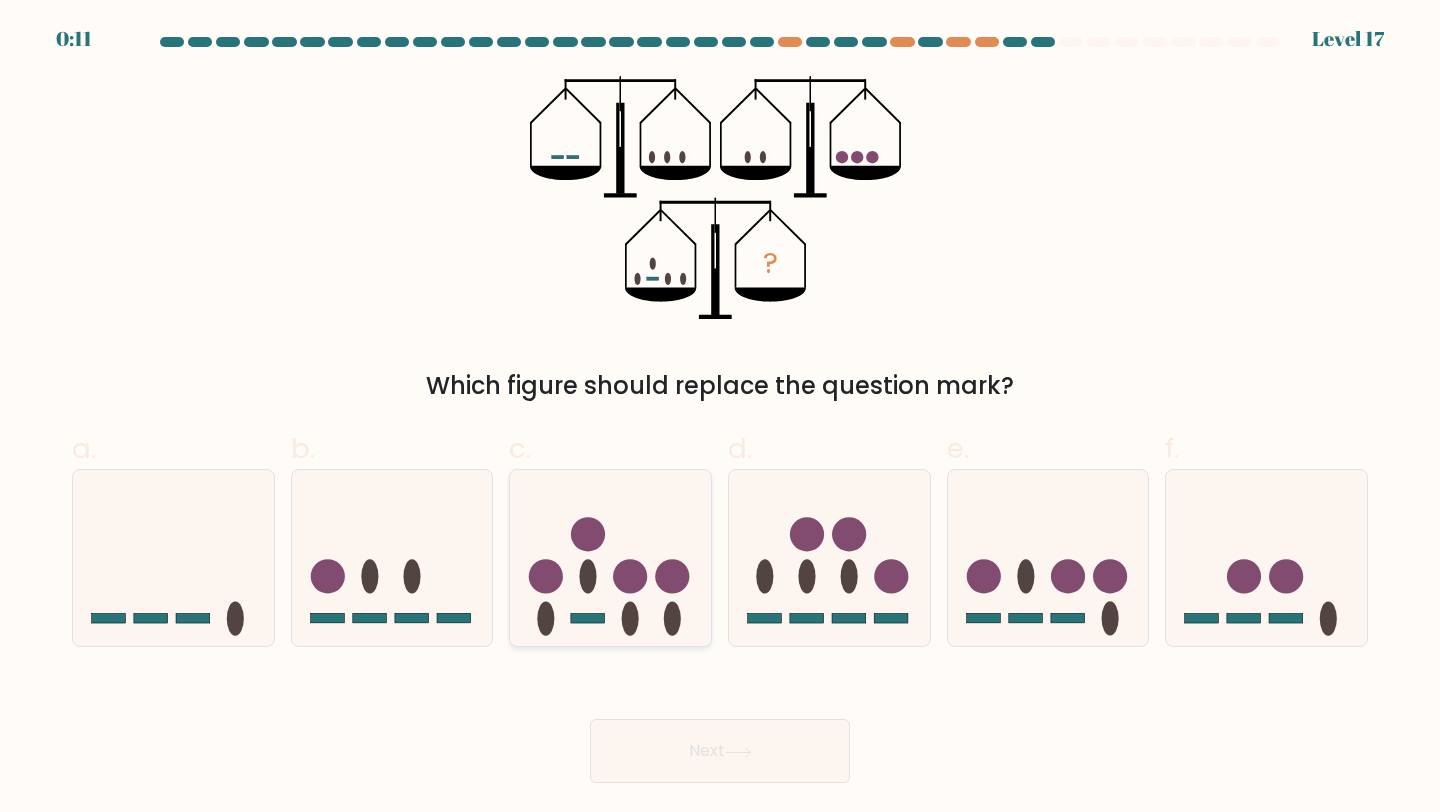 click at bounding box center (631, 576) 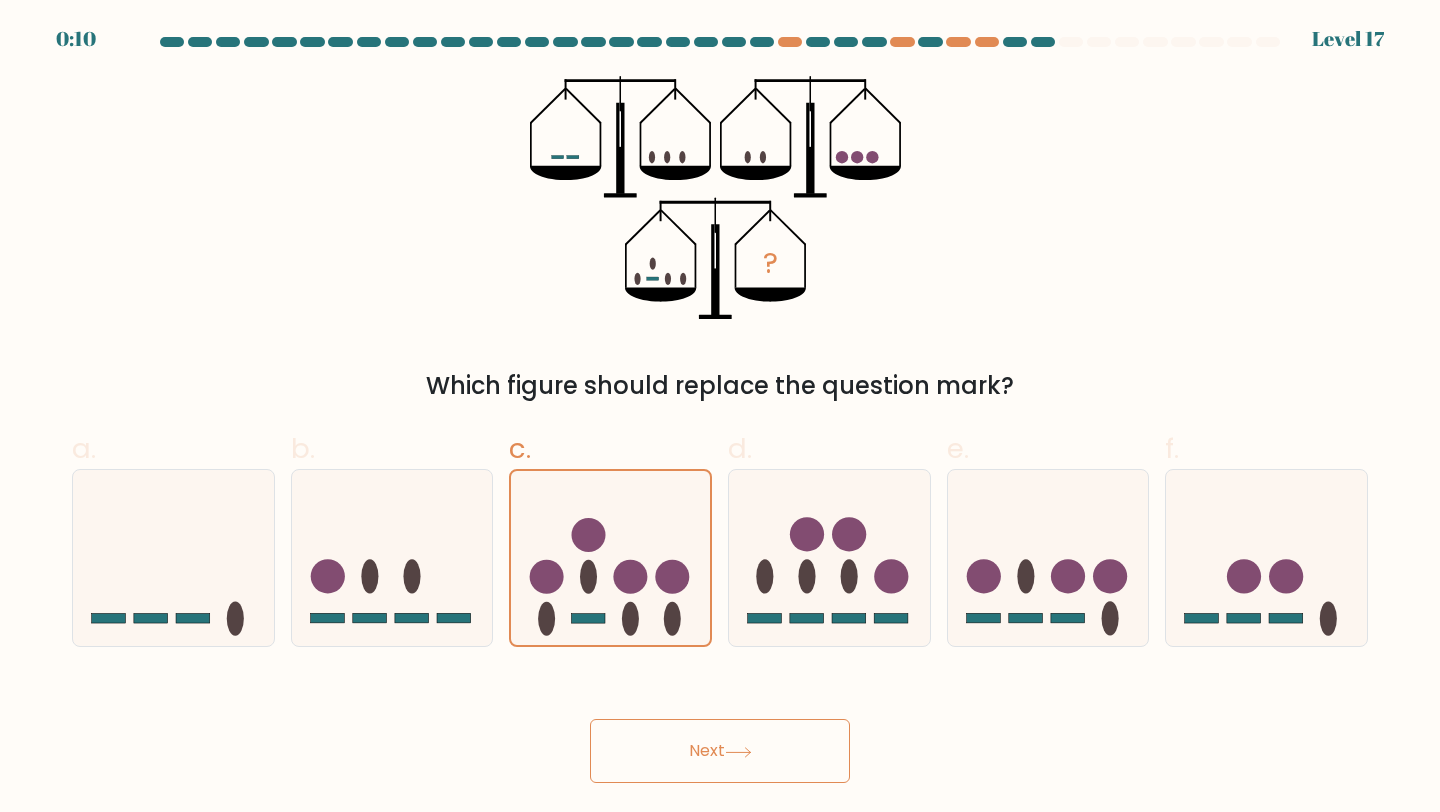 click on "Next" at bounding box center (720, 751) 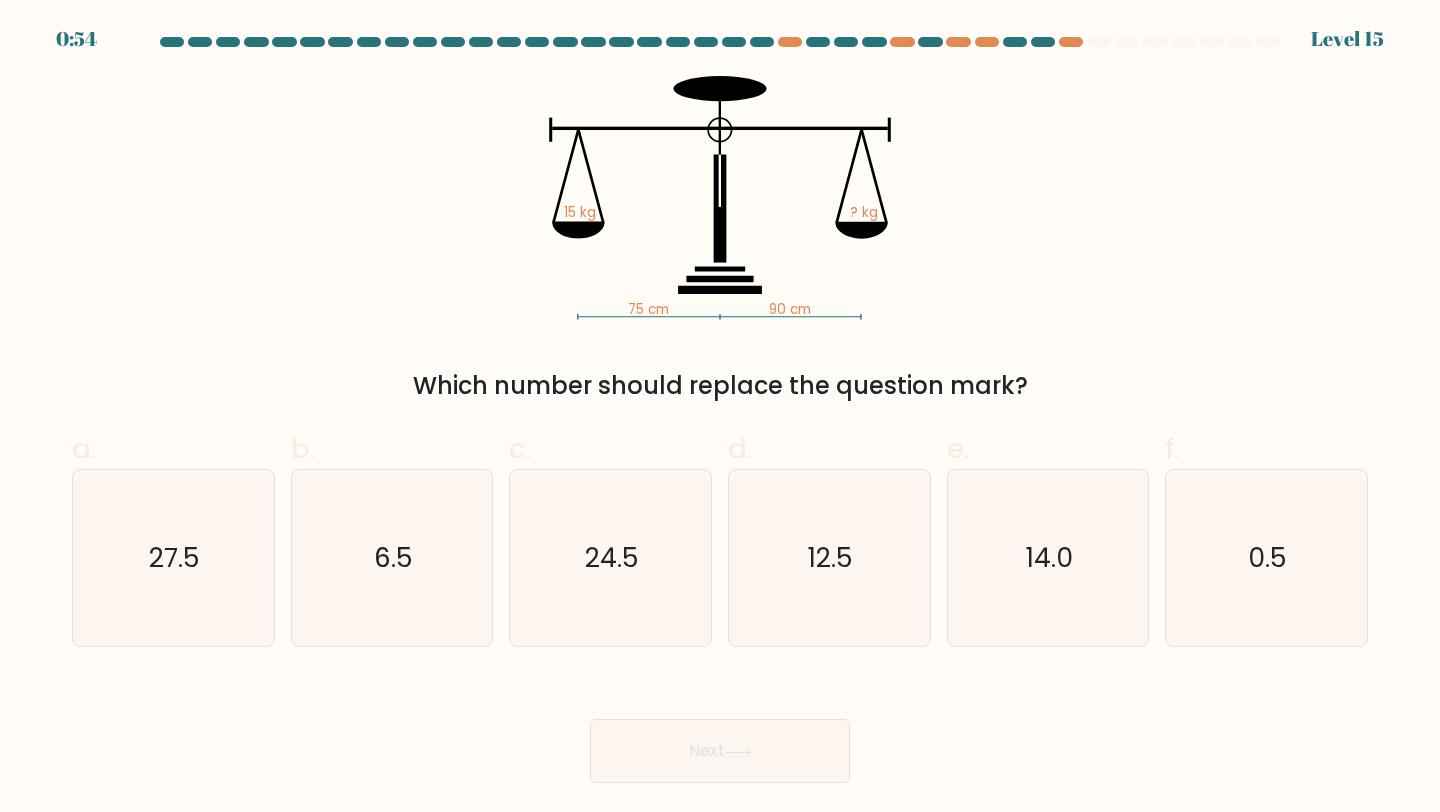 click on "Next" at bounding box center (720, 727) 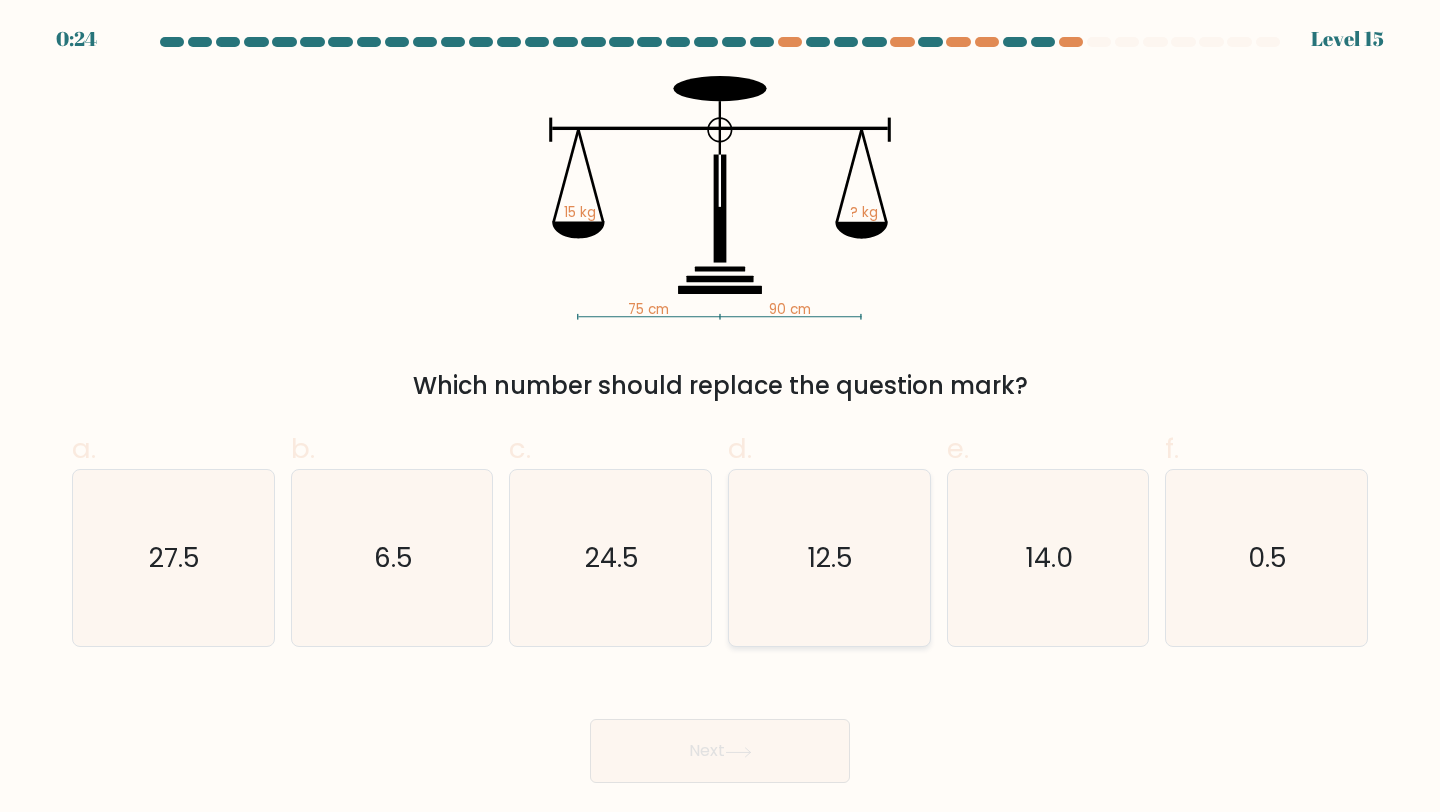 click on "12.5" at bounding box center [829, 558] 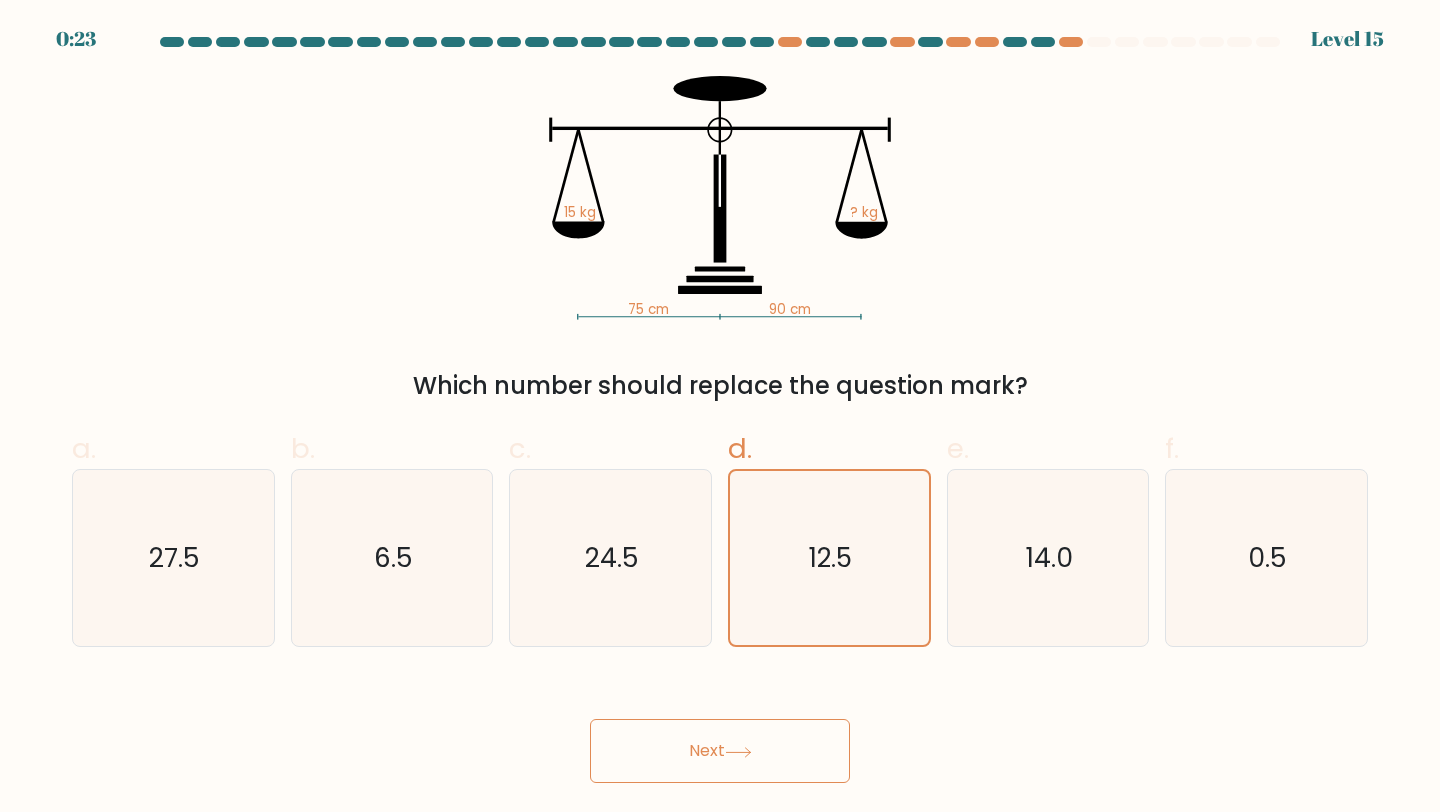 click on "Next" at bounding box center (720, 751) 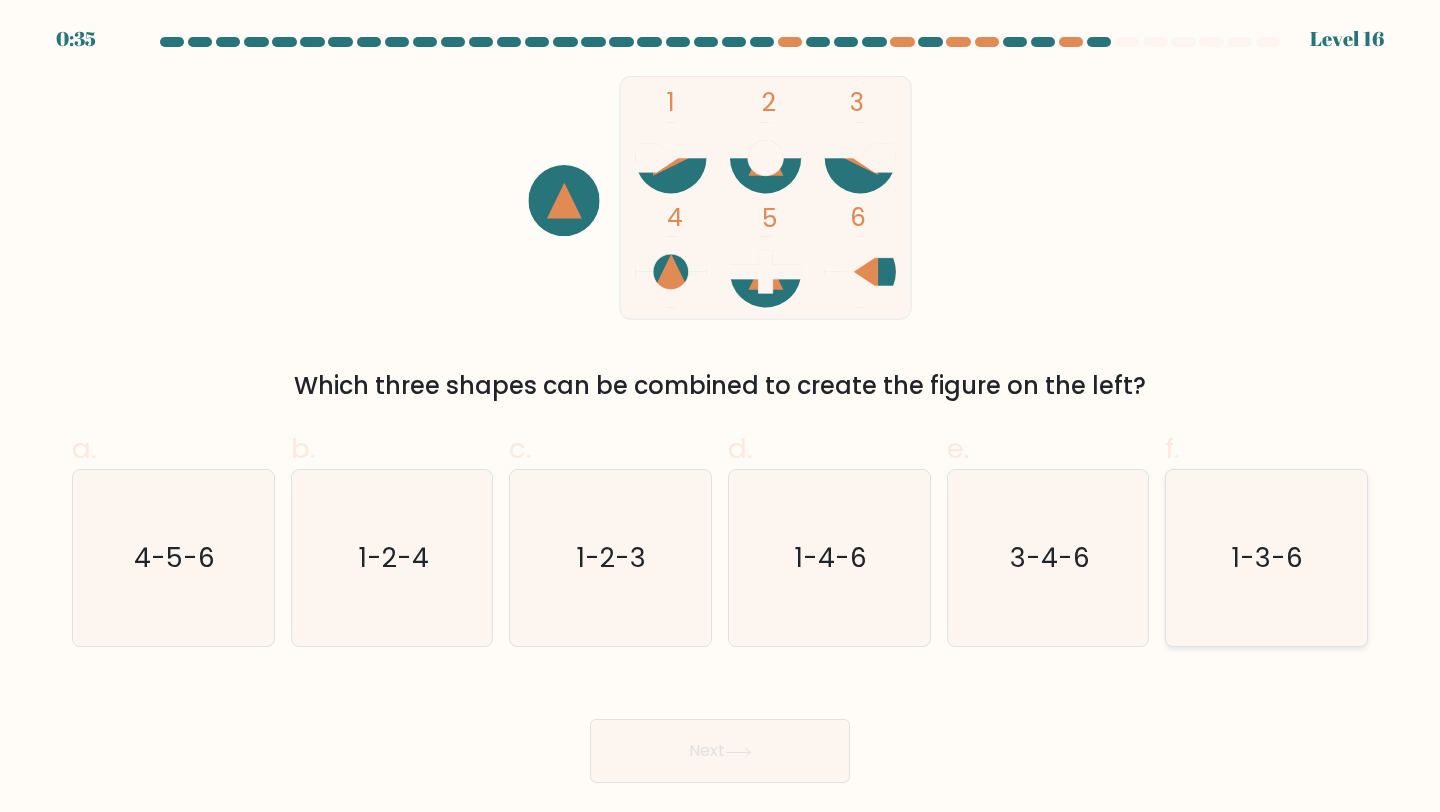 click on "1-3-6" at bounding box center [1266, 558] 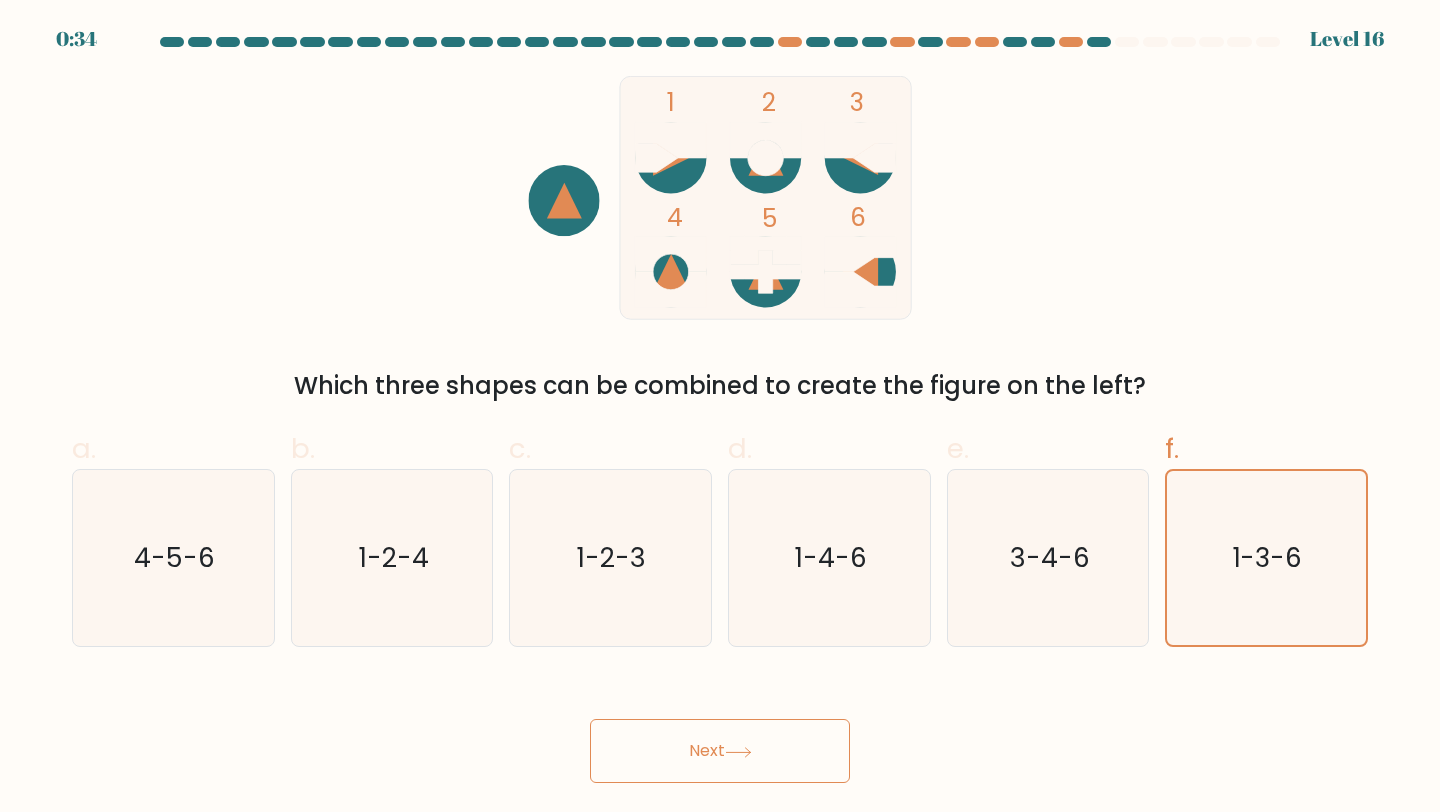 click on "Next" at bounding box center [720, 751] 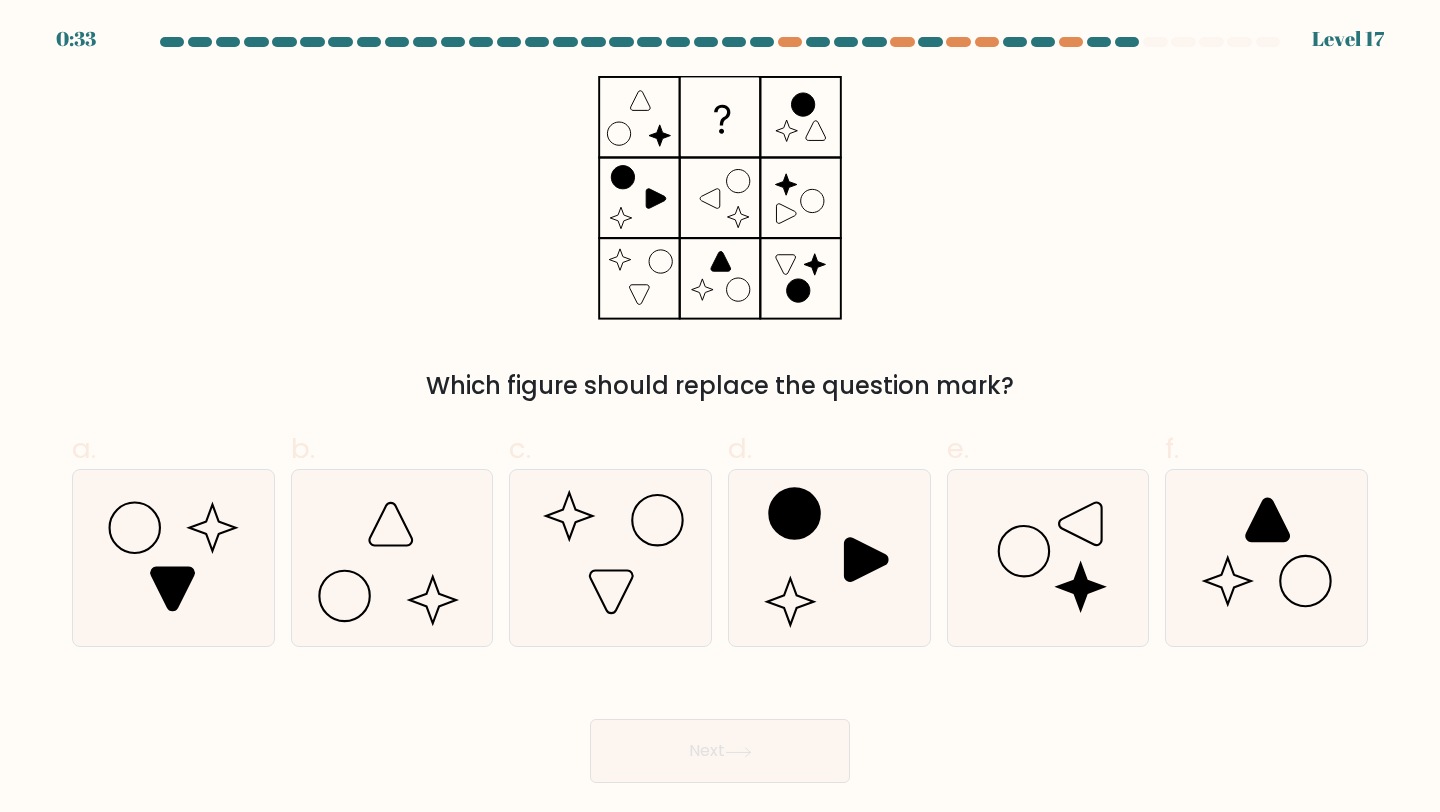 click on "Next" at bounding box center [720, 727] 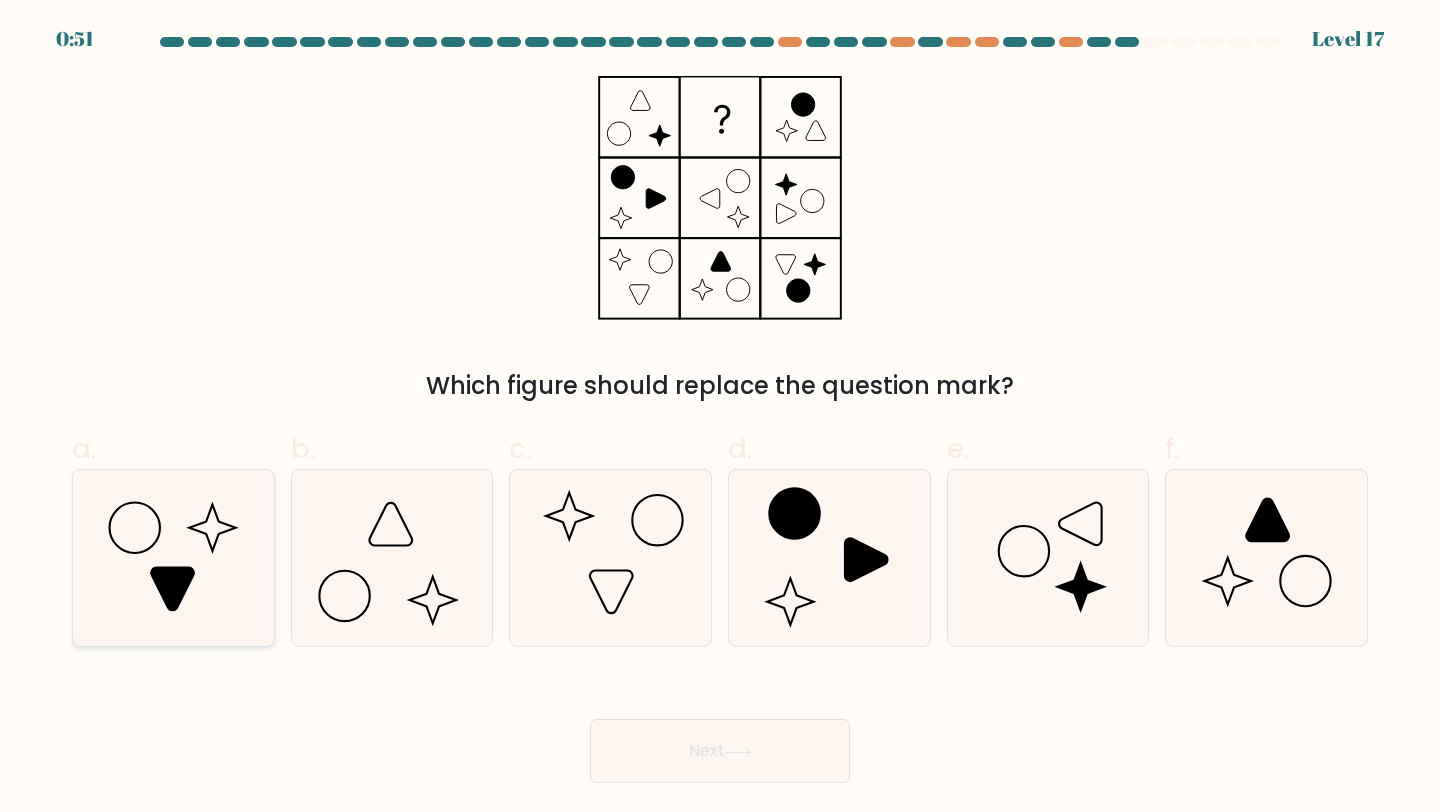 click at bounding box center [173, 558] 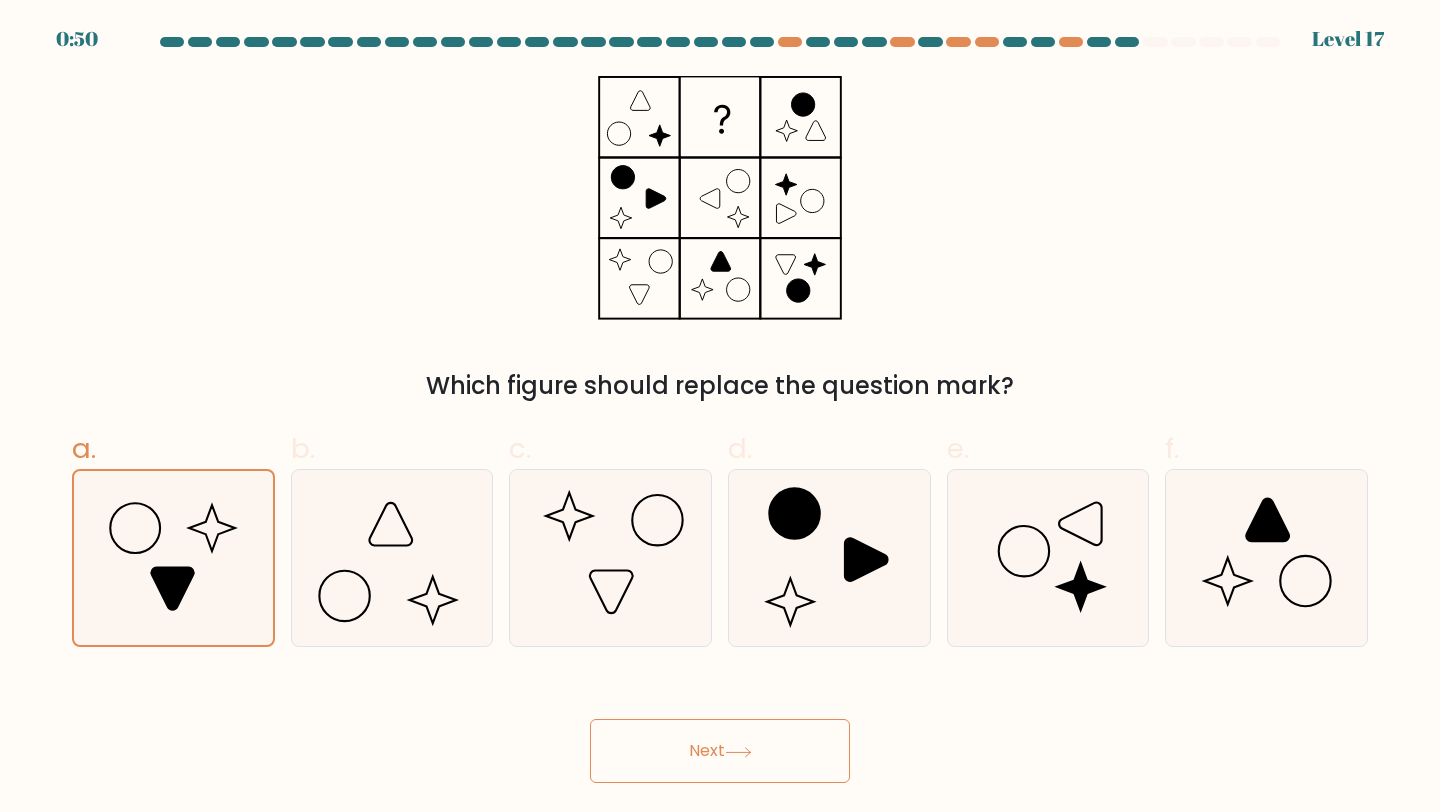 click on "Next" at bounding box center [720, 751] 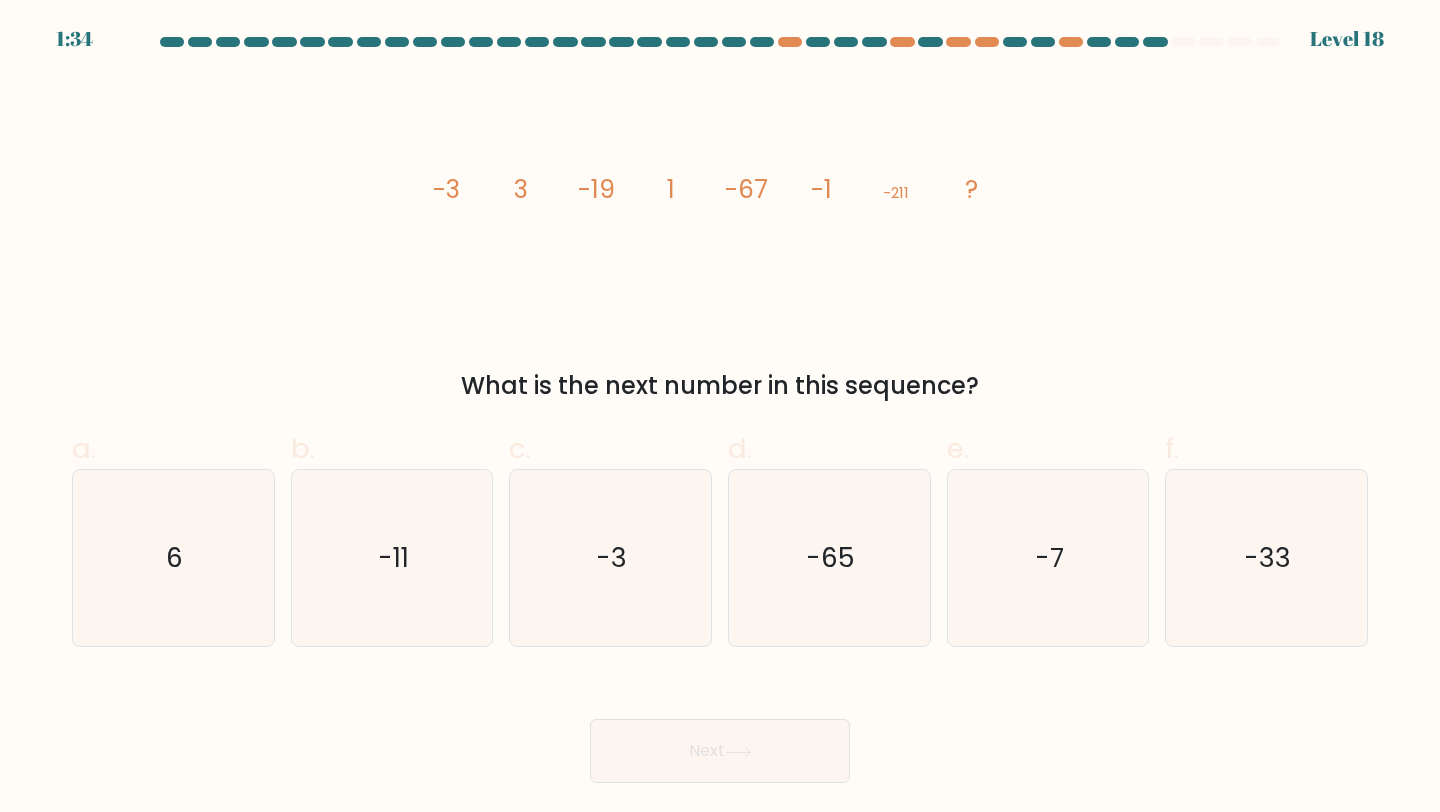 click on "Next" at bounding box center [720, 727] 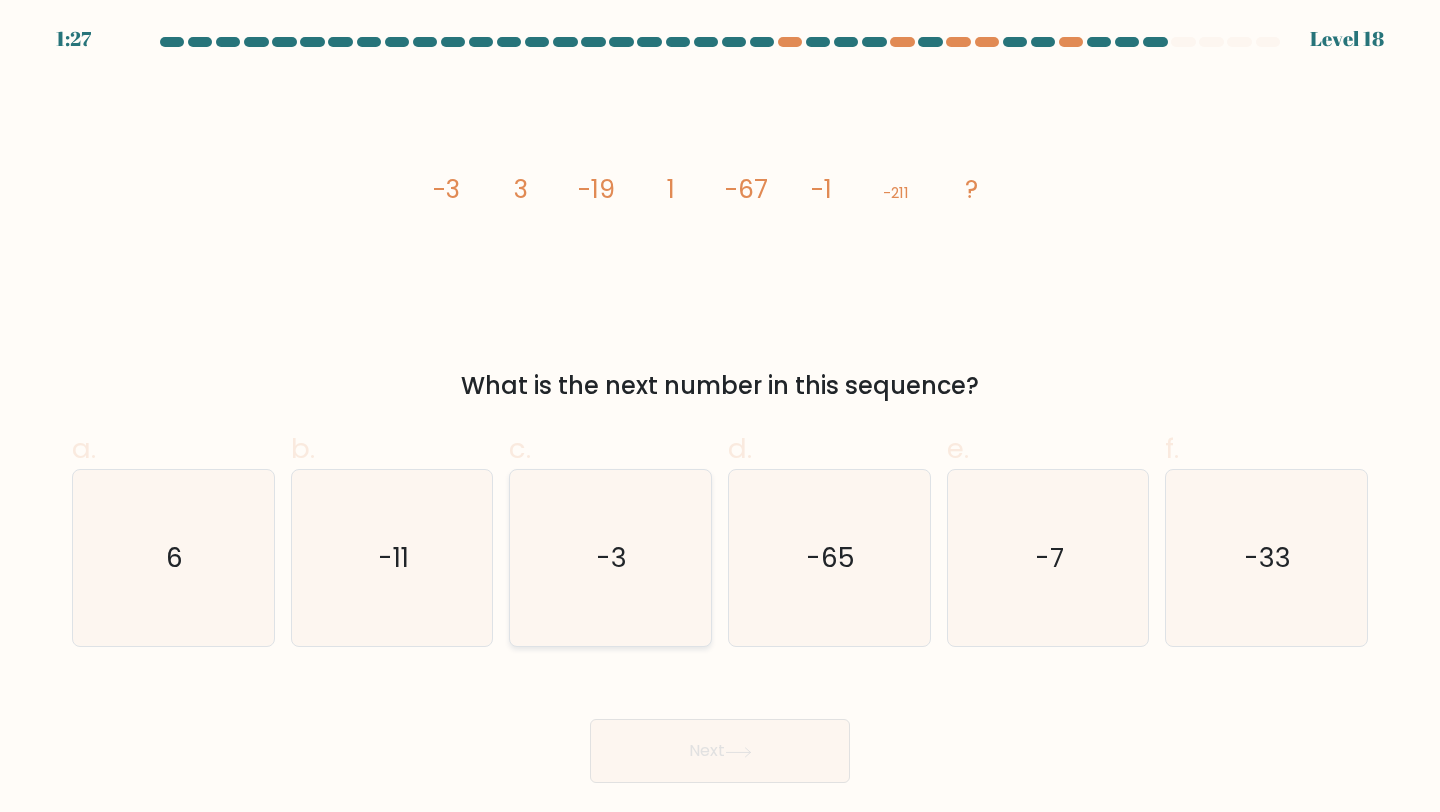 click on "-3" at bounding box center (610, 558) 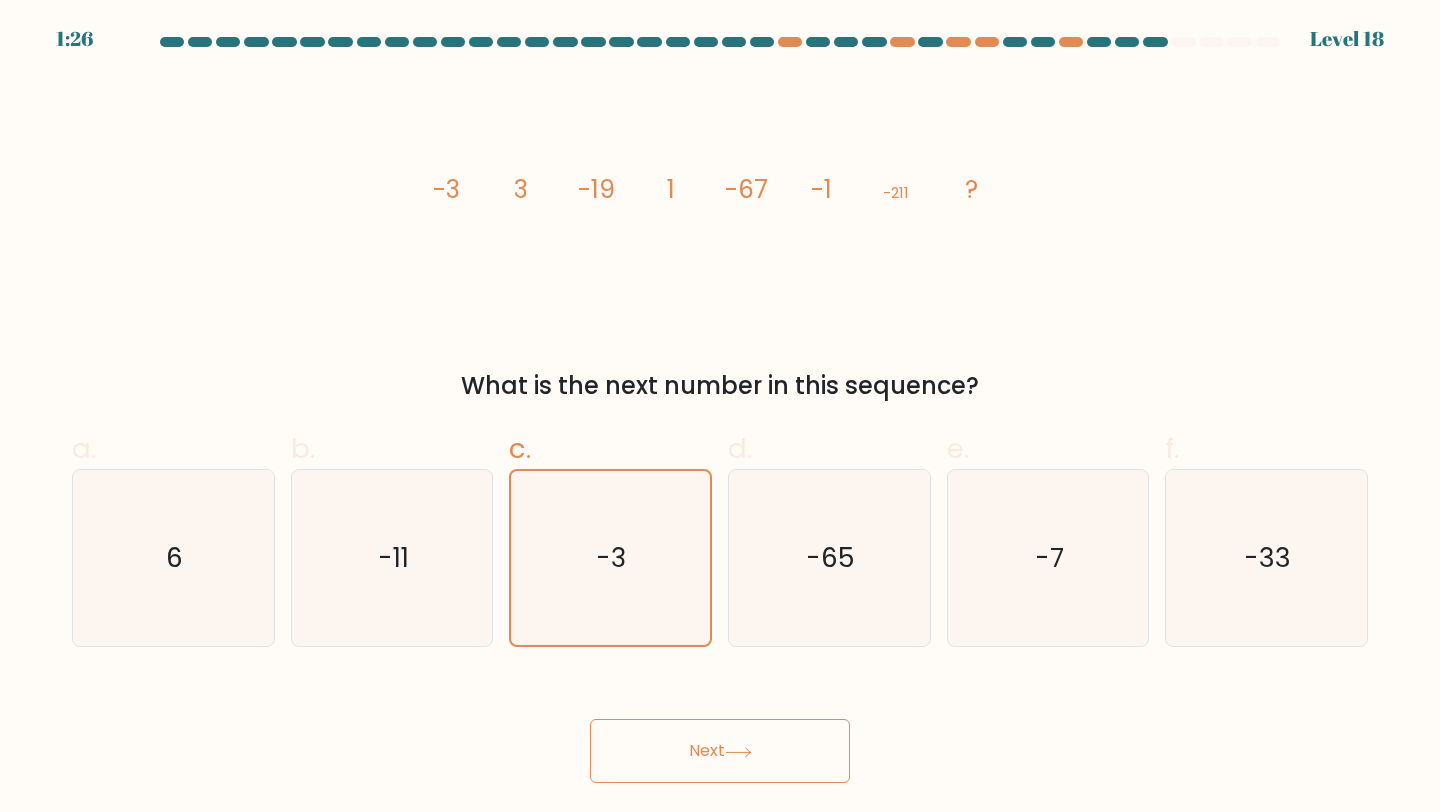 click on "Next" at bounding box center [720, 751] 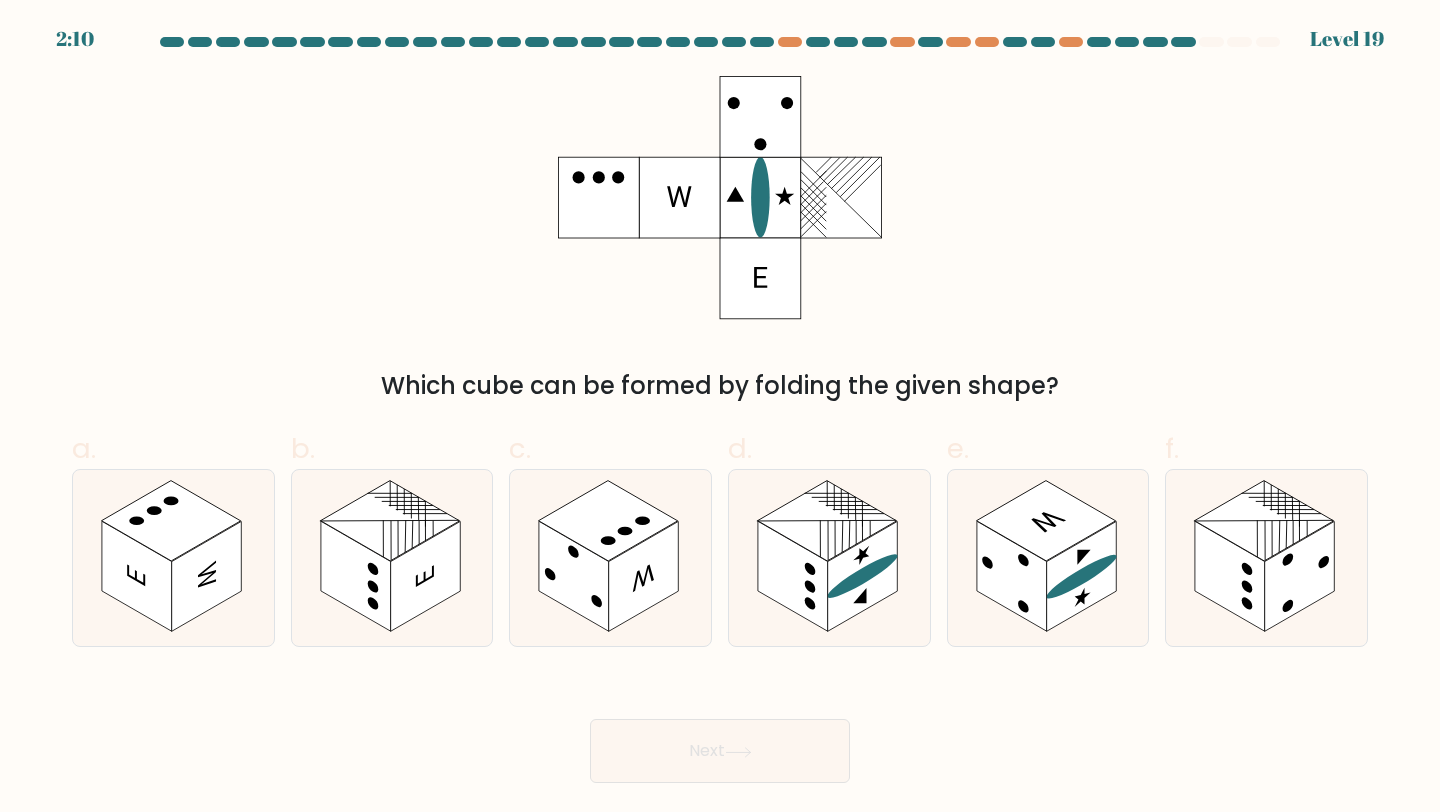 click on "Next" at bounding box center [720, 727] 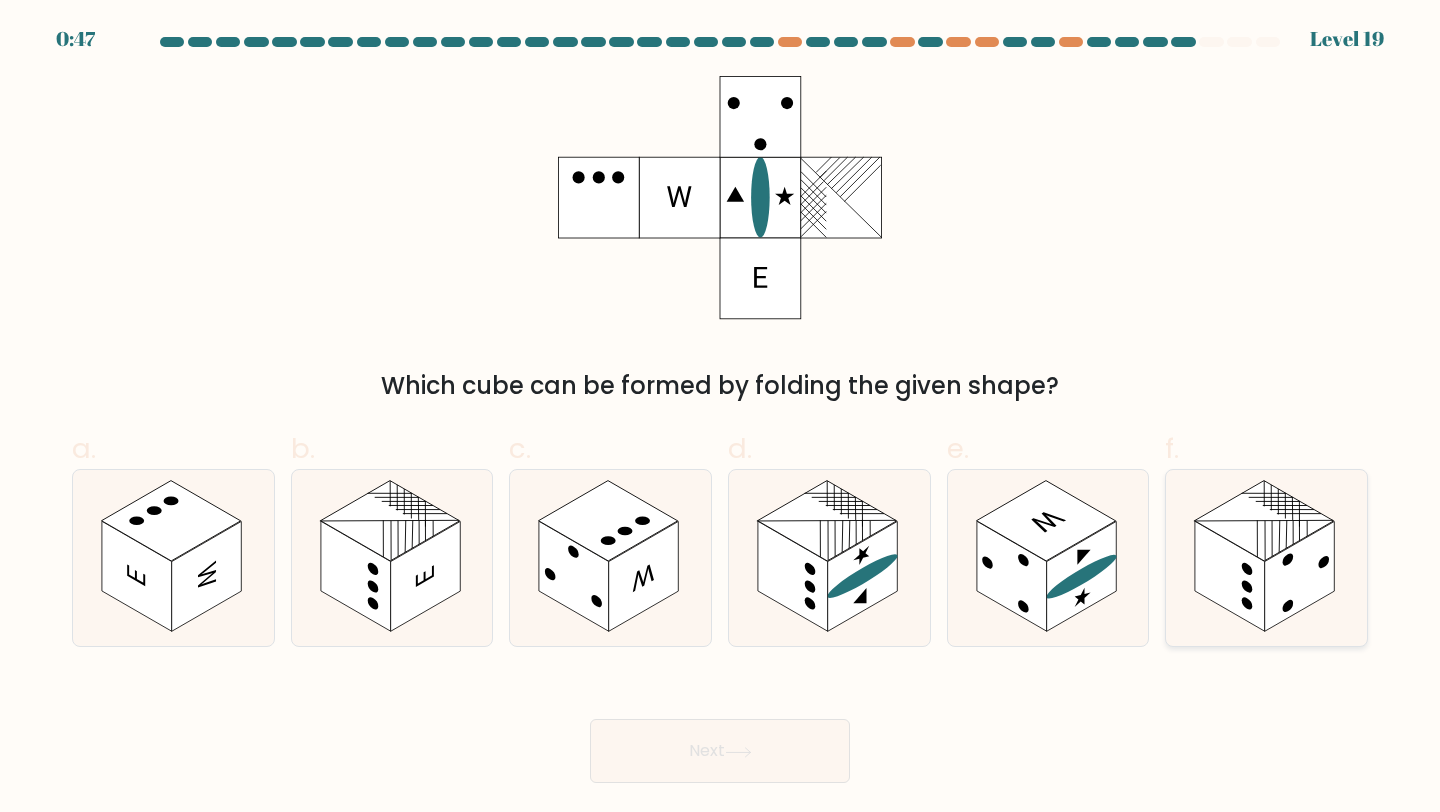 click at bounding box center (1265, 521) 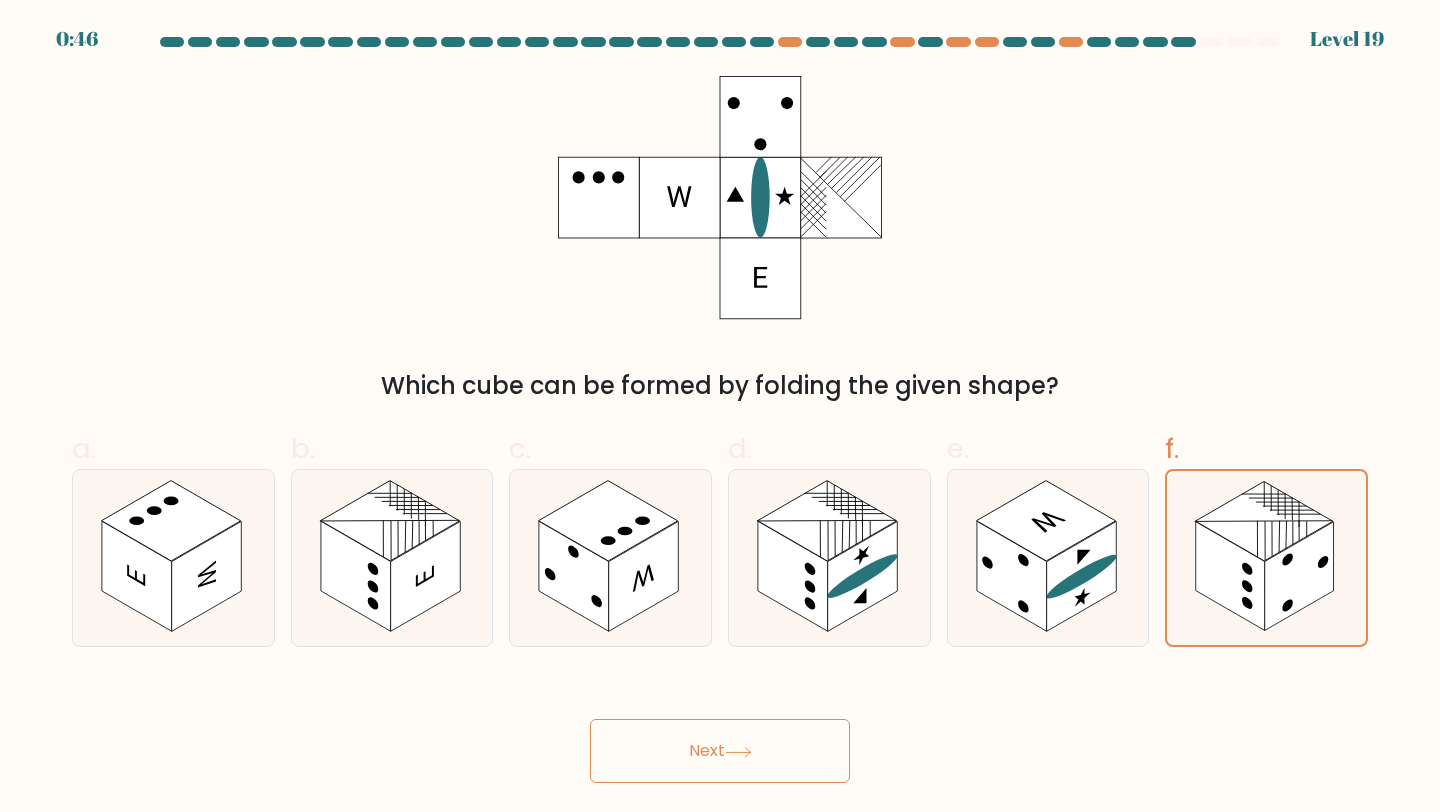 click on "Next" at bounding box center (720, 751) 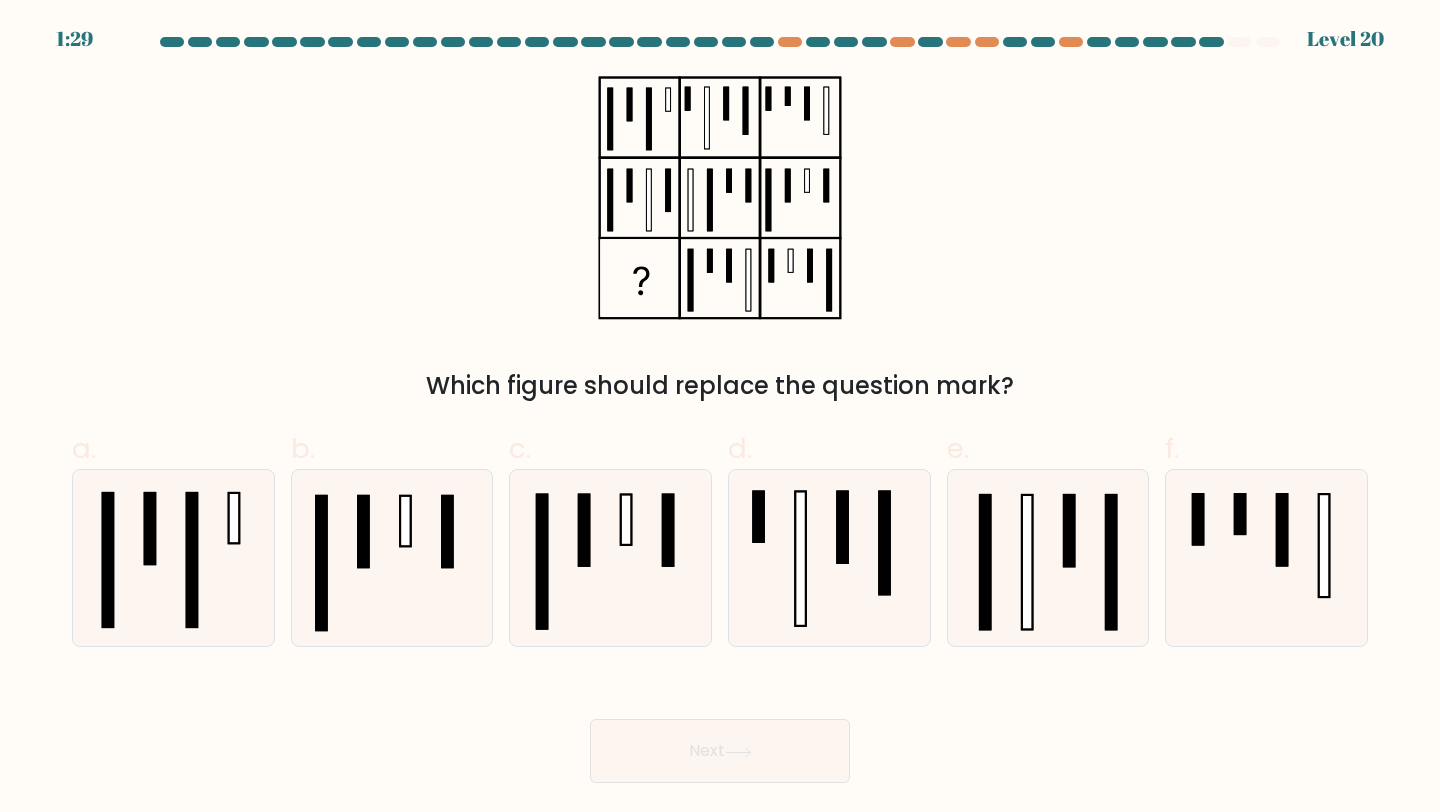 click on "Next" at bounding box center [720, 727] 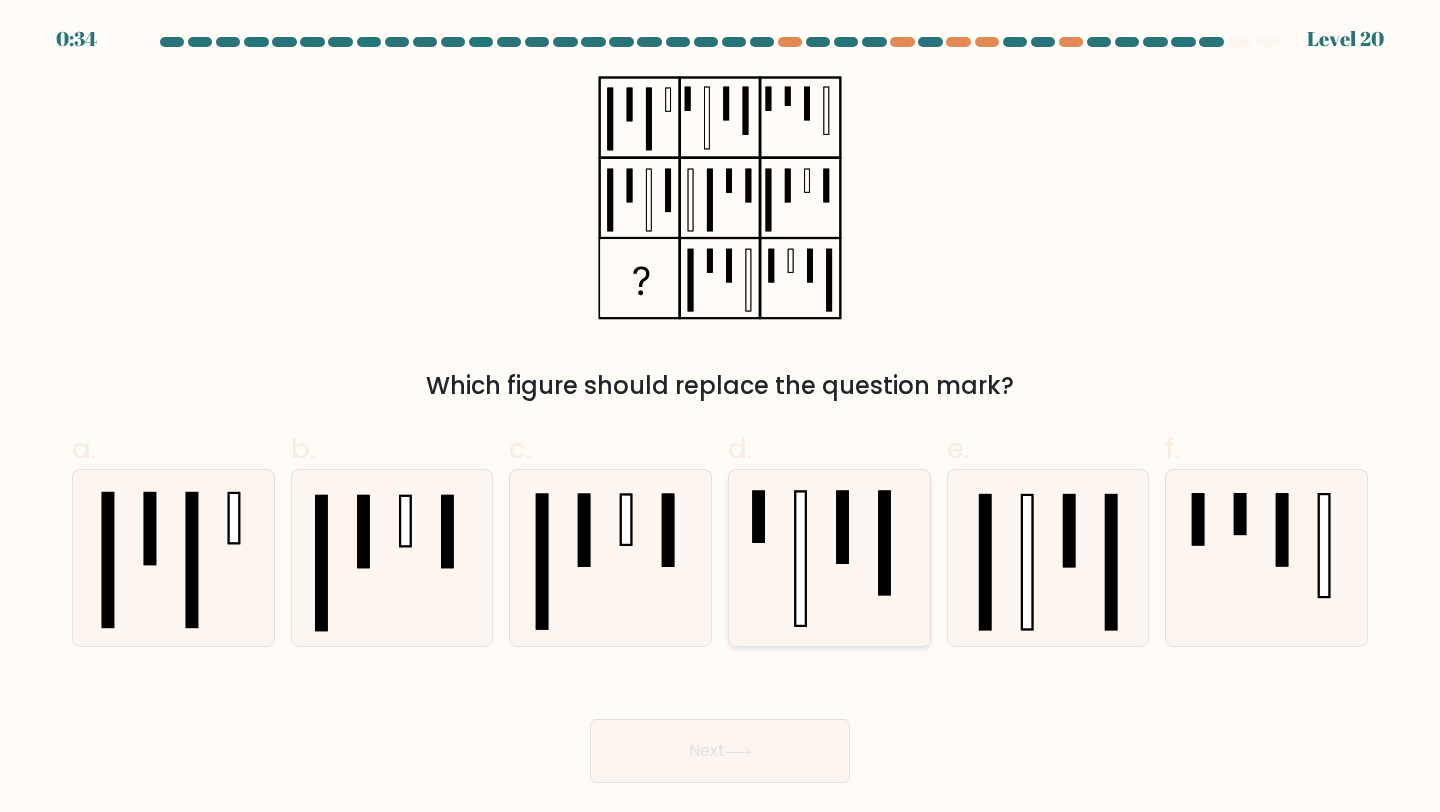 click at bounding box center (829, 558) 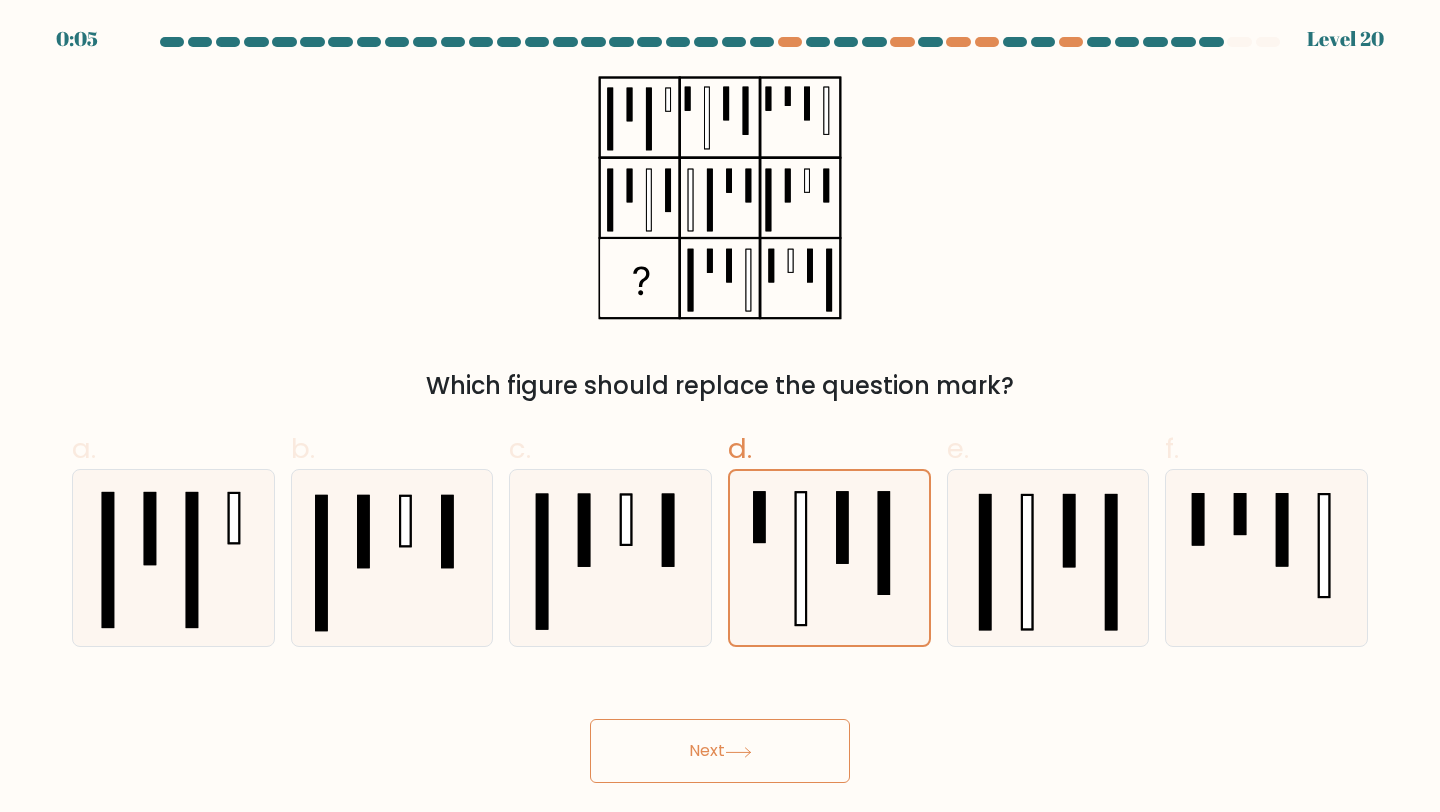 click on "Next" at bounding box center [720, 751] 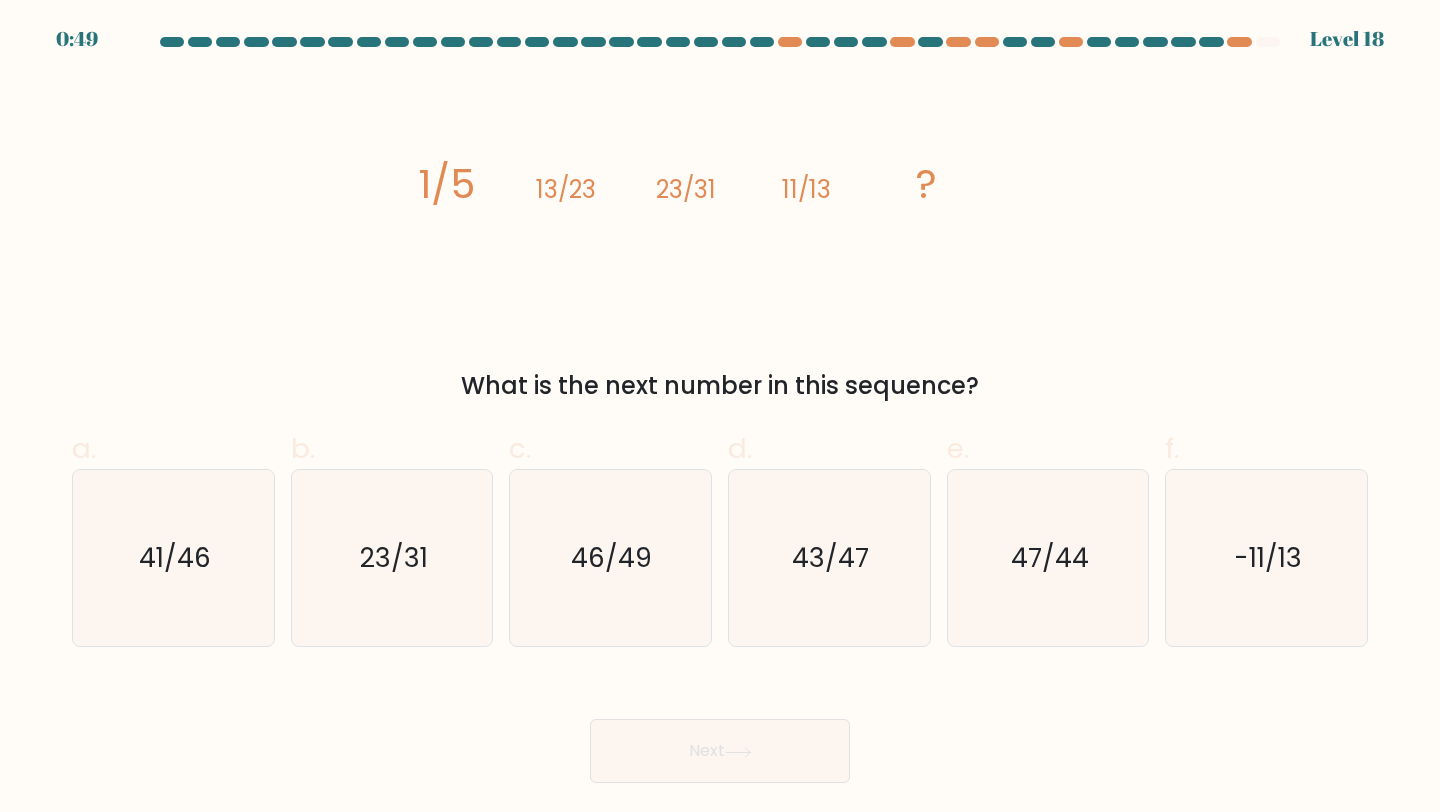 click on "Next" at bounding box center (720, 727) 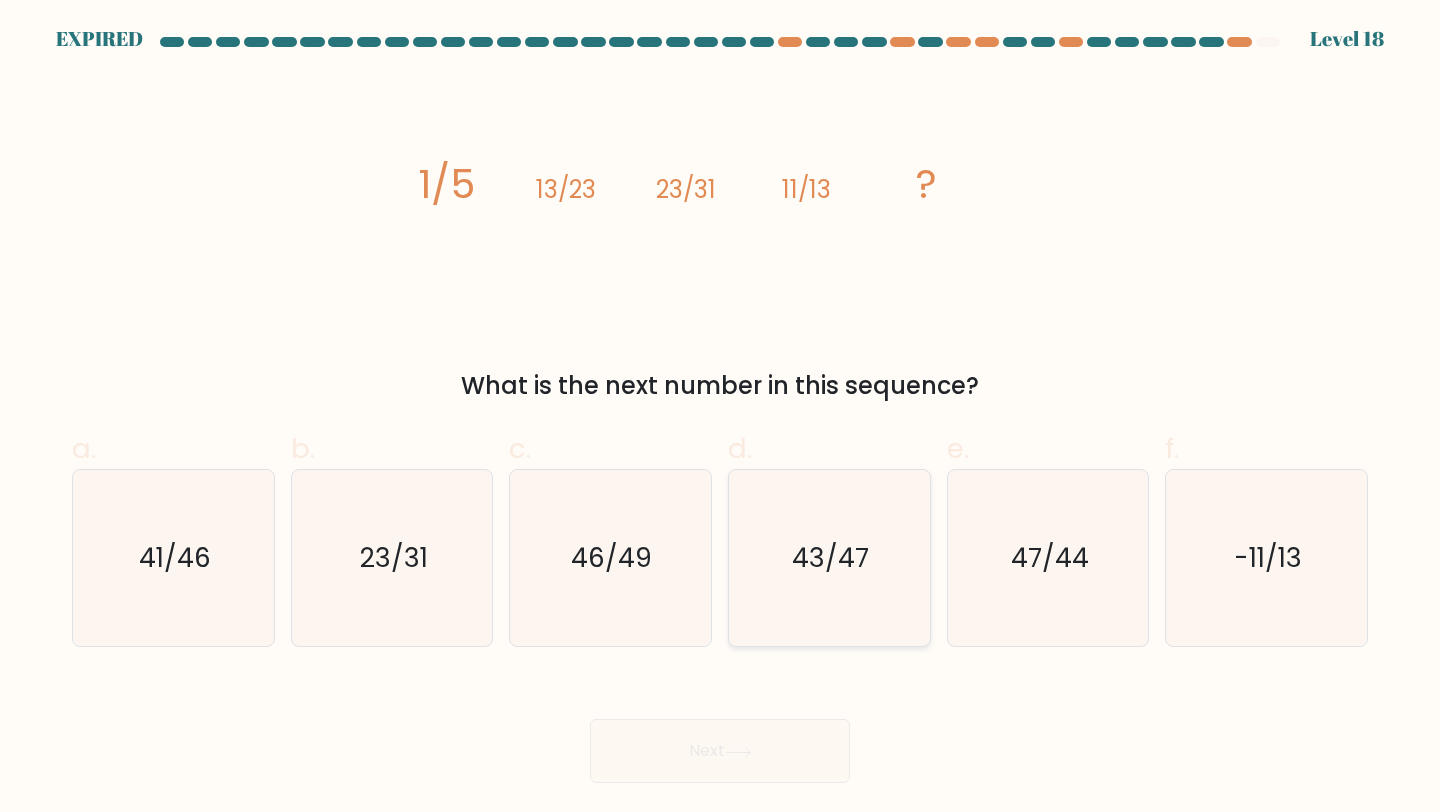 drag, startPoint x: 868, startPoint y: 617, endPoint x: 857, endPoint y: 616, distance: 11.045361 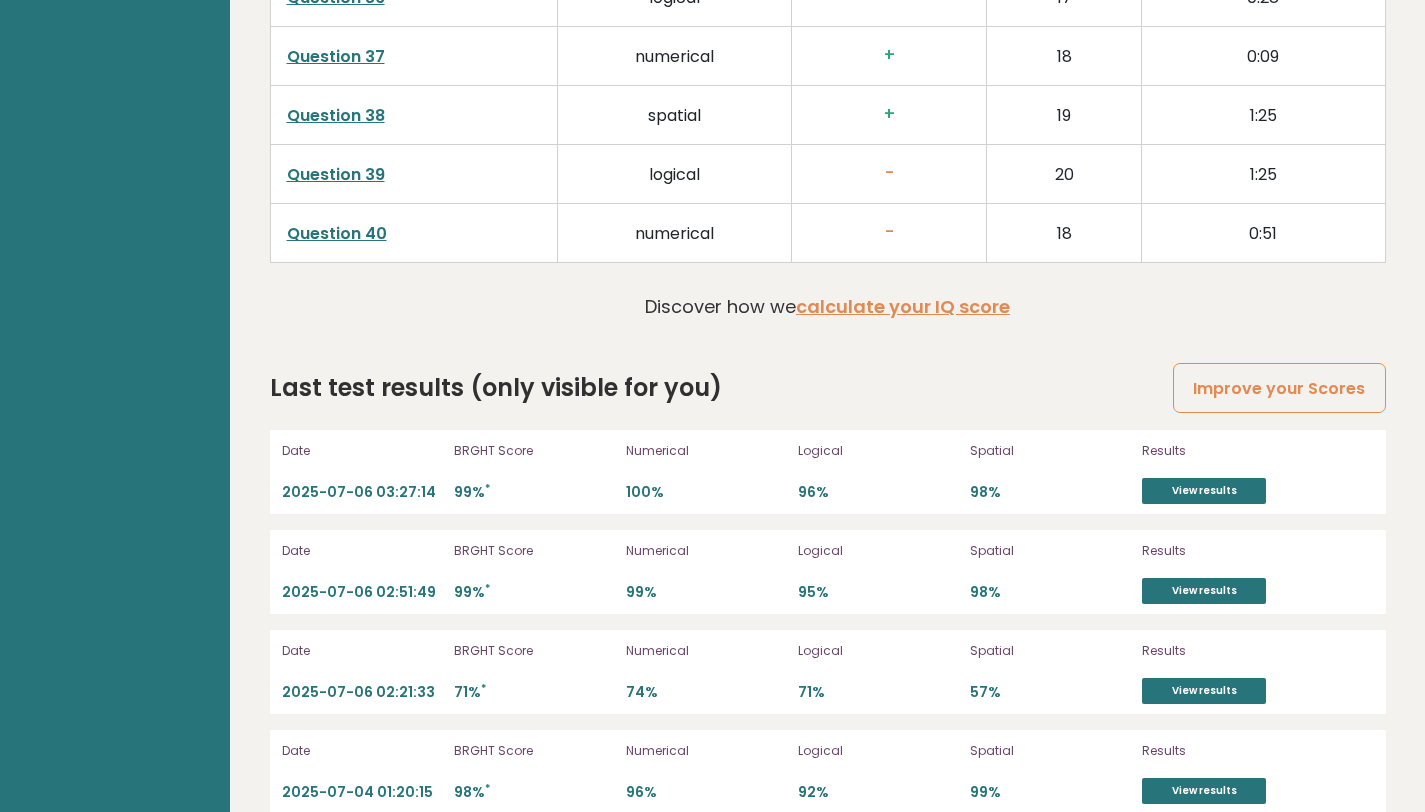 scroll, scrollTop: 5308, scrollLeft: 0, axis: vertical 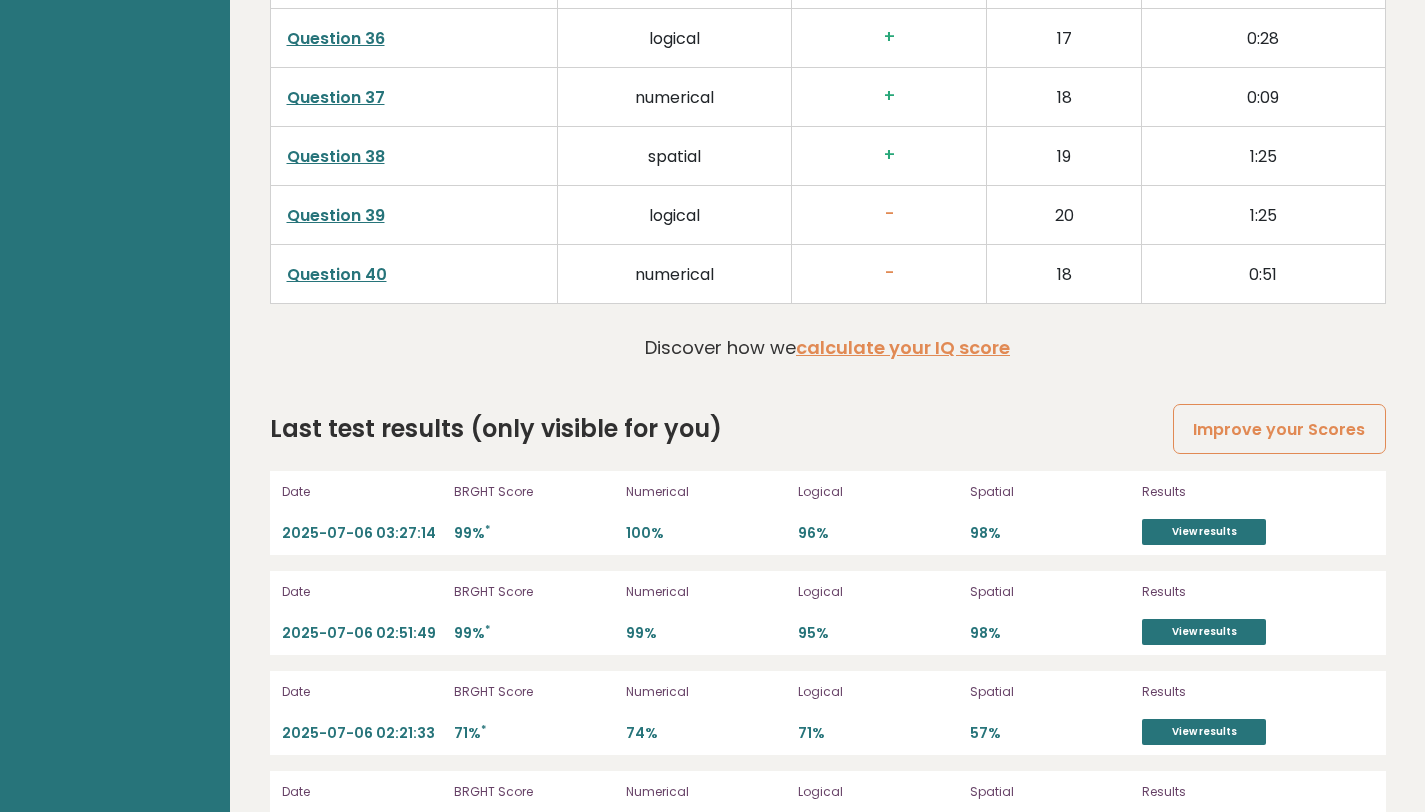 click on "Question
40" at bounding box center (337, 274) 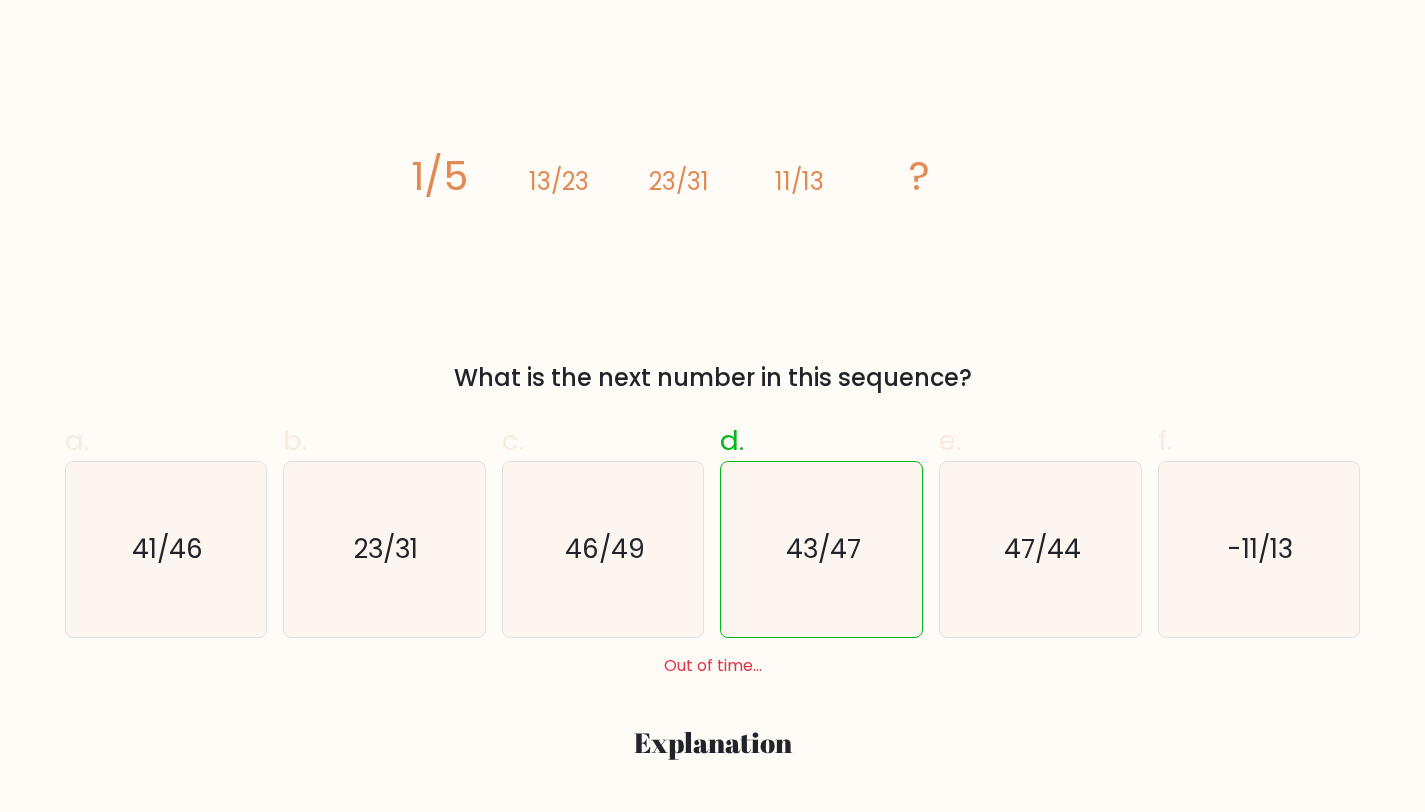 scroll, scrollTop: 0, scrollLeft: 0, axis: both 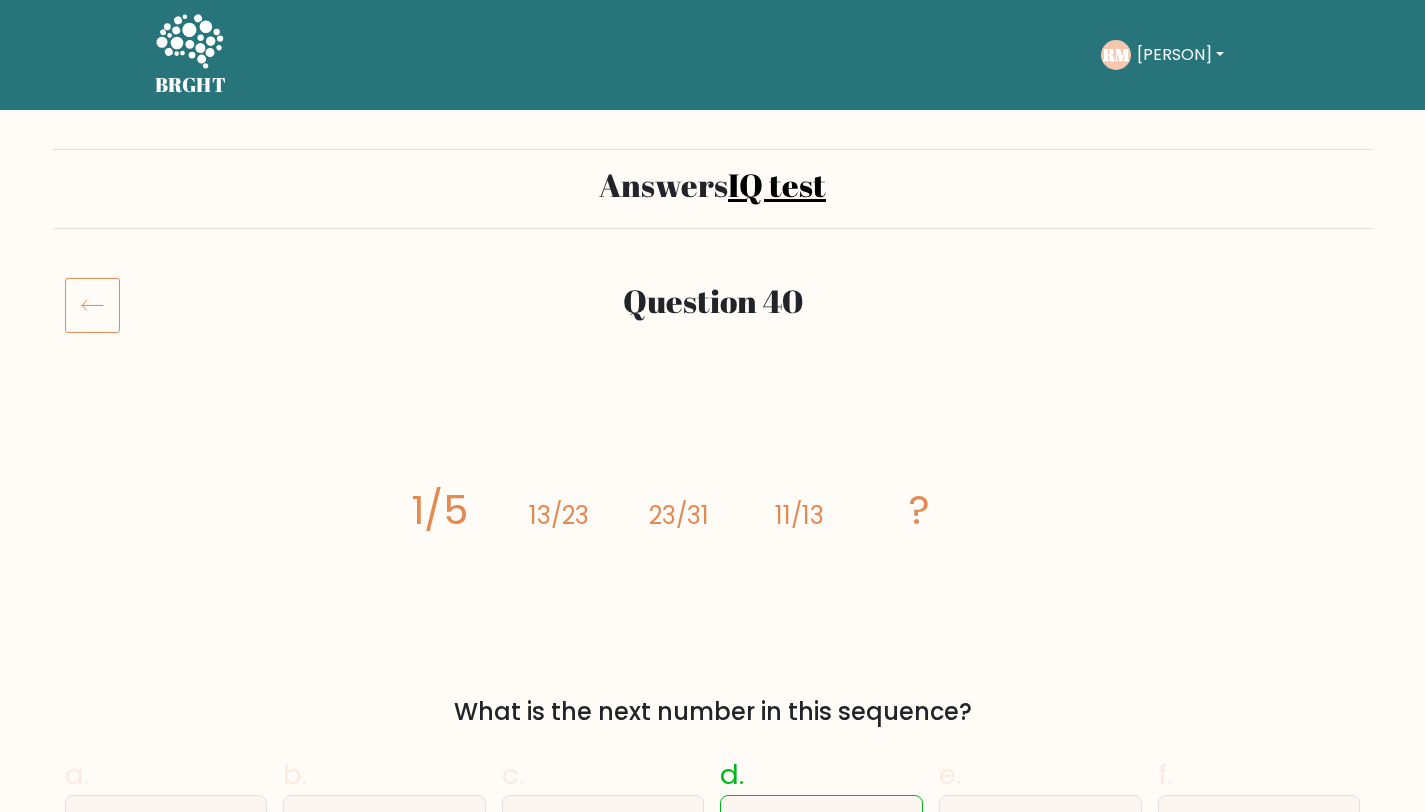 click at bounding box center (189, 41) 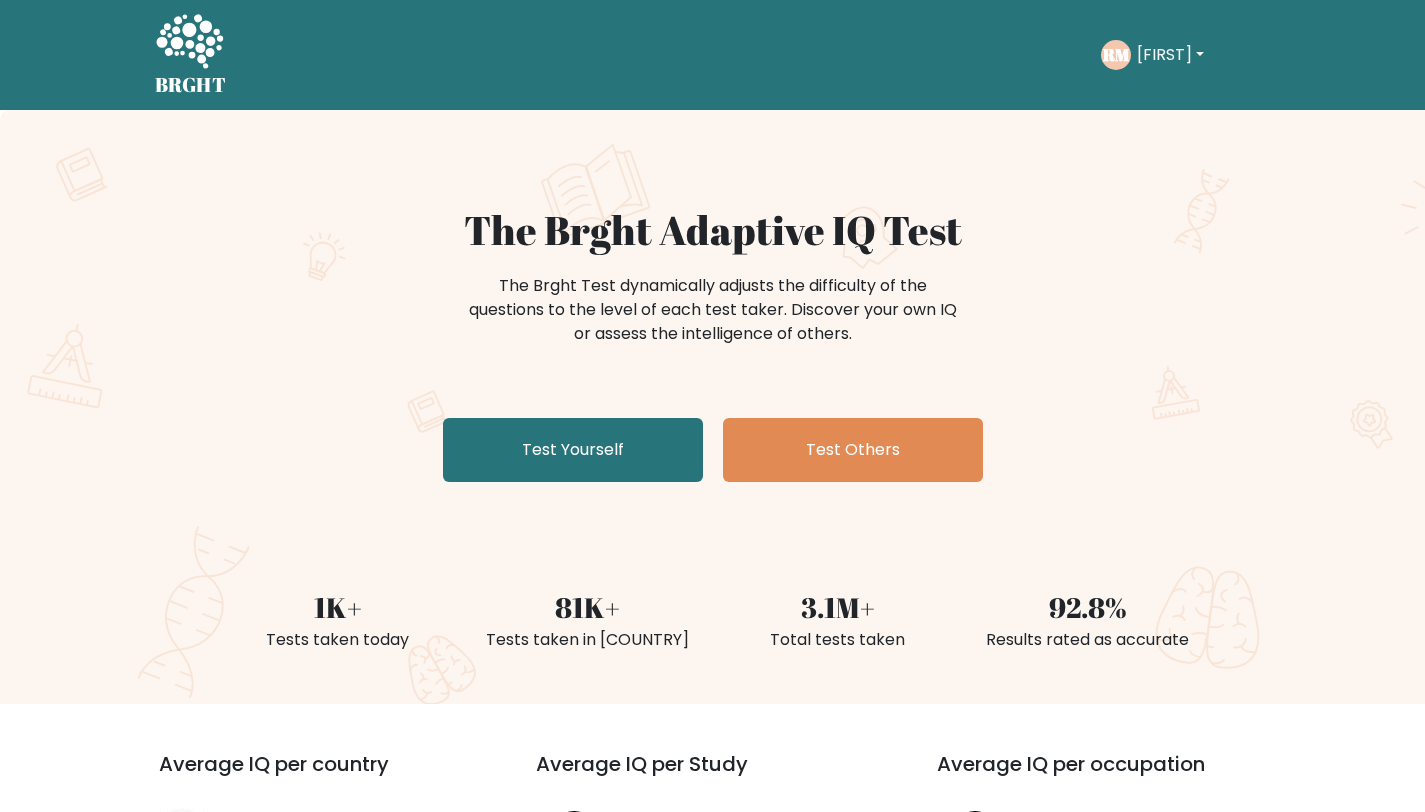 scroll, scrollTop: 0, scrollLeft: 0, axis: both 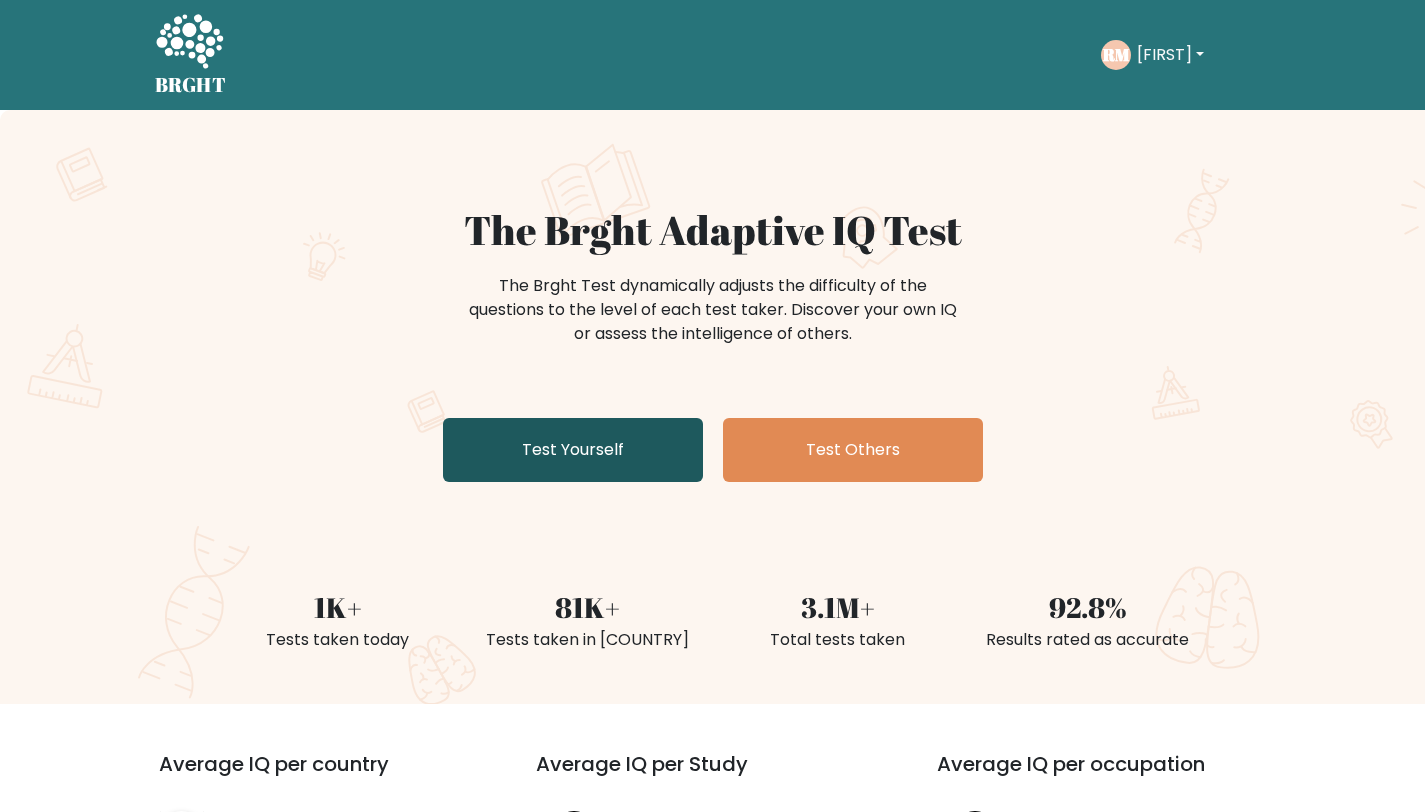 click on "Test Yourself" at bounding box center [573, 450] 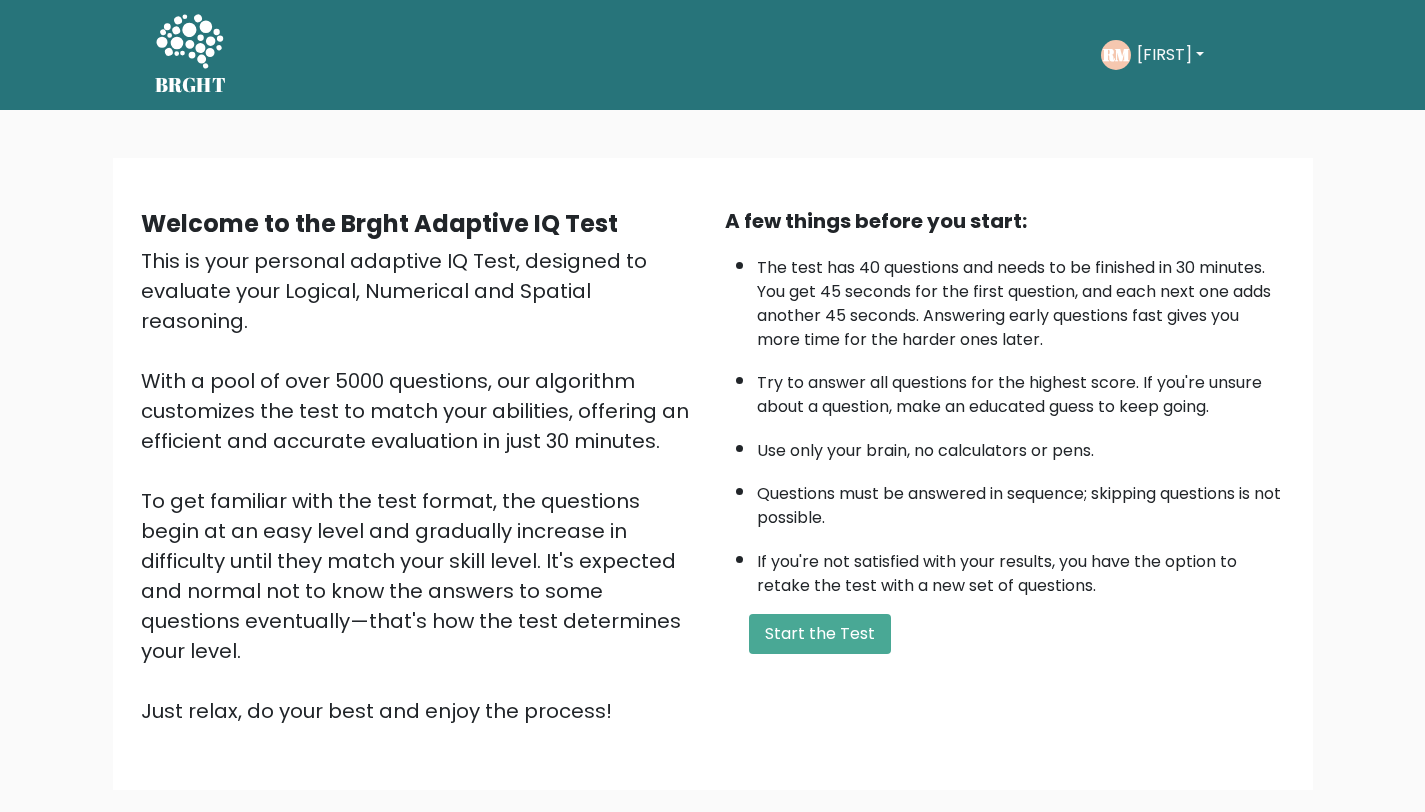 scroll, scrollTop: 0, scrollLeft: 0, axis: both 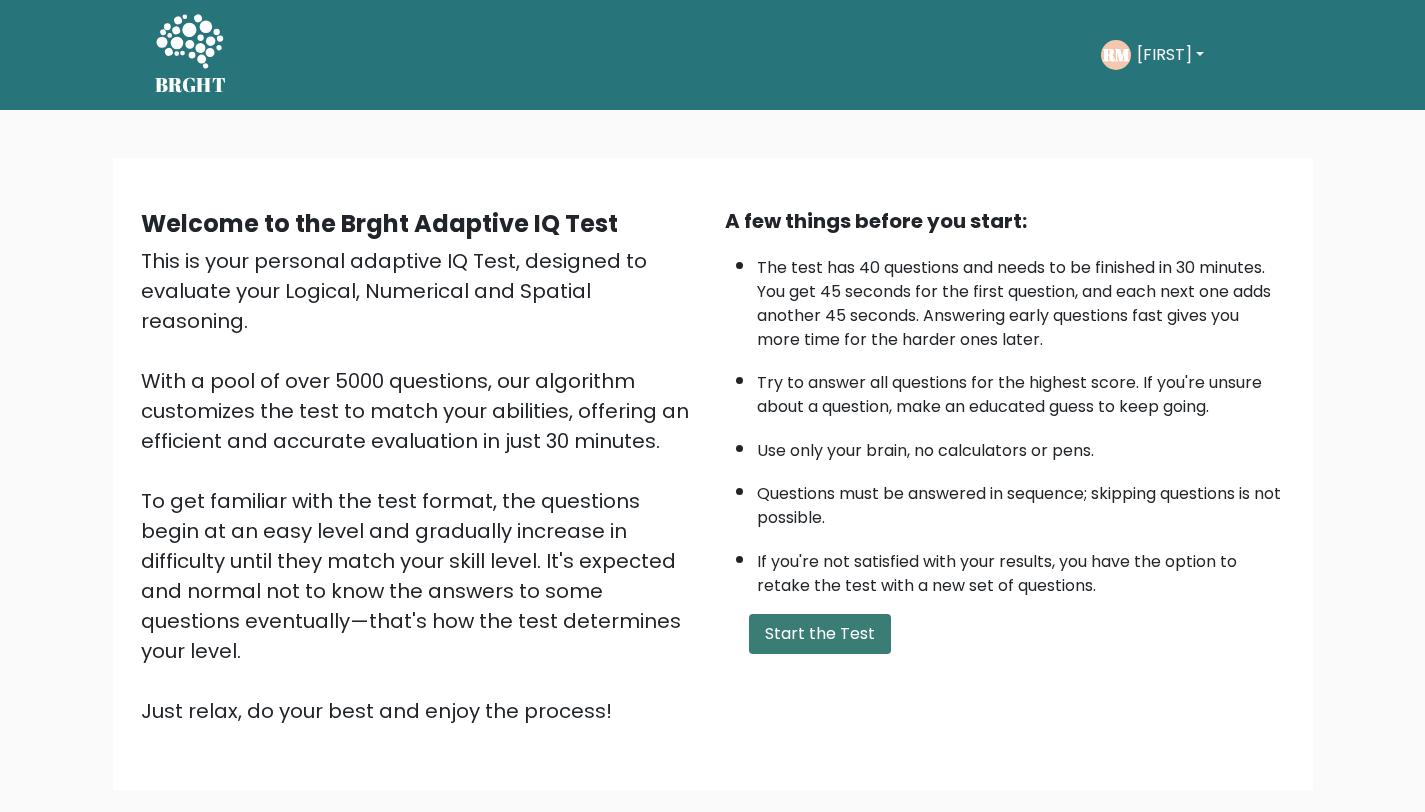 click on "Start the Test" at bounding box center [820, 634] 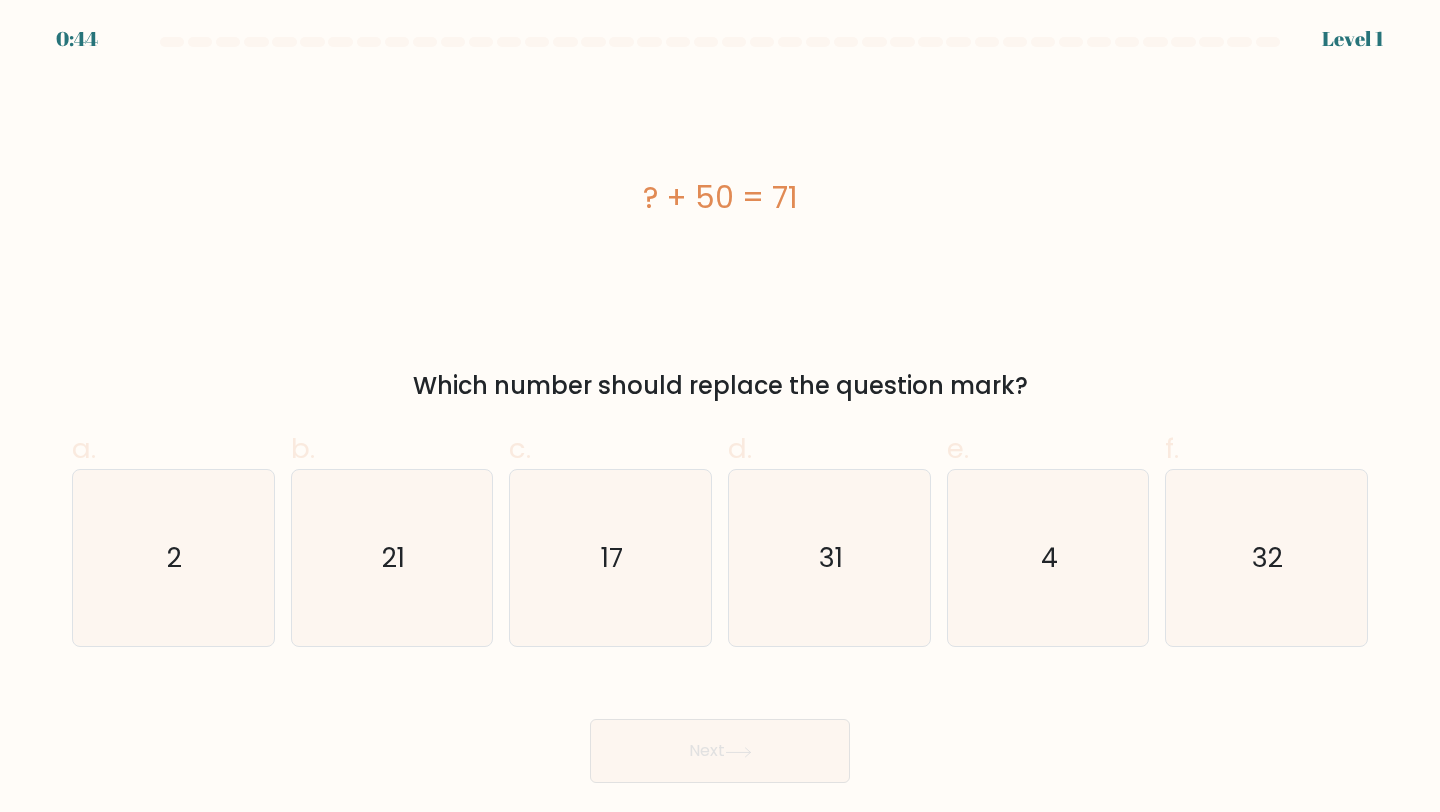 scroll, scrollTop: 0, scrollLeft: 0, axis: both 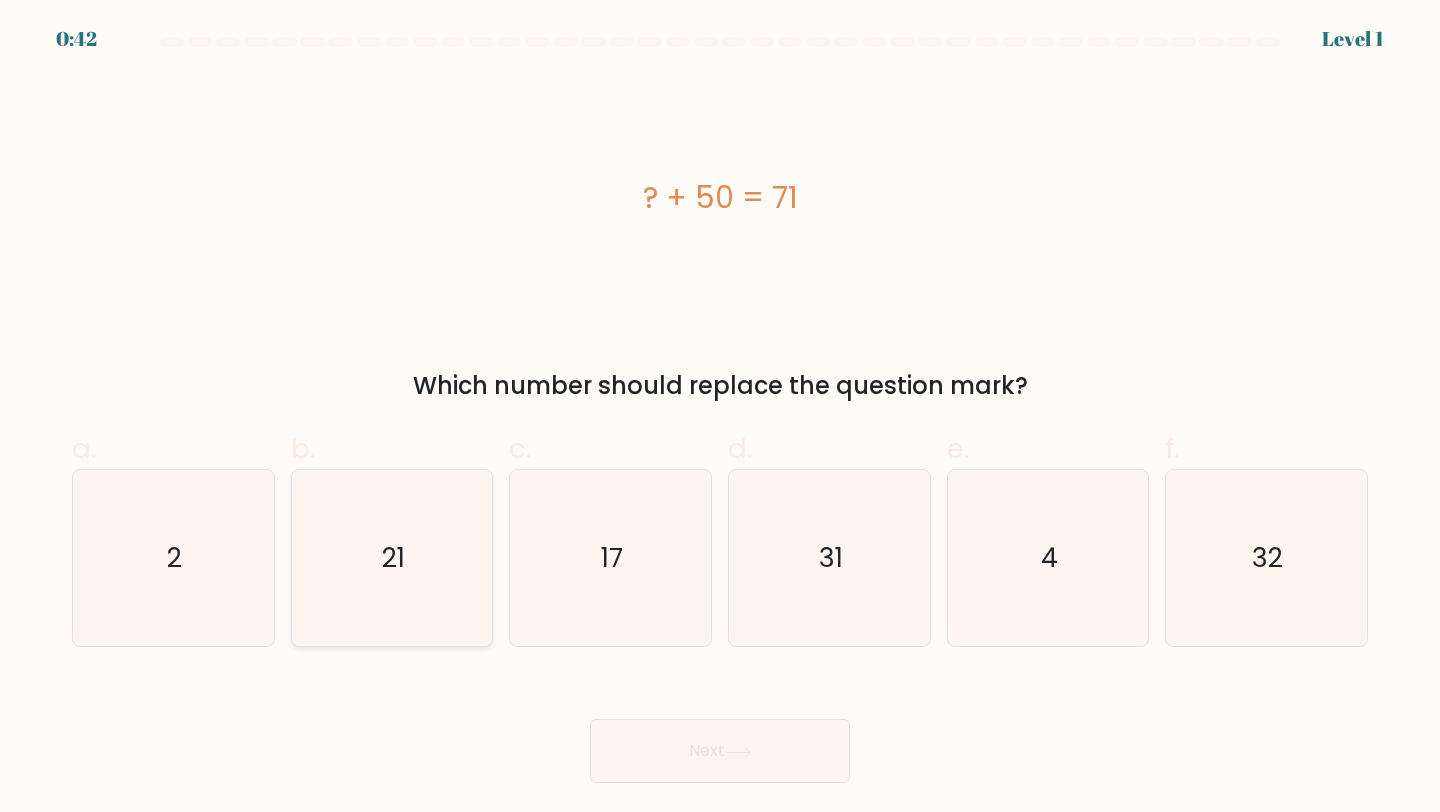 click on "21" at bounding box center [392, 558] 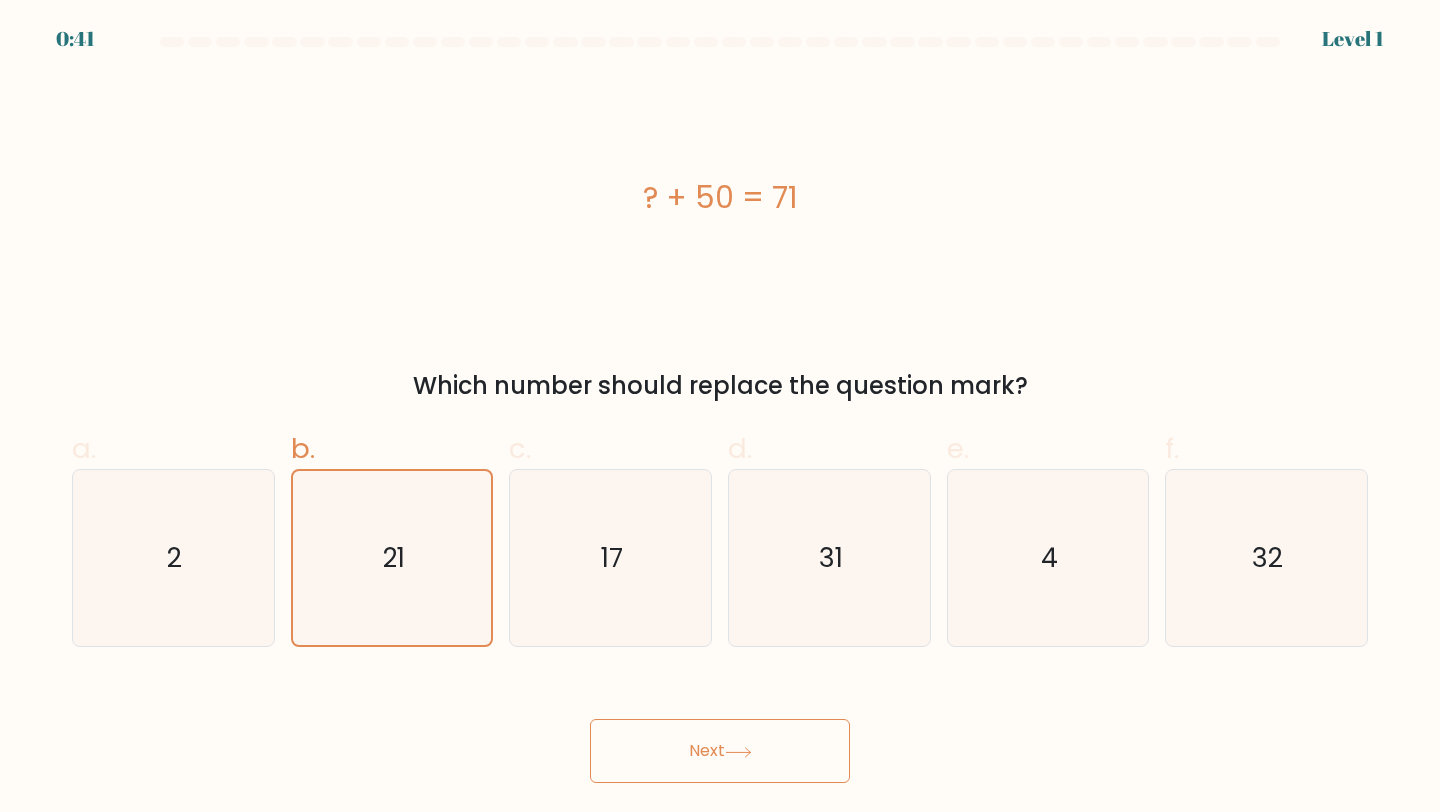 click on "Next" at bounding box center [720, 751] 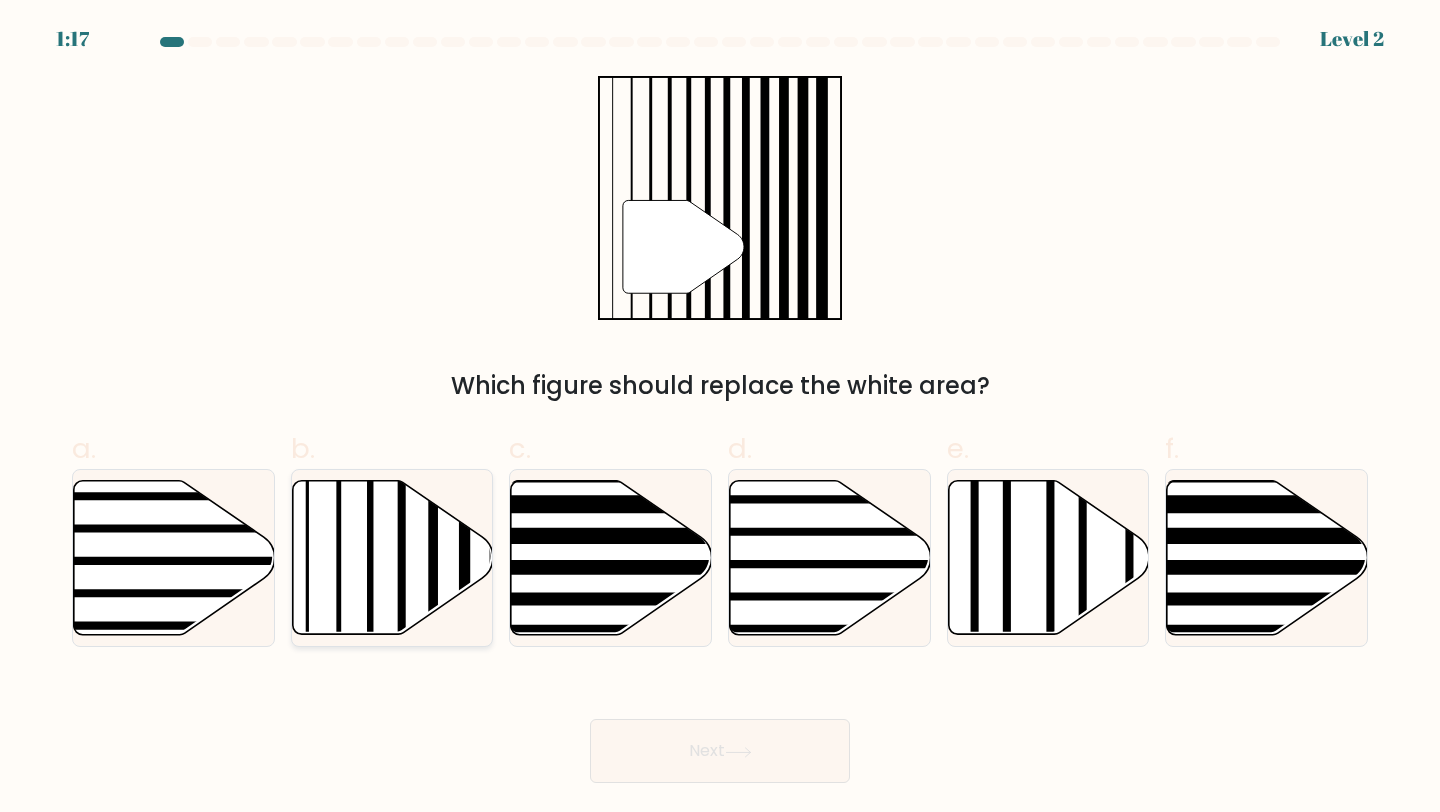 click at bounding box center [392, 558] 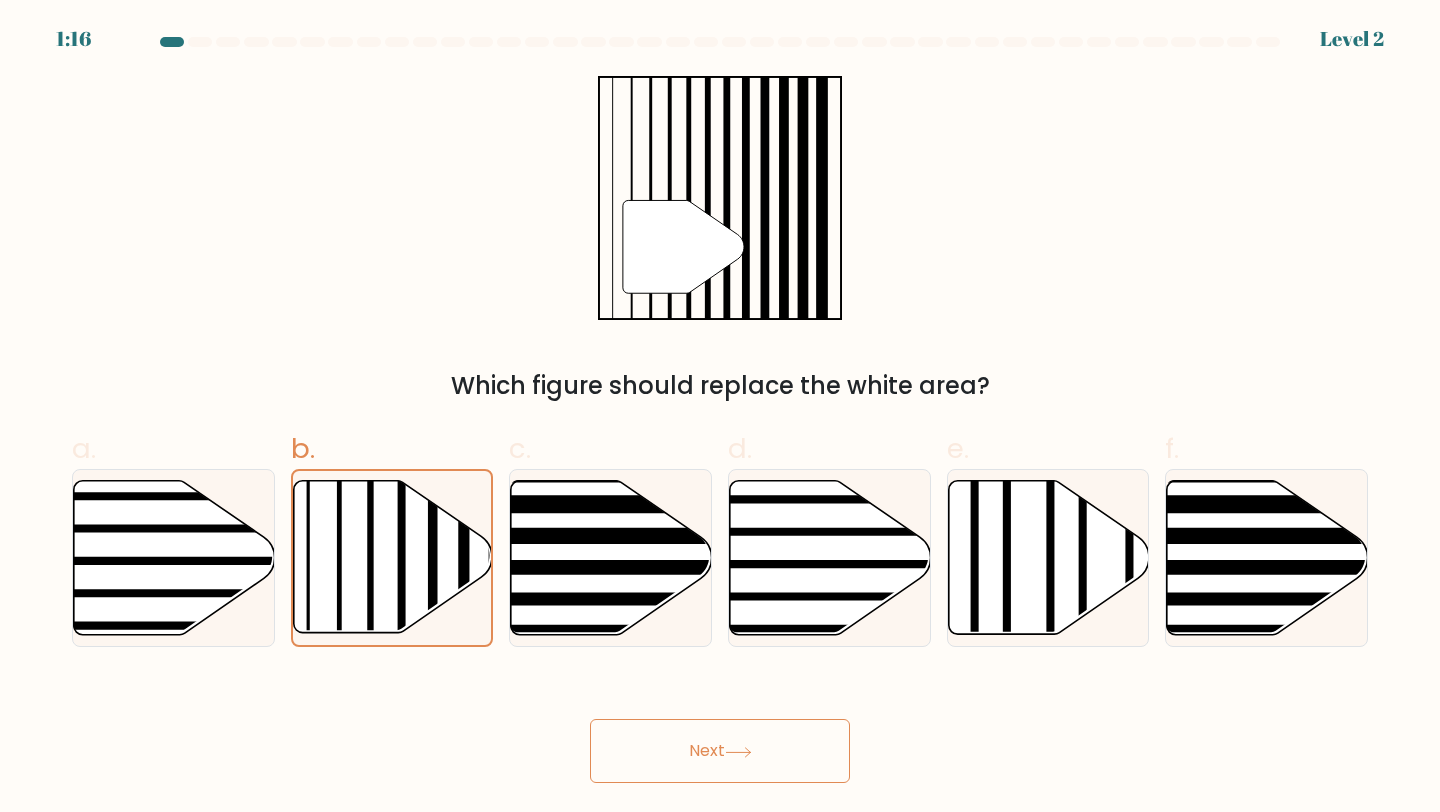 click on "Next" at bounding box center [720, 751] 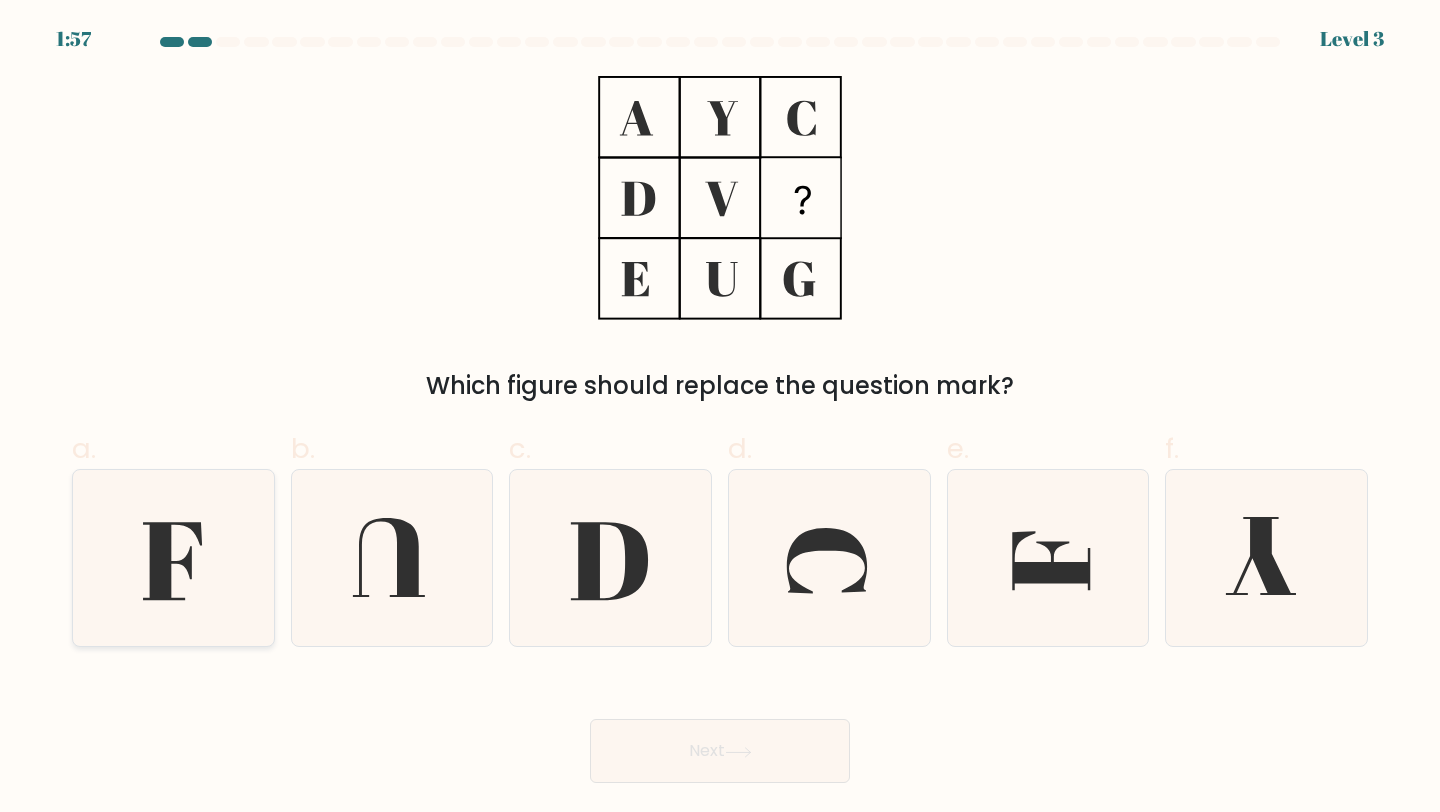 click at bounding box center (173, 558) 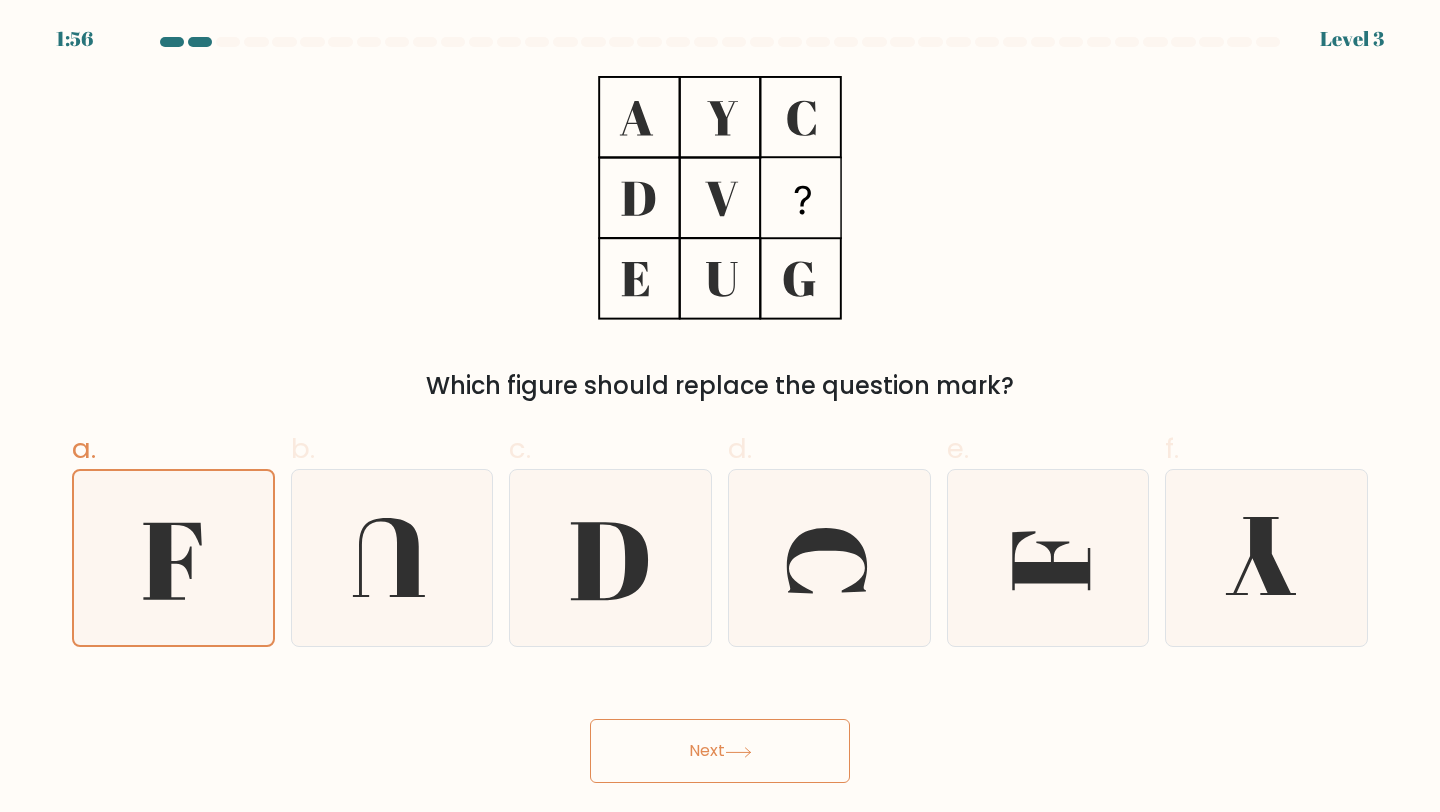 click on "Next" at bounding box center (720, 751) 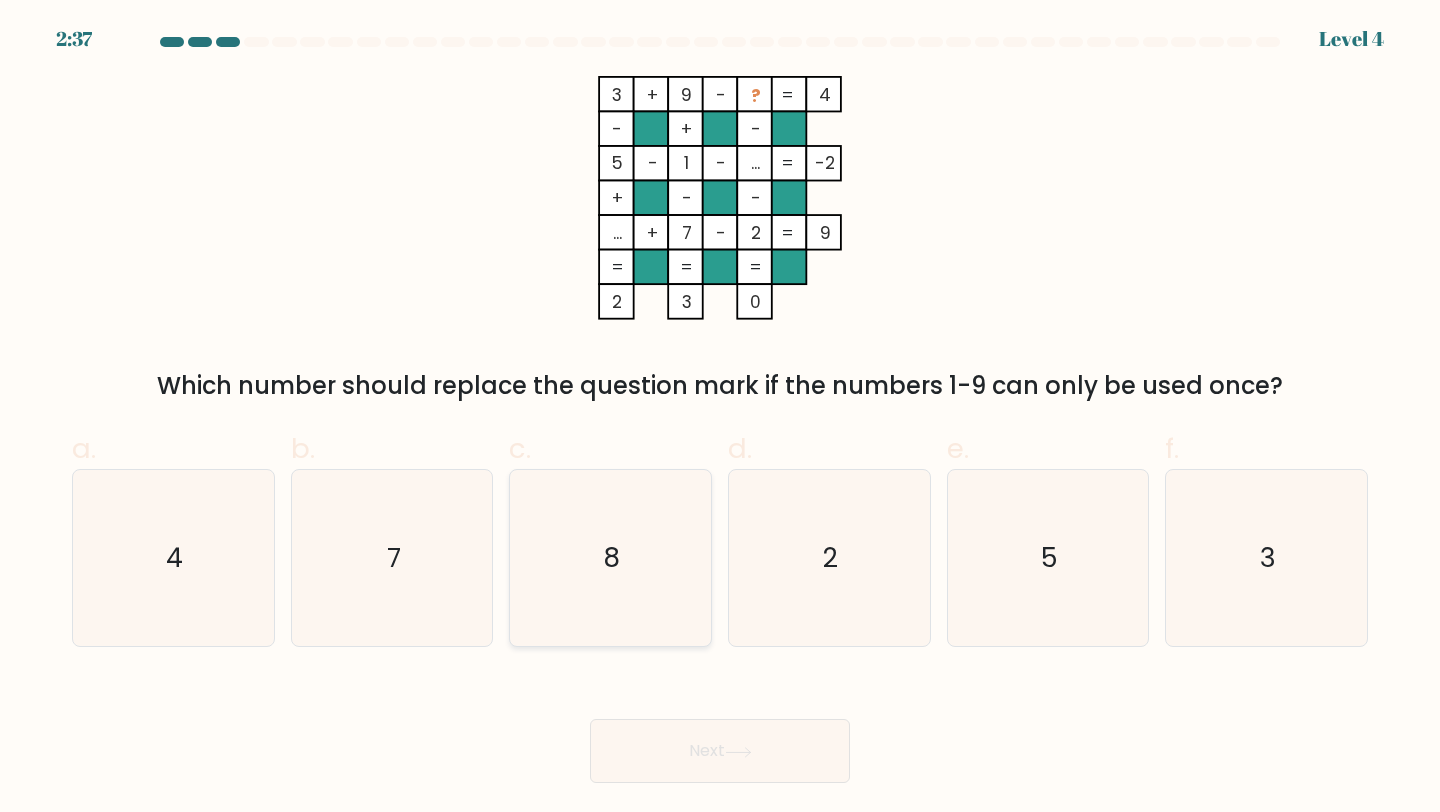 click on "8" at bounding box center [610, 558] 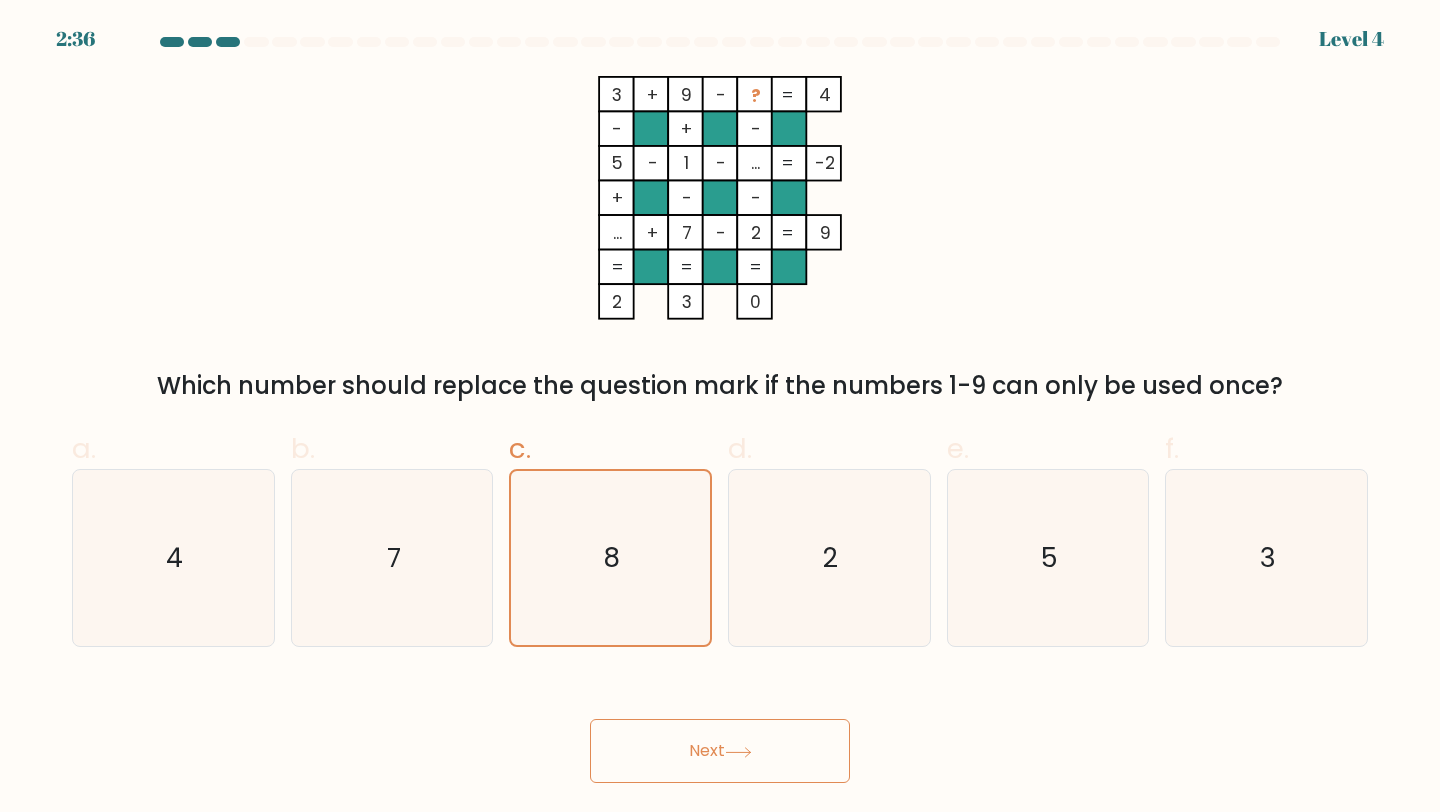 click on "Next" at bounding box center (720, 751) 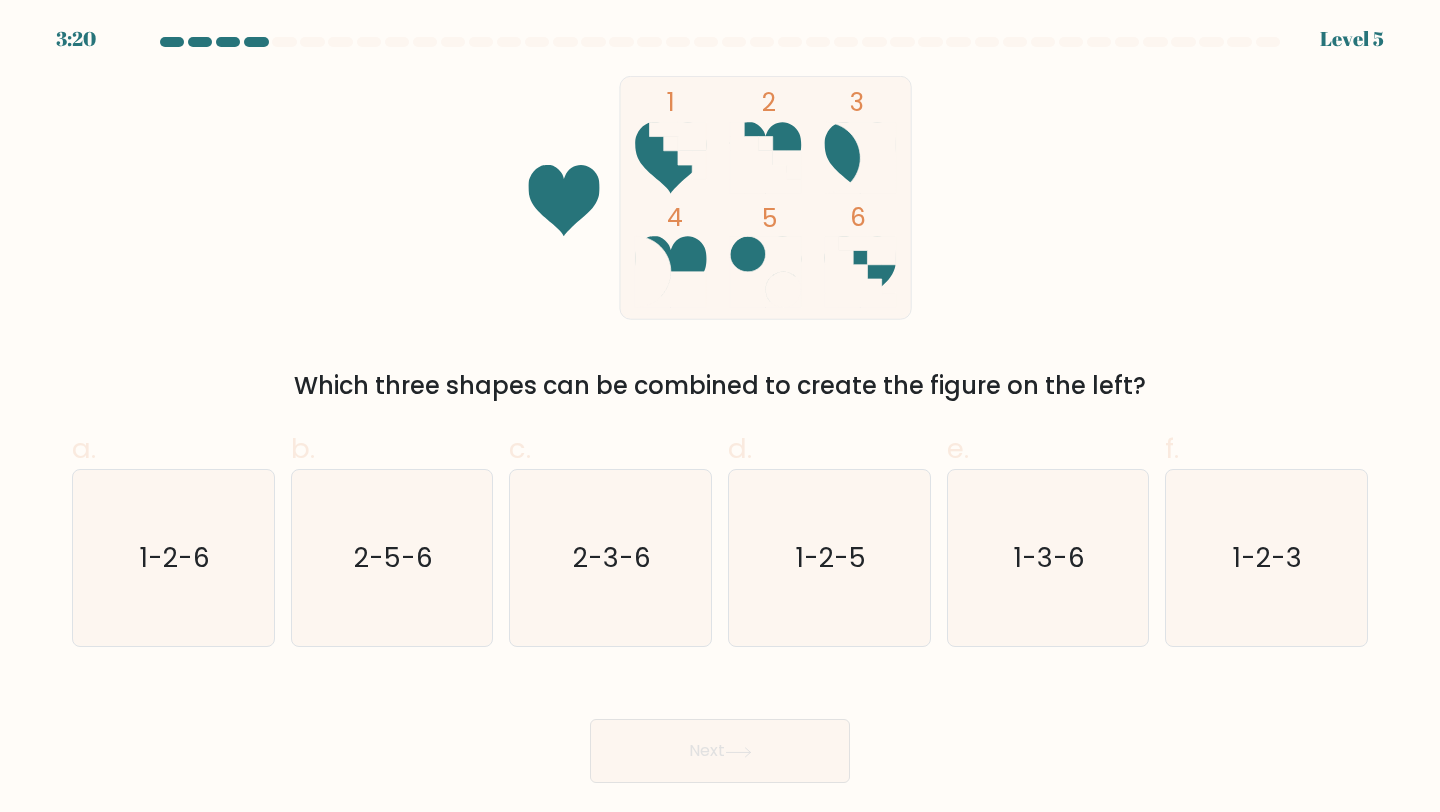 click on "Next" at bounding box center (720, 727) 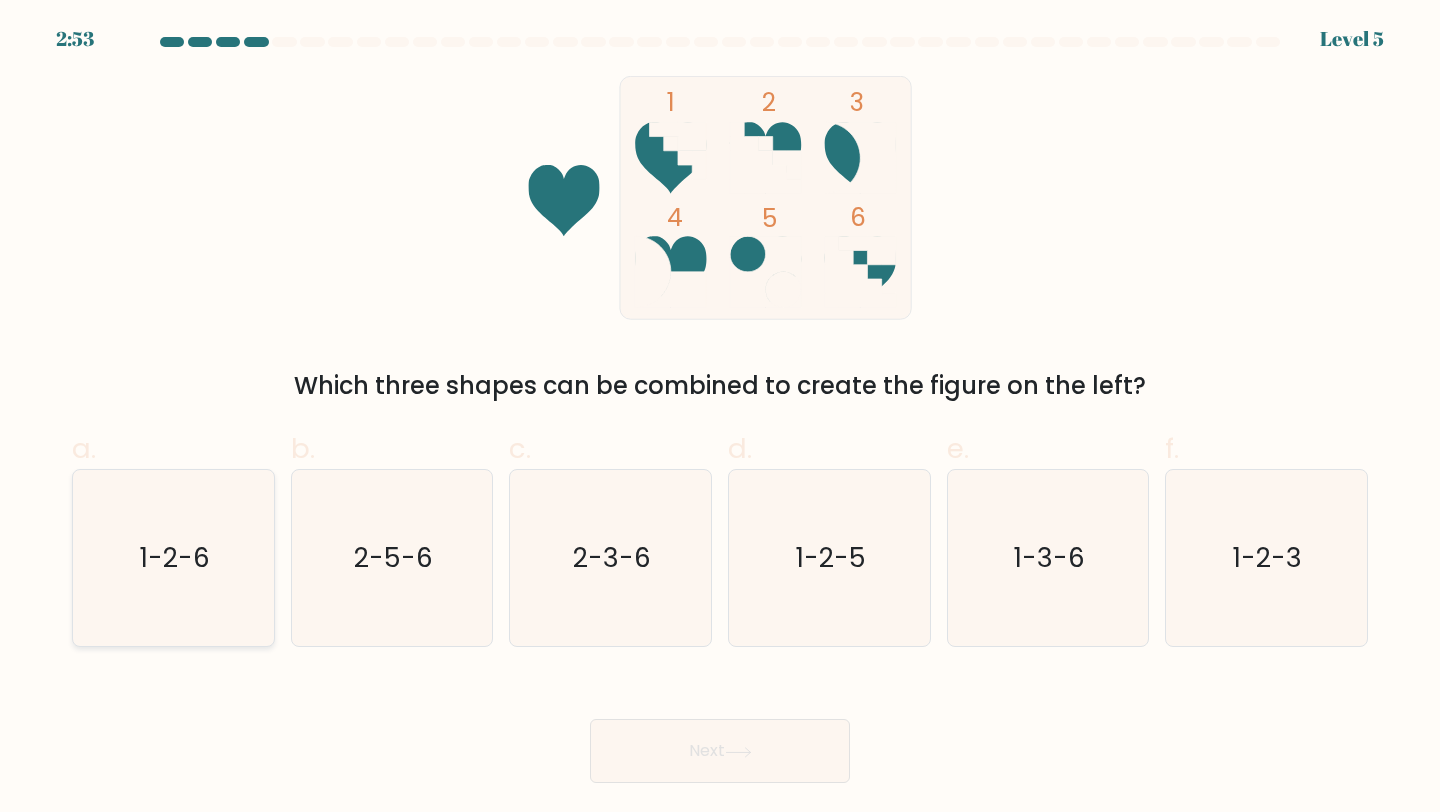 click on "1-2-6" at bounding box center [173, 558] 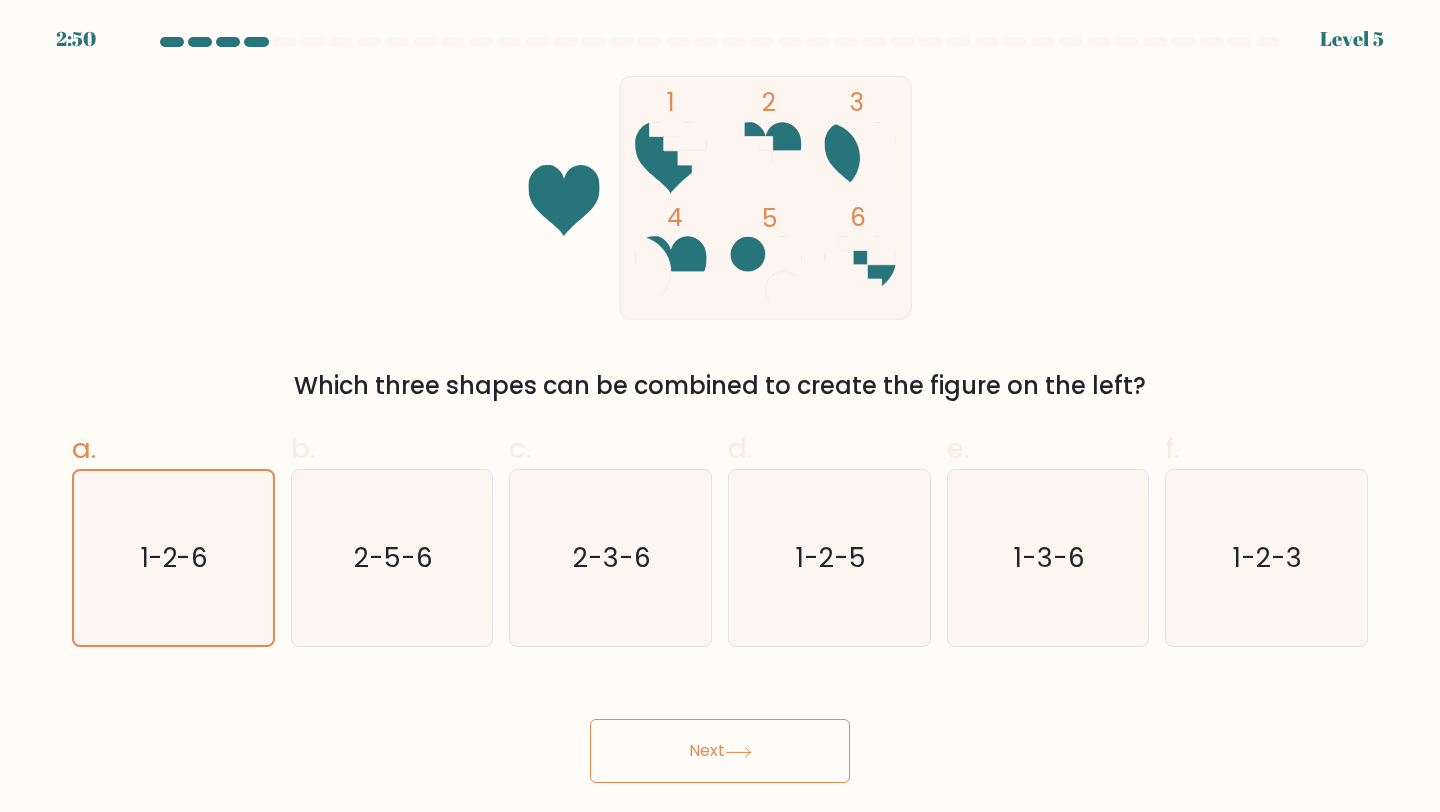 click on "Next" at bounding box center [720, 751] 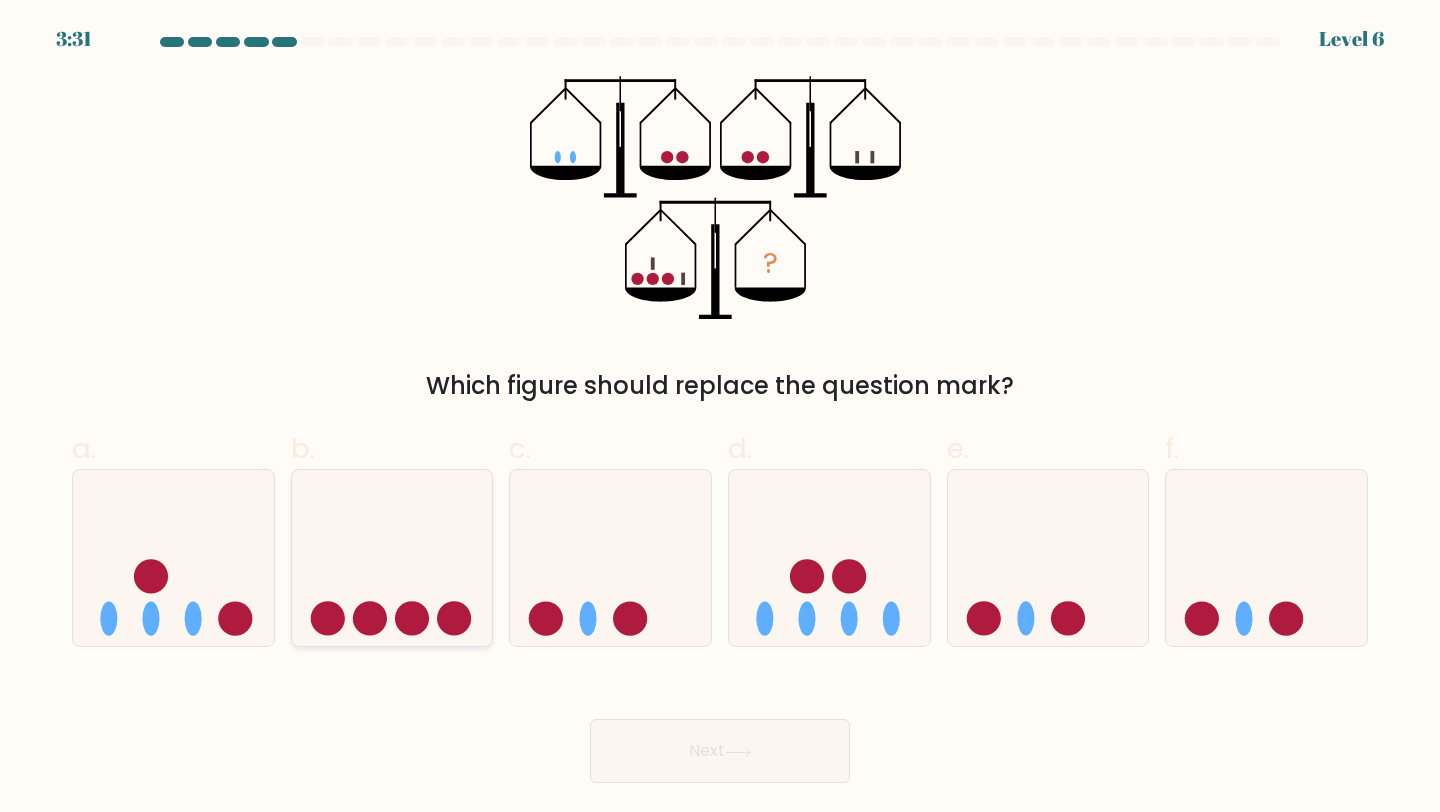 click at bounding box center (392, 558) 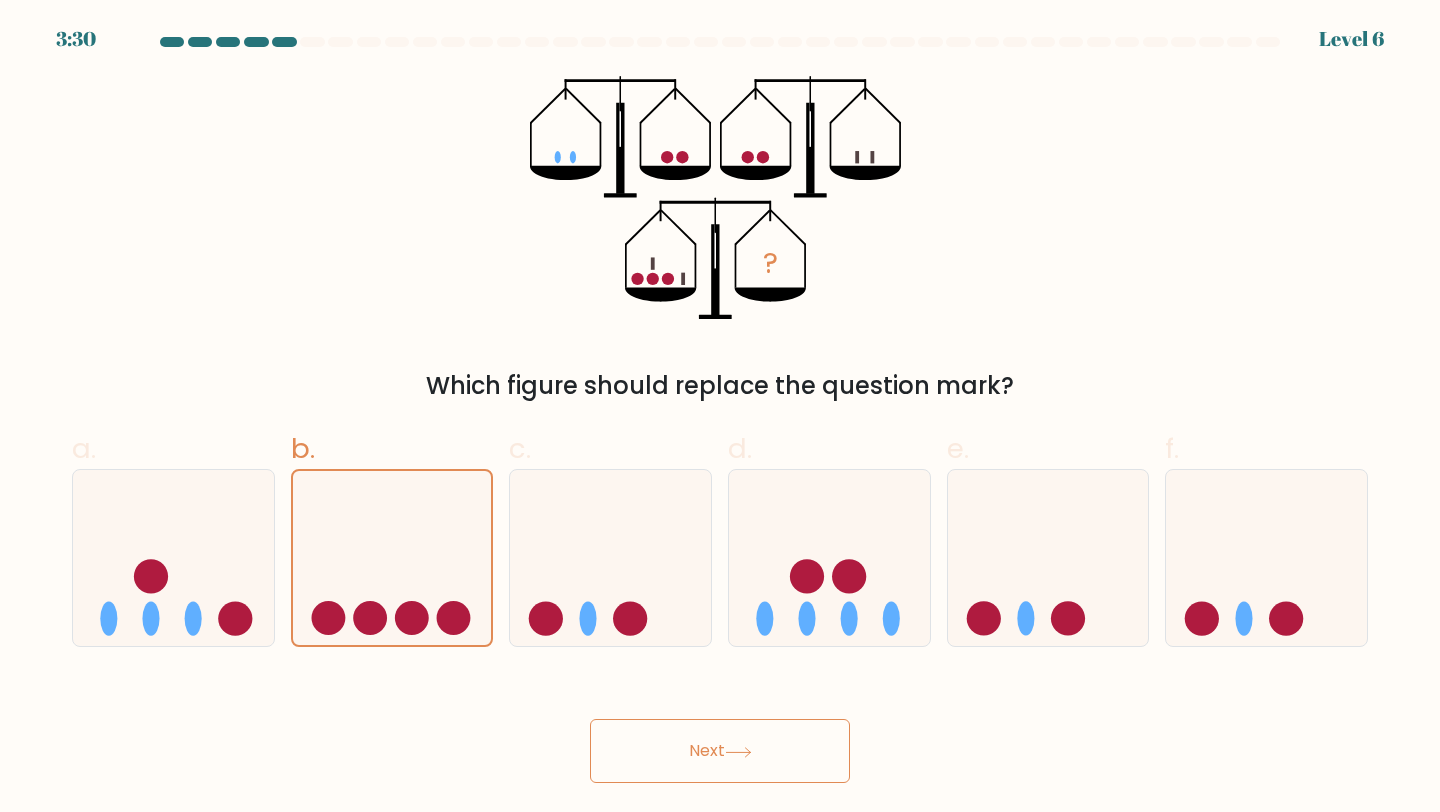 click on "Next" at bounding box center (720, 751) 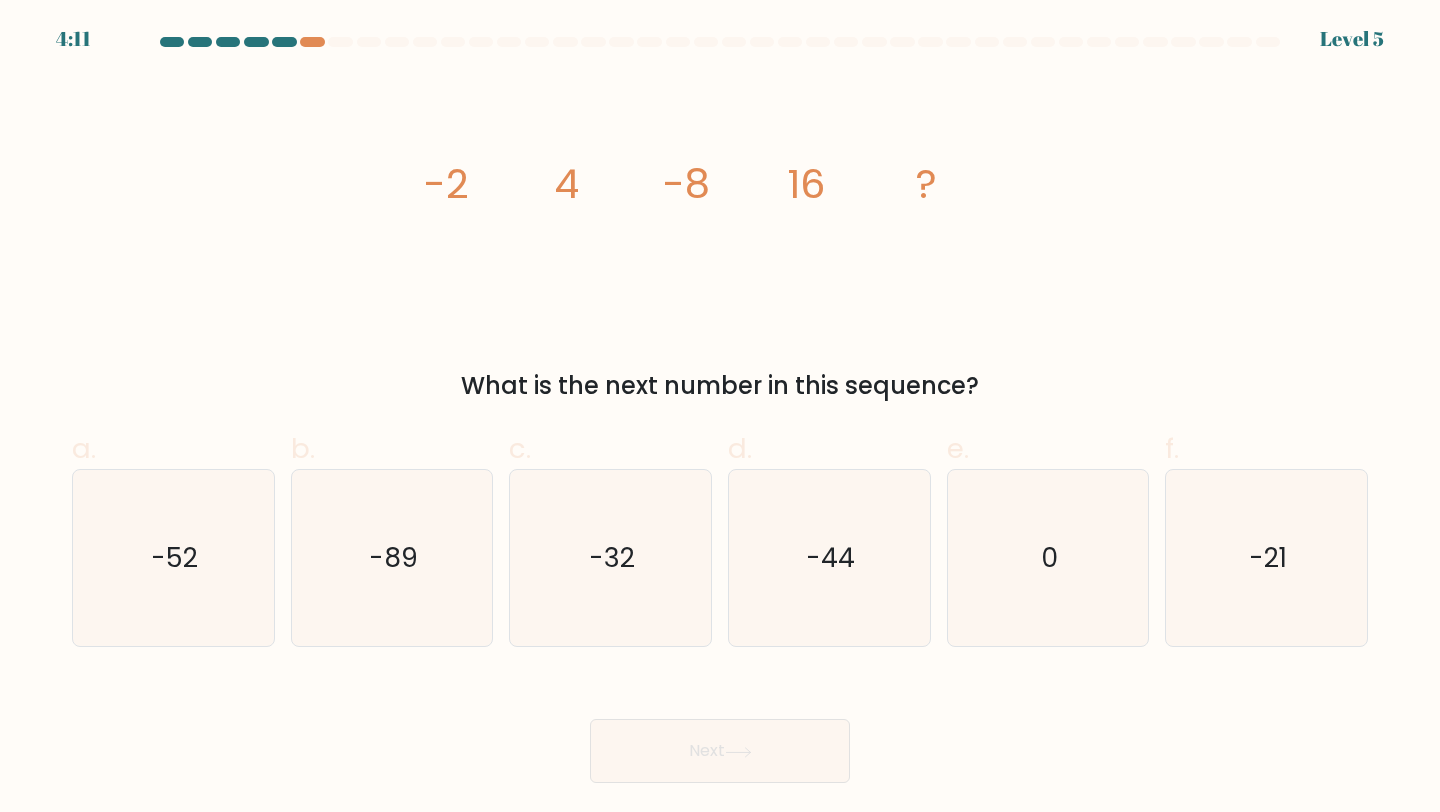 type 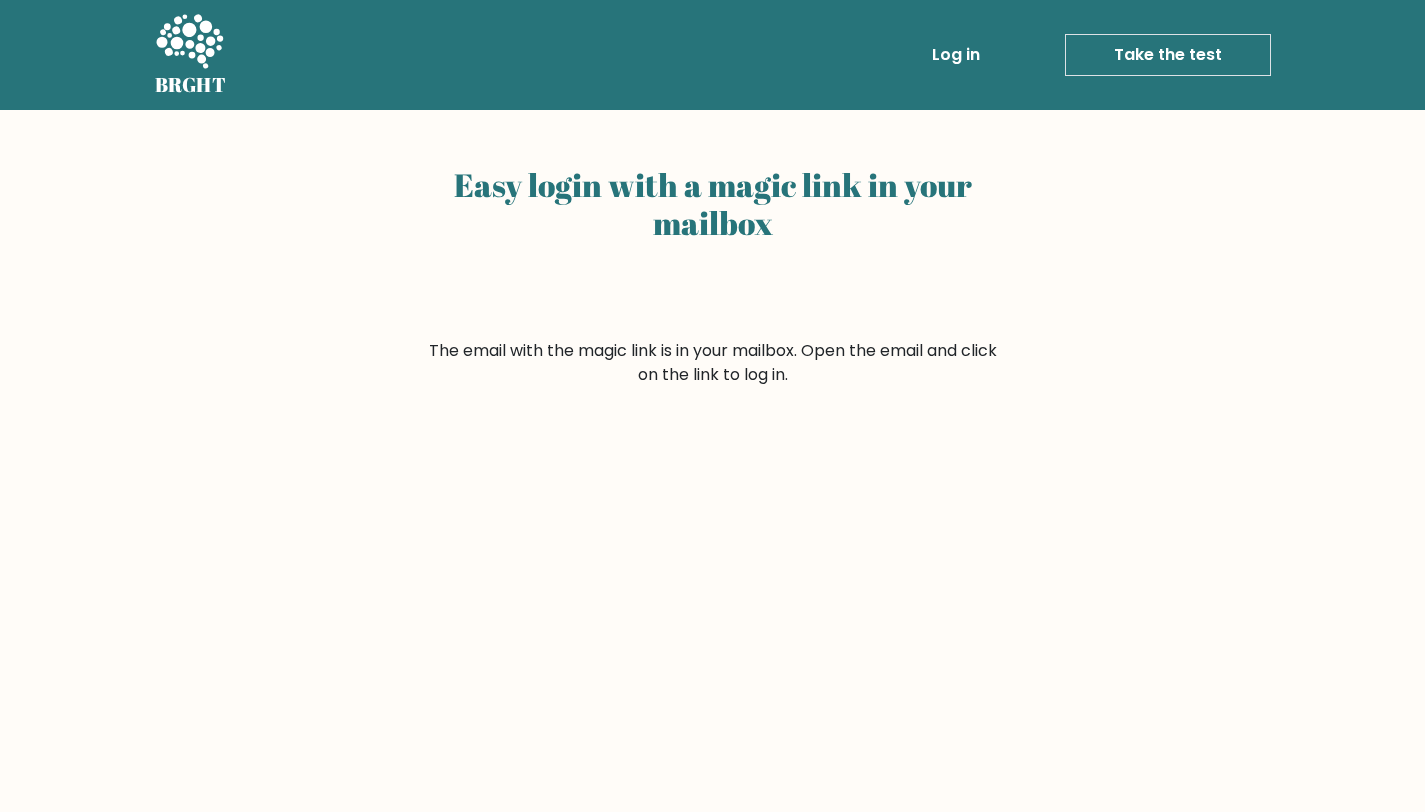 scroll, scrollTop: 0, scrollLeft: 0, axis: both 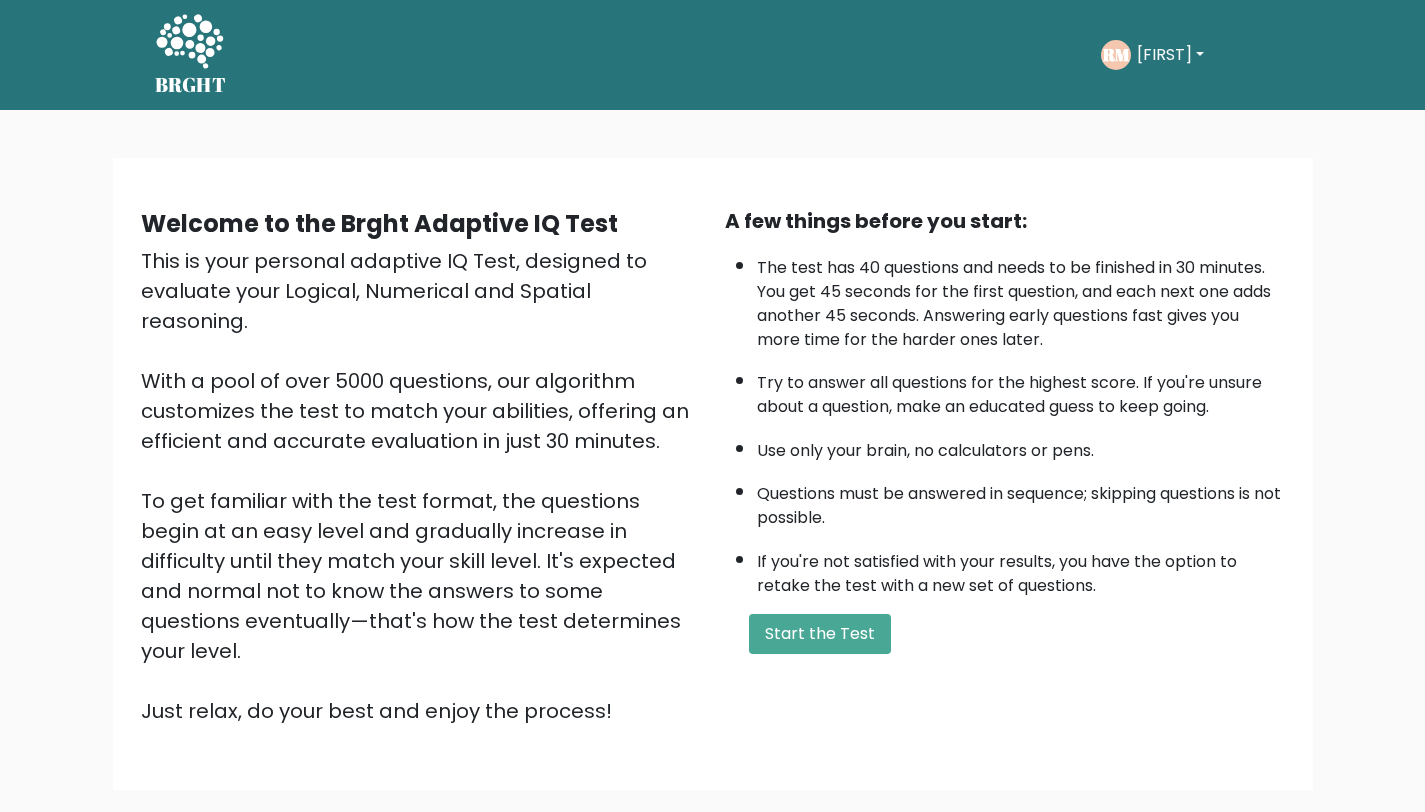 click on "A few things before you start:
The test has 40 questions and needs to be finished in 30 minutes. You get 45 seconds for the first question, and each next one adds another 45 seconds. Answering early questions fast gives you more time for the harder ones later.
Try to answer all questions for the highest score. If you're unsure about a question, make an educated guess to keep going.
Use only your brain, no calculators or pens.
Questions must be answered in sequence; skipping questions is not possible.
If you're not satisfied with your results, you have the option to retake the test with a new set of questions.
Start the Test" at bounding box center (1005, 466) 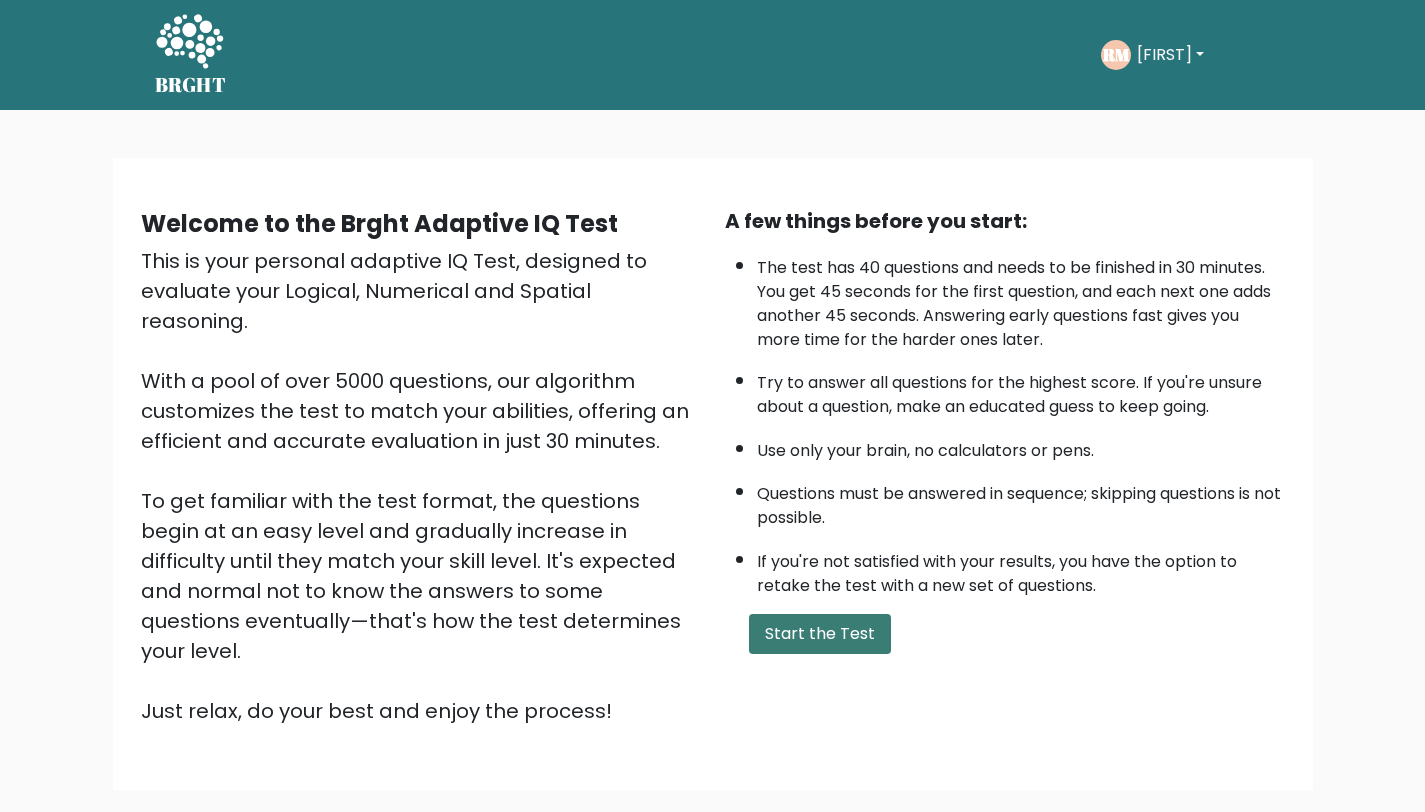 click on "Start the Test" at bounding box center (820, 634) 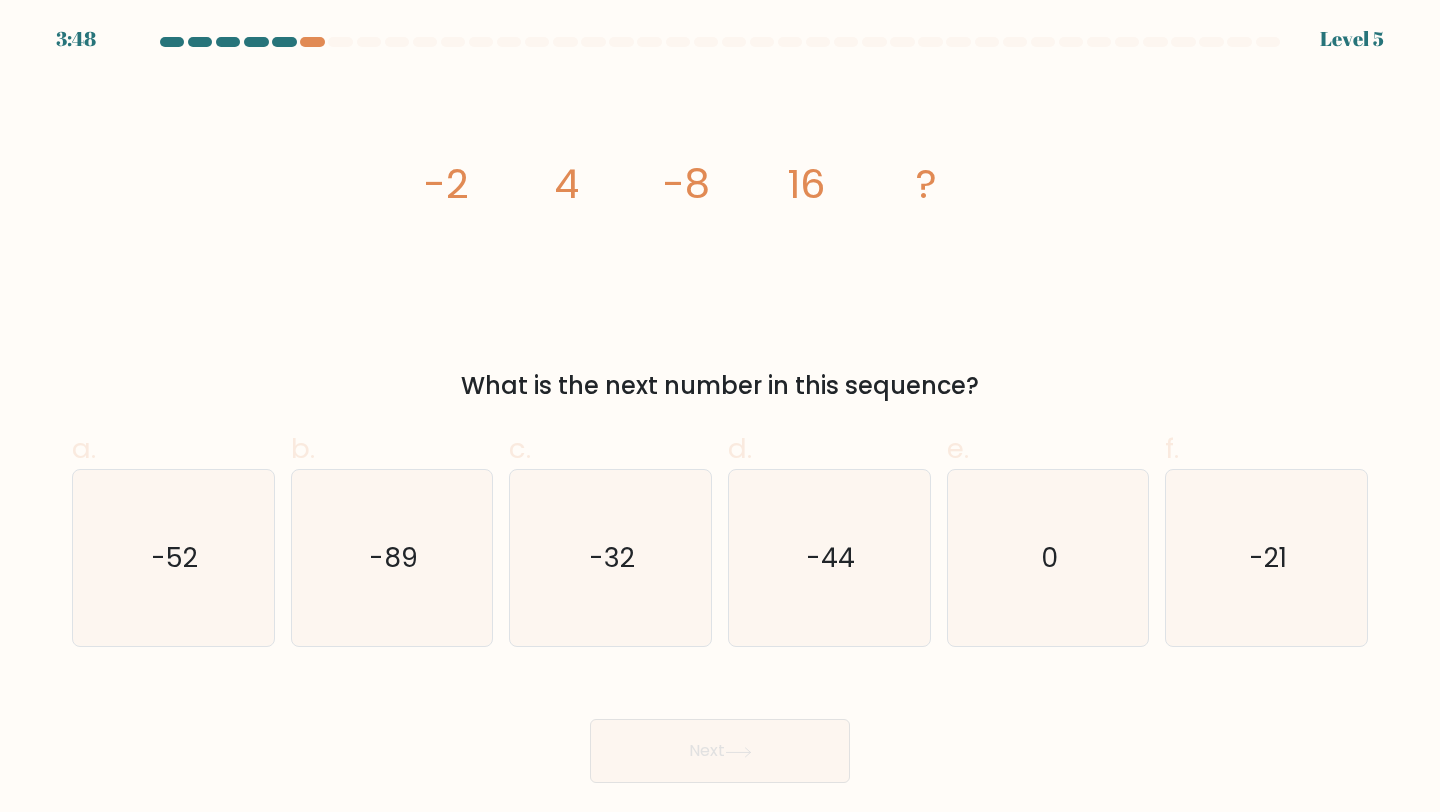 scroll, scrollTop: 0, scrollLeft: 0, axis: both 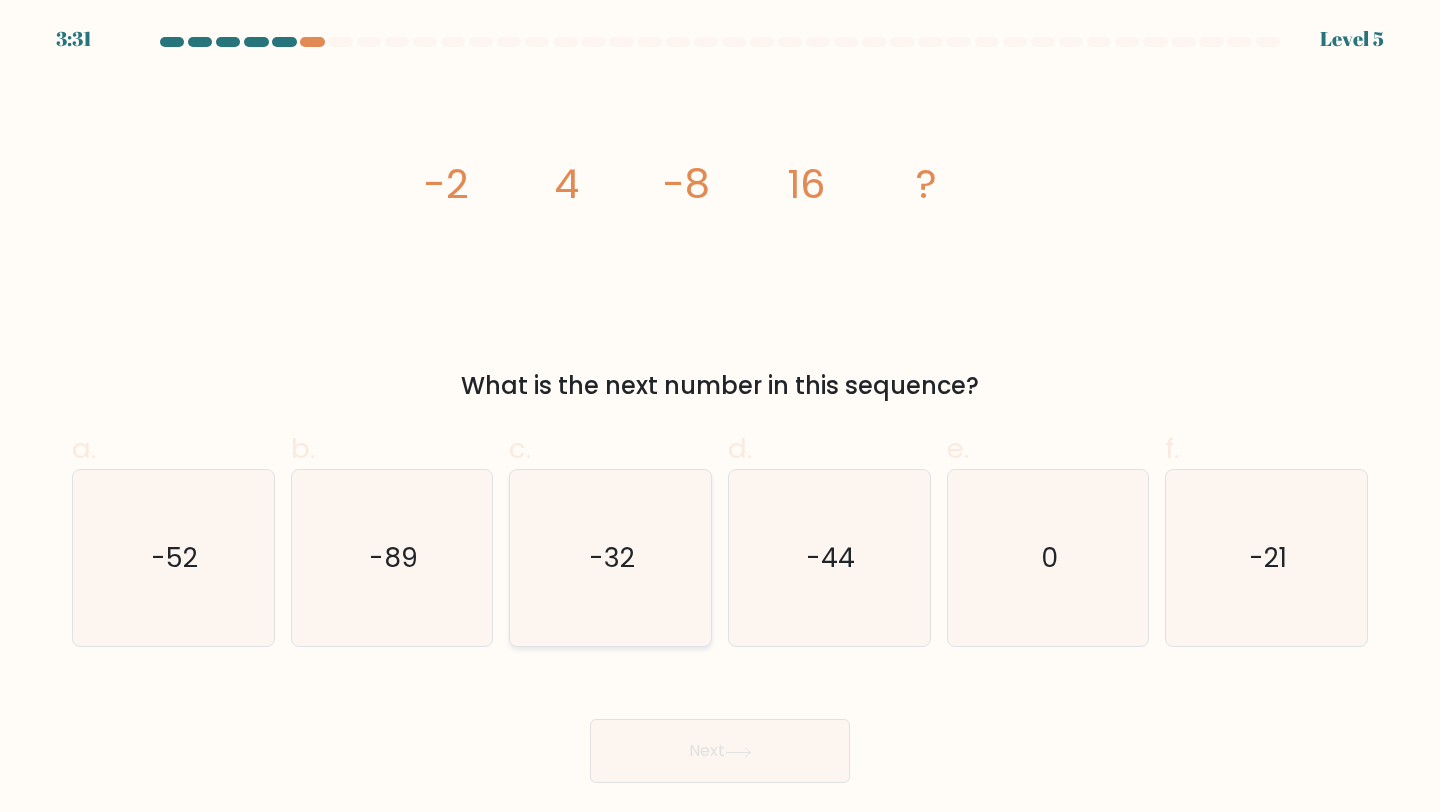 click on "-32" at bounding box center [610, 558] 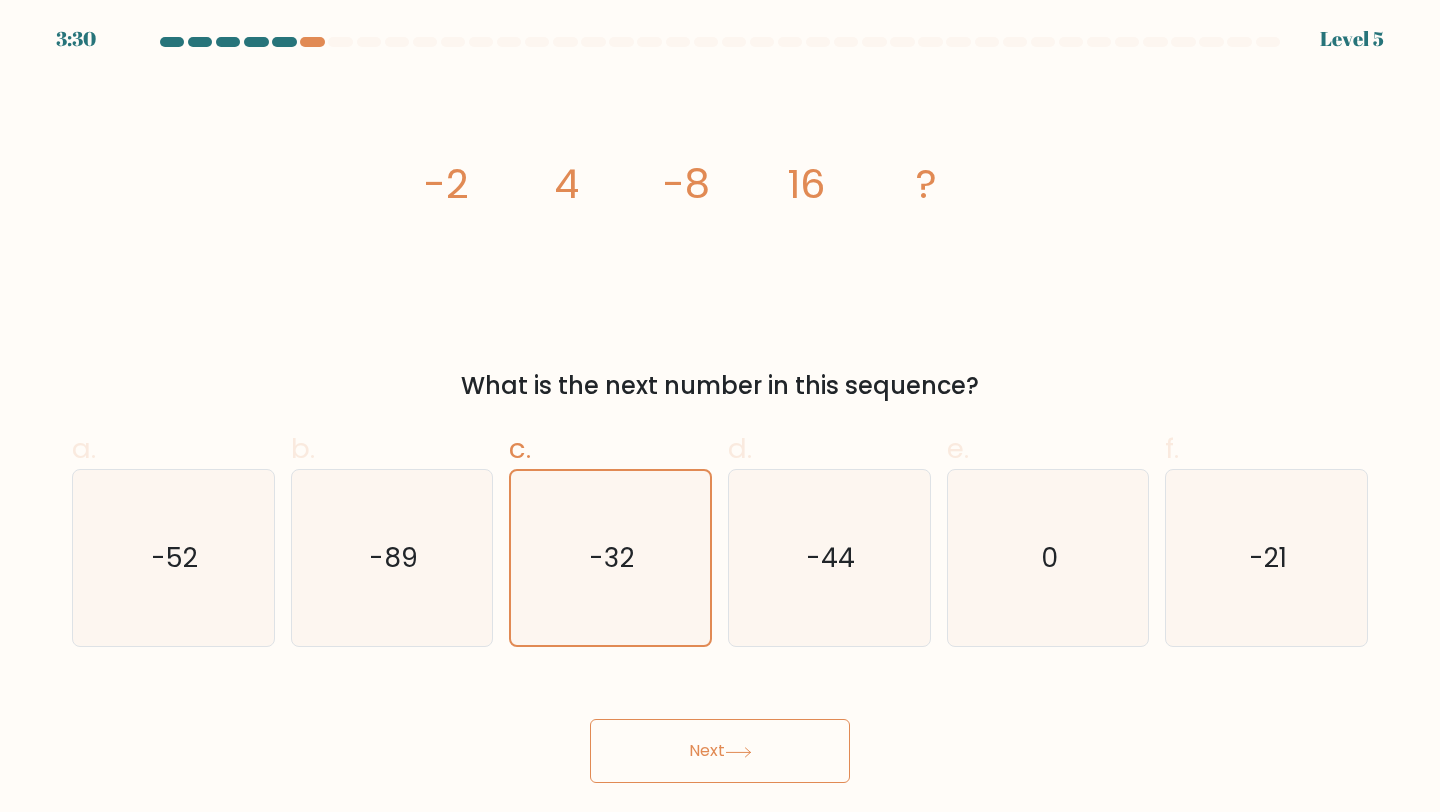 click at bounding box center (738, 752) 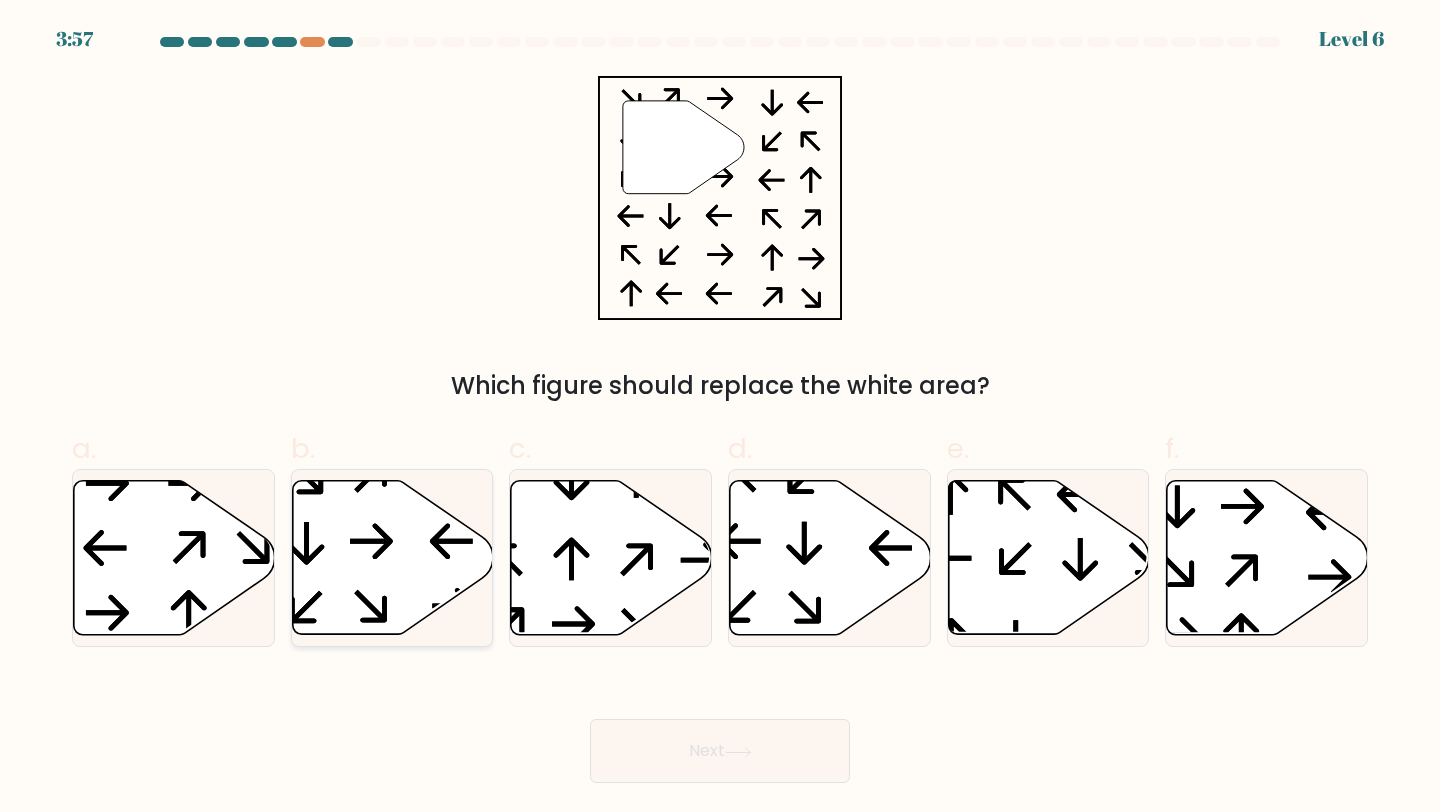 click at bounding box center [392, 558] 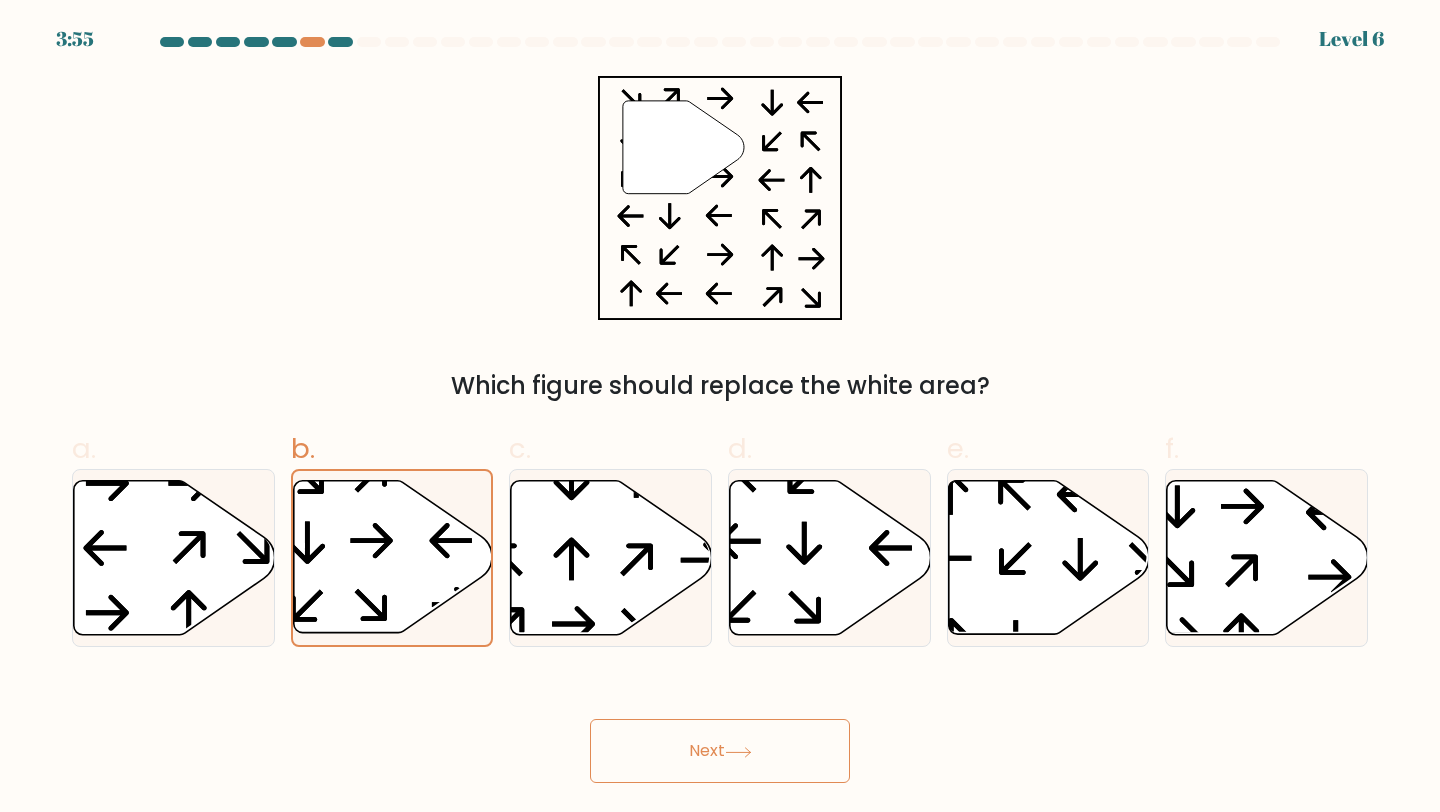 click at bounding box center [738, 752] 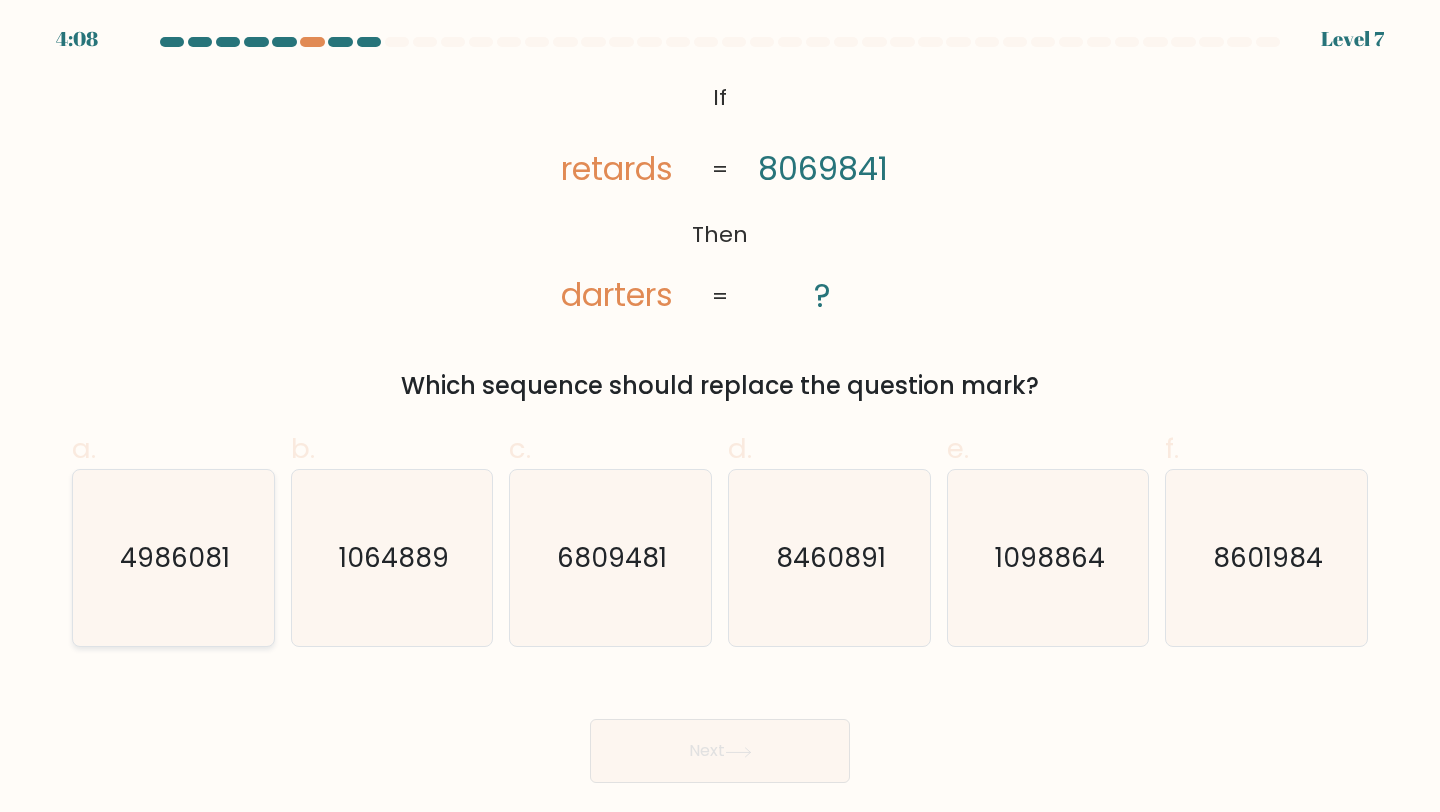 click on "4986081" at bounding box center (173, 558) 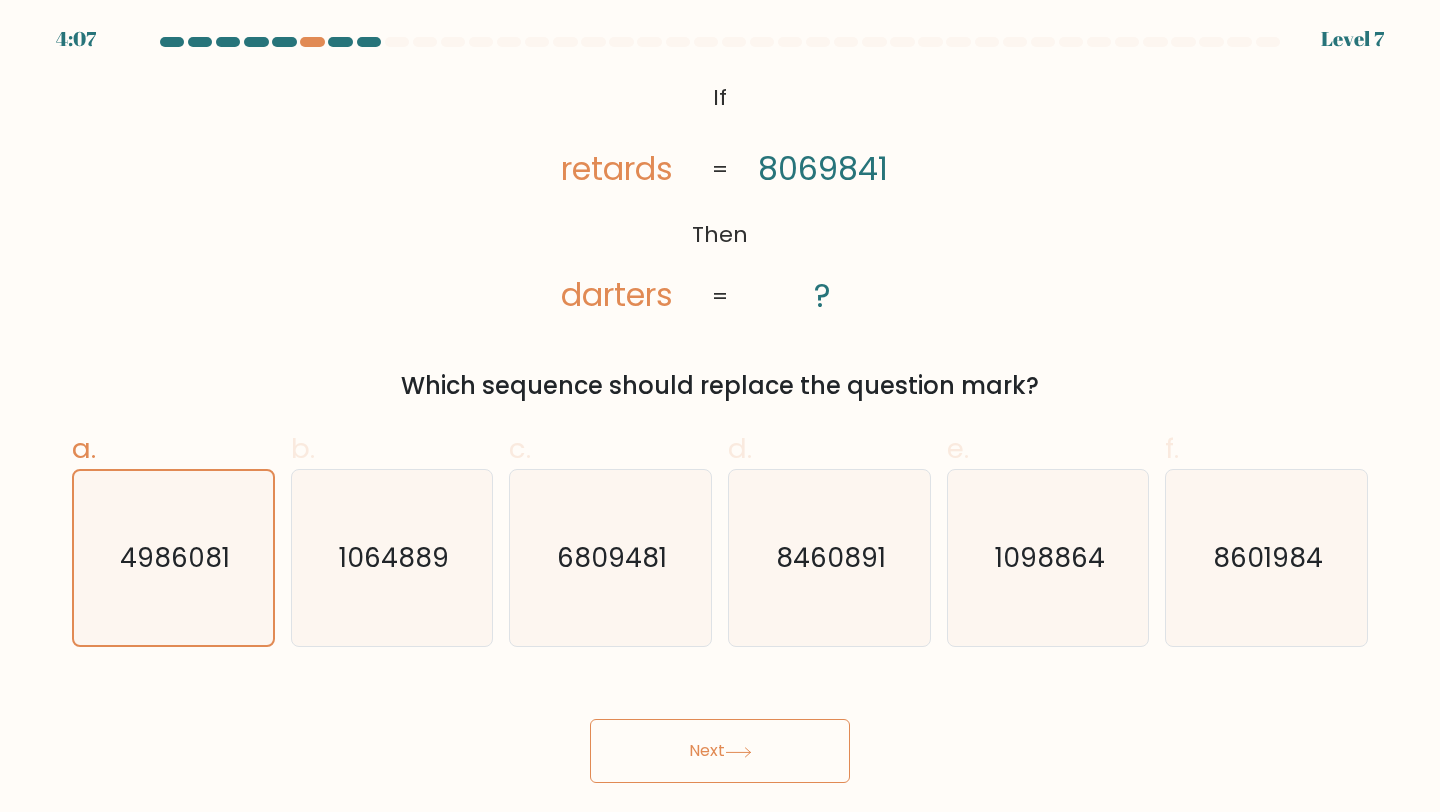 click on "Next" at bounding box center [720, 751] 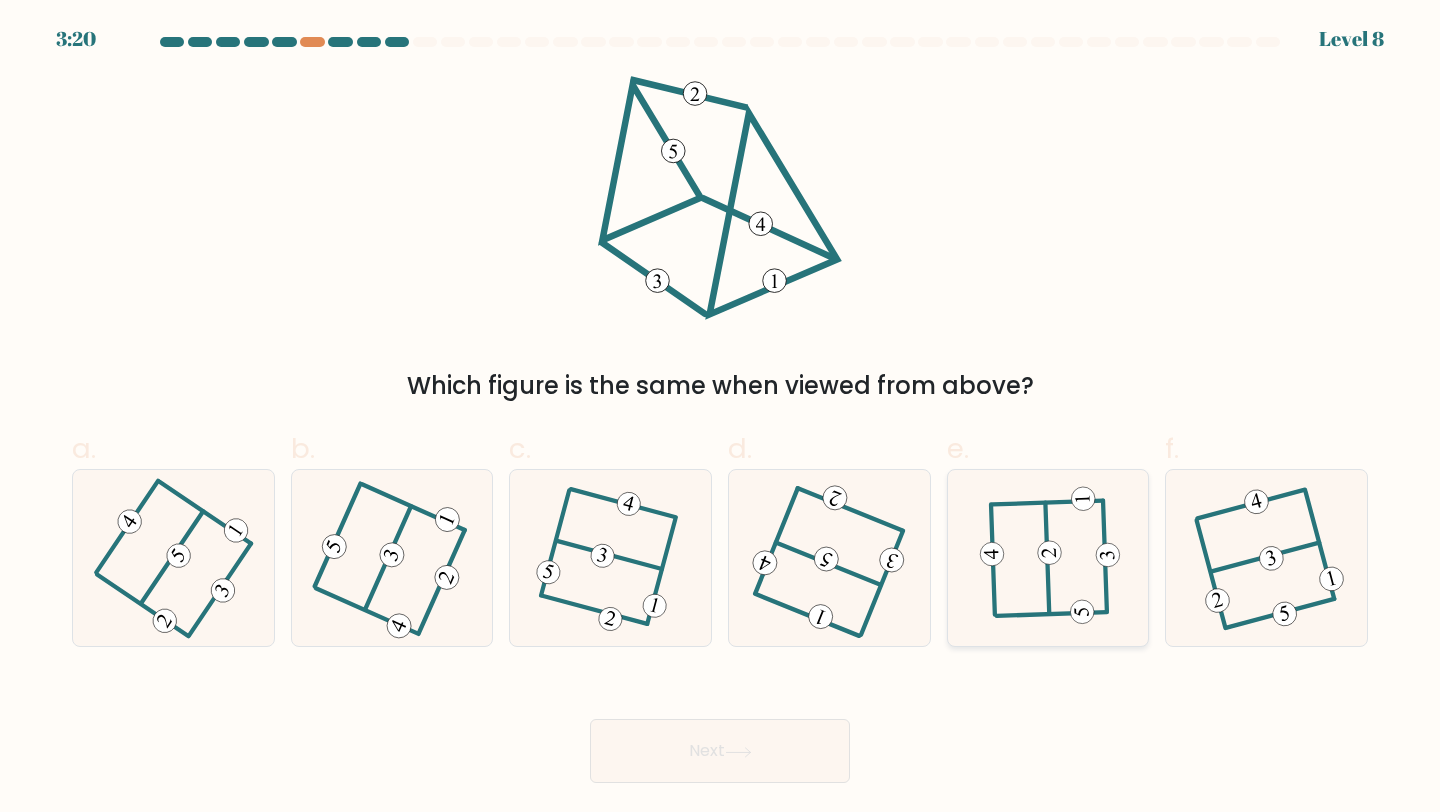 click at bounding box center [1082, 611] 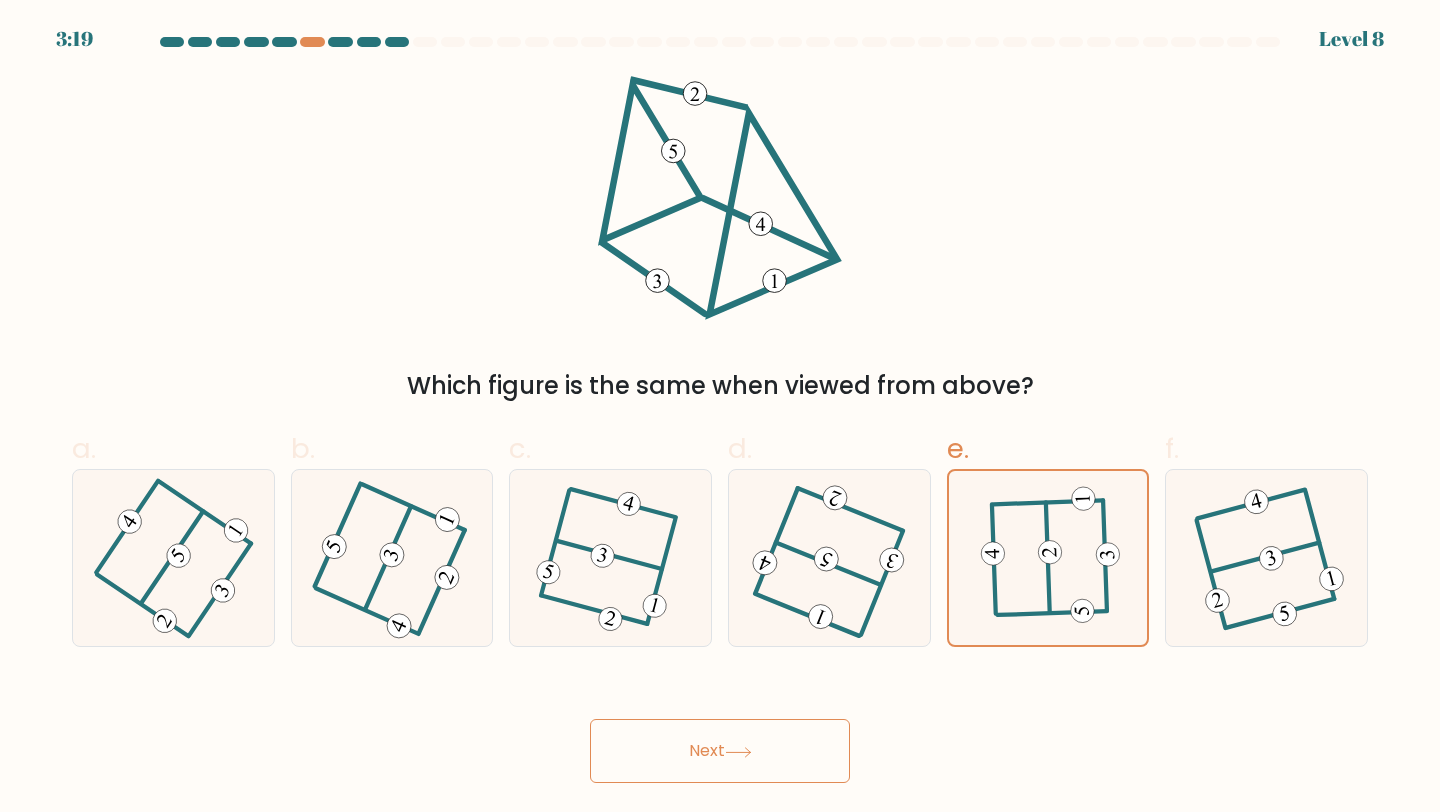 click on "Next" at bounding box center (720, 751) 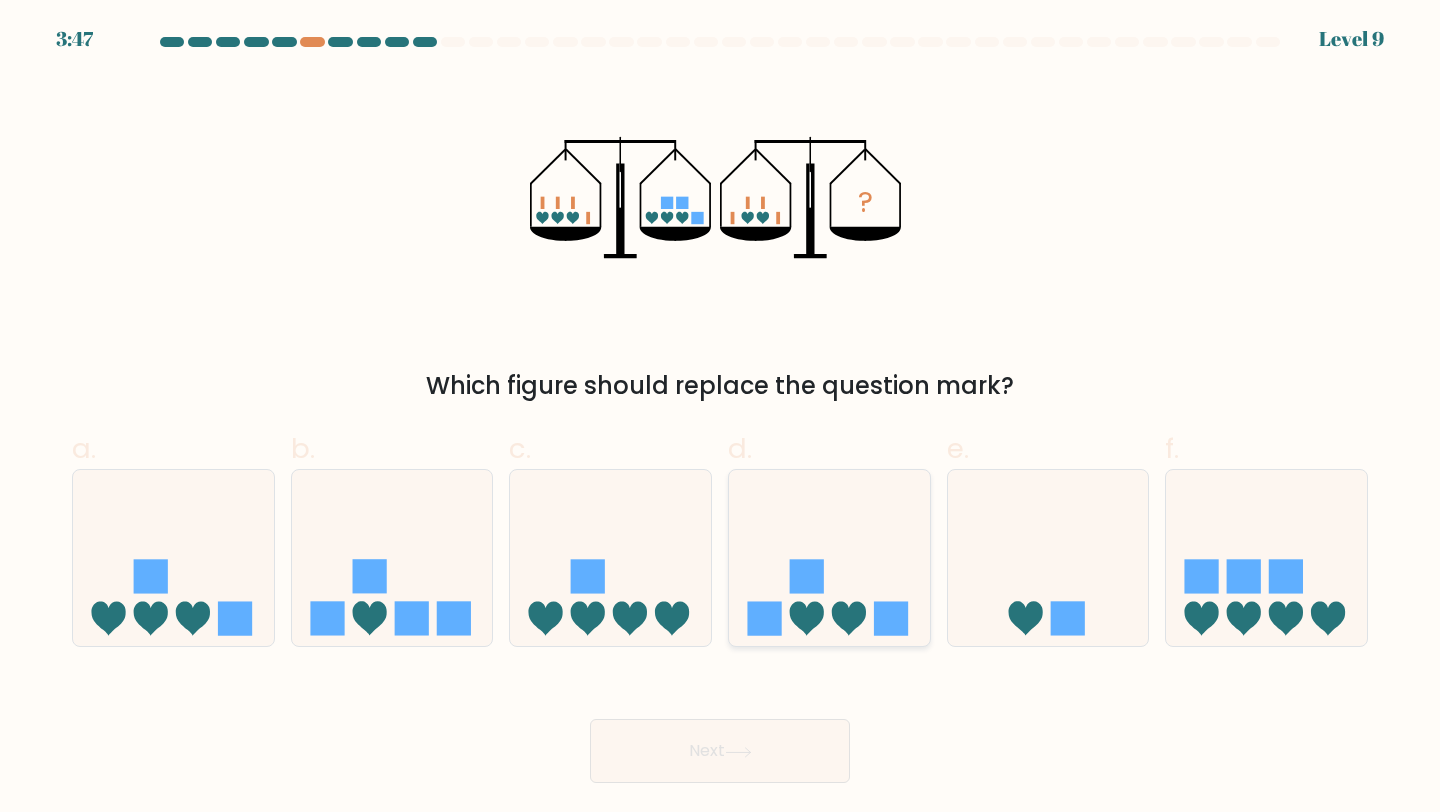 click at bounding box center [764, 619] 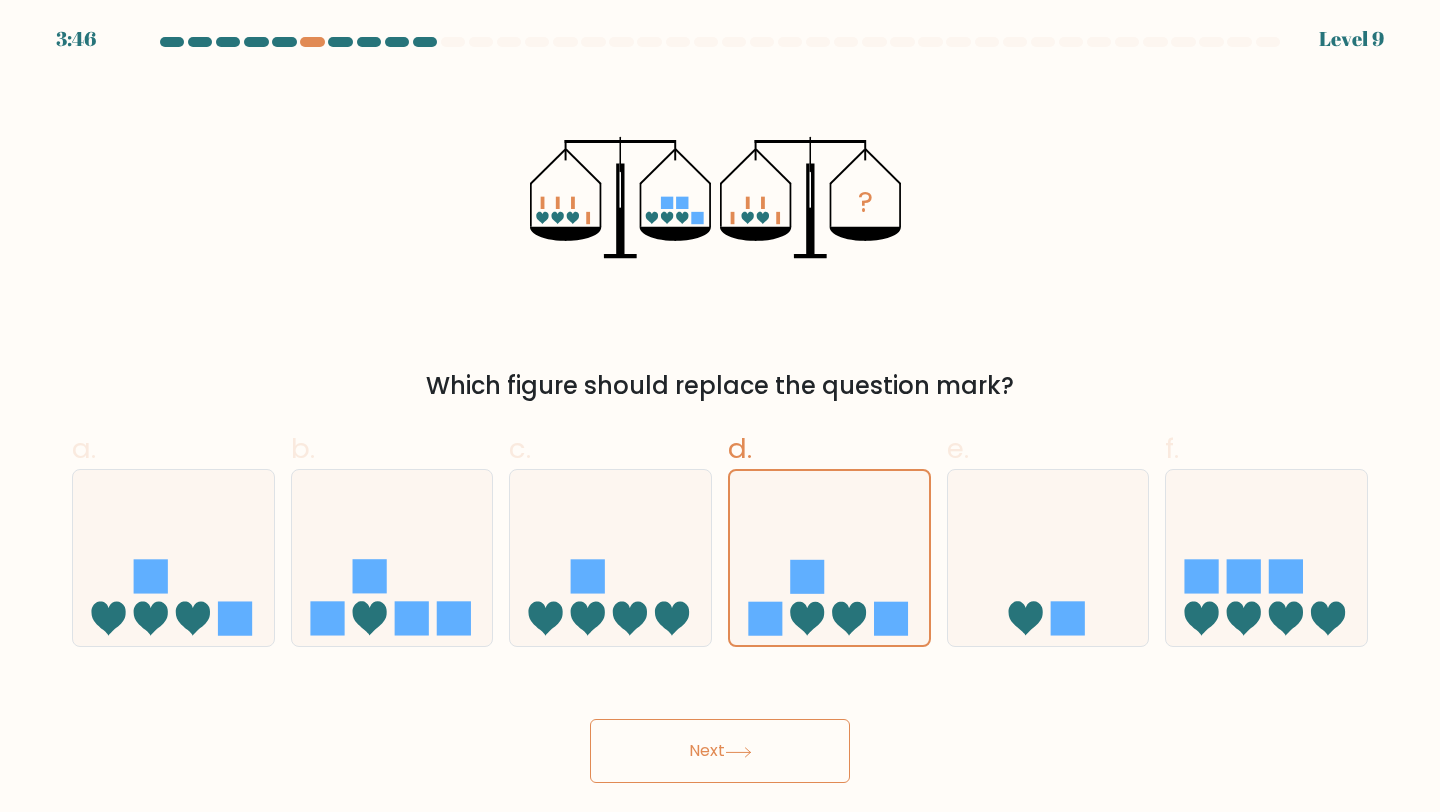 click on "Next" at bounding box center (720, 751) 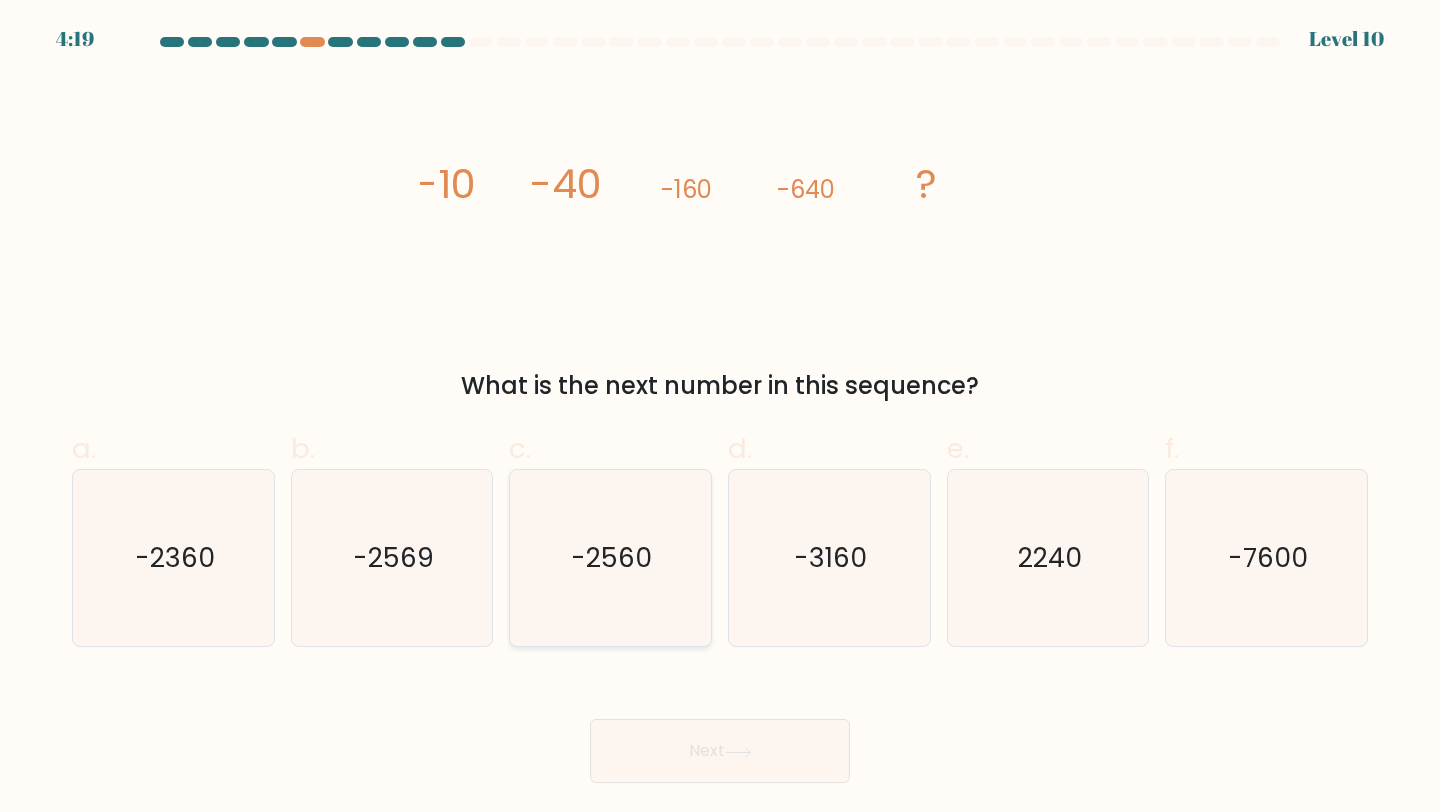 click on "-2560" at bounding box center (610, 558) 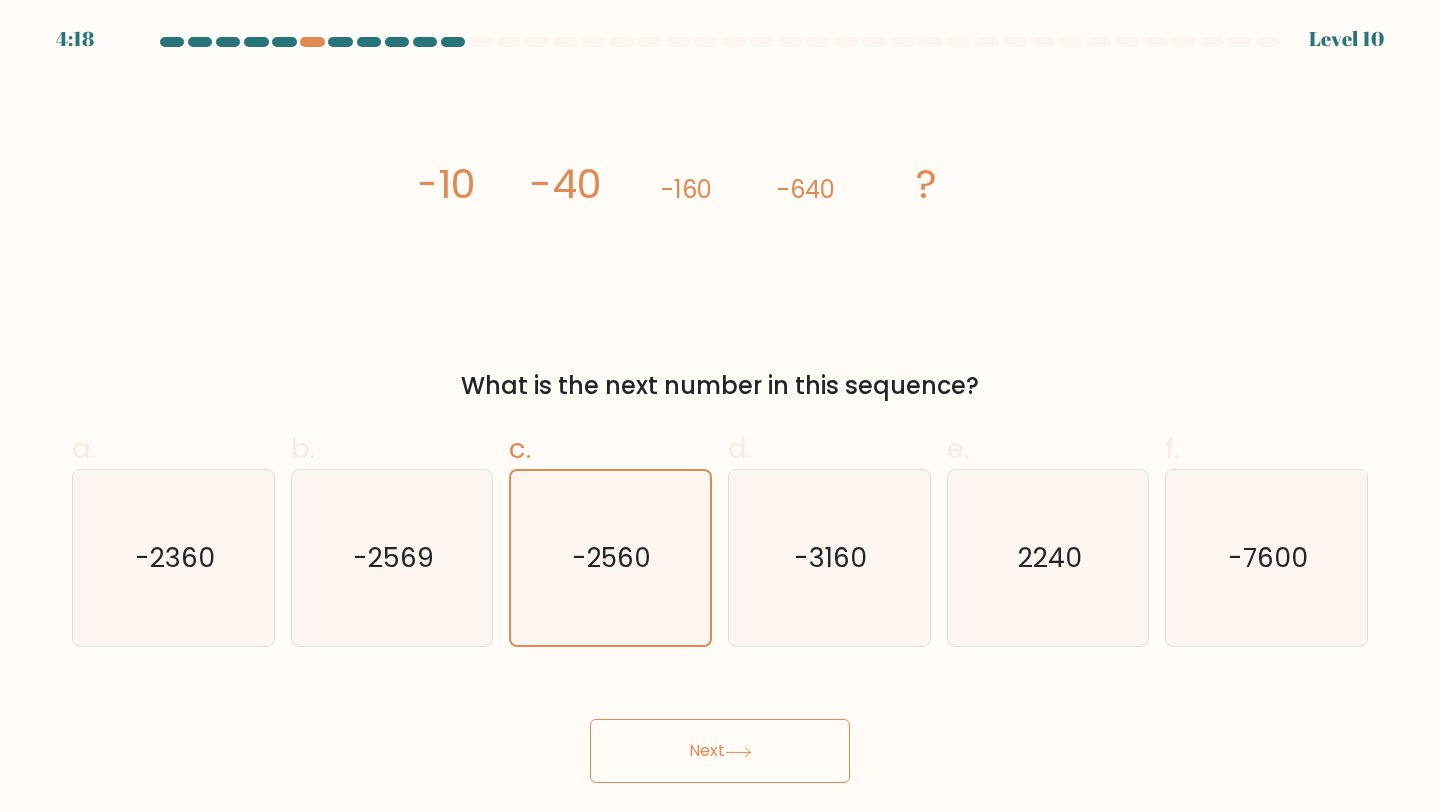 click on "Next" at bounding box center (720, 727) 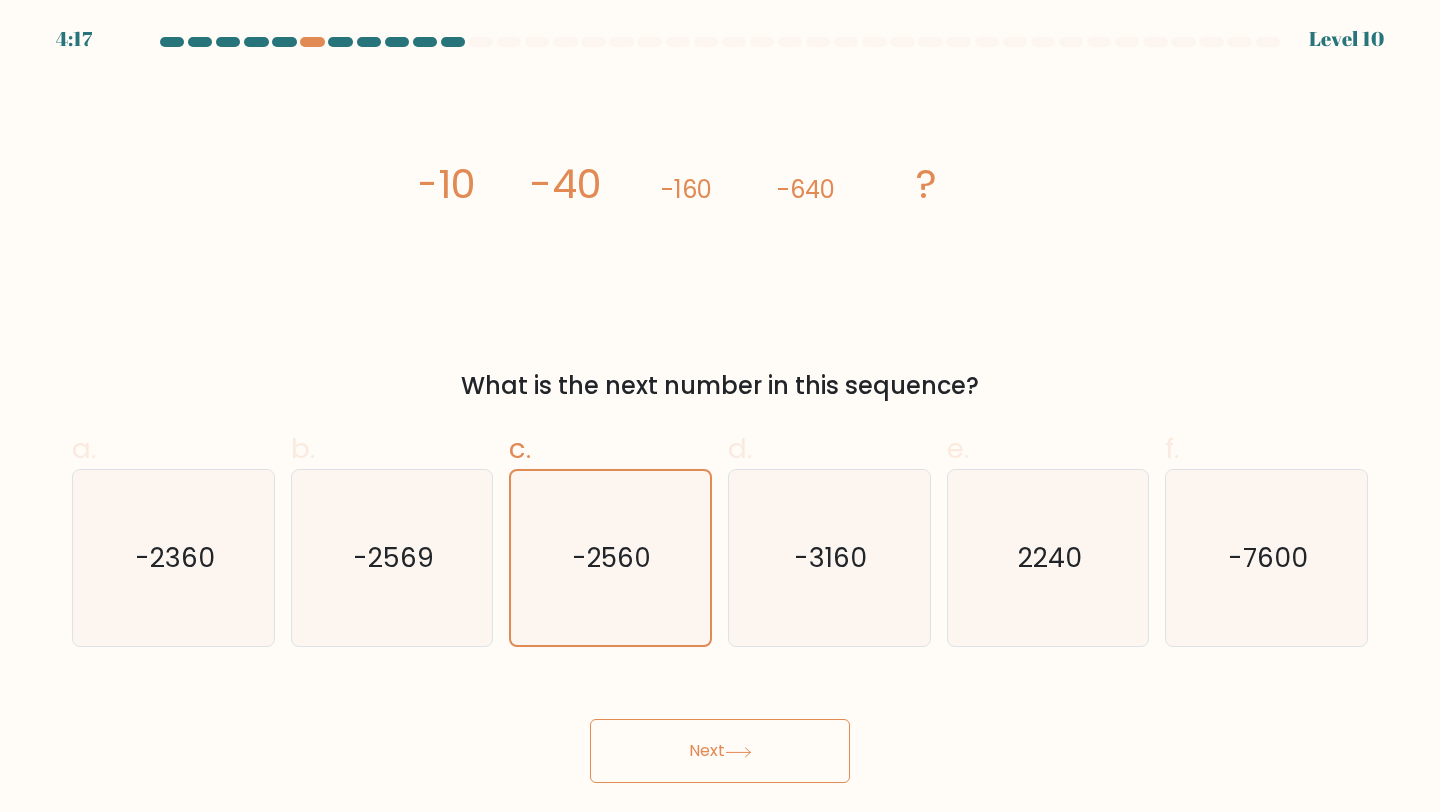 click on "Next" at bounding box center (720, 751) 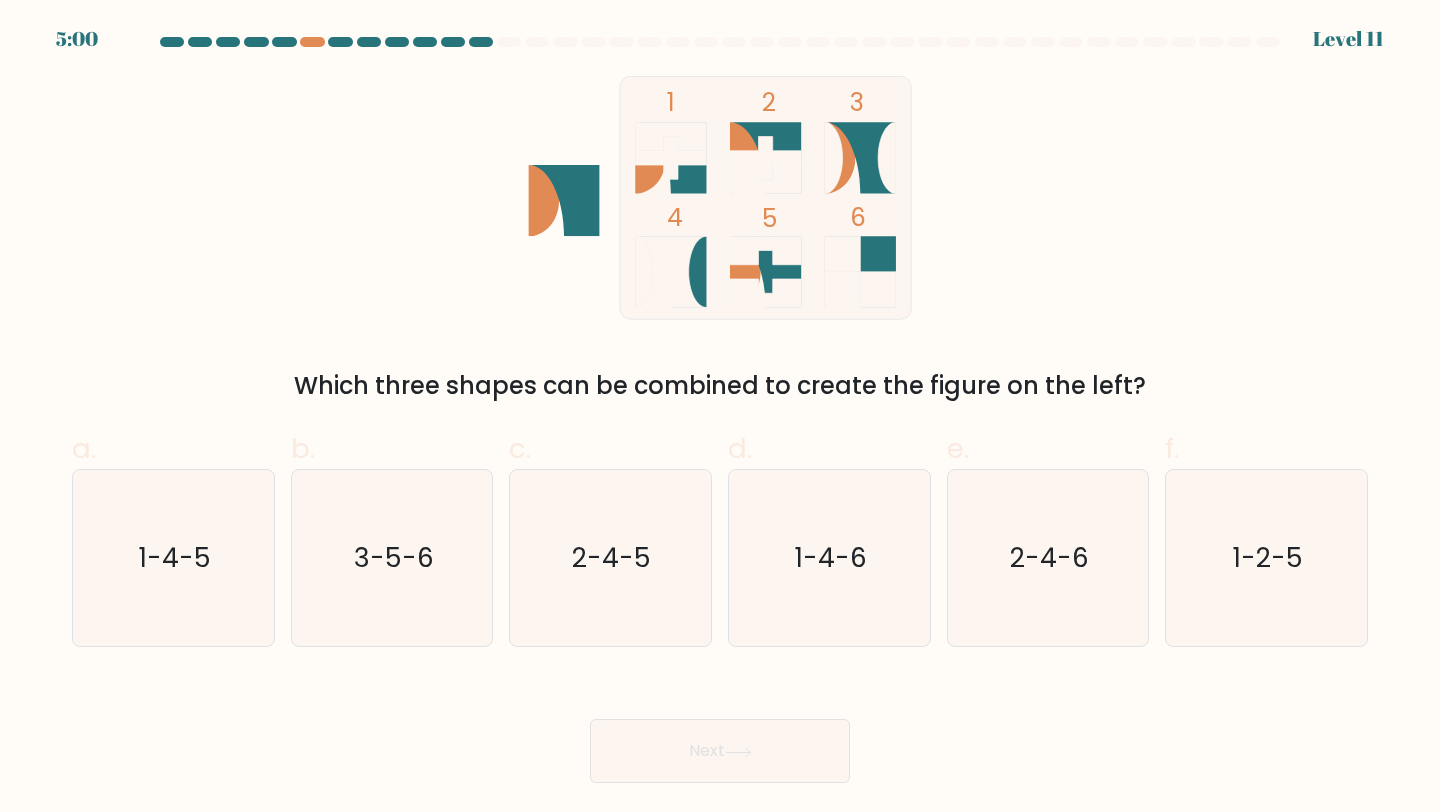 click on "Next" at bounding box center [720, 727] 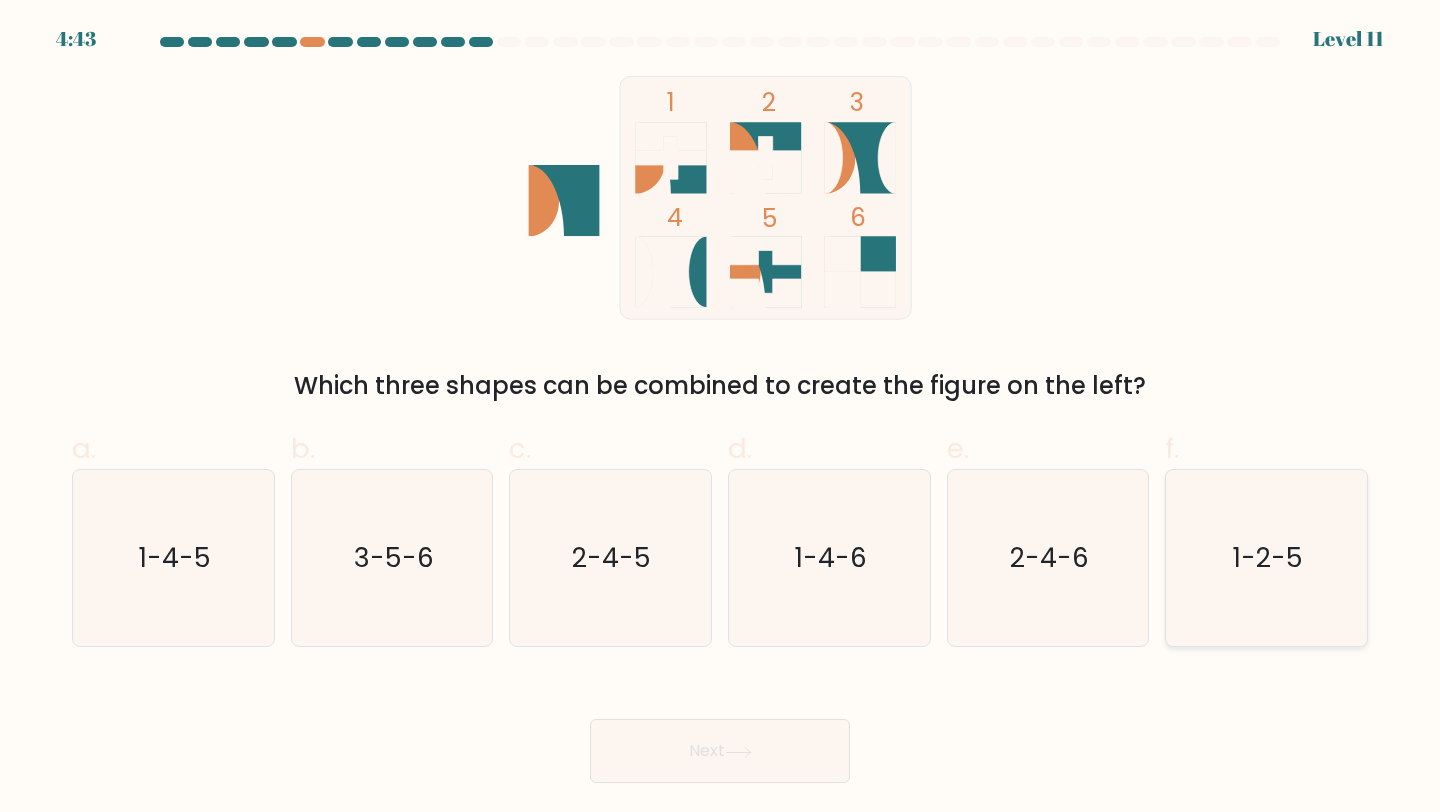 click on "1-2-5" at bounding box center (1266, 558) 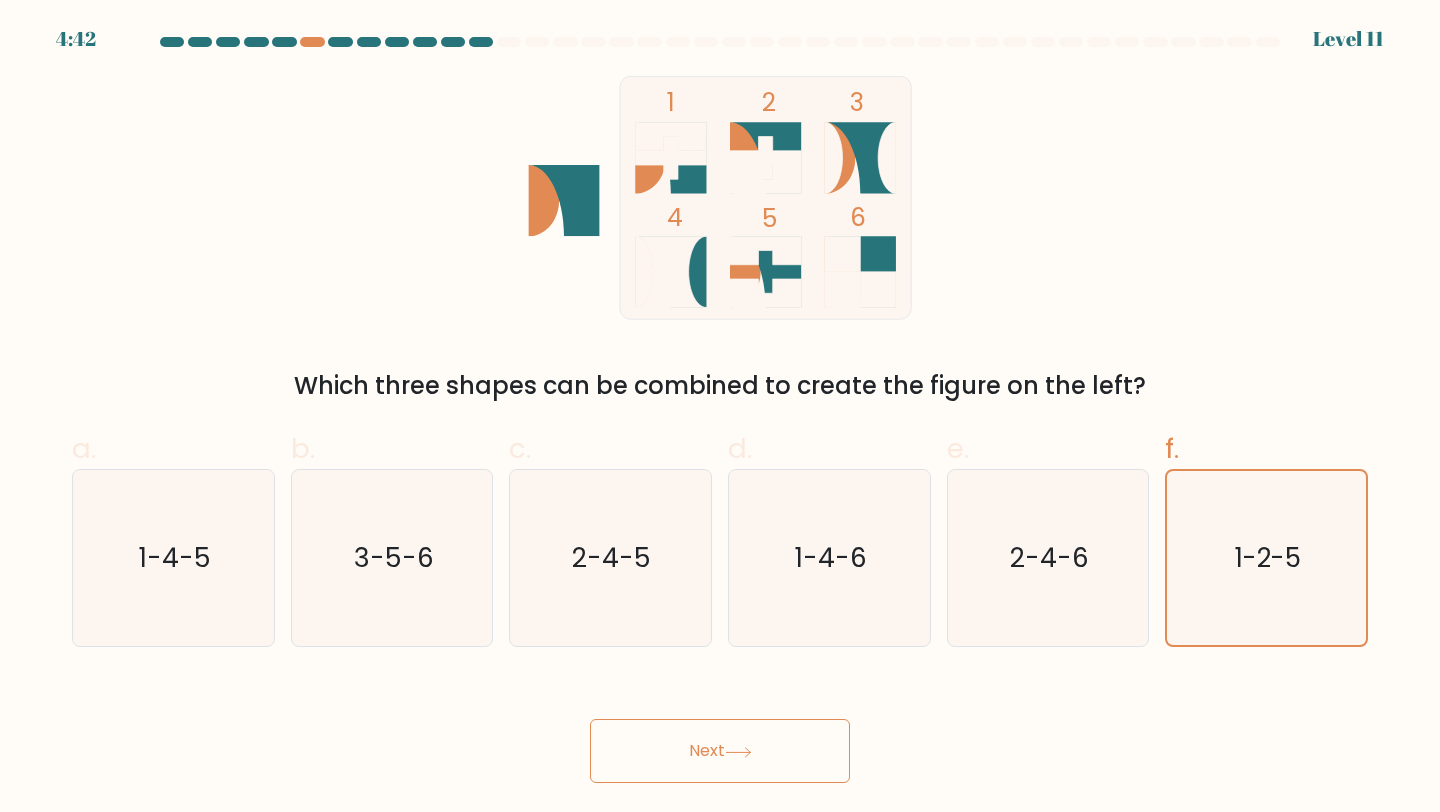click on "Next" at bounding box center (720, 751) 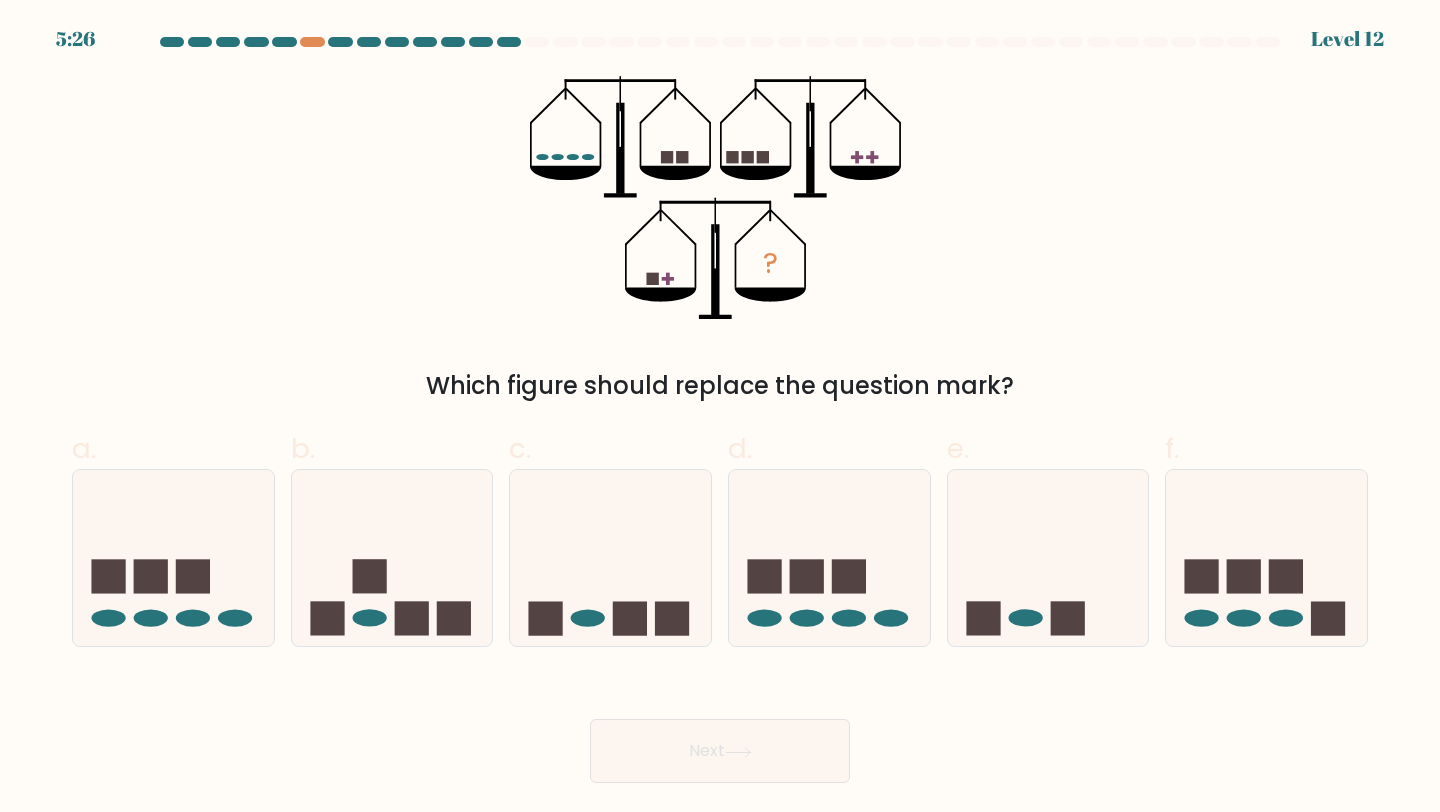 click on "Next" at bounding box center [720, 727] 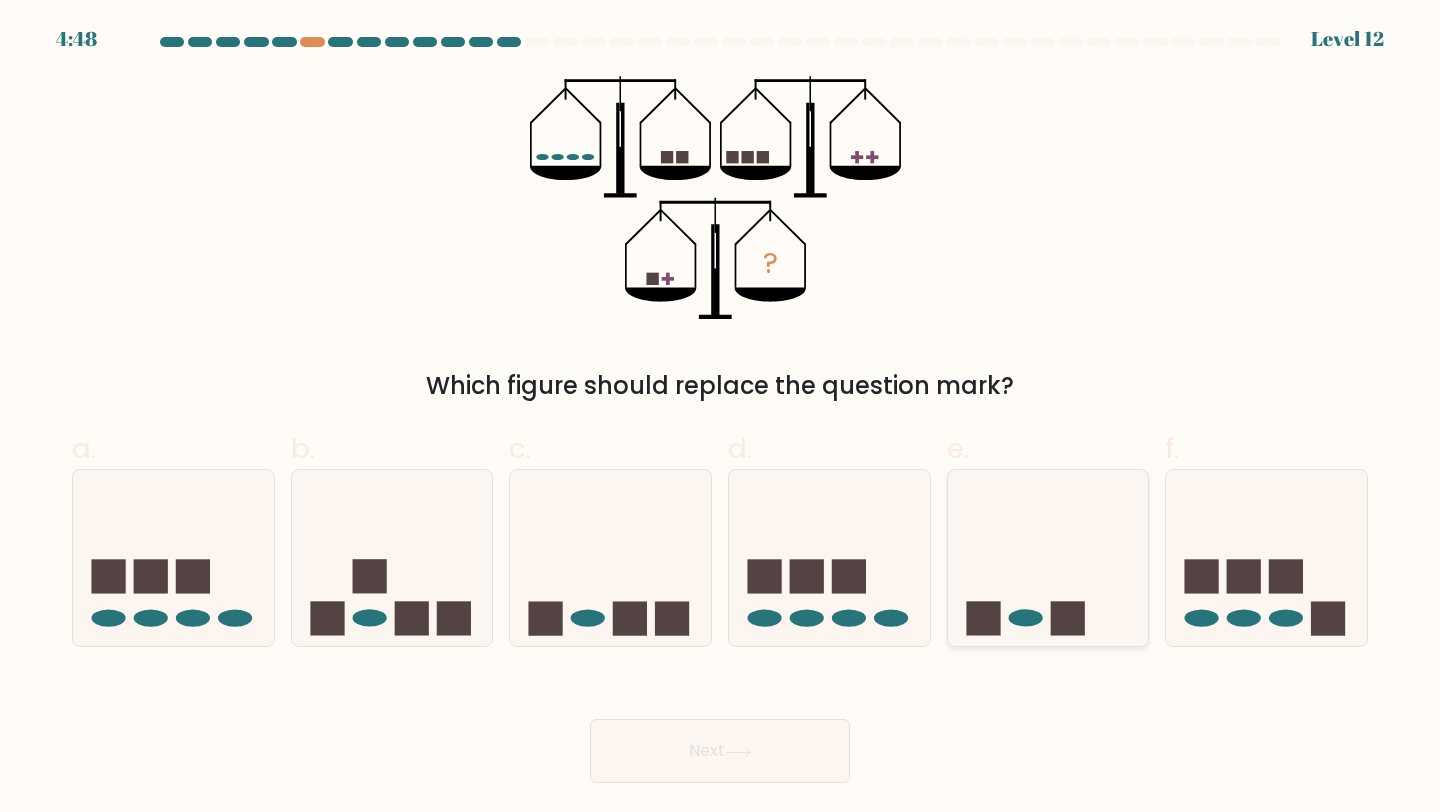 click at bounding box center (1048, 558) 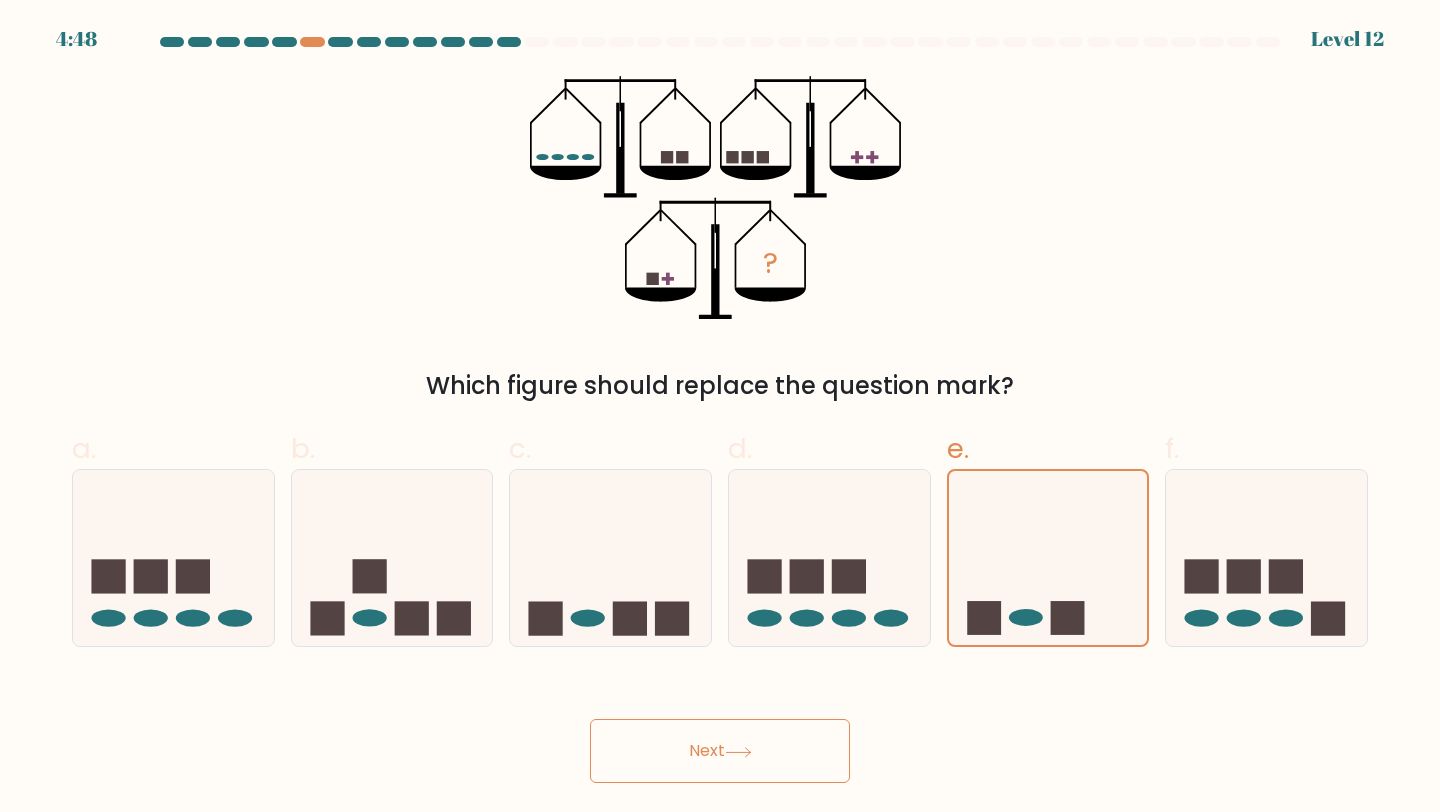 click on "Next" at bounding box center (720, 751) 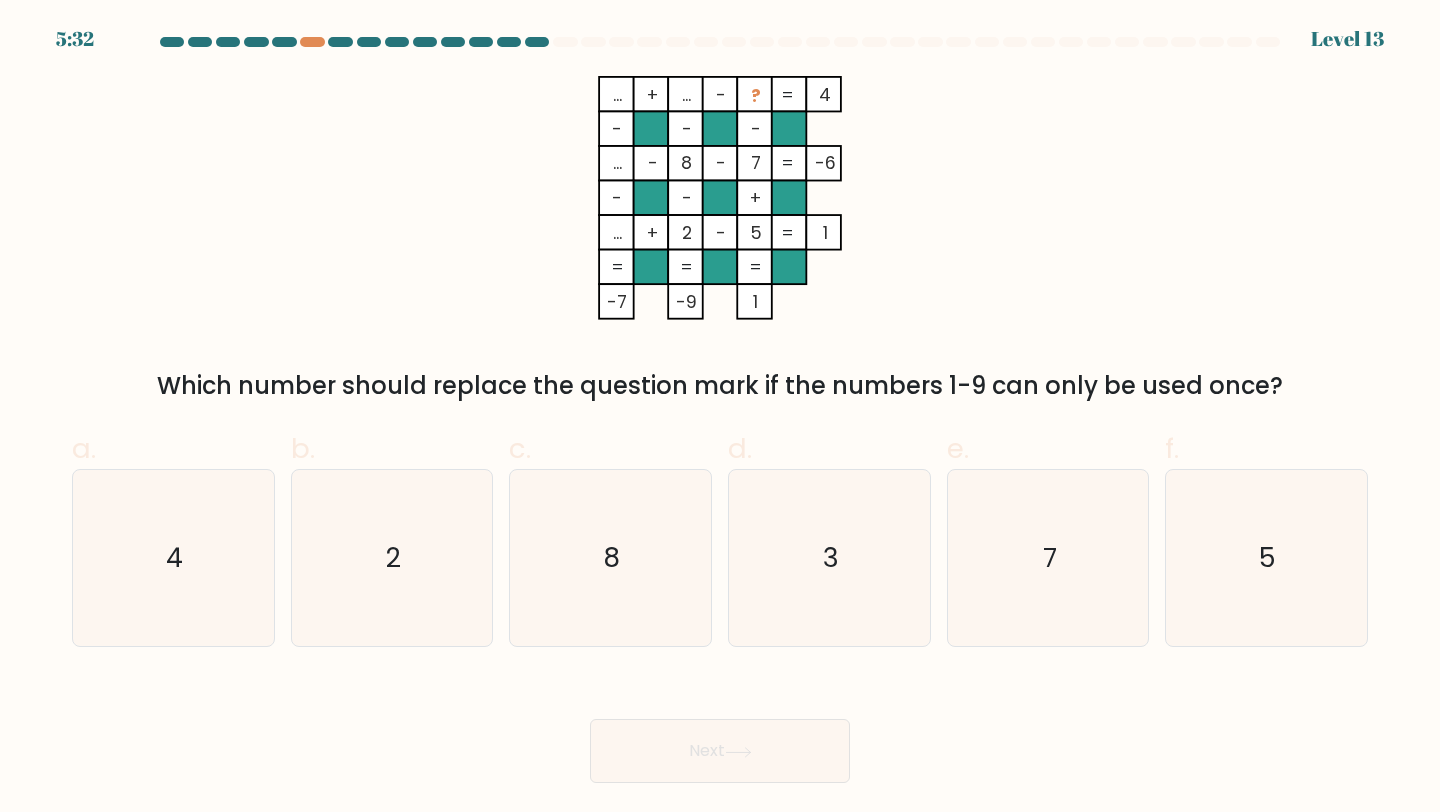 click on "Next" at bounding box center [720, 727] 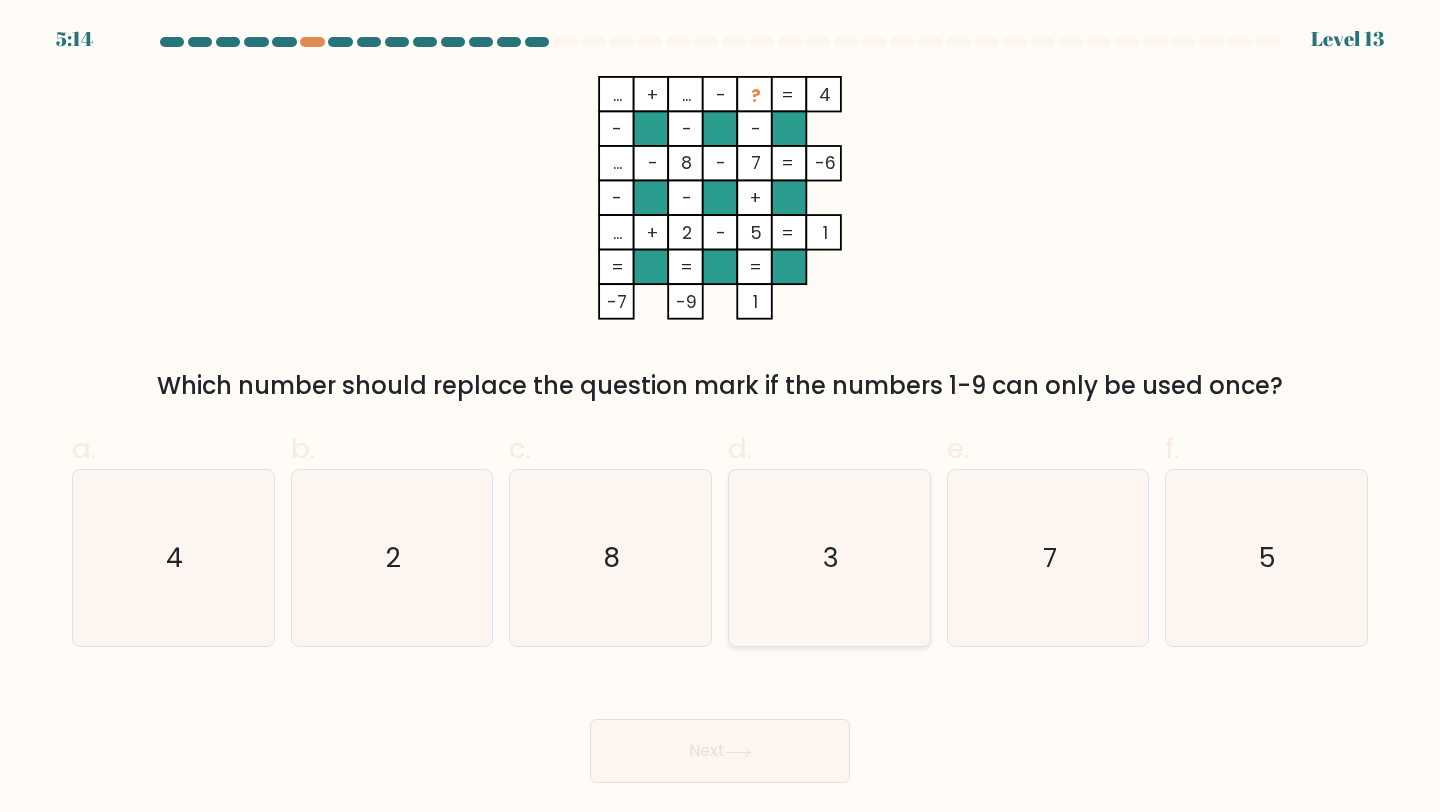 click on "3" at bounding box center (829, 558) 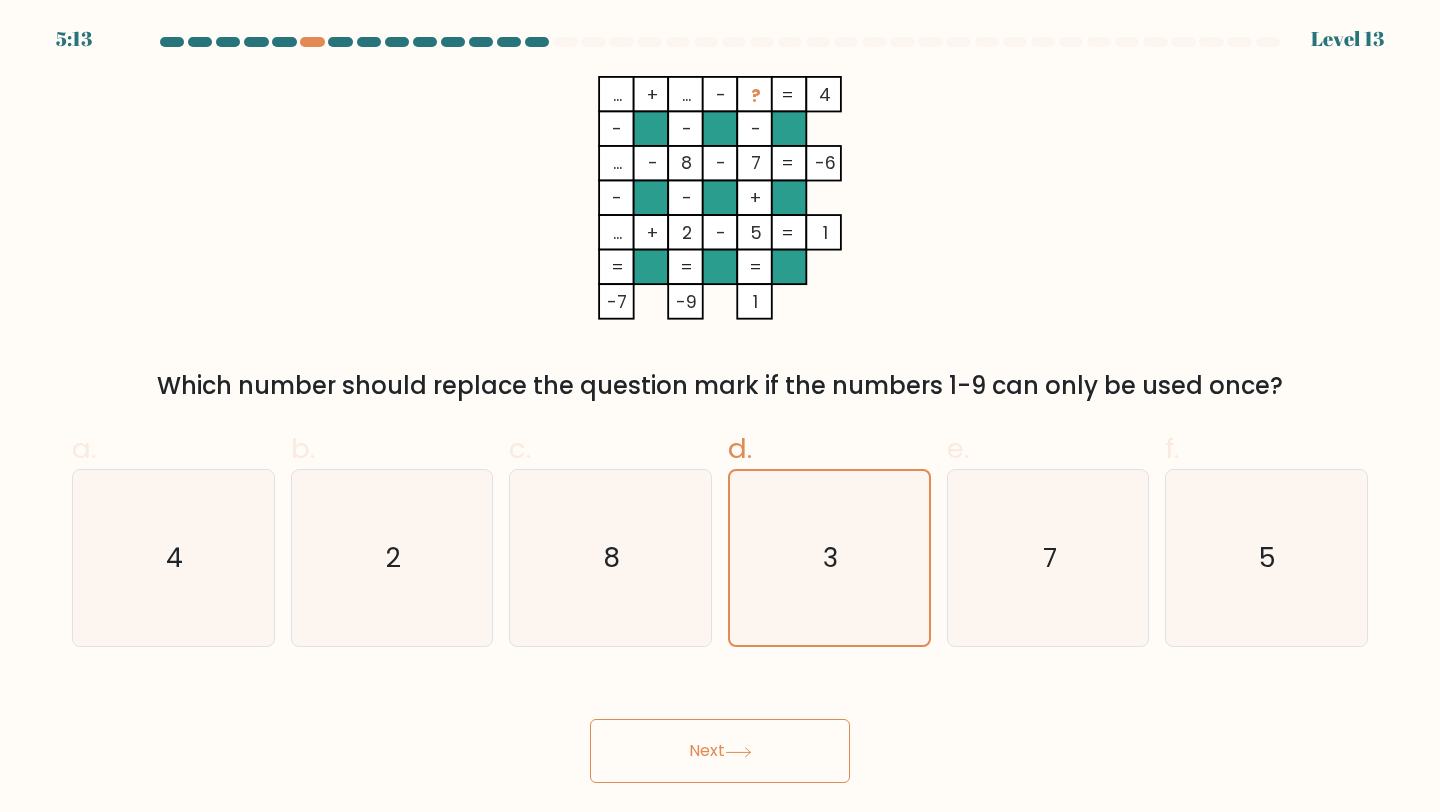click at bounding box center [738, 752] 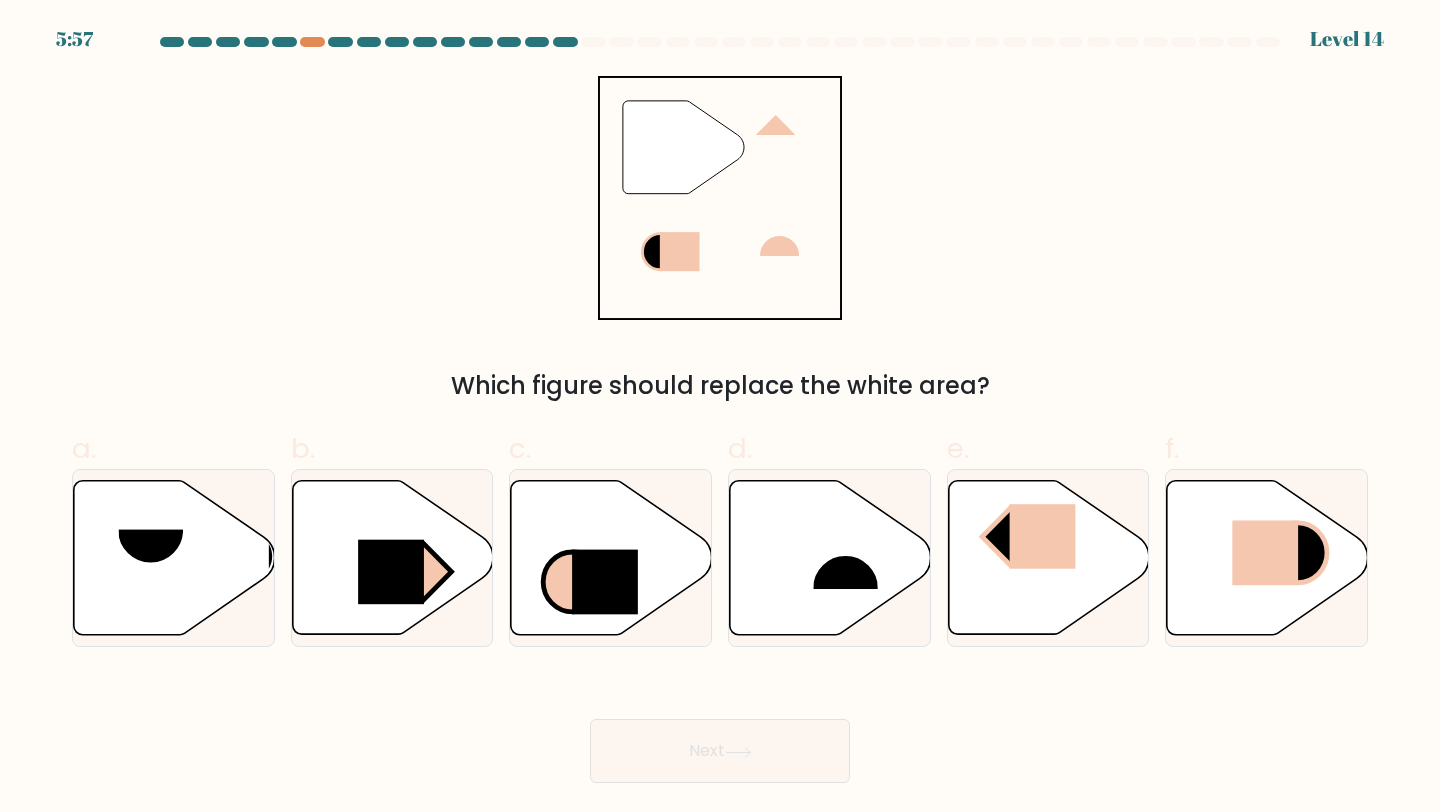click on "Next" at bounding box center [720, 727] 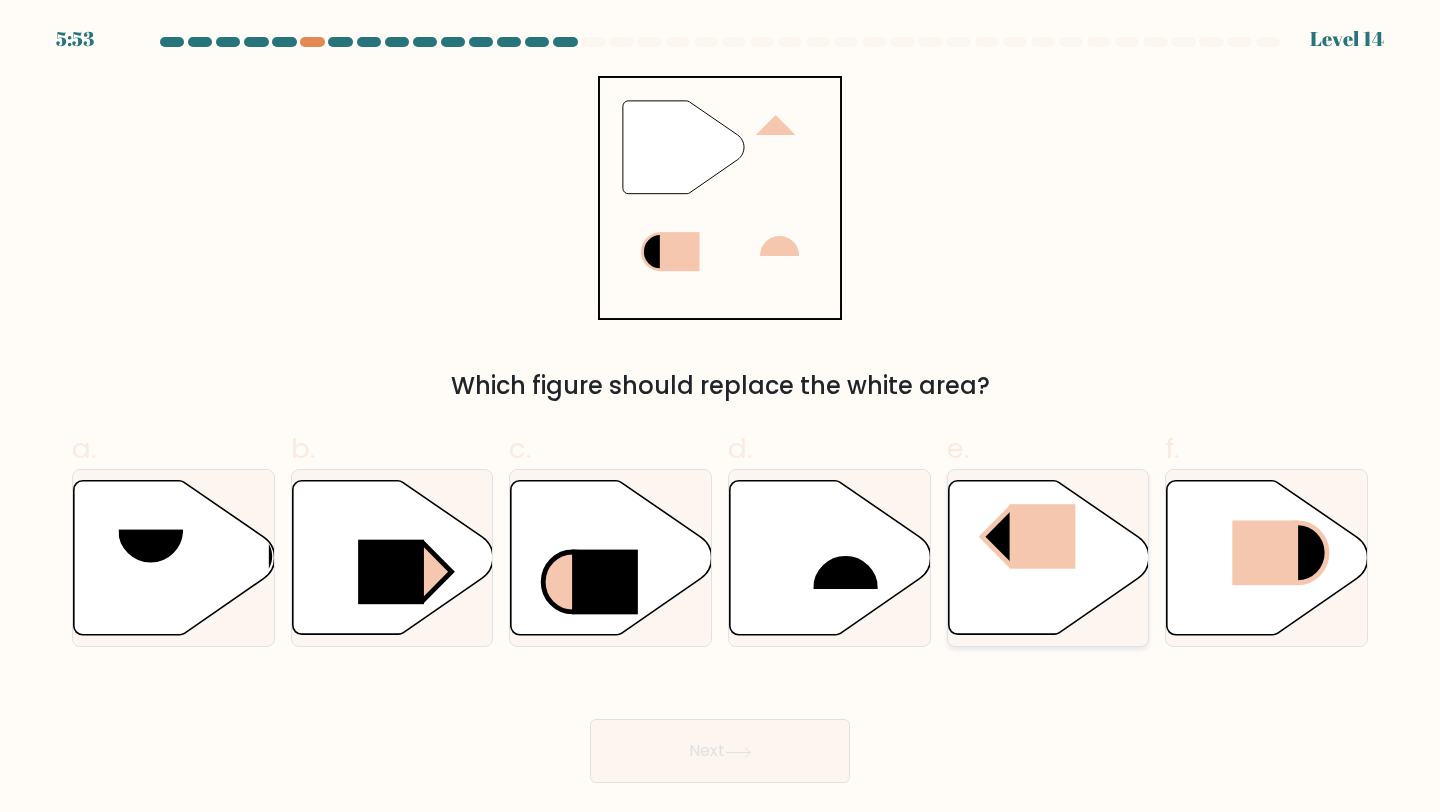 click at bounding box center [1048, 558] 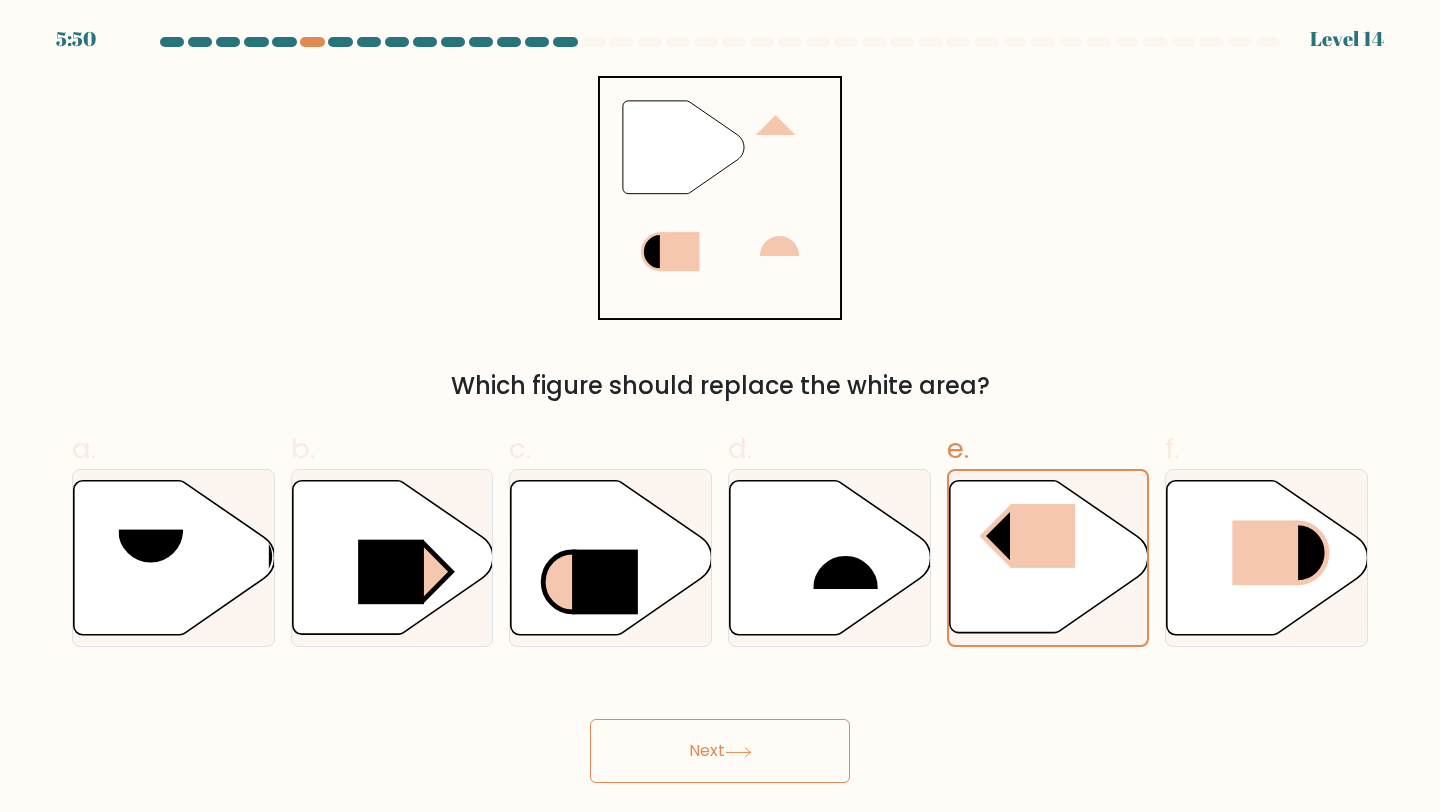 click on "Next" at bounding box center [720, 751] 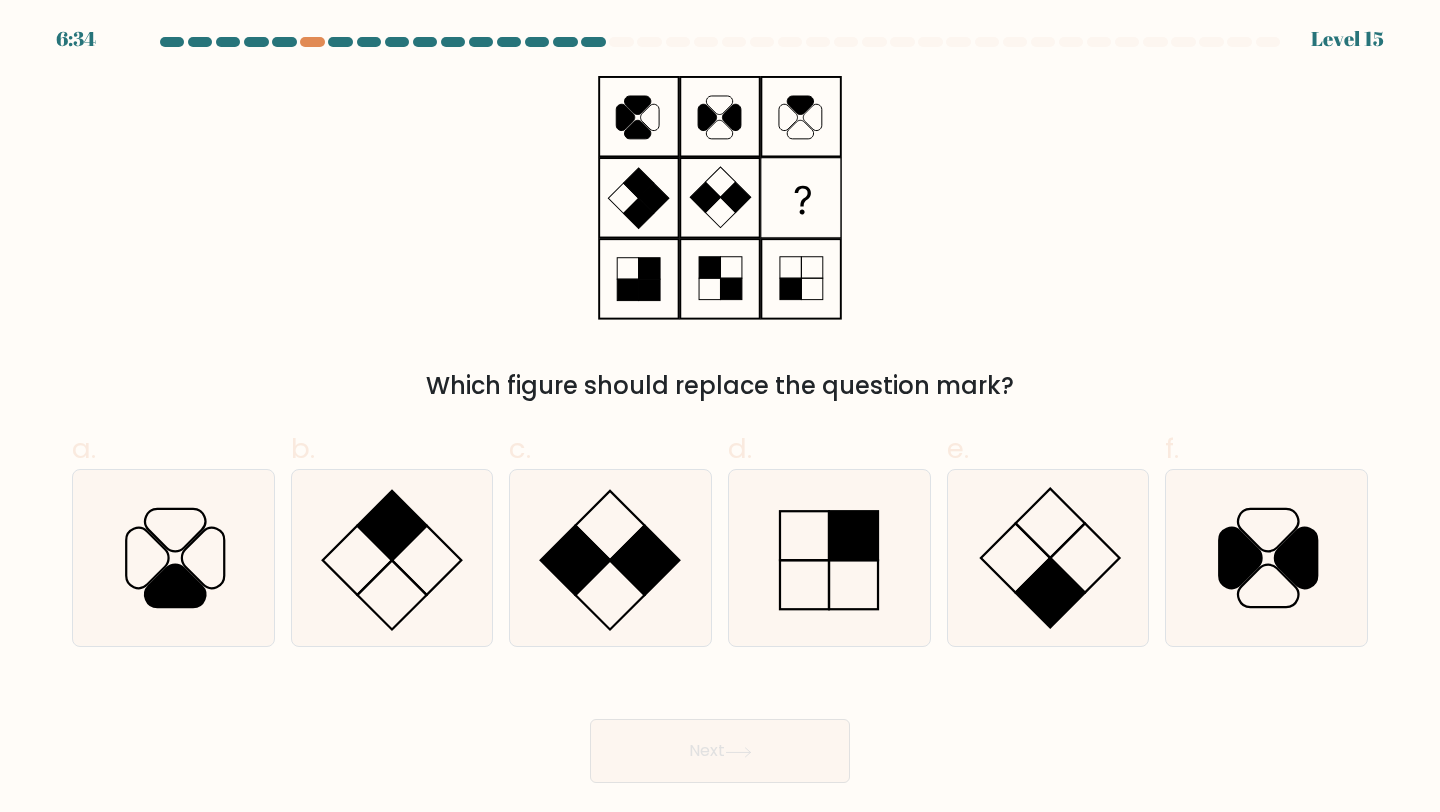 click on "Next" at bounding box center (720, 727) 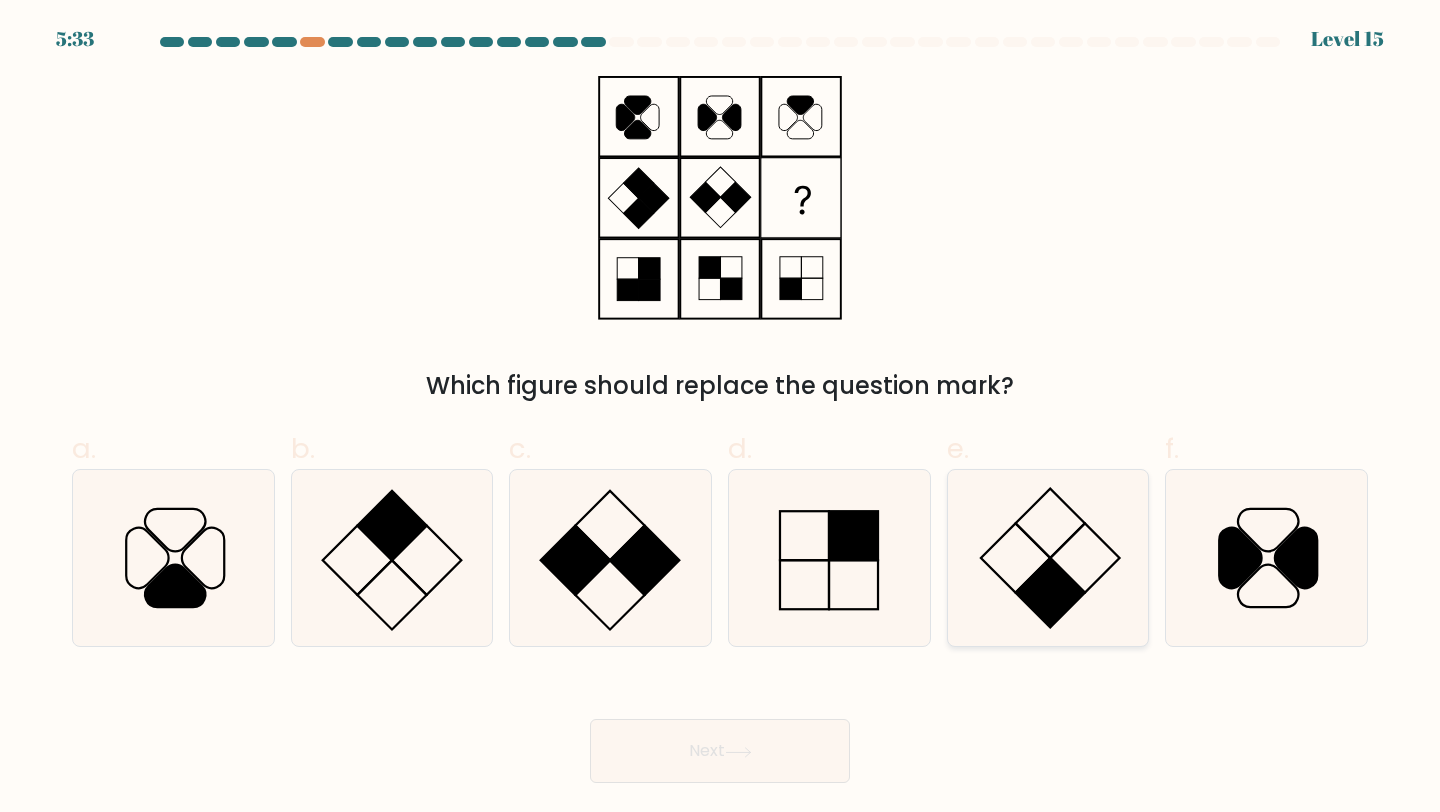 click at bounding box center (1049, 592) 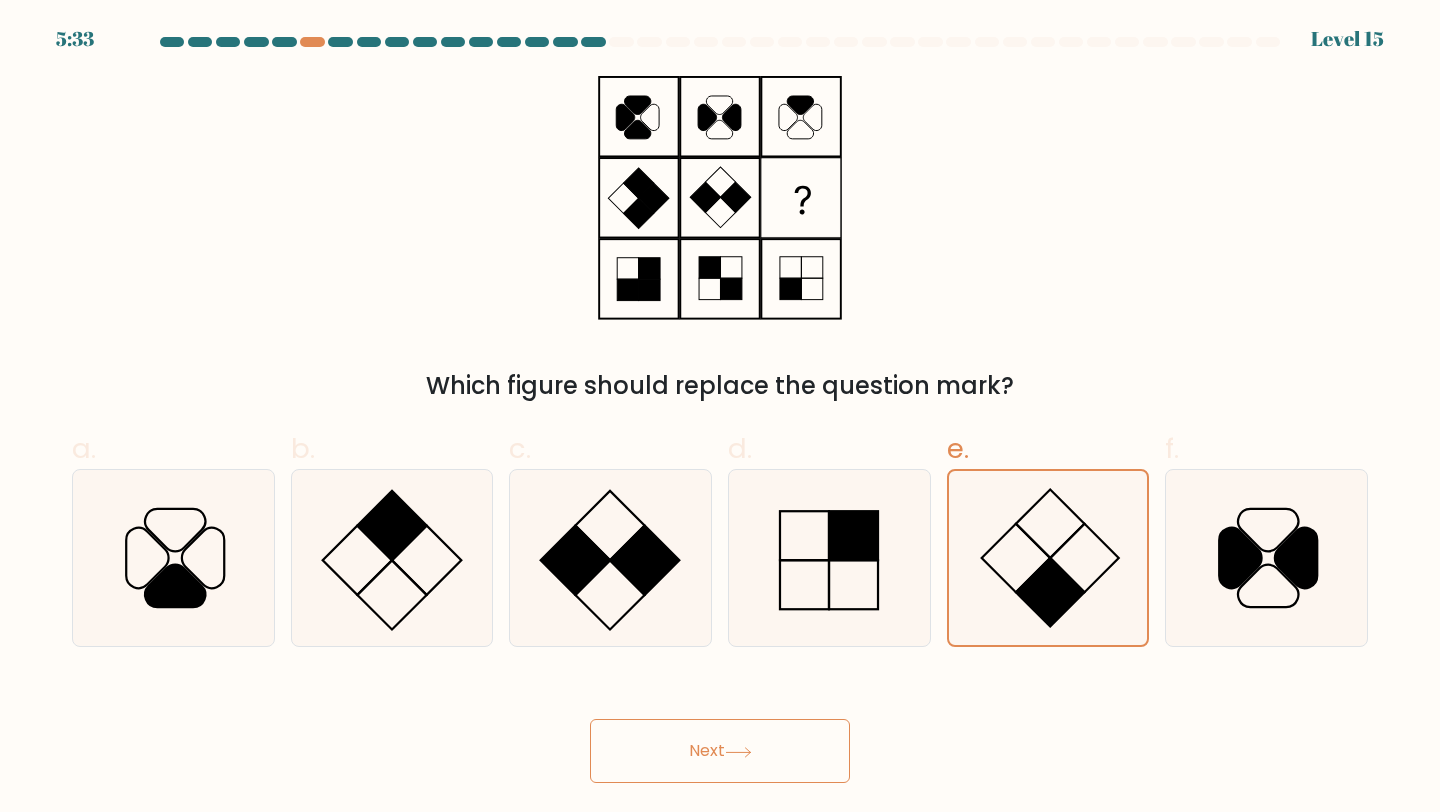 click on "Next" at bounding box center (720, 751) 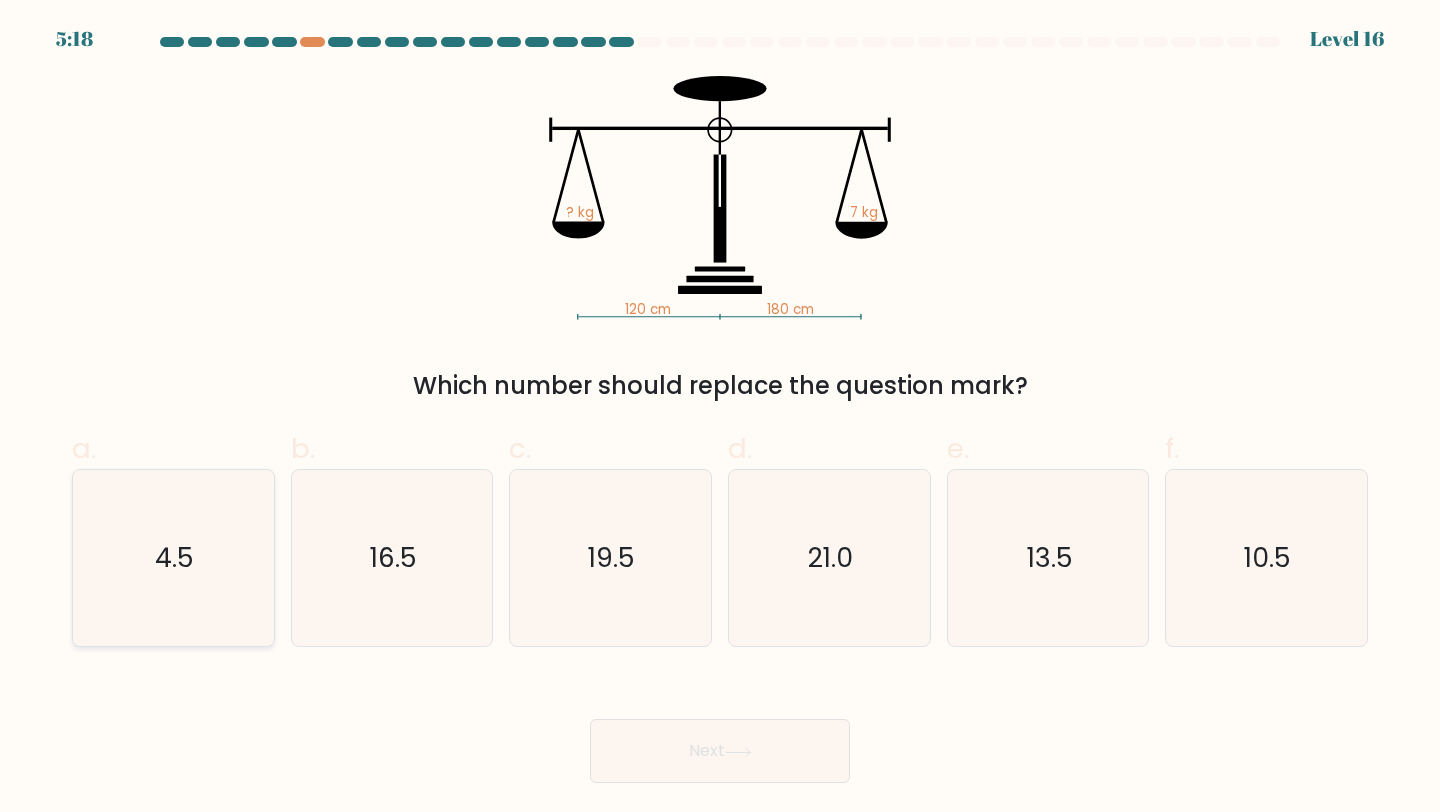 click on "4.5" at bounding box center [173, 558] 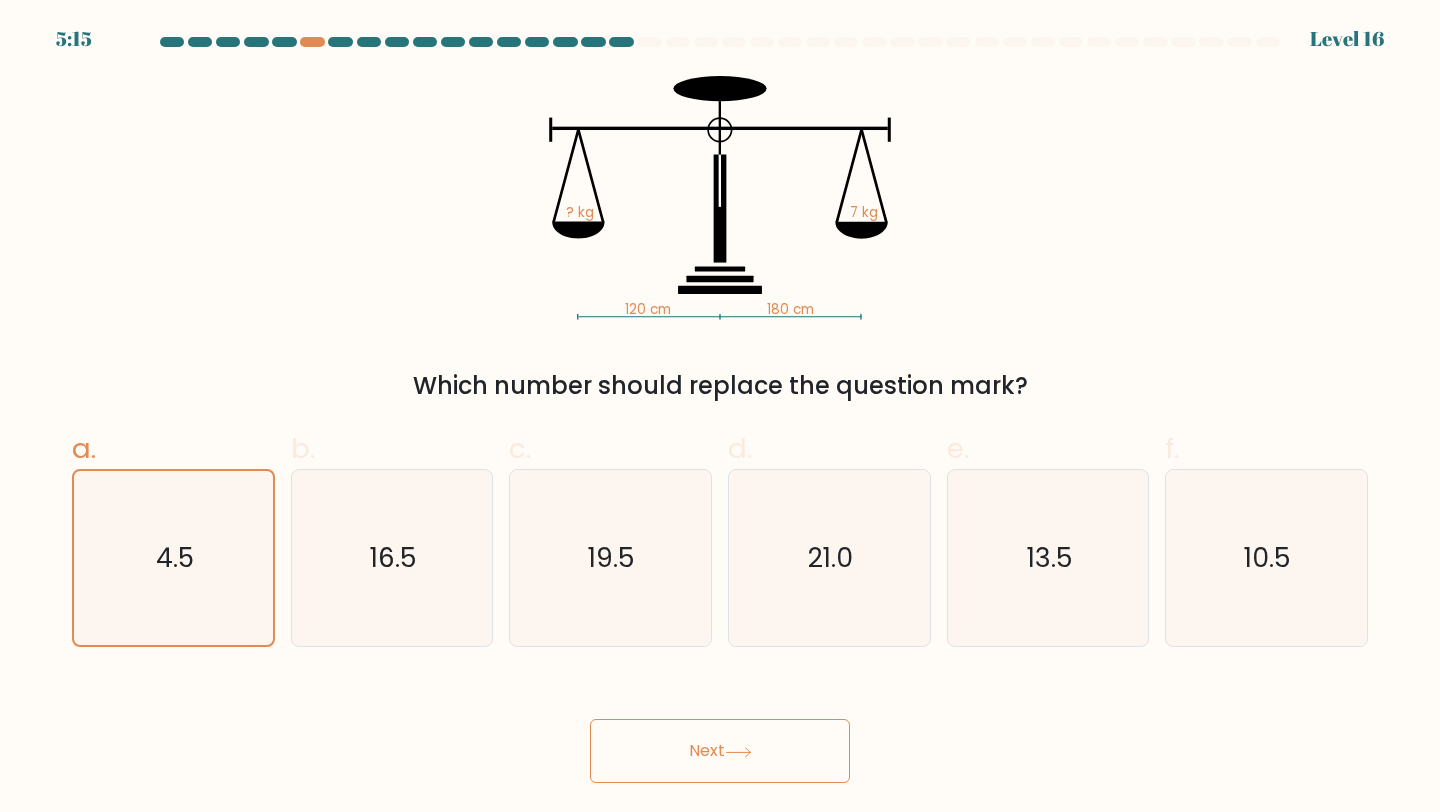 click on "Next" at bounding box center [720, 751] 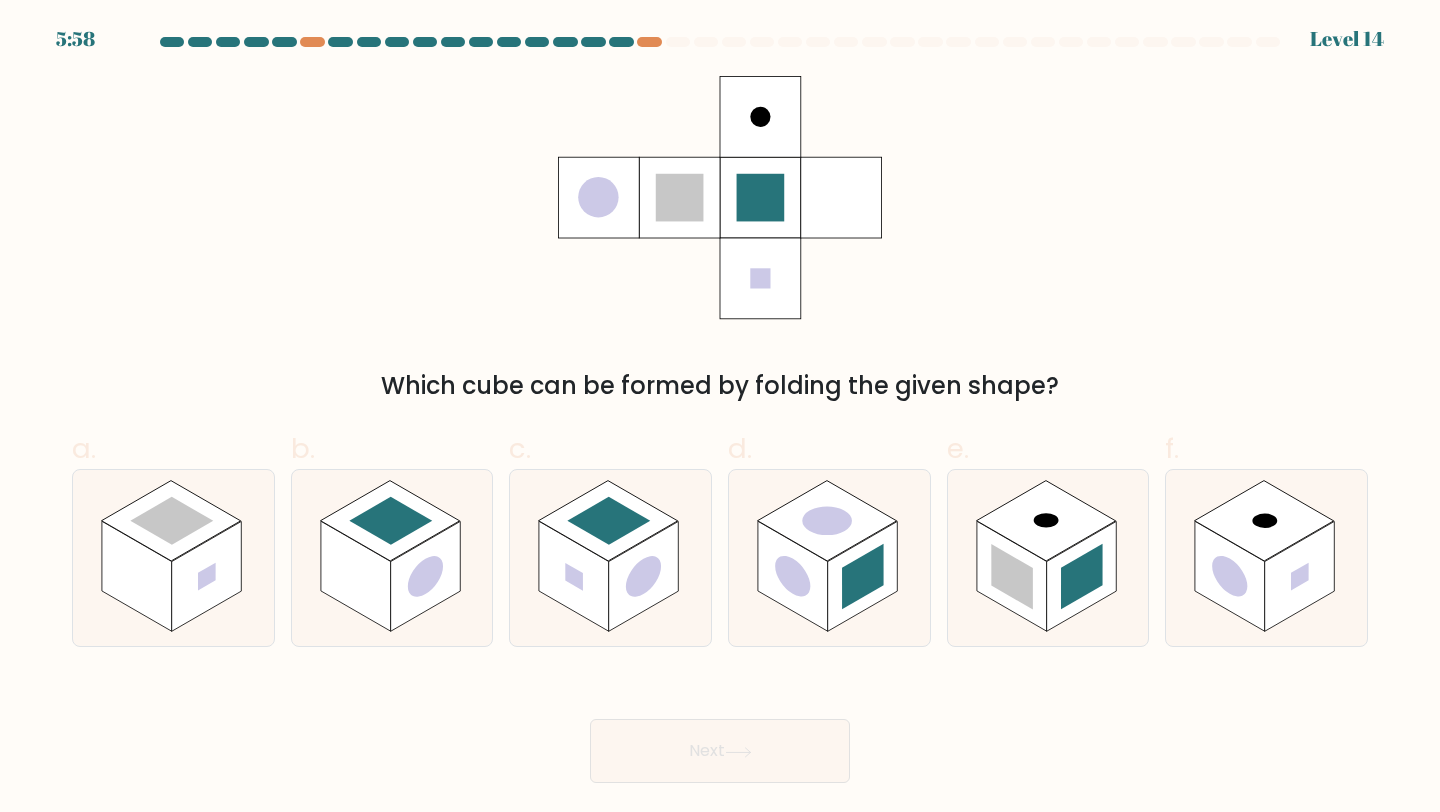 click on "Which cube can be formed by folding the given shape?" at bounding box center (720, 240) 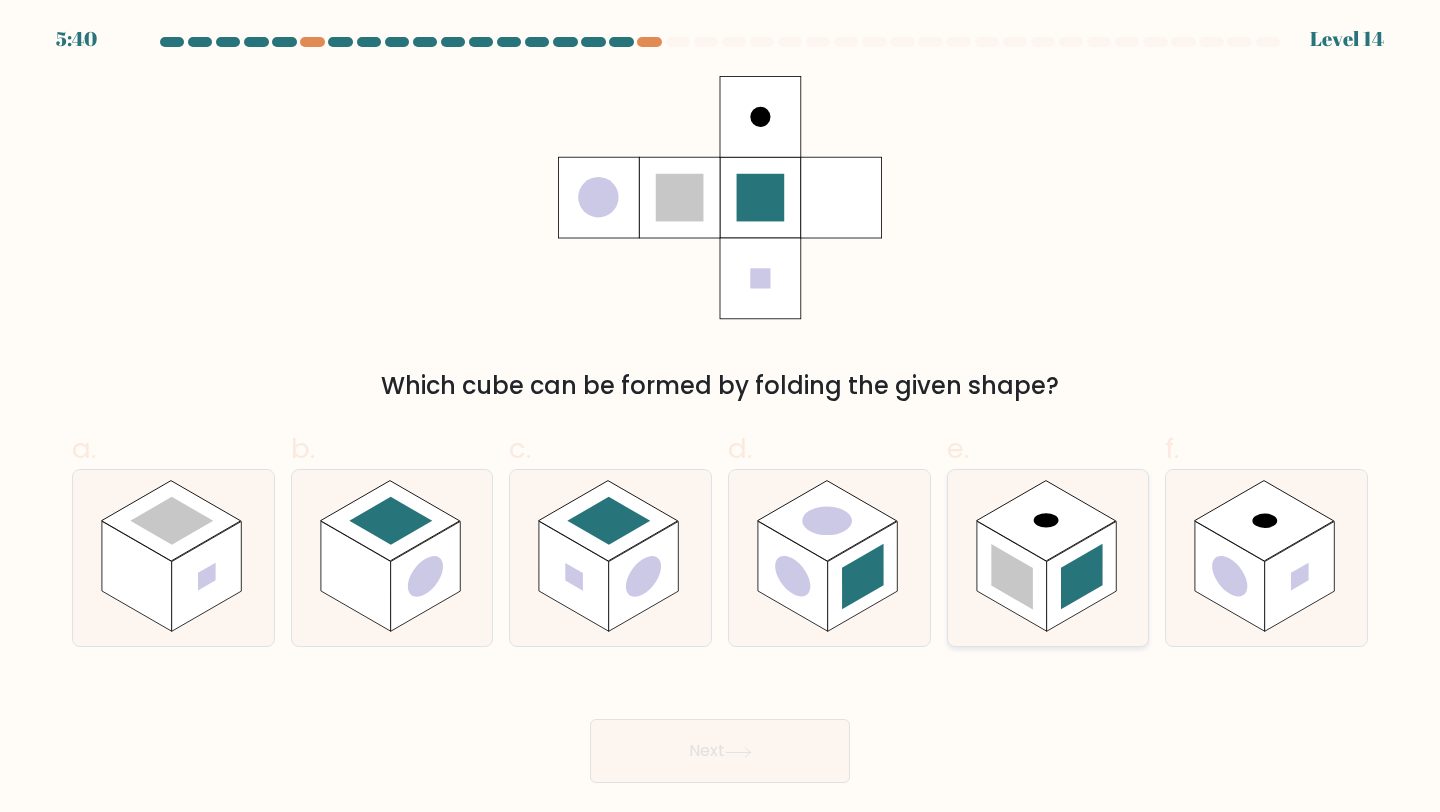 click at bounding box center (1046, 521) 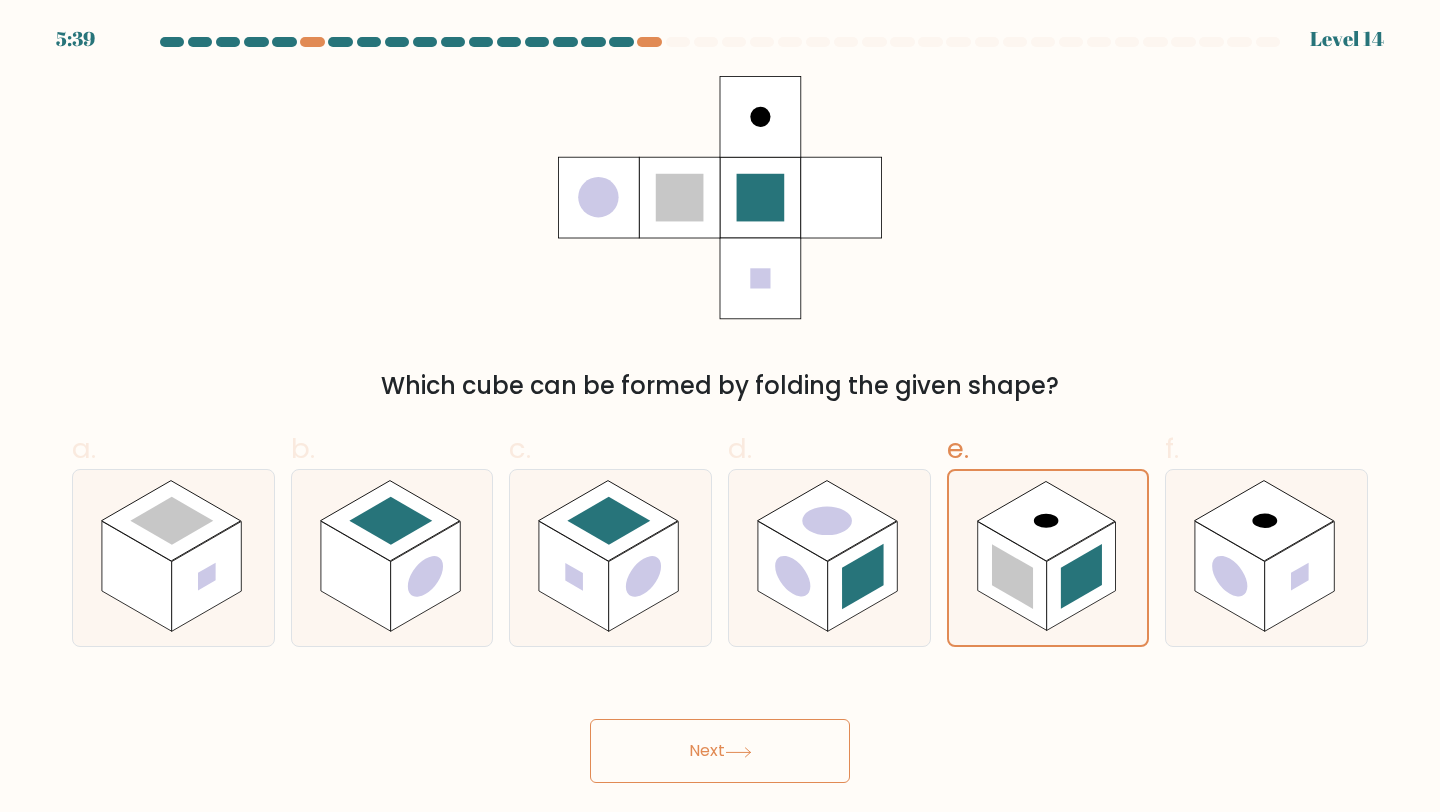 click on "5:39
Level 14" at bounding box center [720, 406] 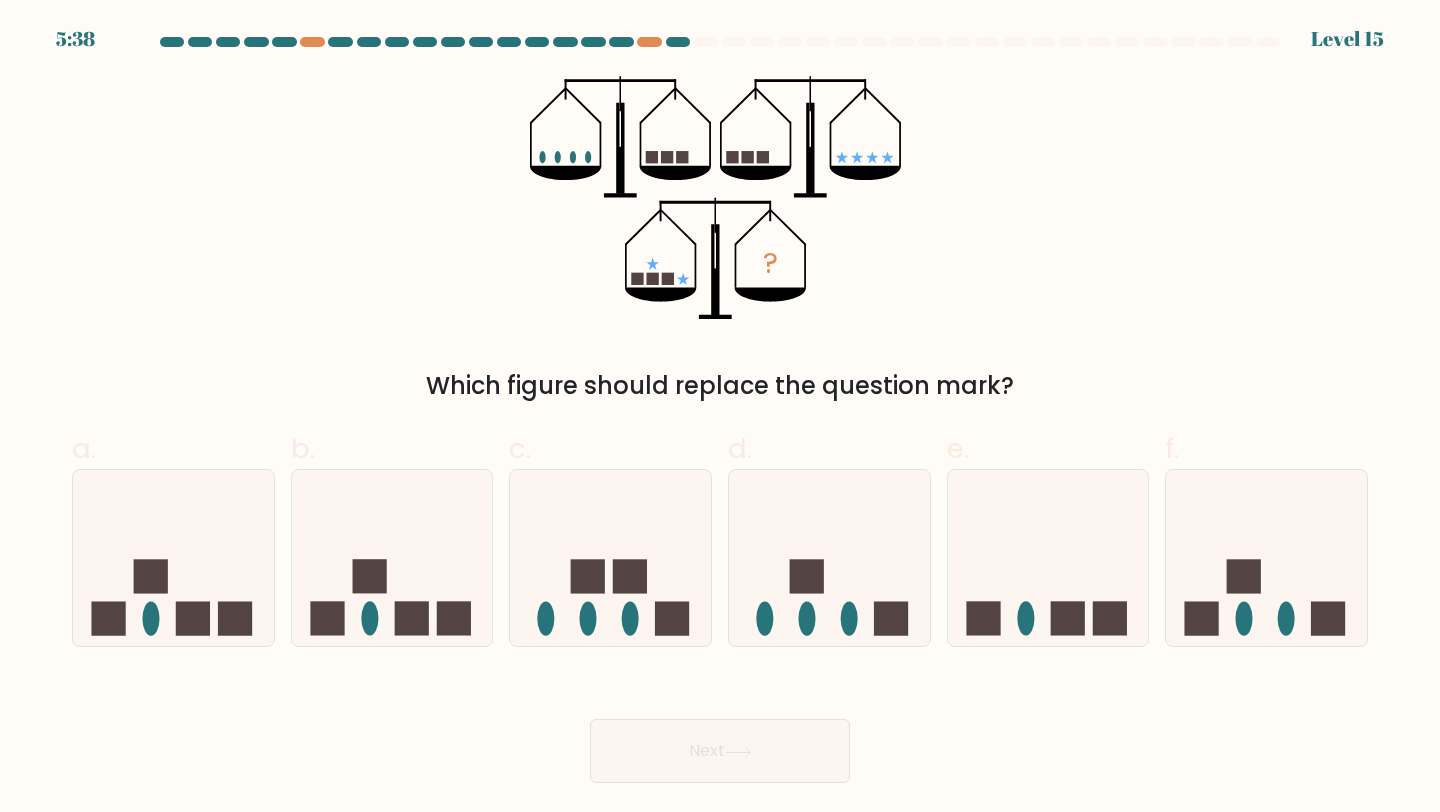 click on "Next" at bounding box center (720, 727) 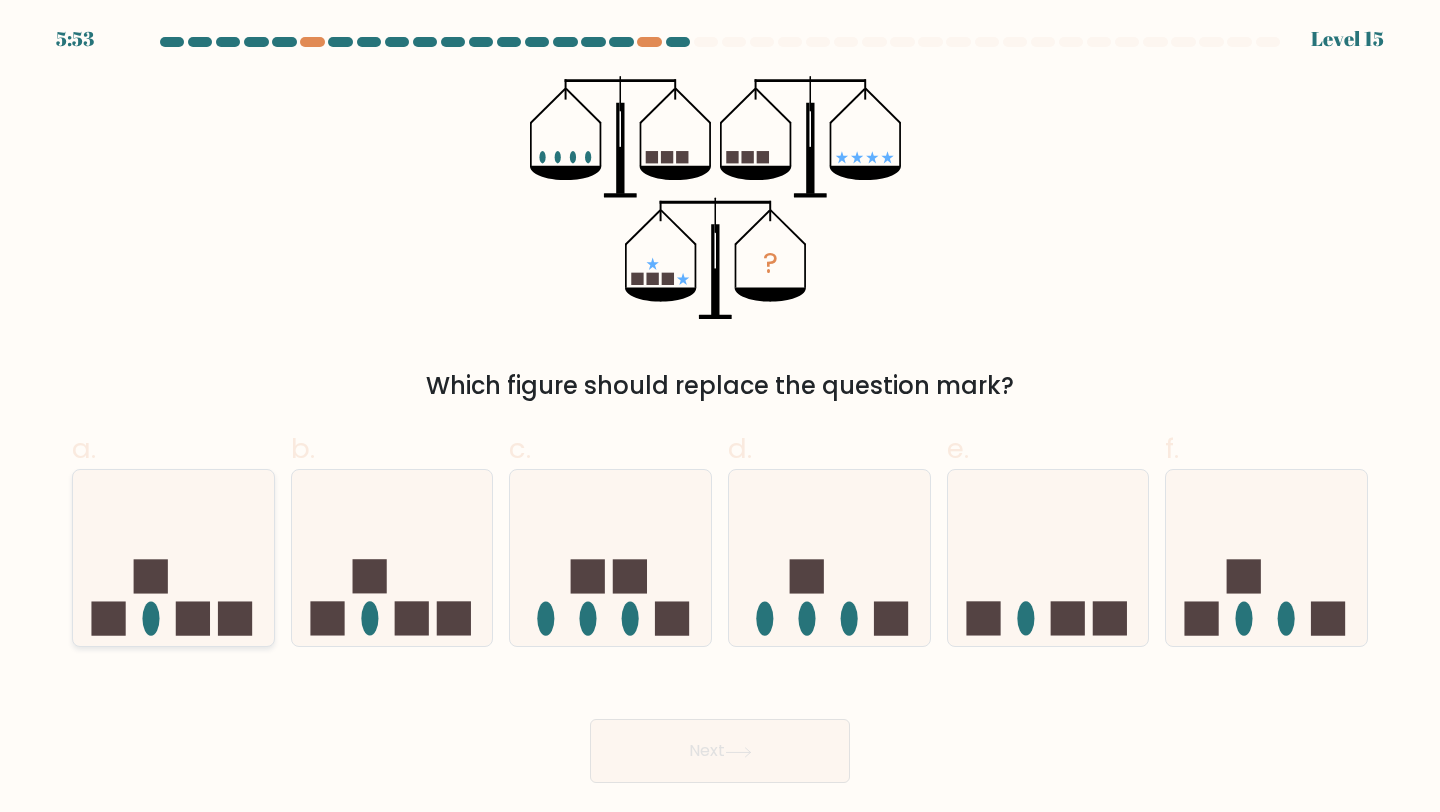 click at bounding box center [193, 619] 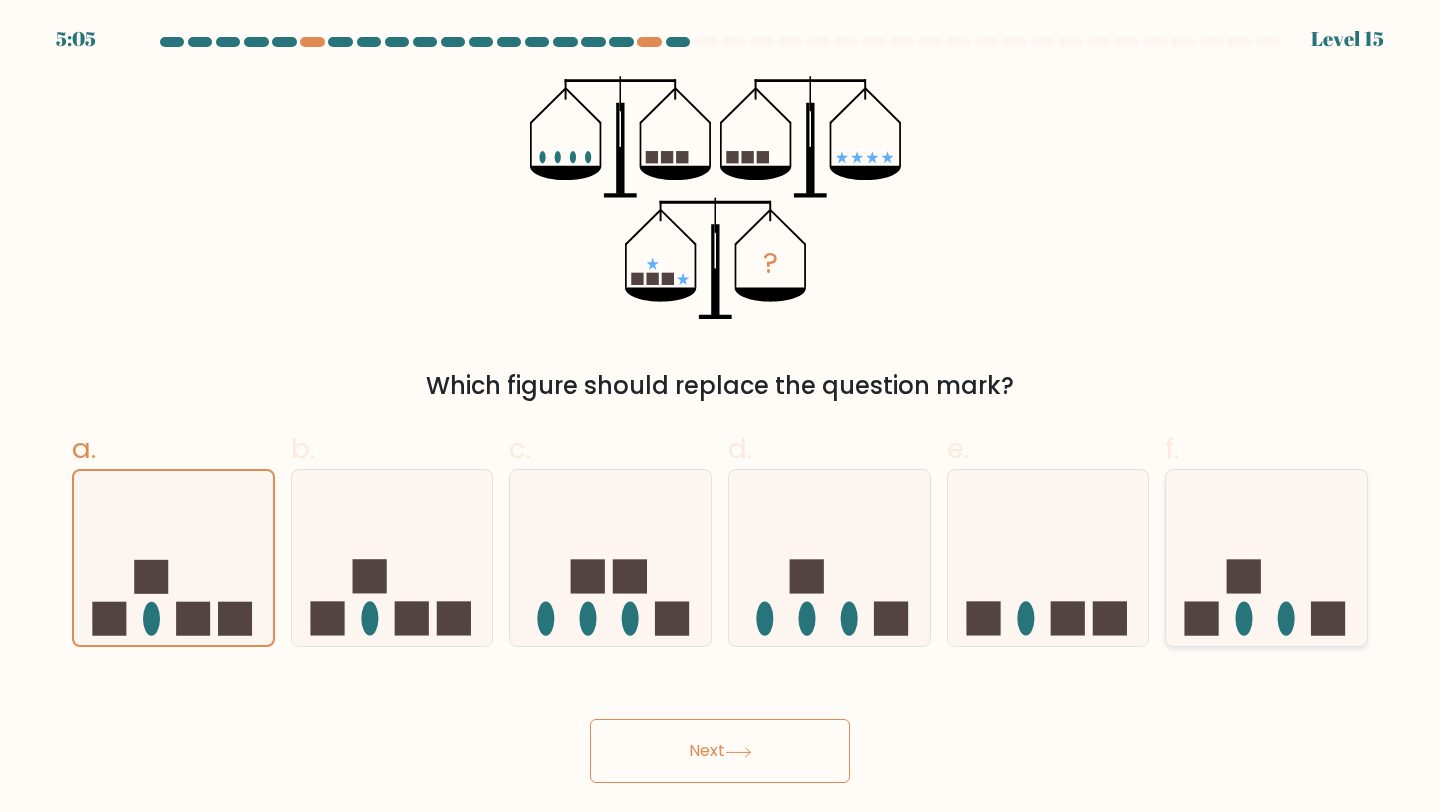 click at bounding box center [1202, 619] 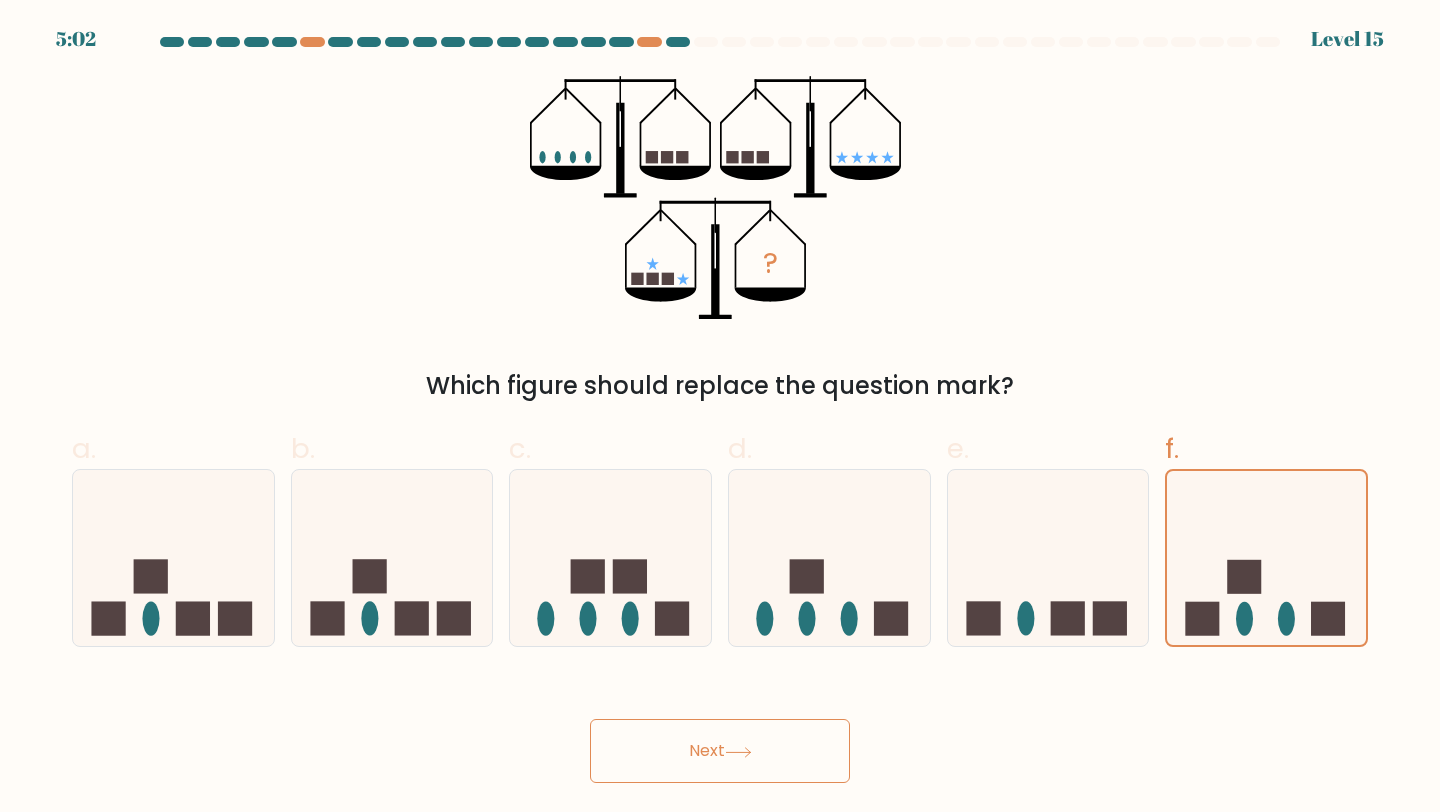 click at bounding box center [738, 751] 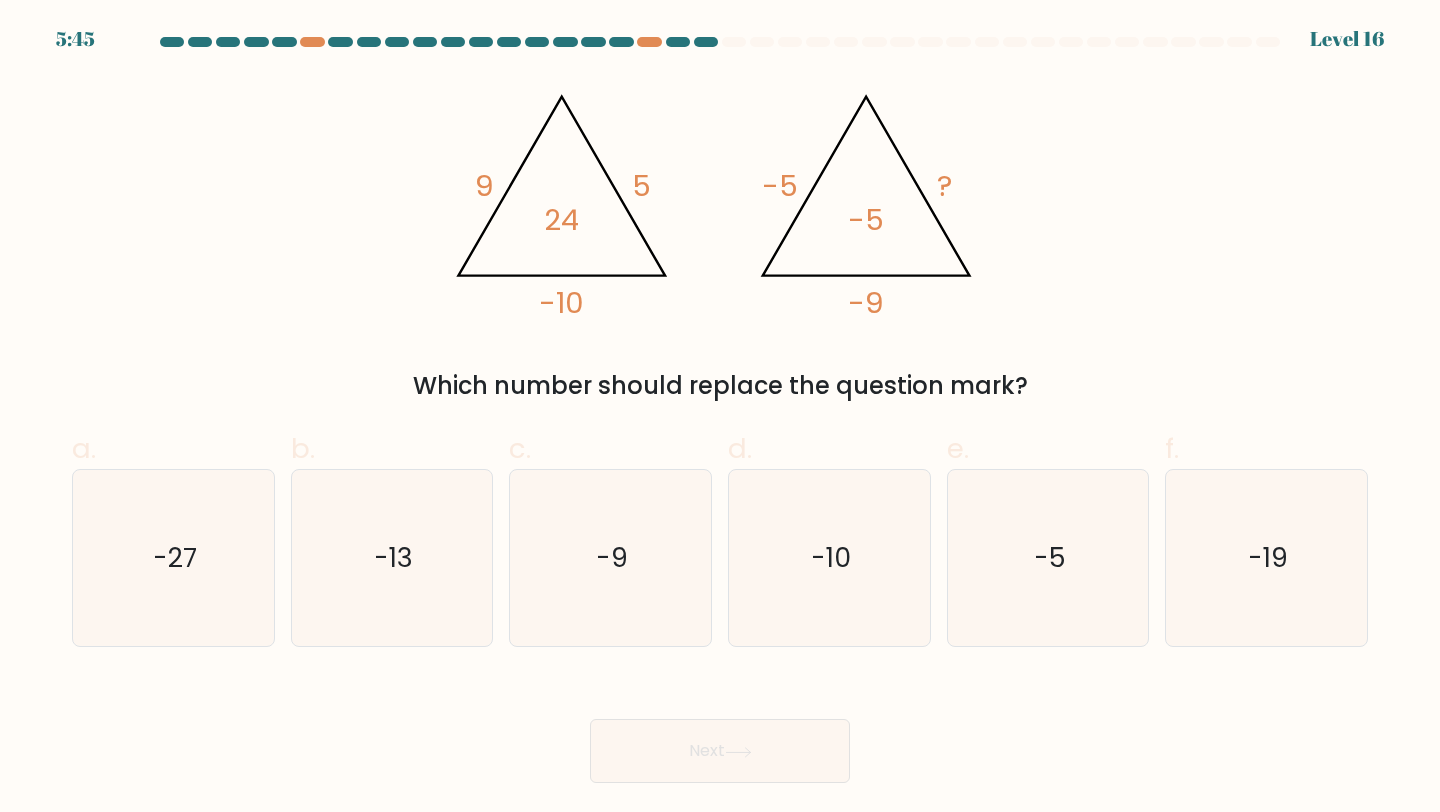 click on "Next" at bounding box center (720, 727) 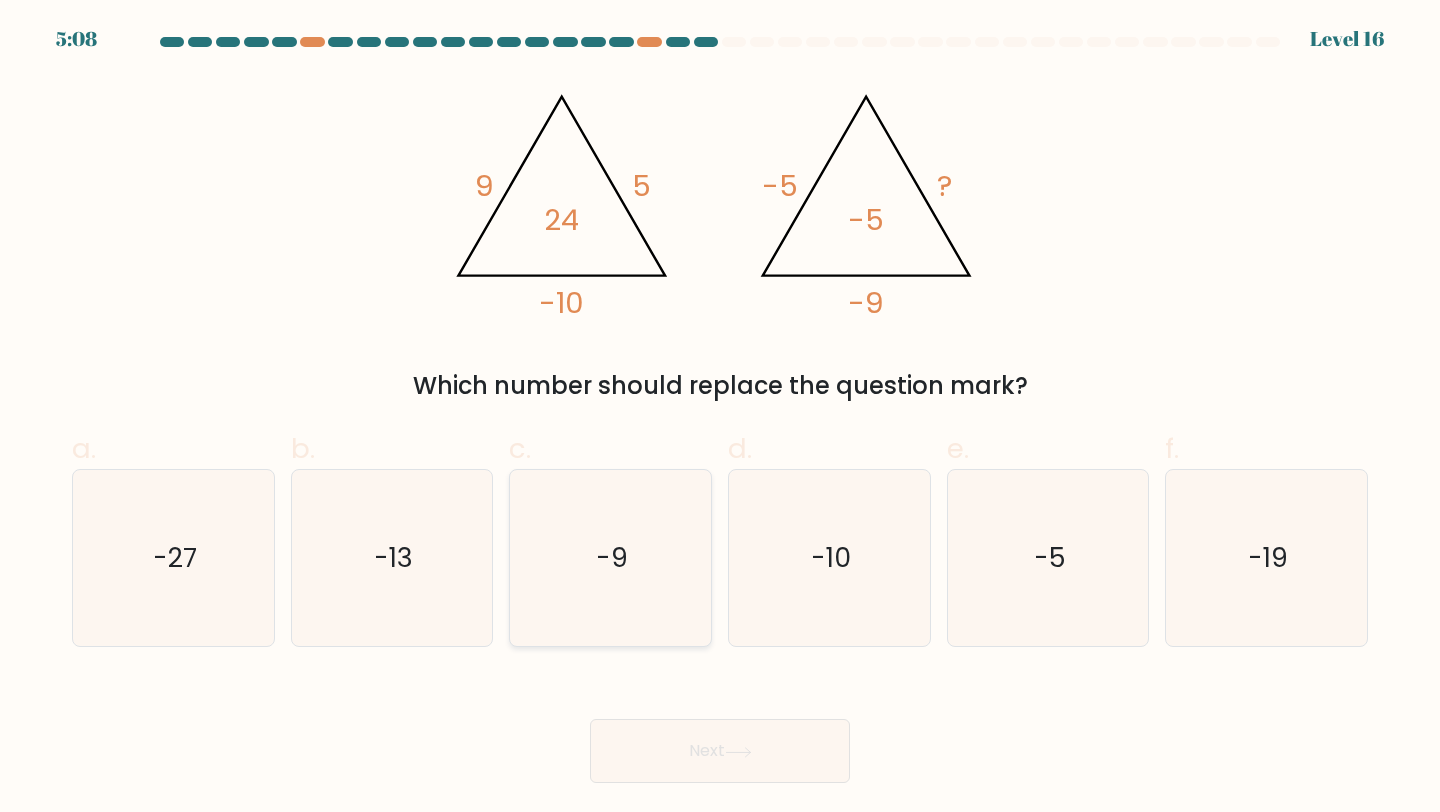 click on "-9" at bounding box center [610, 558] 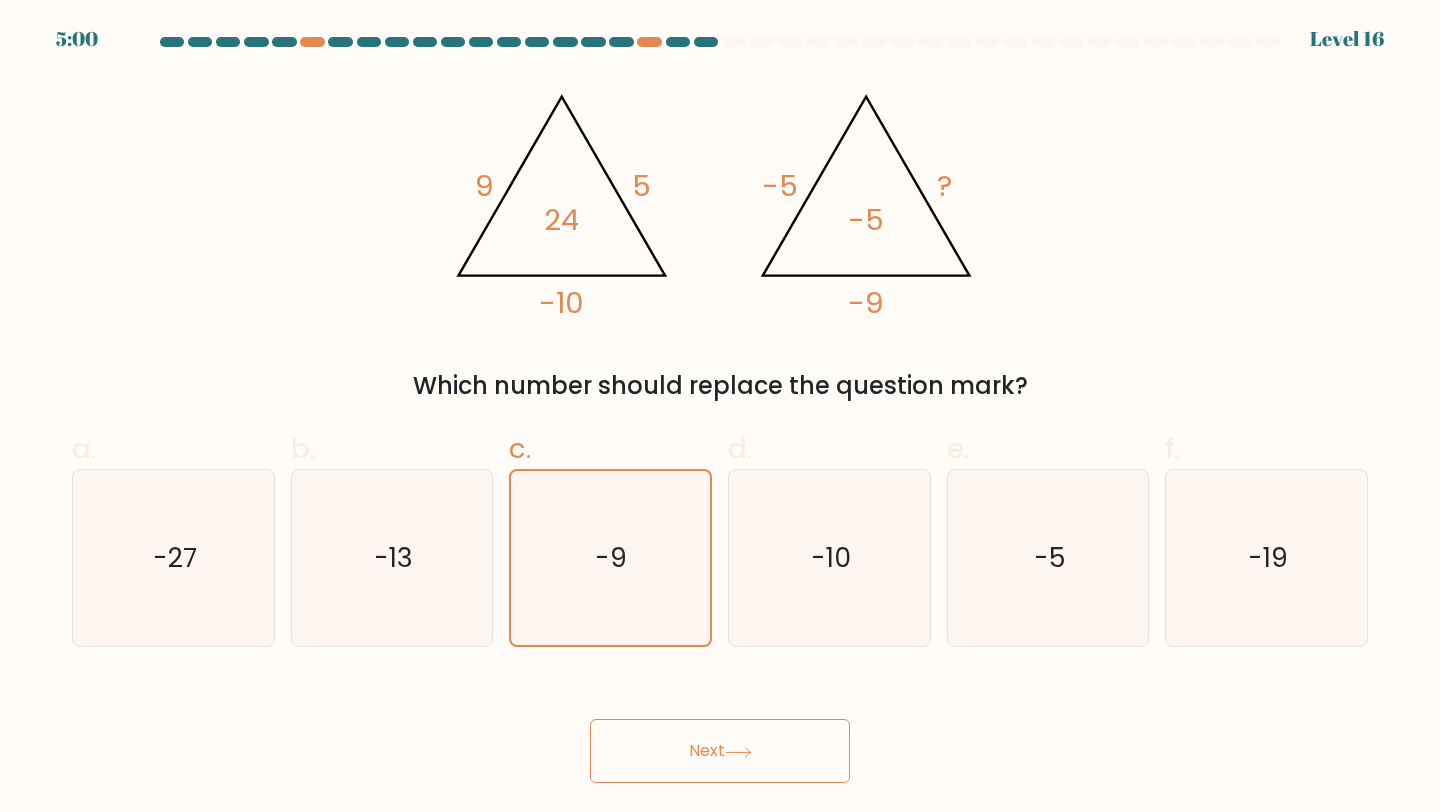 click on "Next" at bounding box center (720, 751) 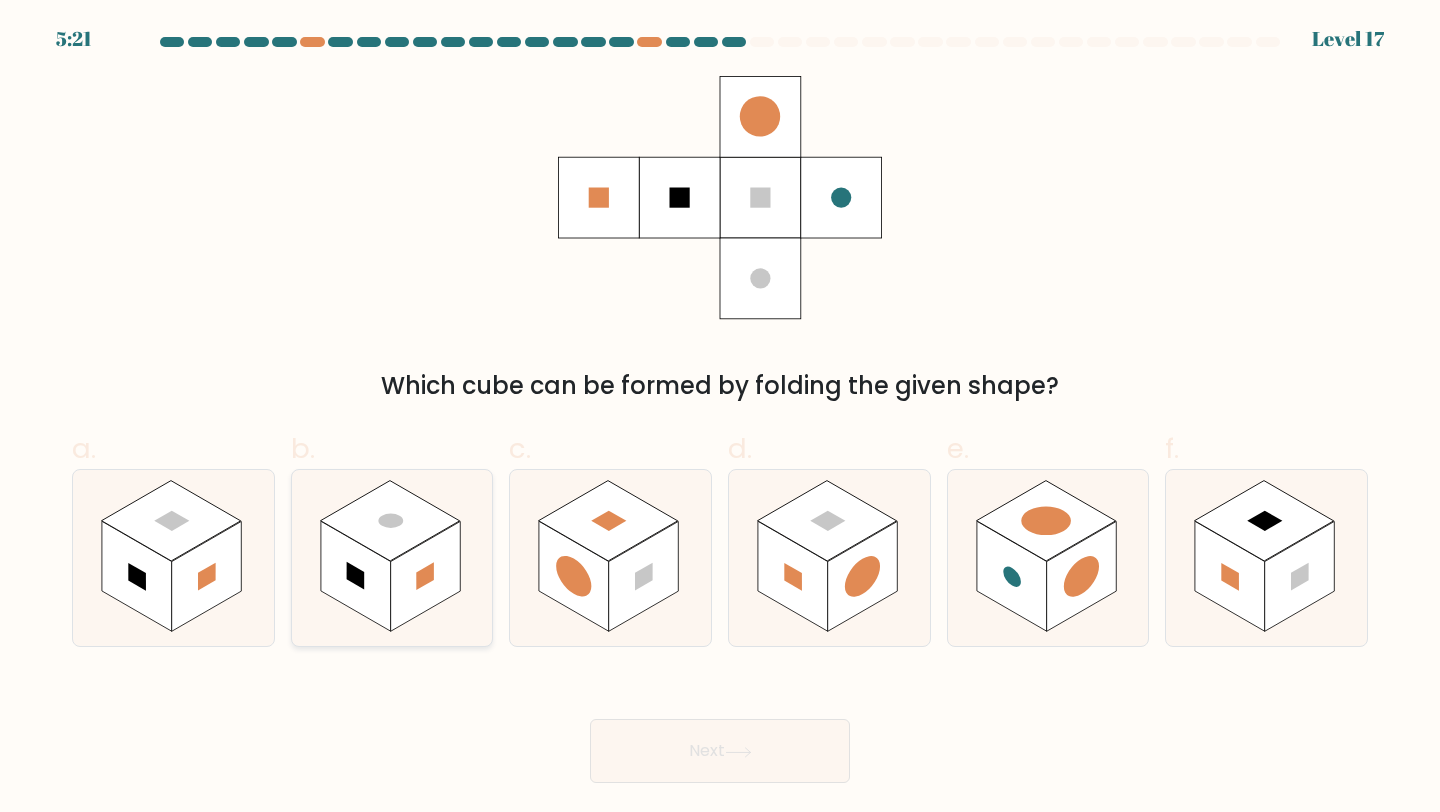 click at bounding box center (426, 576) 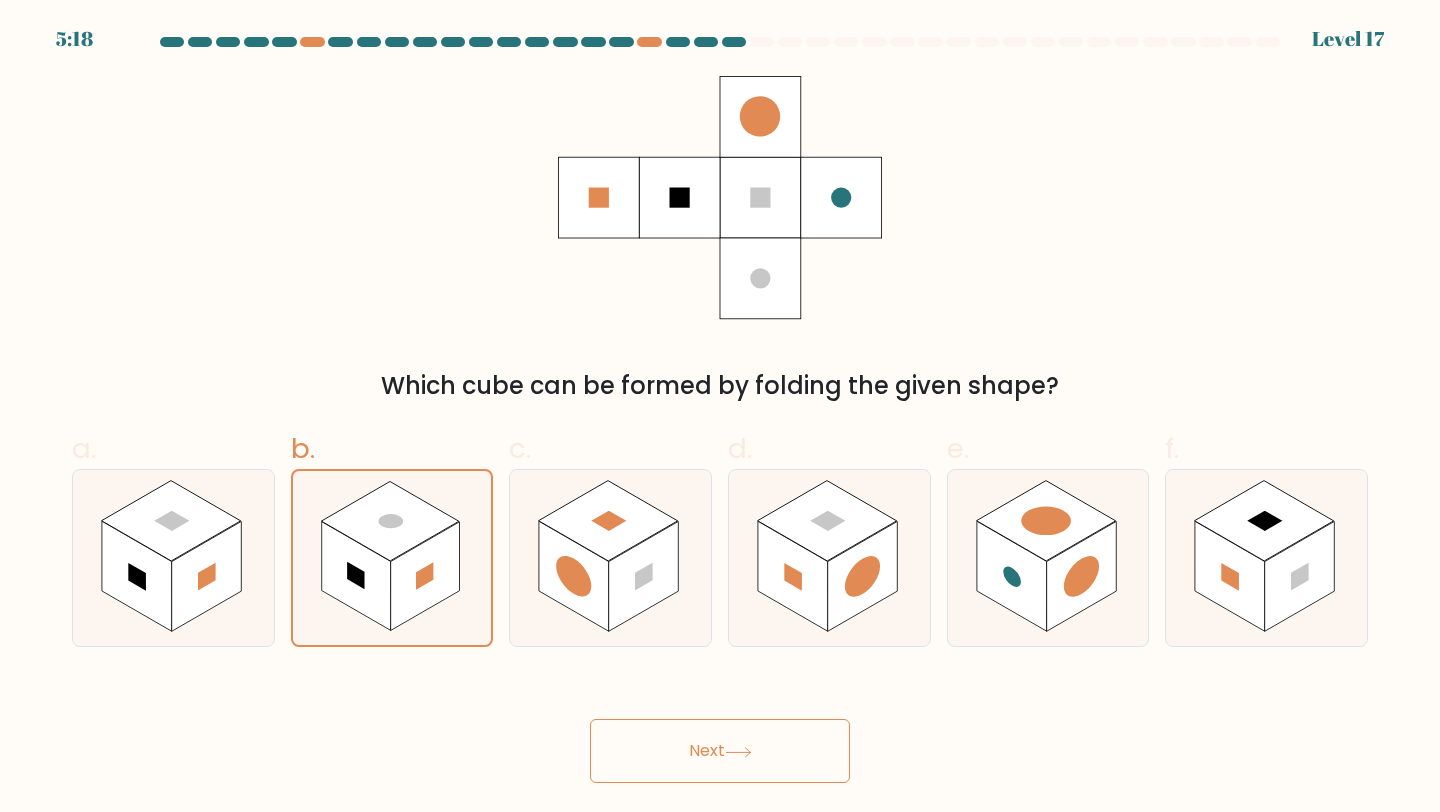 click on "Next" at bounding box center (720, 751) 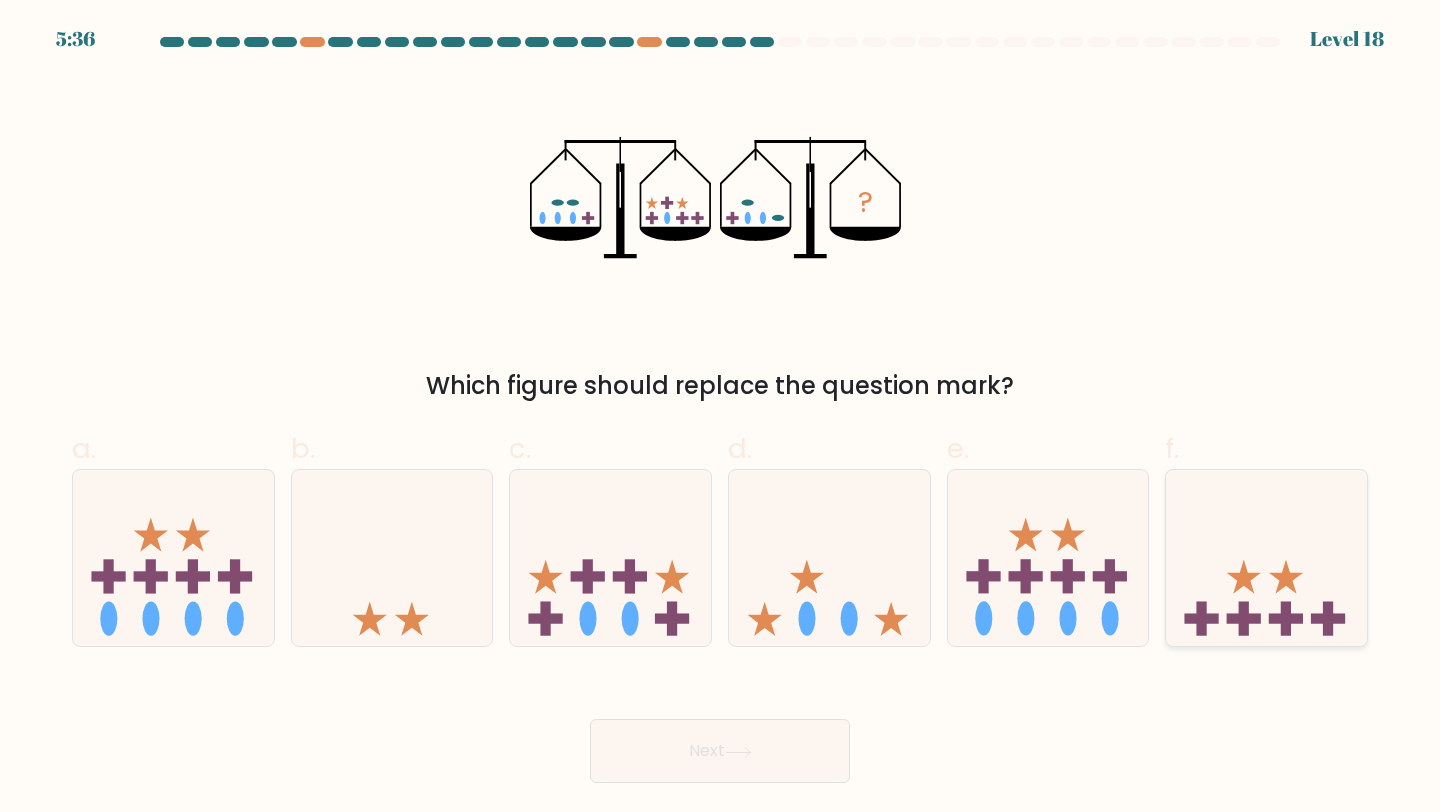 click at bounding box center [1266, 558] 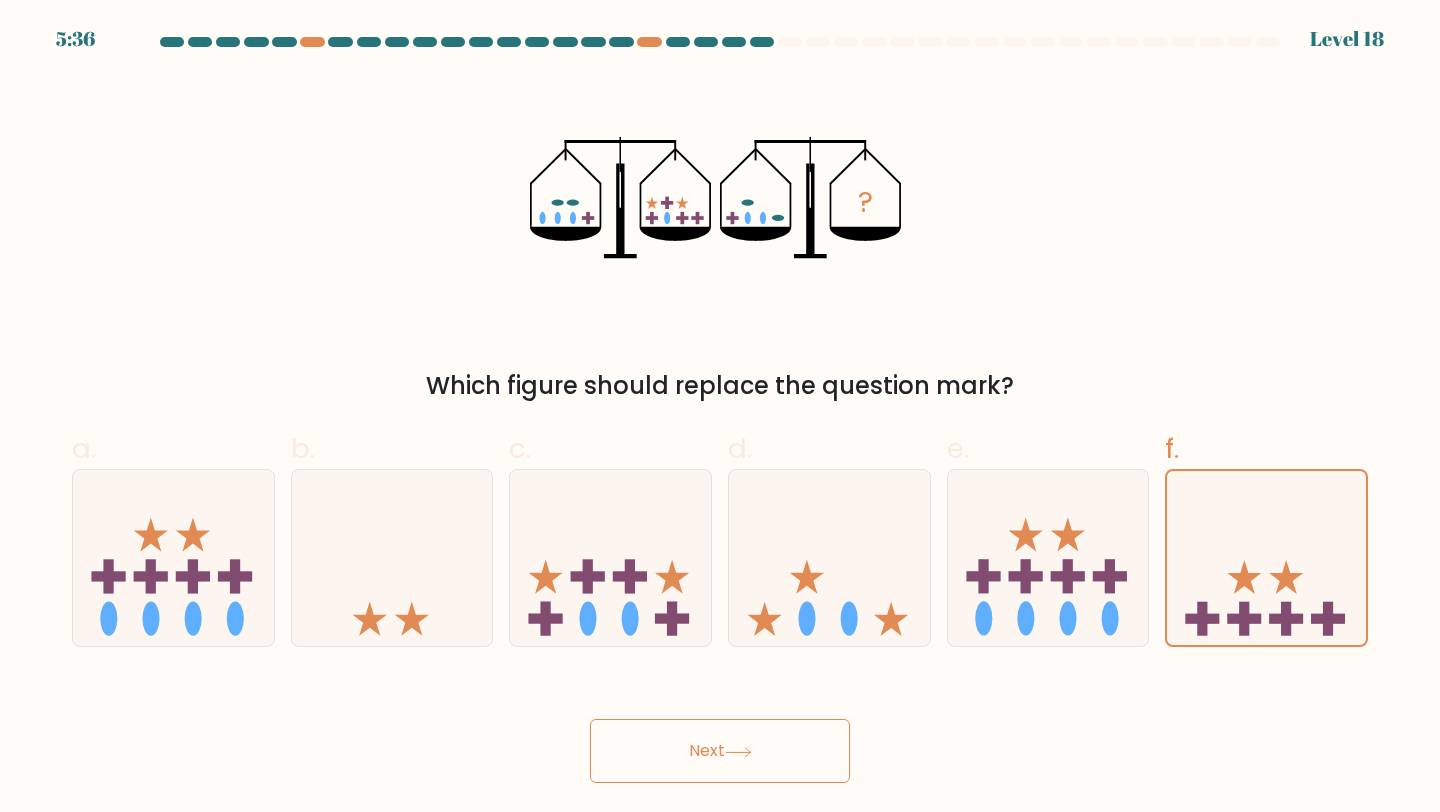 click at bounding box center [738, 752] 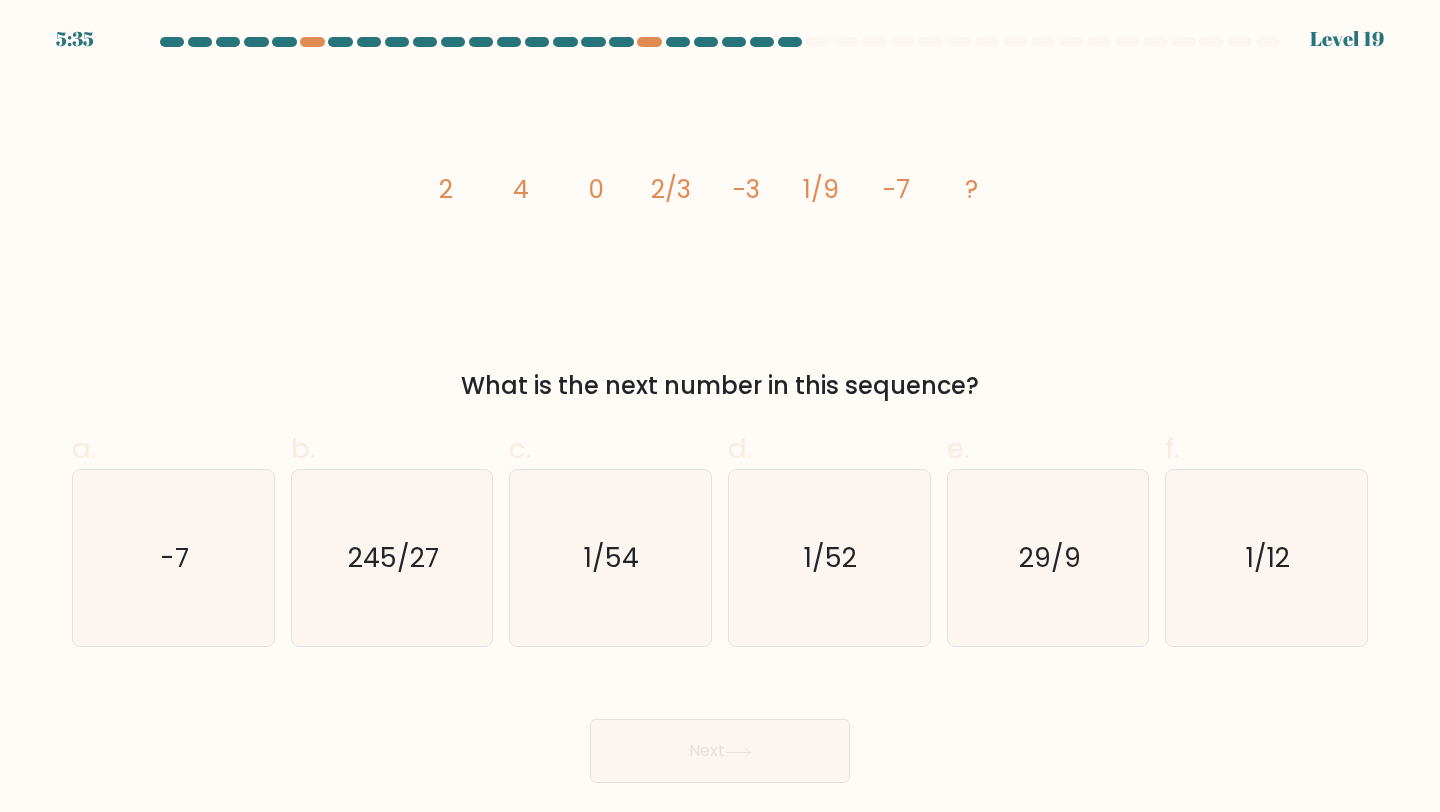 click on "Next" at bounding box center [720, 727] 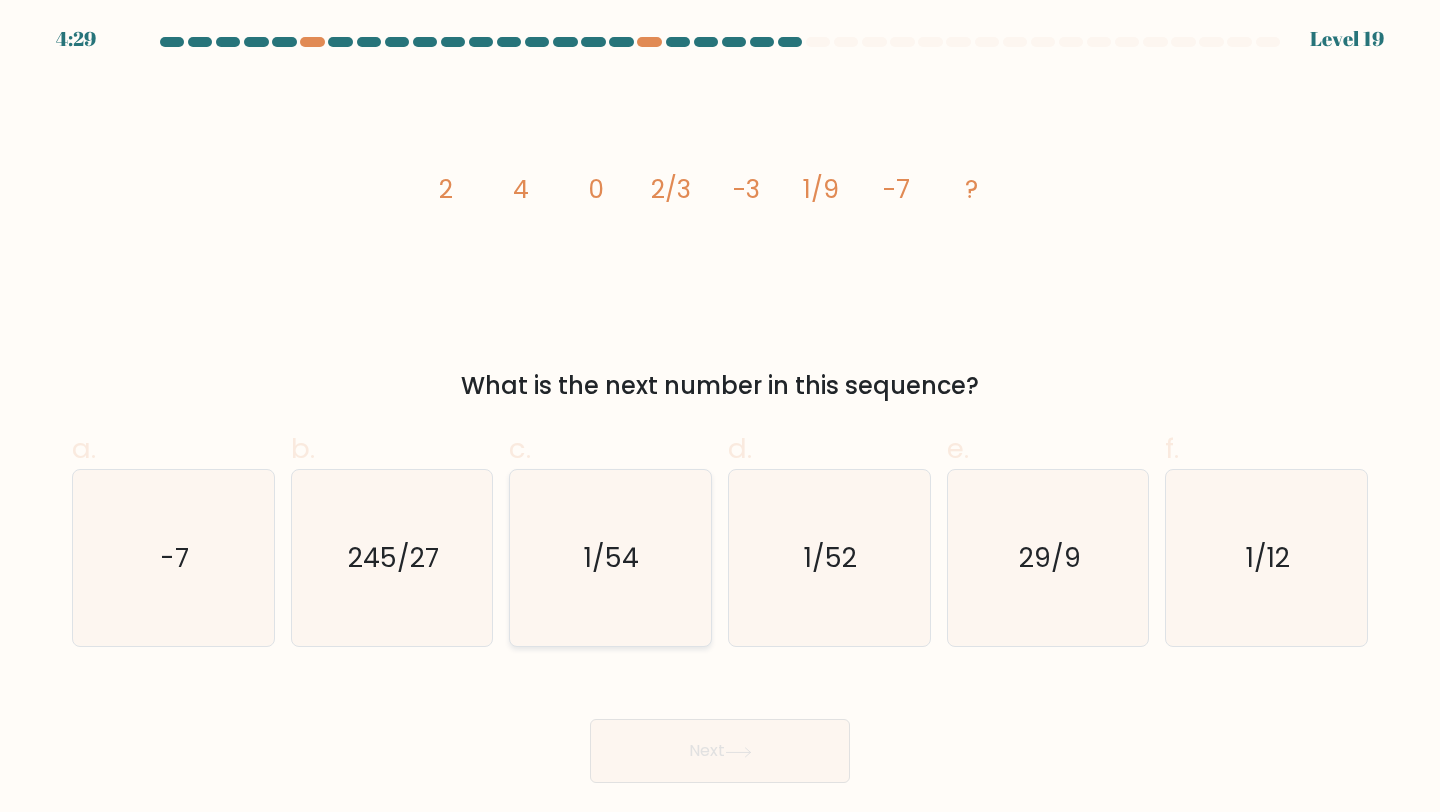 click on "1/54" at bounding box center (610, 558) 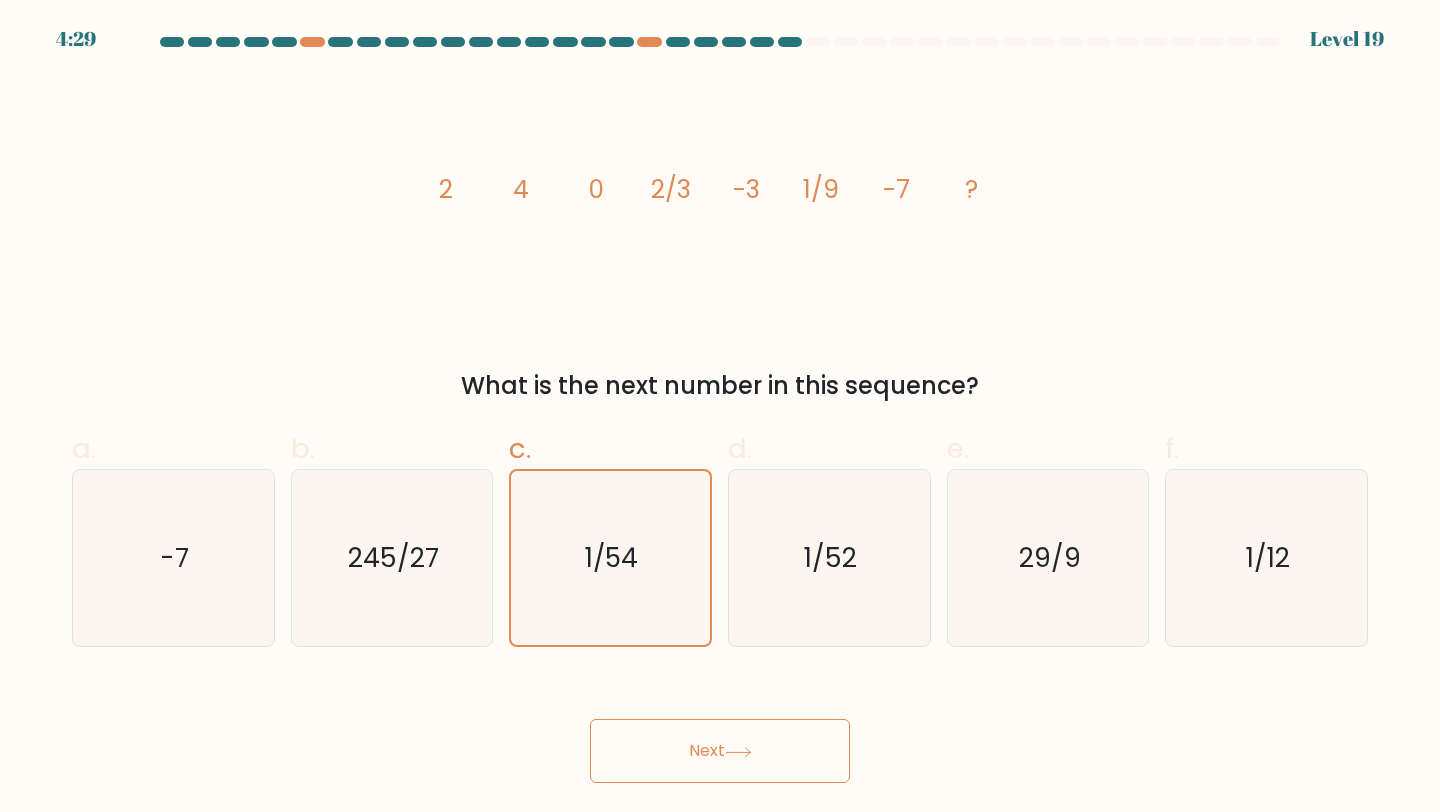 click on "Next" at bounding box center [720, 751] 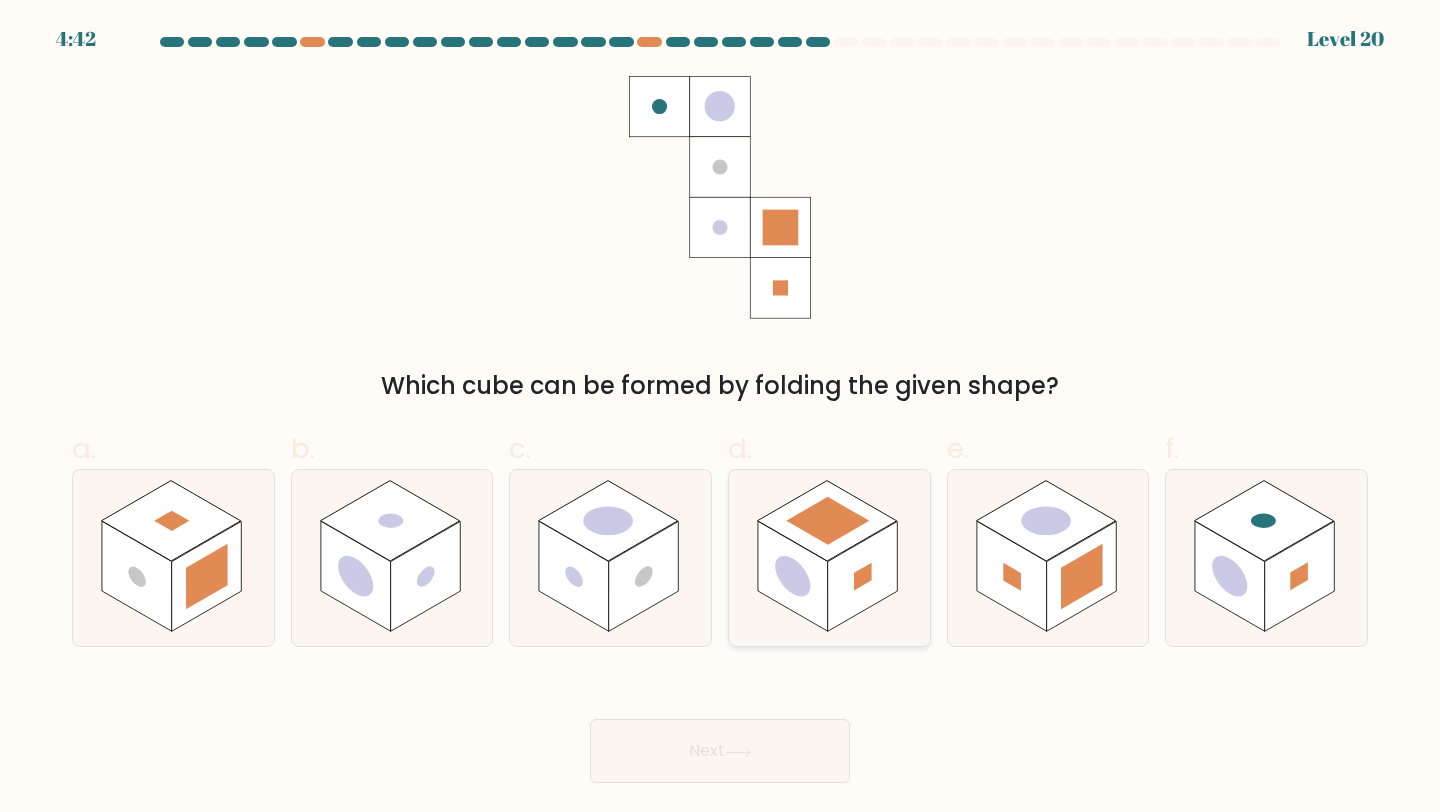 click at bounding box center [792, 577] 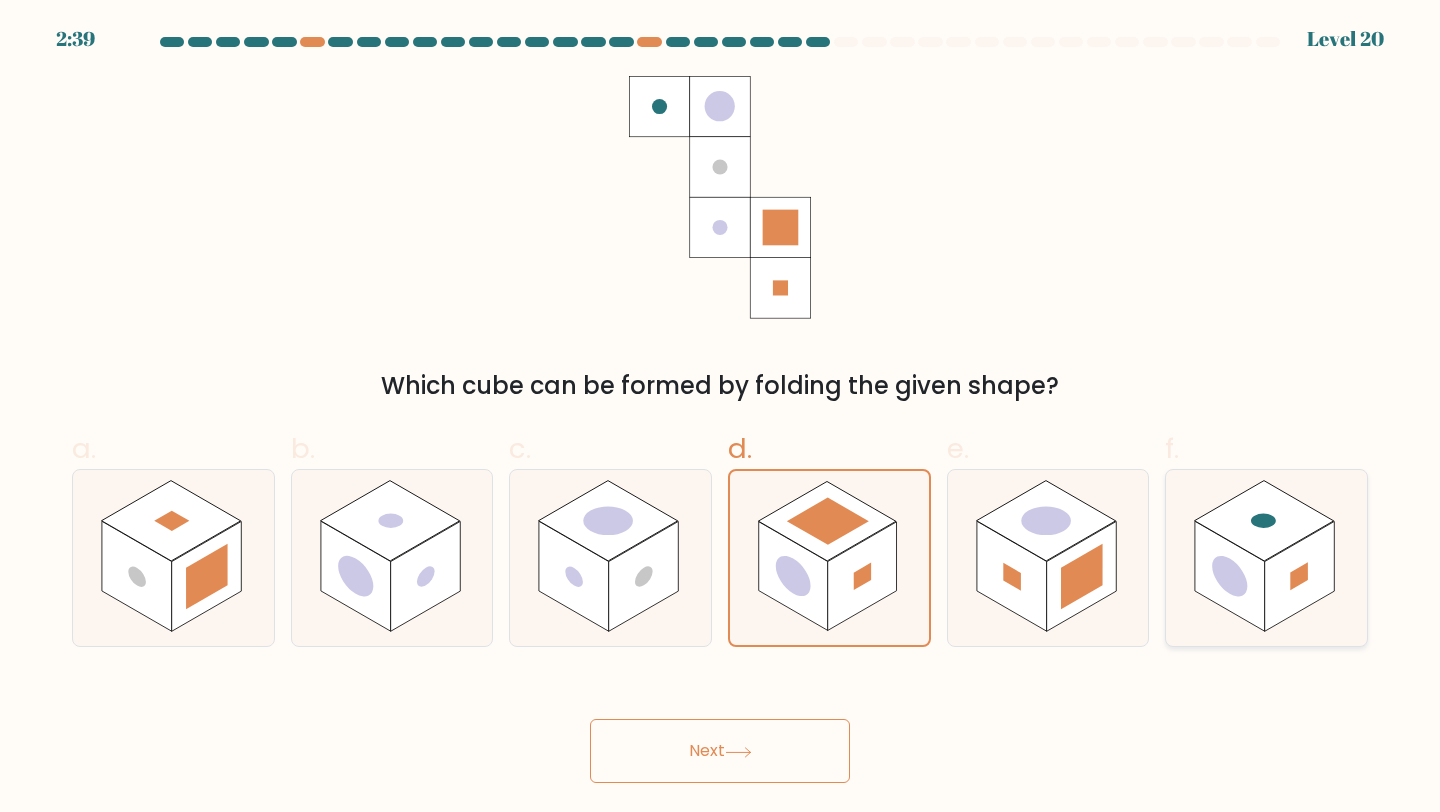 click at bounding box center (1230, 576) 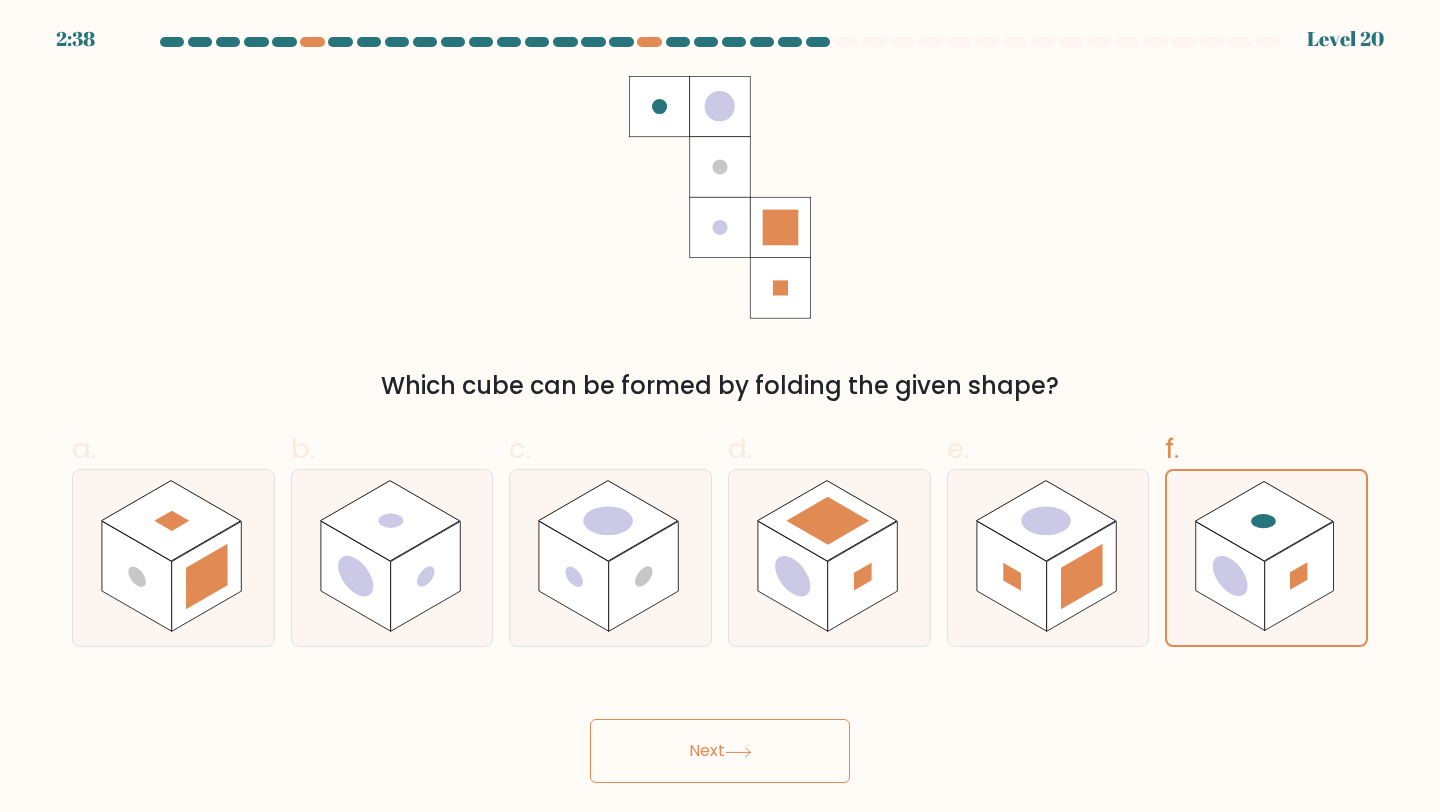 click on "Next" at bounding box center (720, 751) 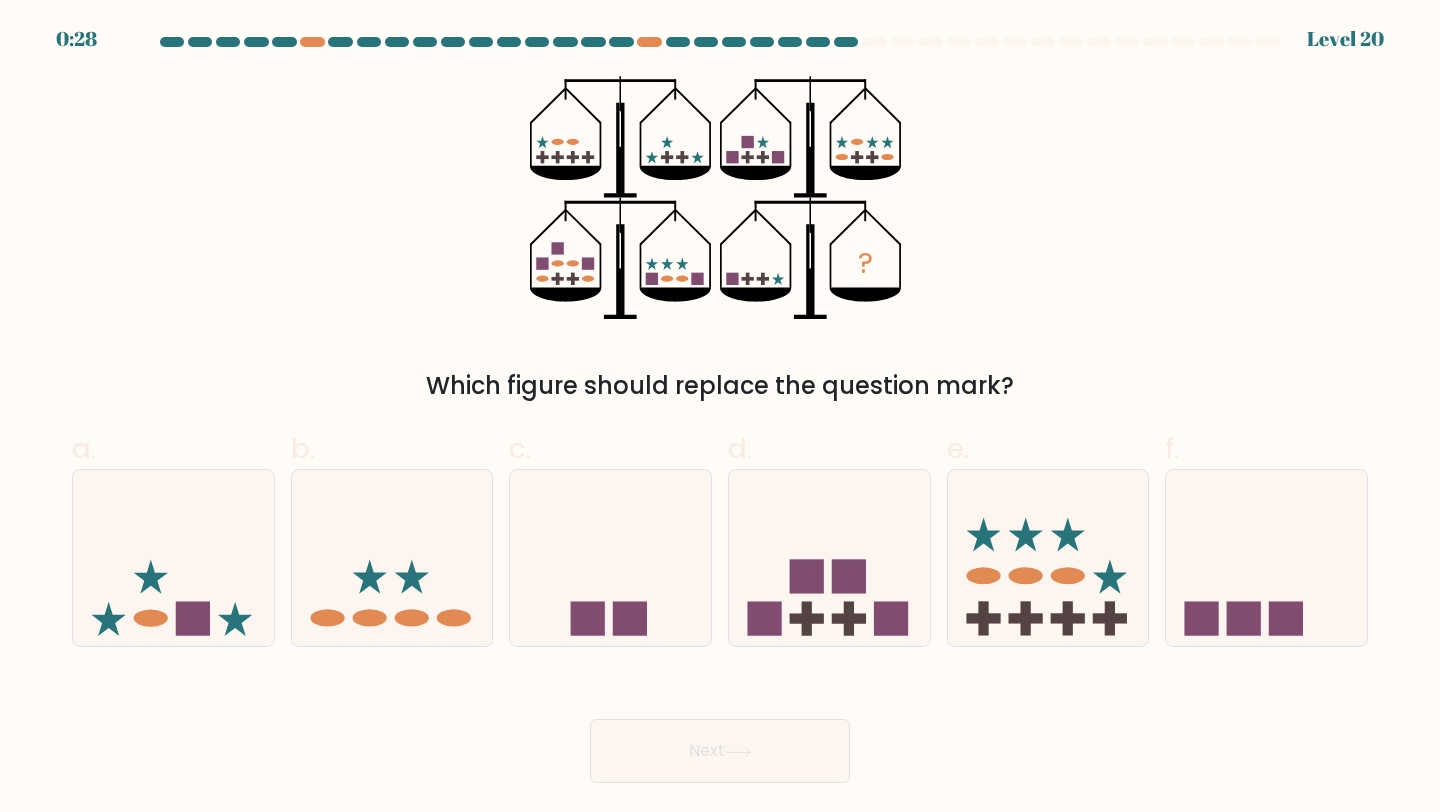 click on "Which figure should replace the question mark?" at bounding box center [720, 386] 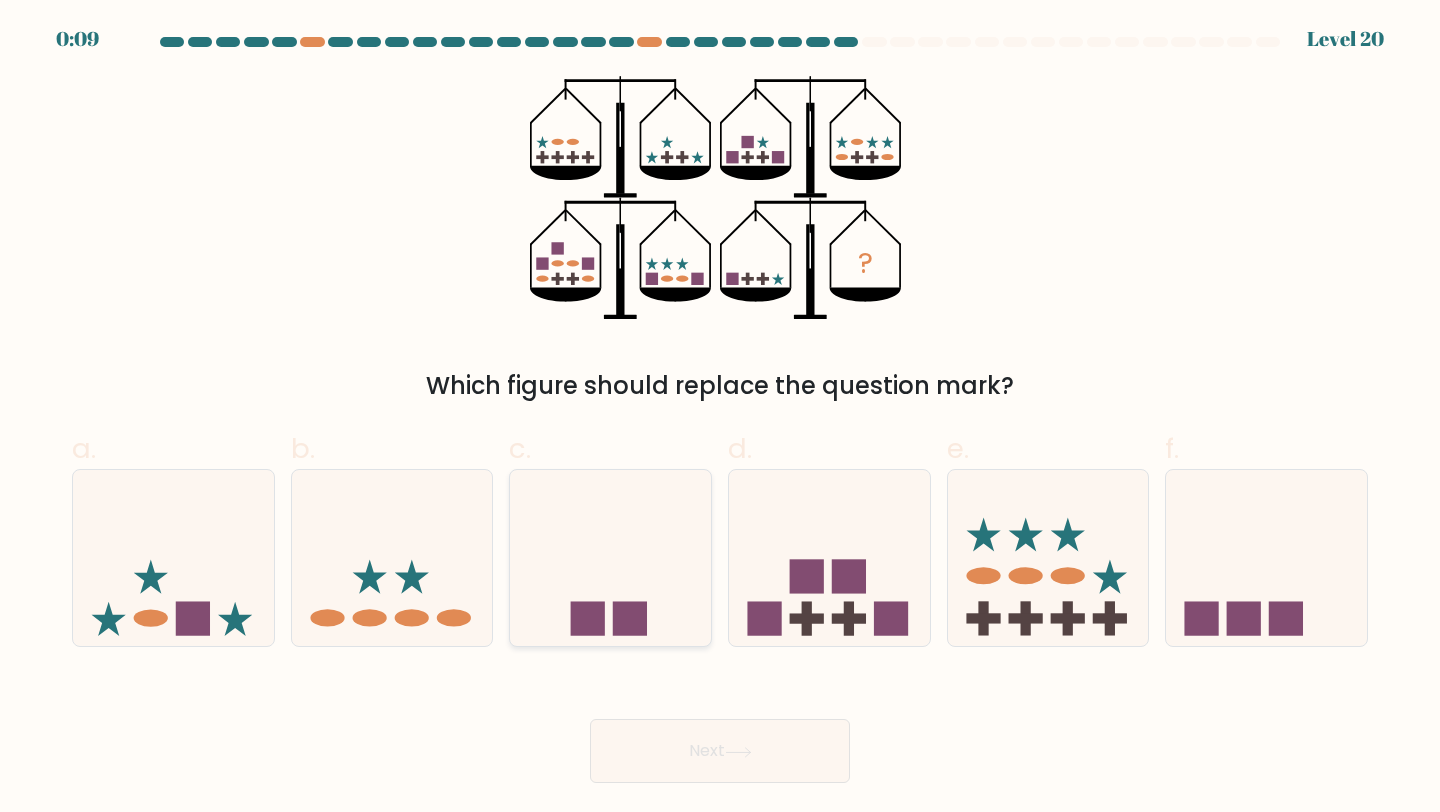 click at bounding box center [610, 558] 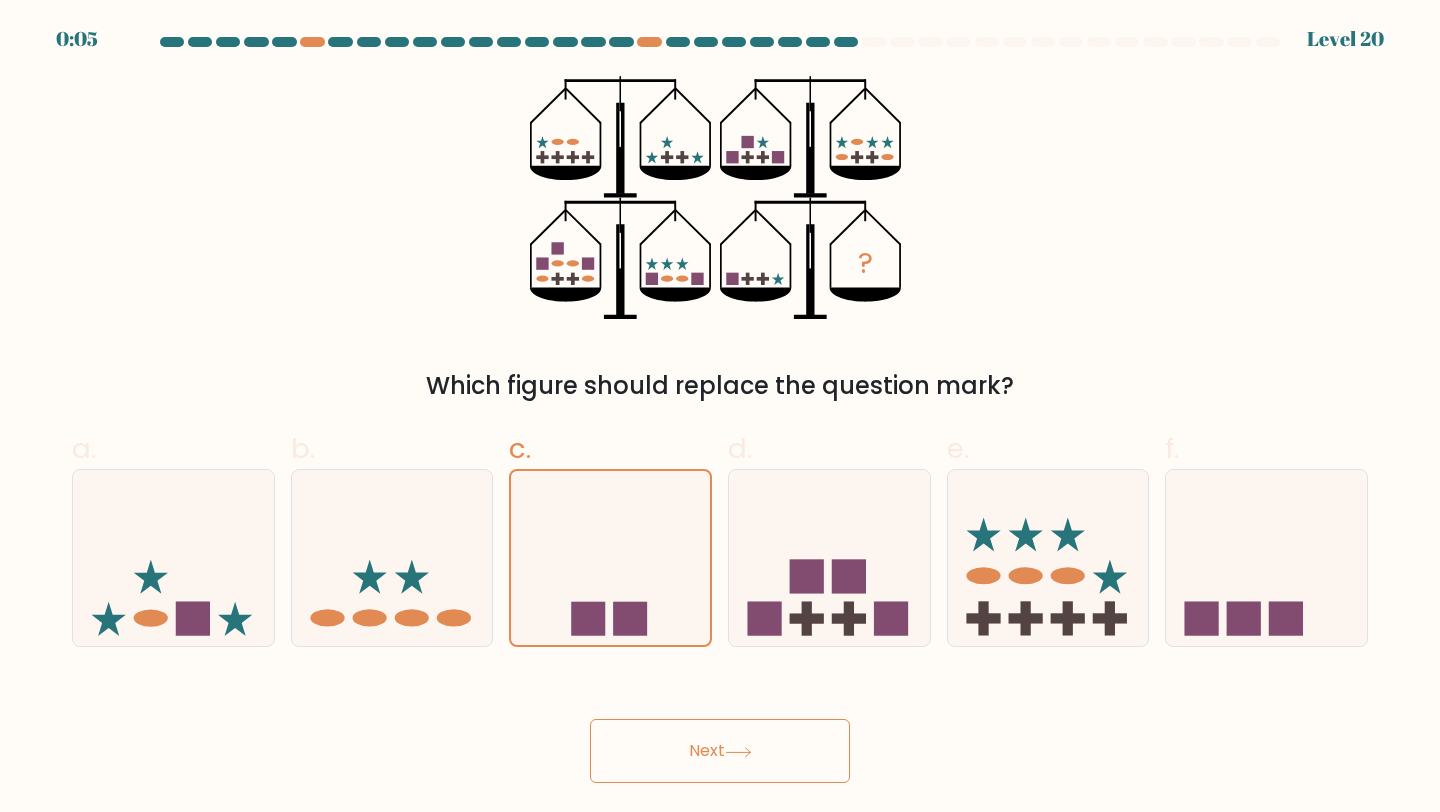 click at bounding box center (738, 752) 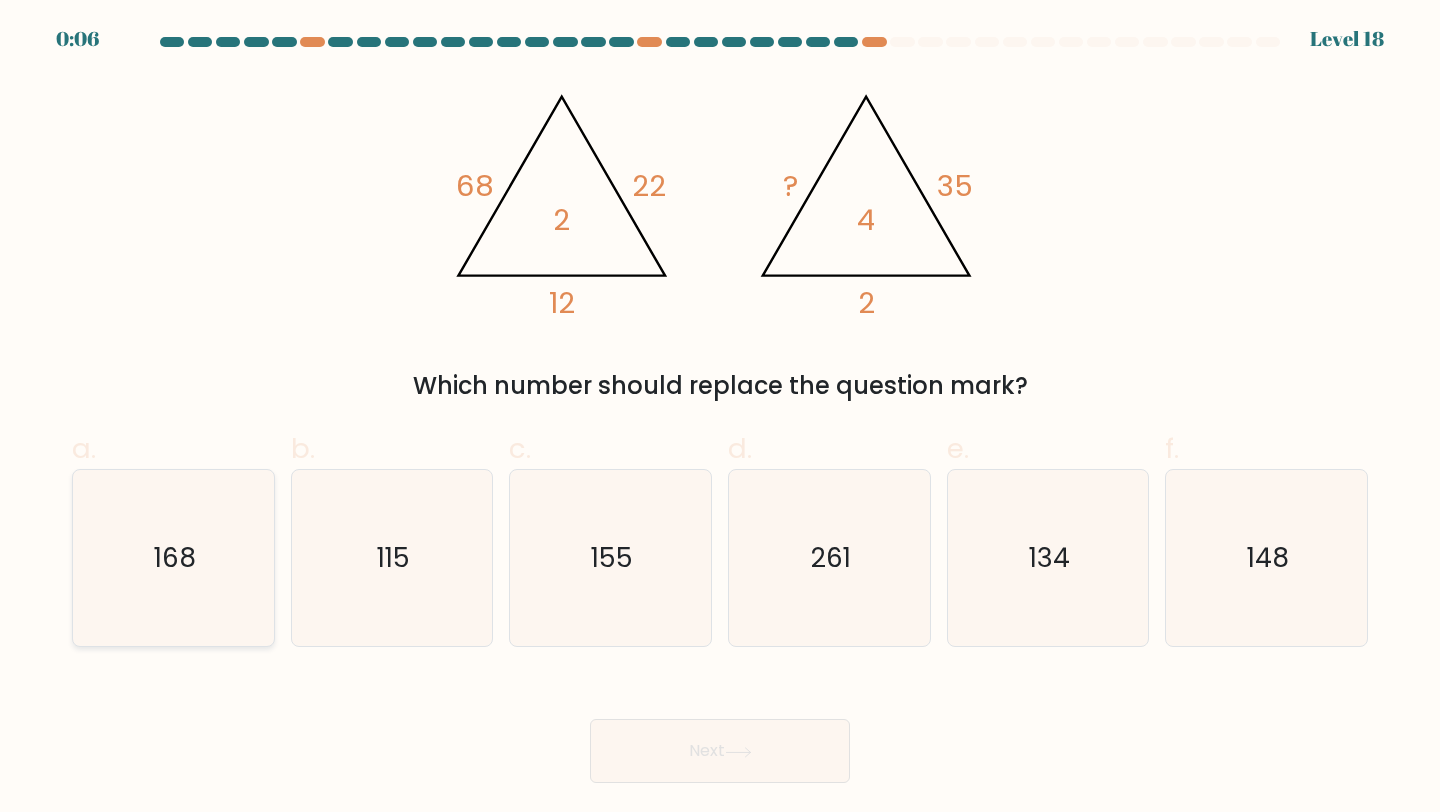 click on "168" at bounding box center [173, 558] 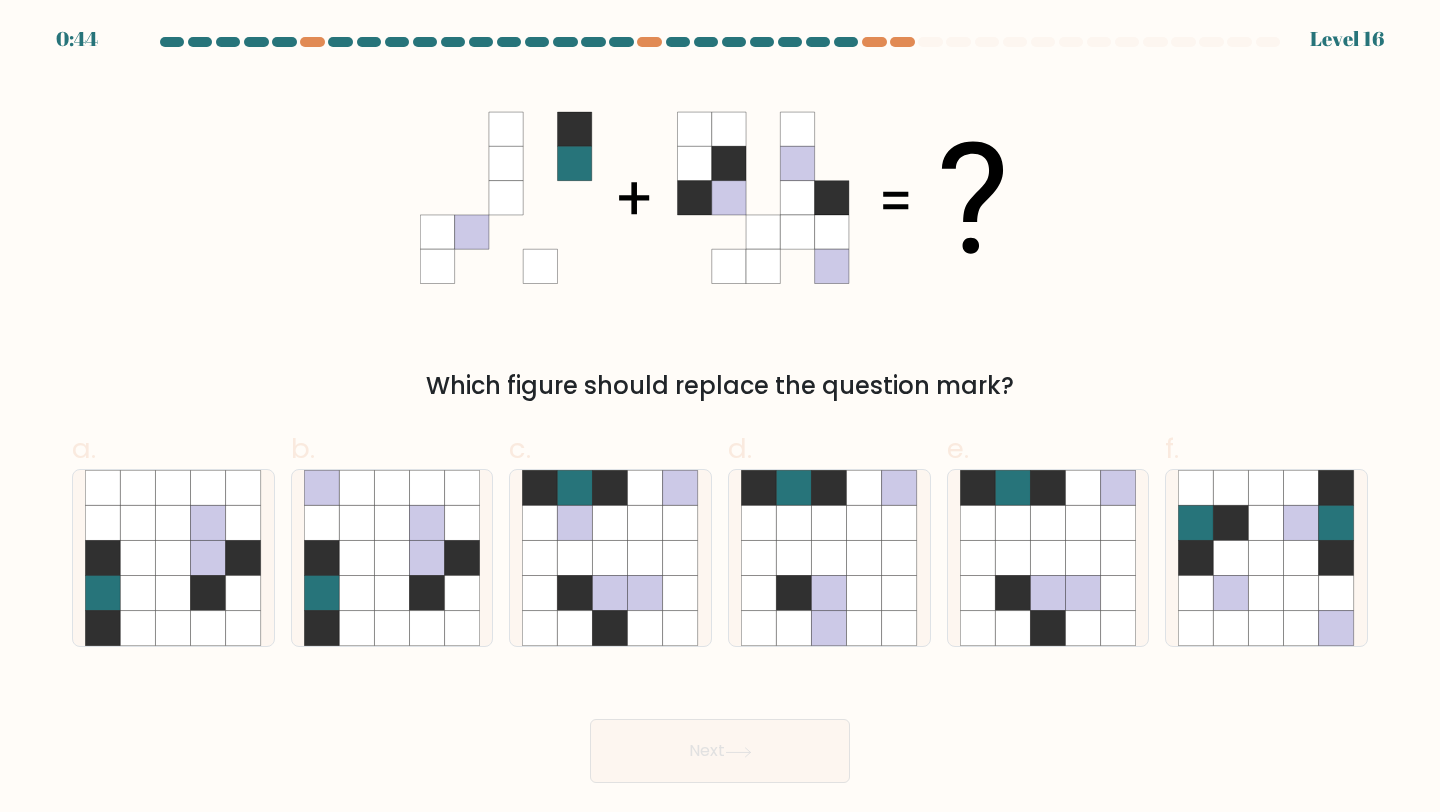 scroll, scrollTop: 0, scrollLeft: 0, axis: both 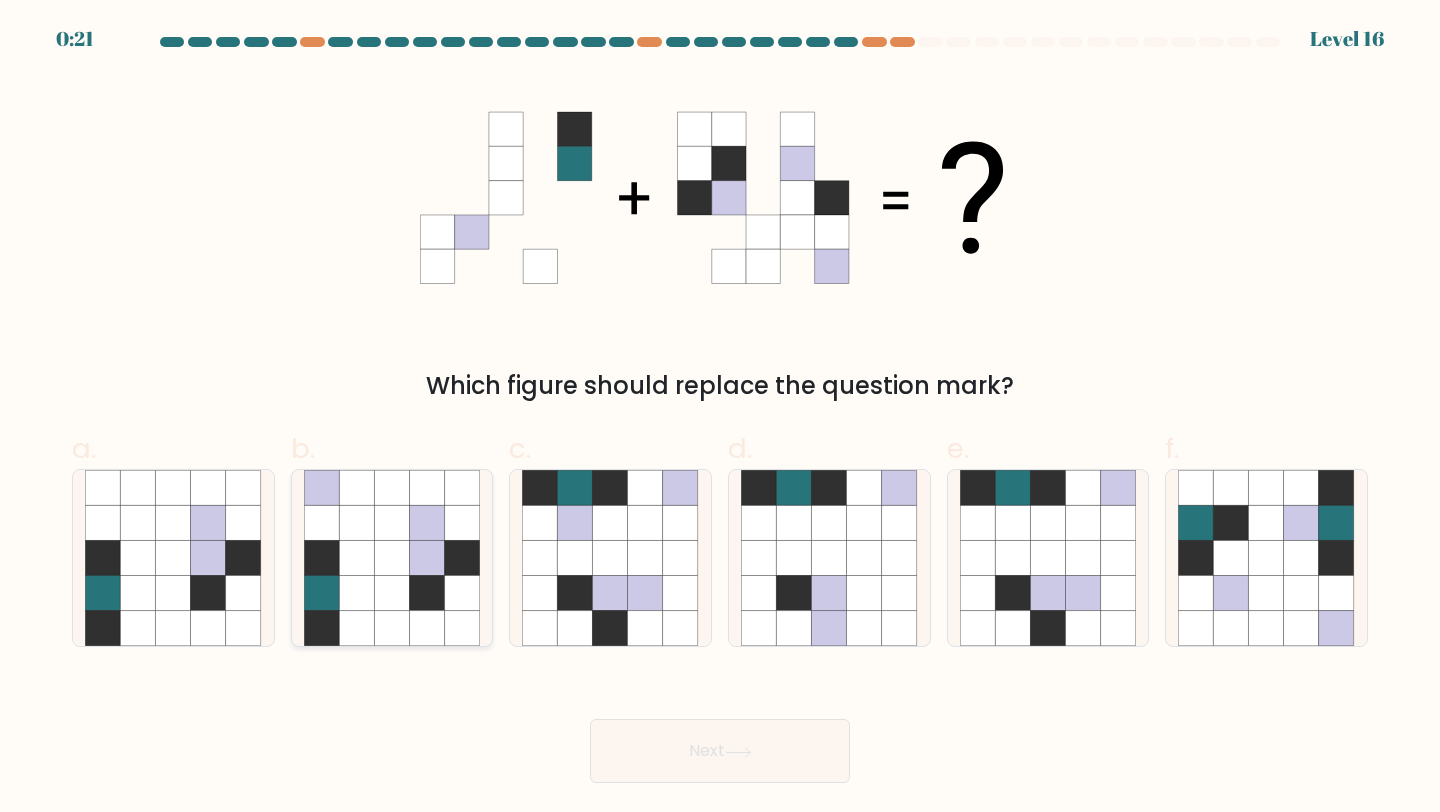 click at bounding box center (391, 522) 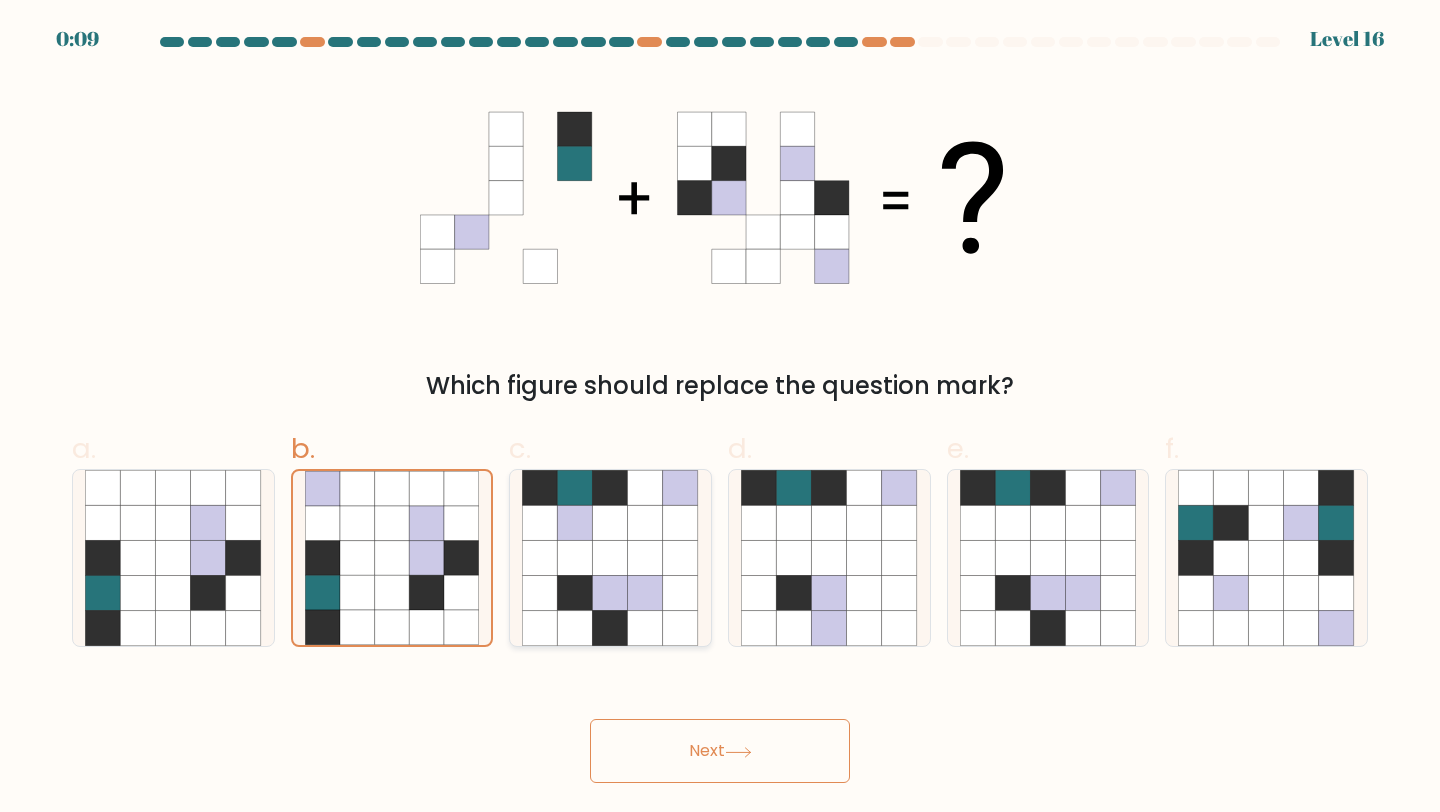 click at bounding box center (680, 593) 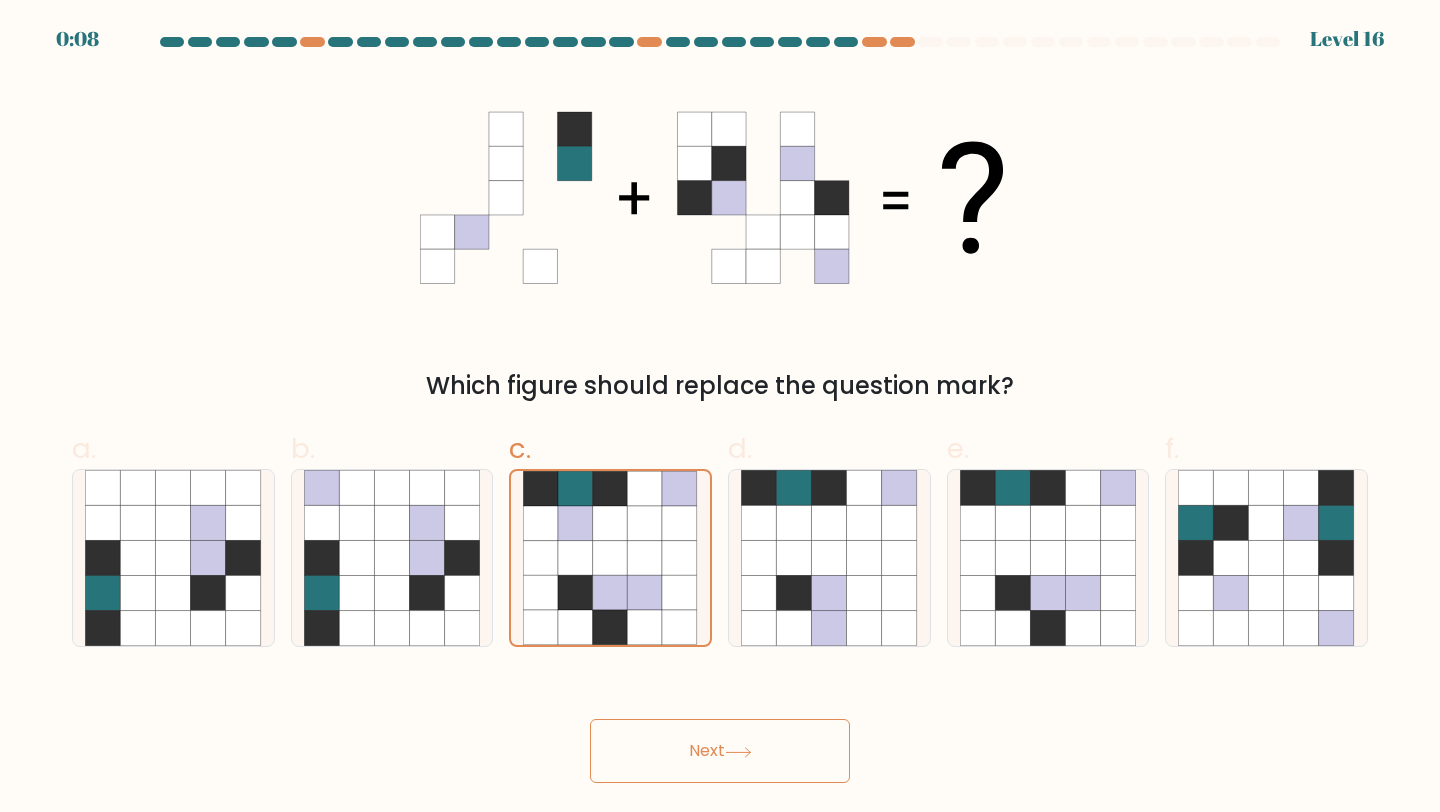click on "Next" at bounding box center (720, 751) 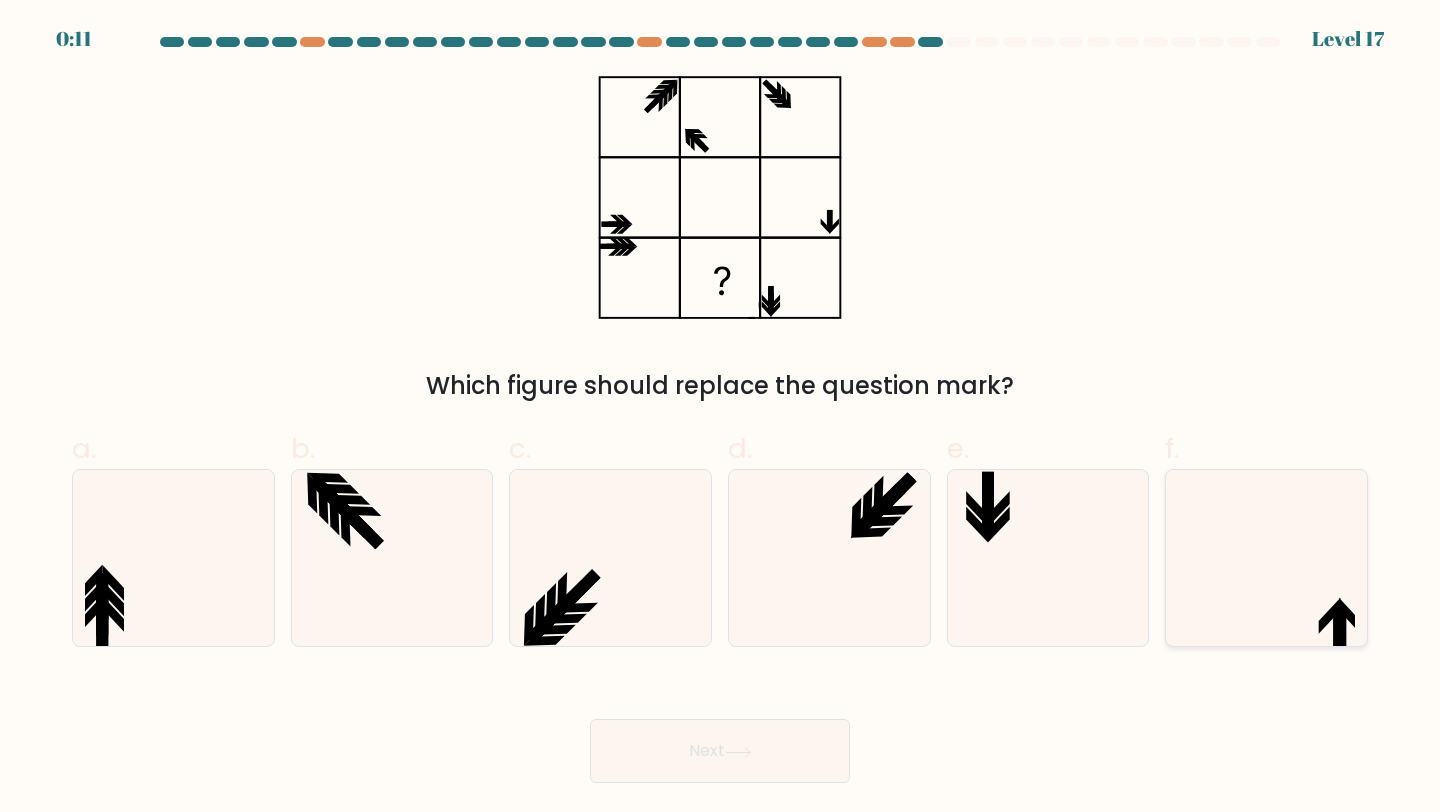 click at bounding box center (1266, 558) 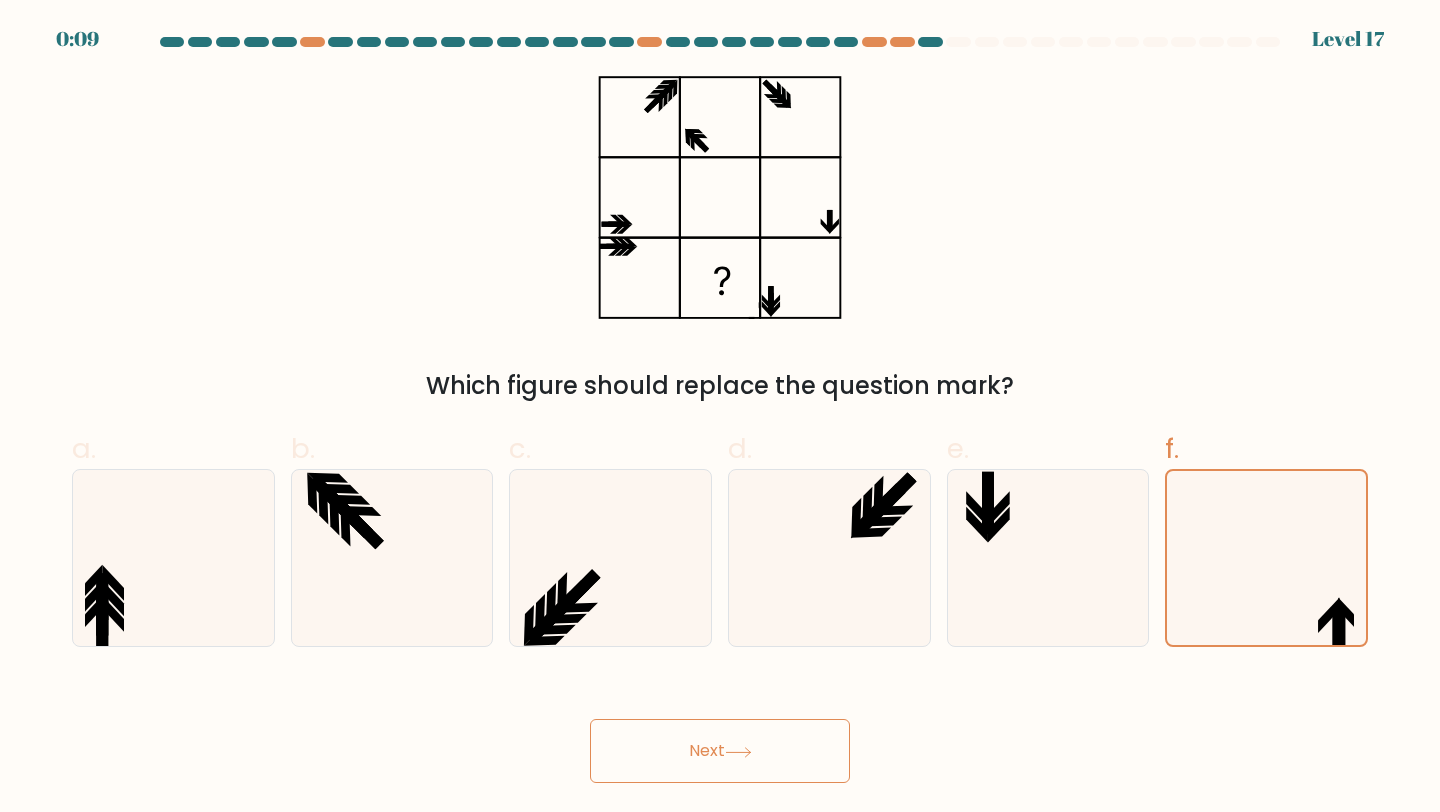 click on "Next" at bounding box center (720, 751) 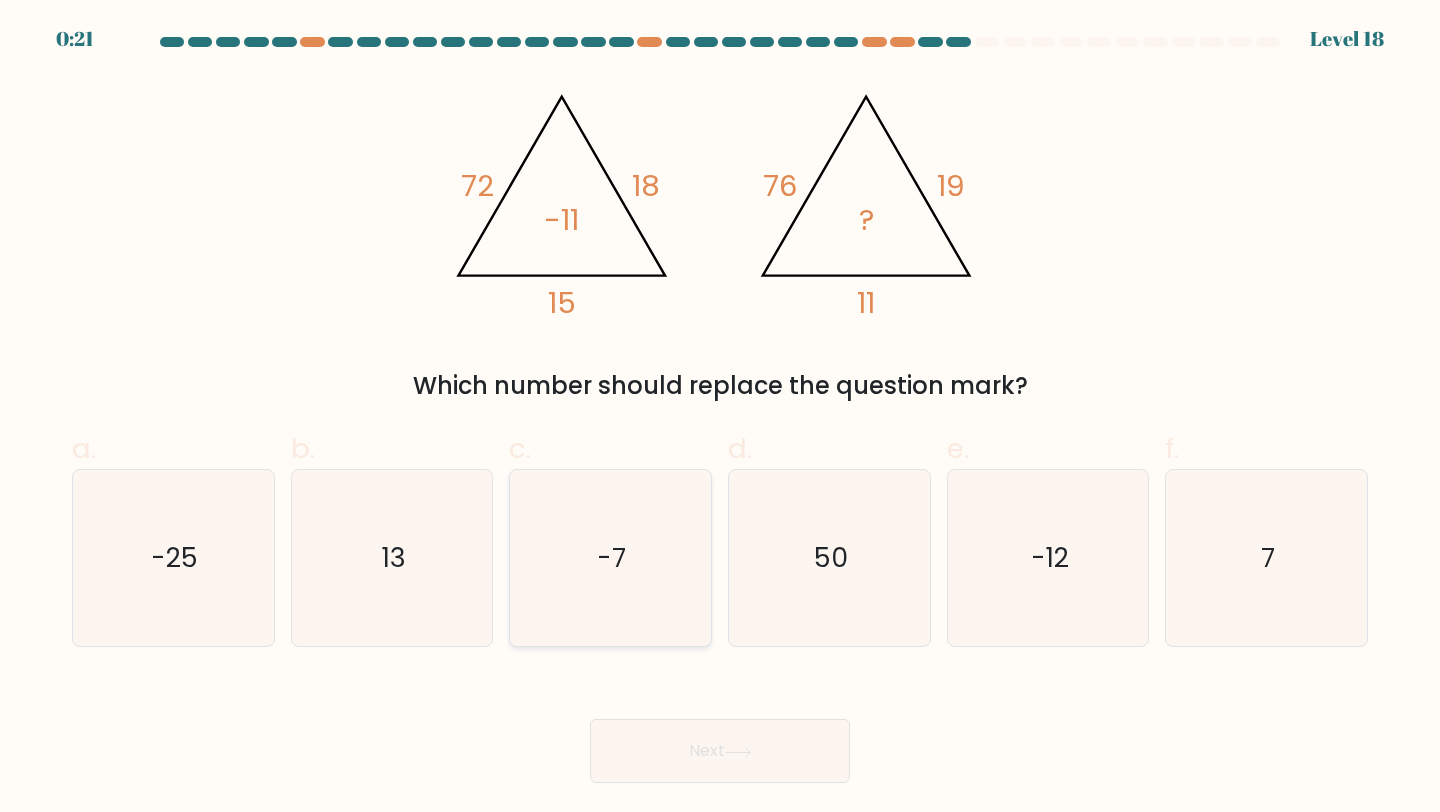 click on "-7" at bounding box center [610, 558] 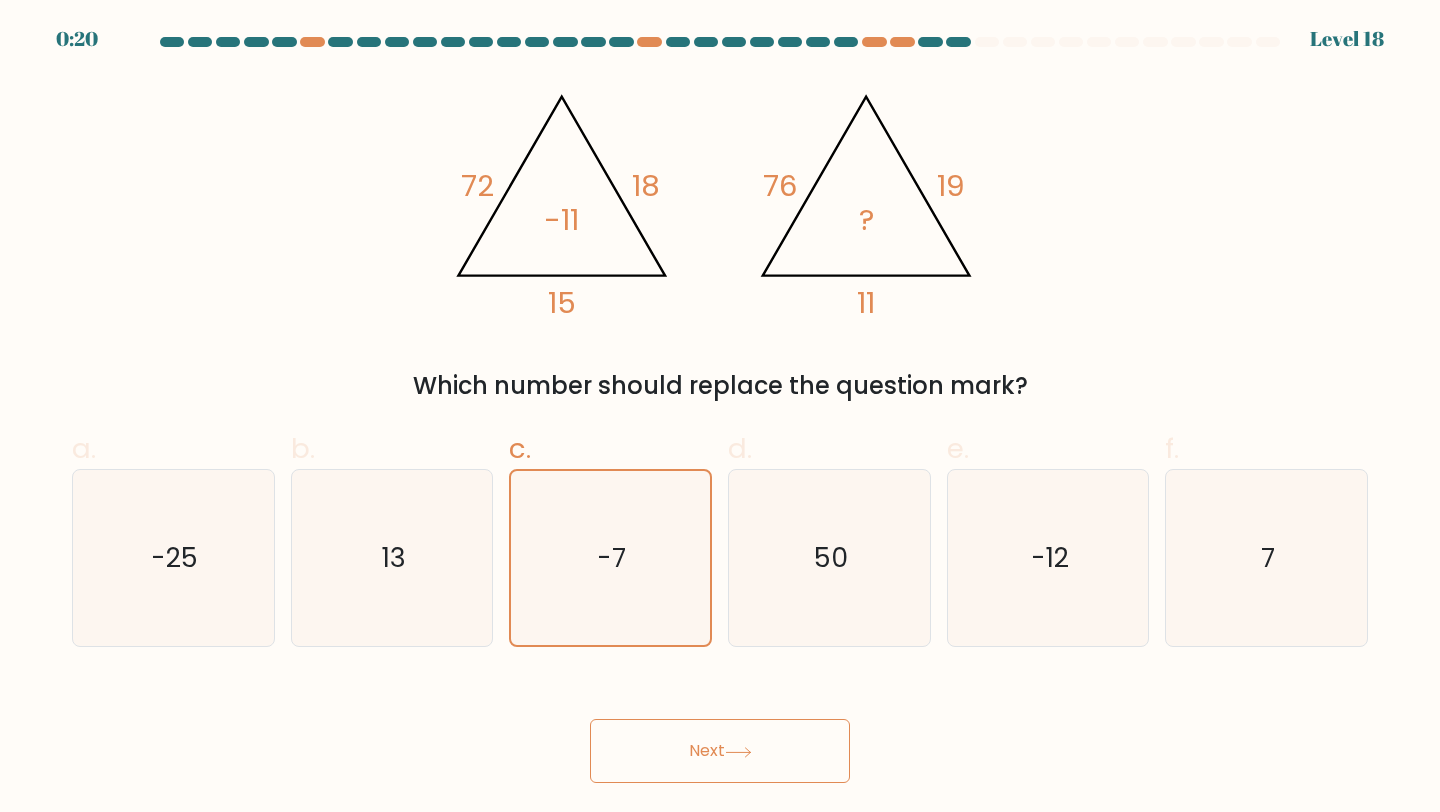 click on "Next" at bounding box center [720, 751] 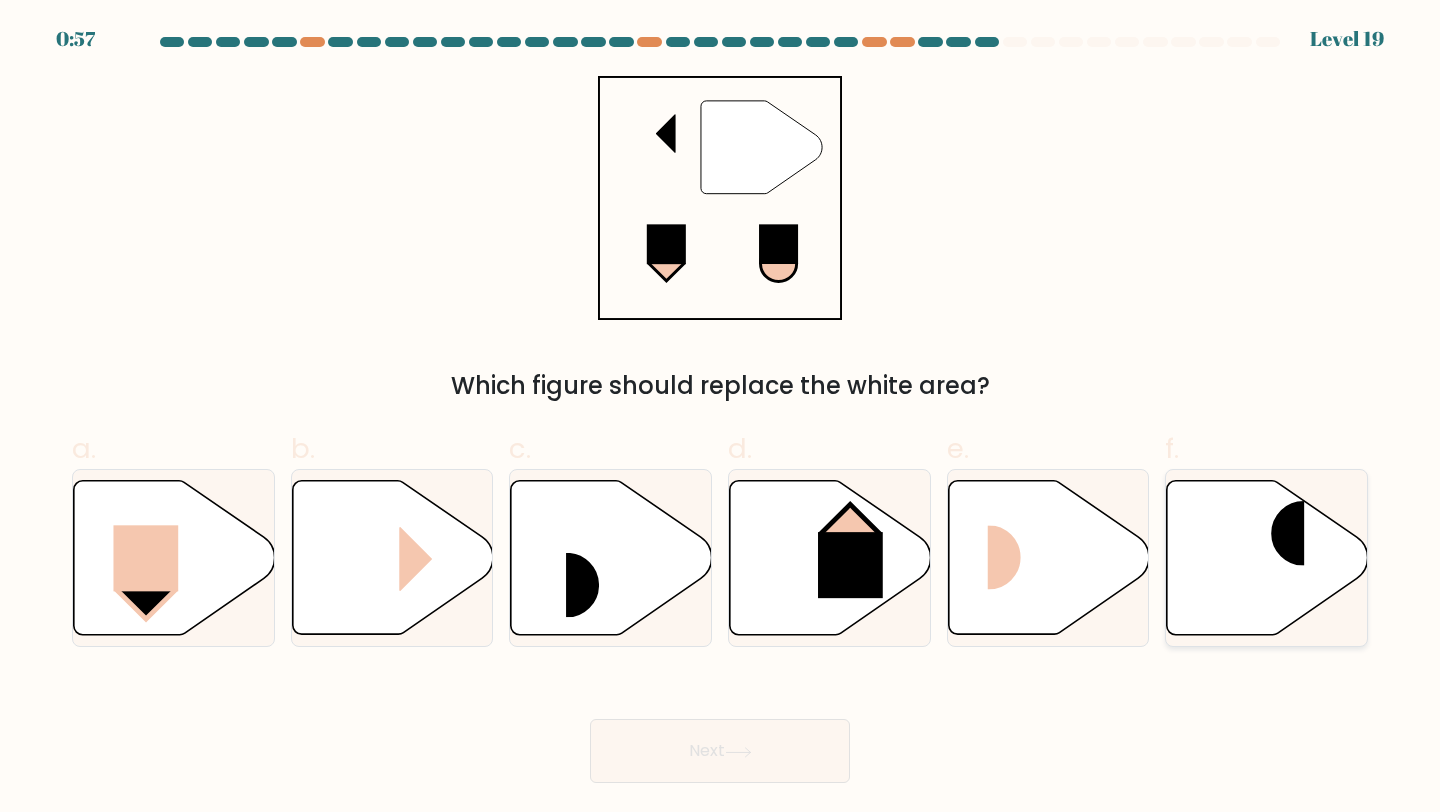 click at bounding box center [1271, 533] 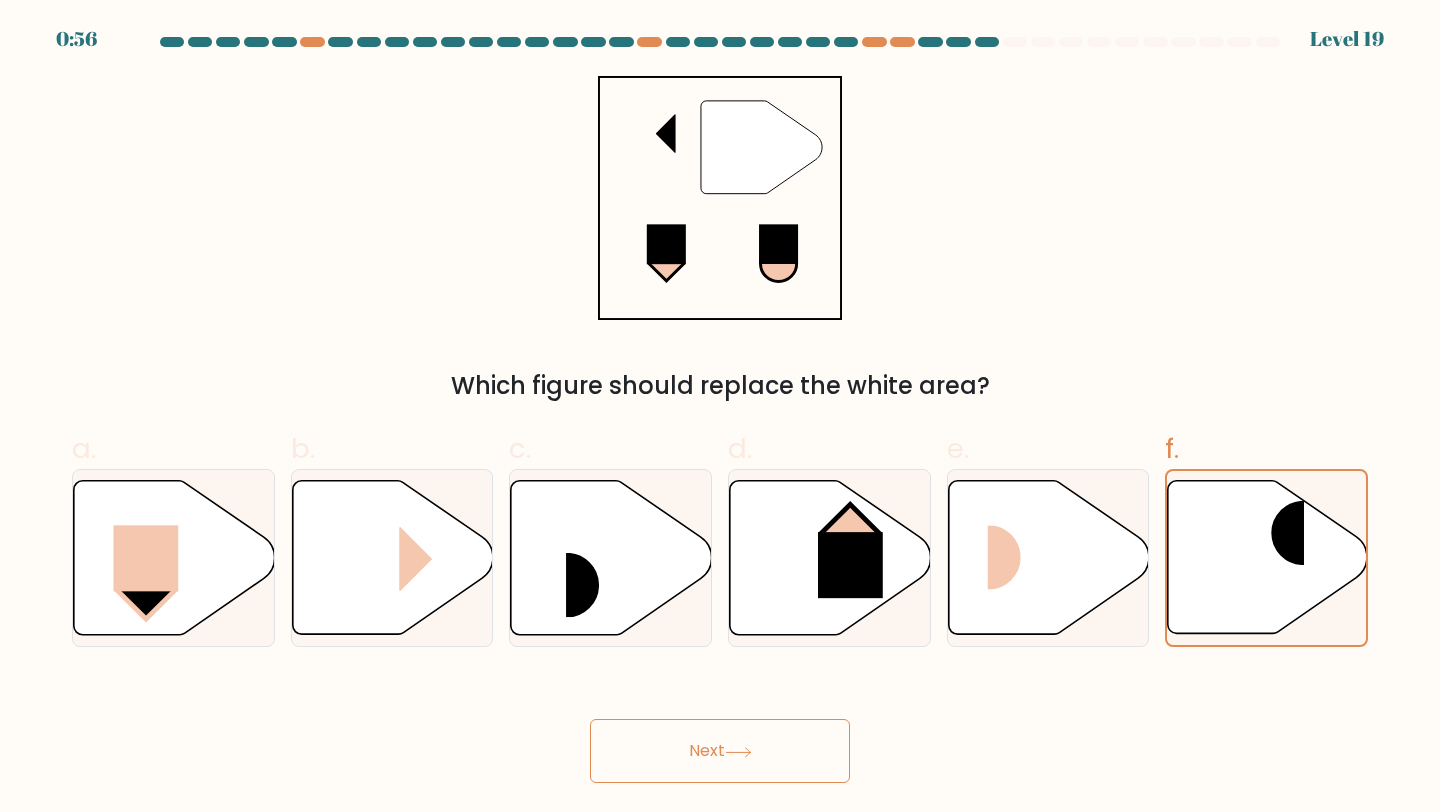click on "Next" at bounding box center (720, 751) 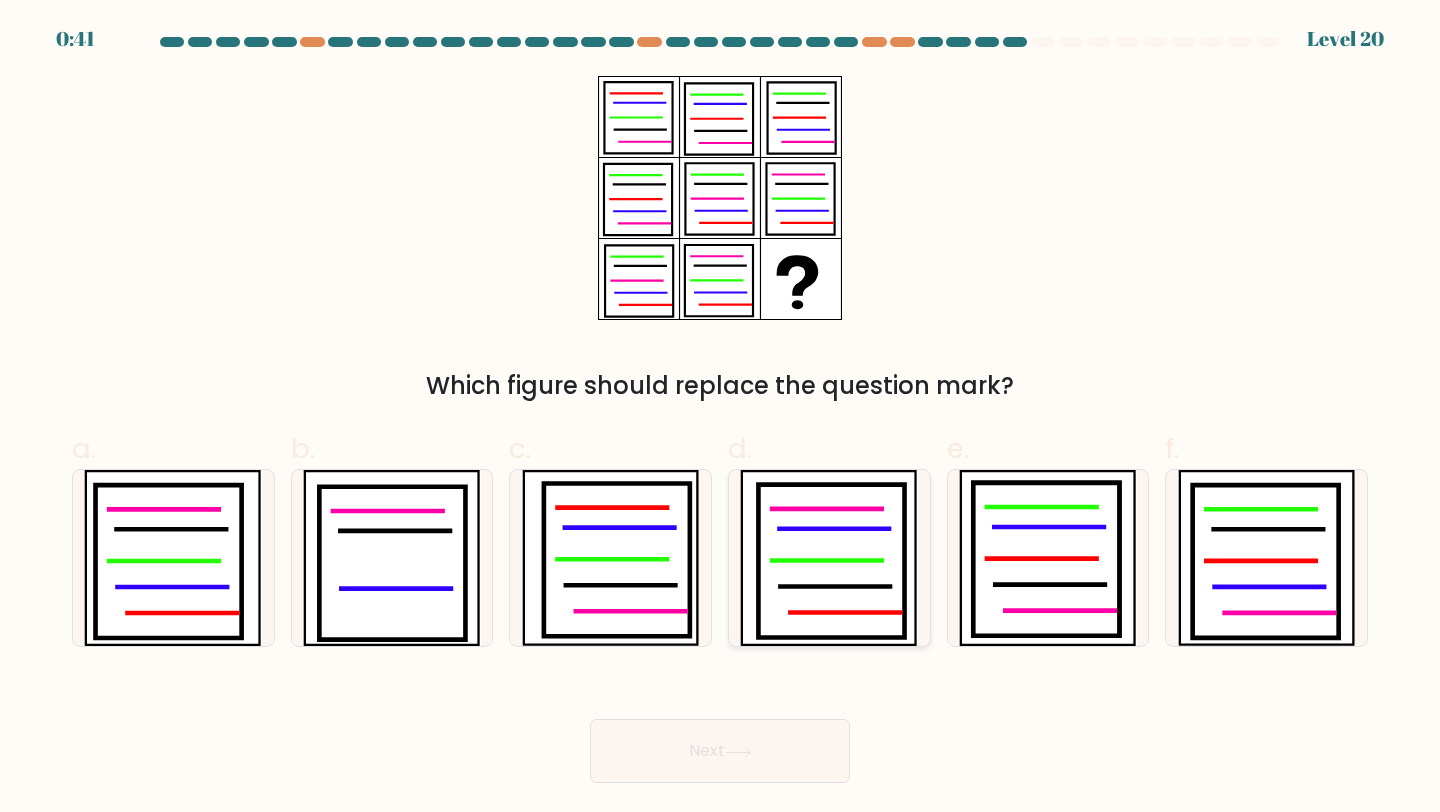 click at bounding box center (832, 561) 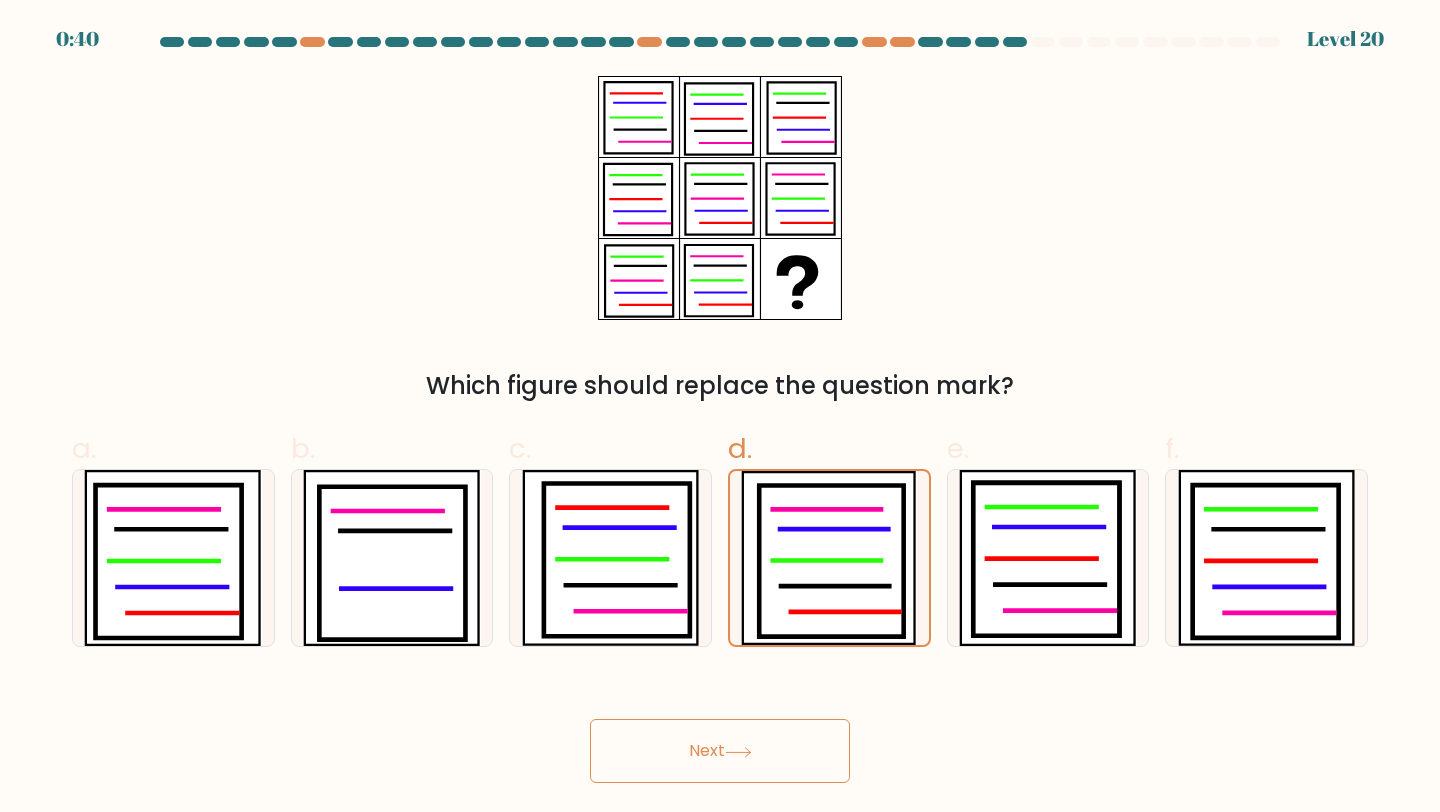 click on "Next" at bounding box center [720, 751] 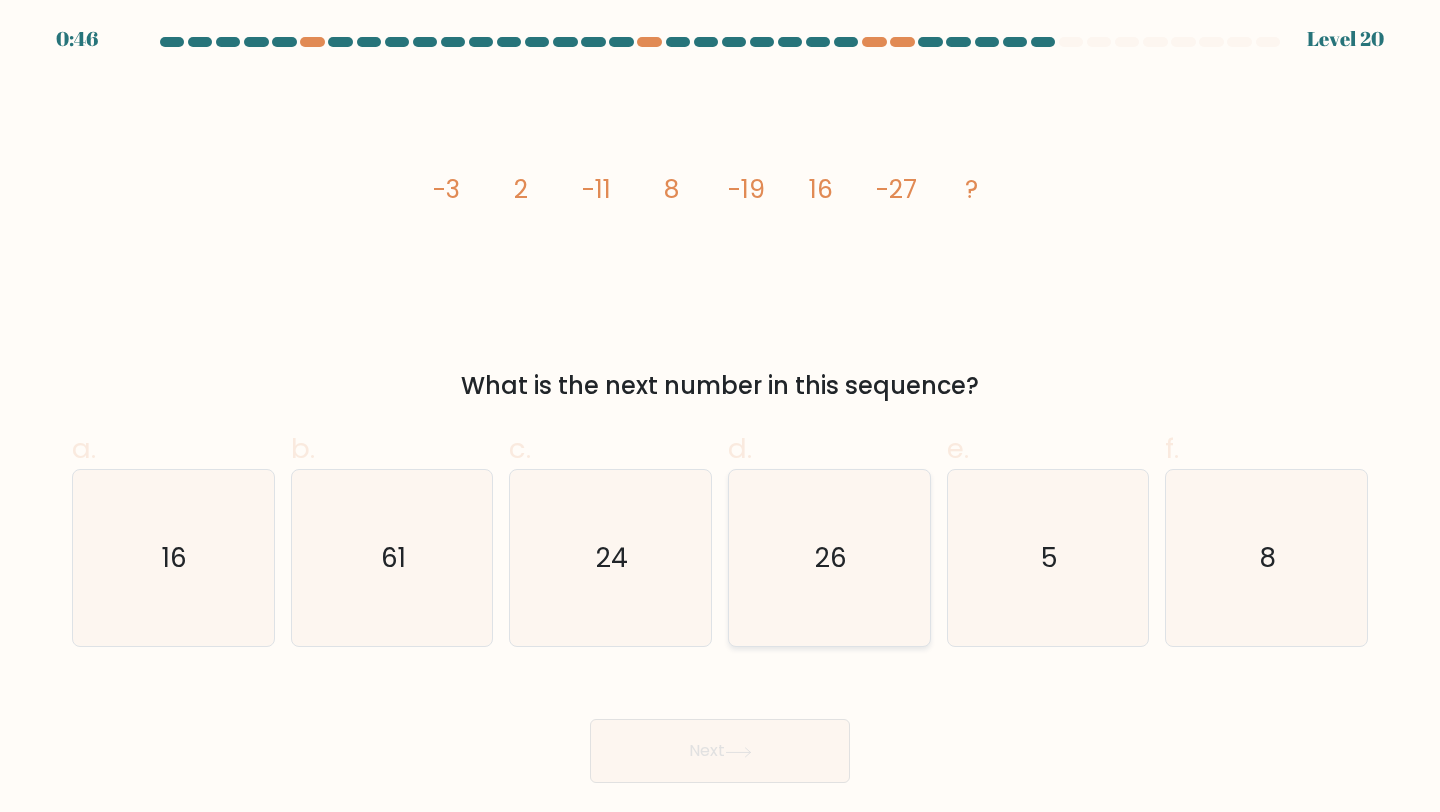 click on "26" at bounding box center (829, 558) 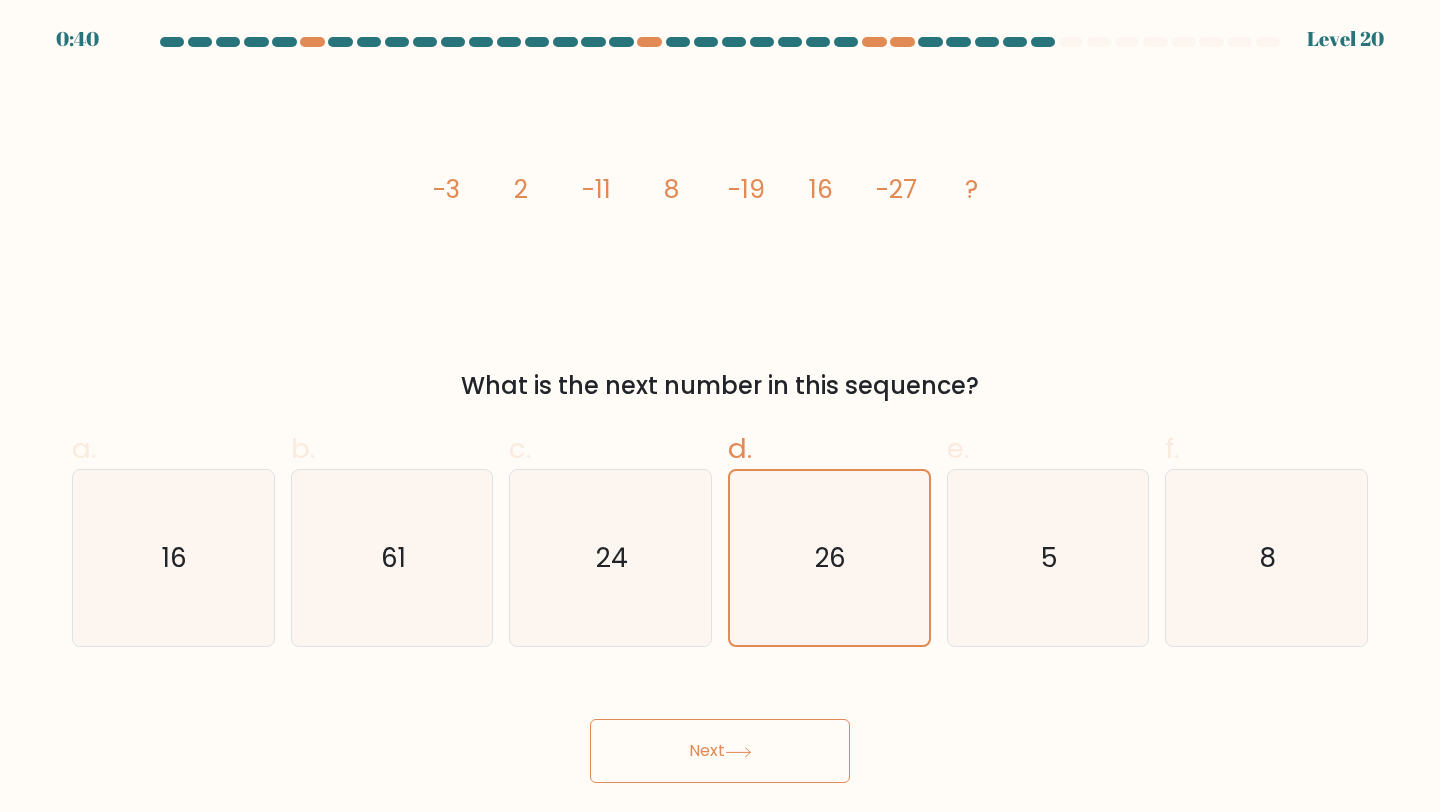 click at bounding box center (738, 752) 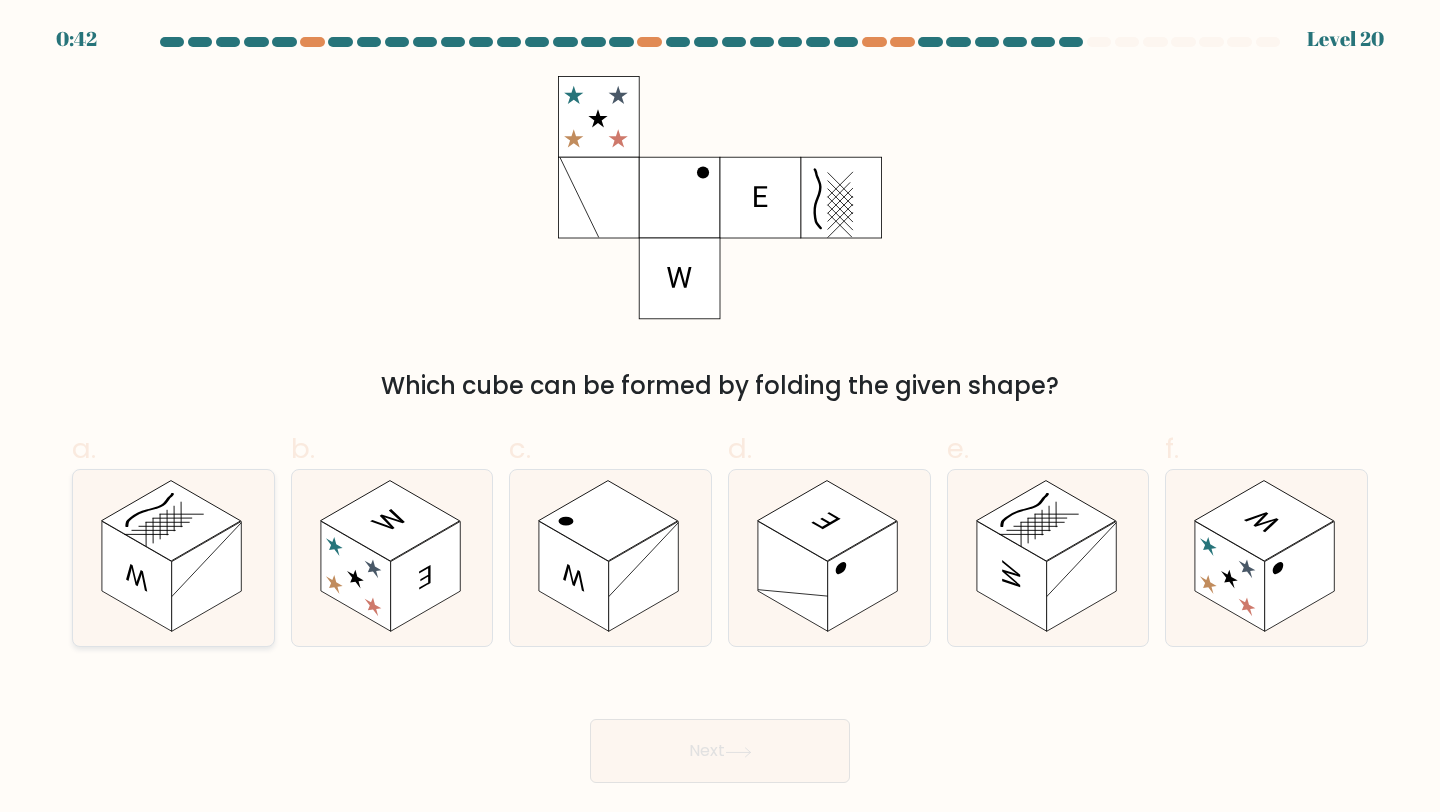 click at bounding box center [137, 576] 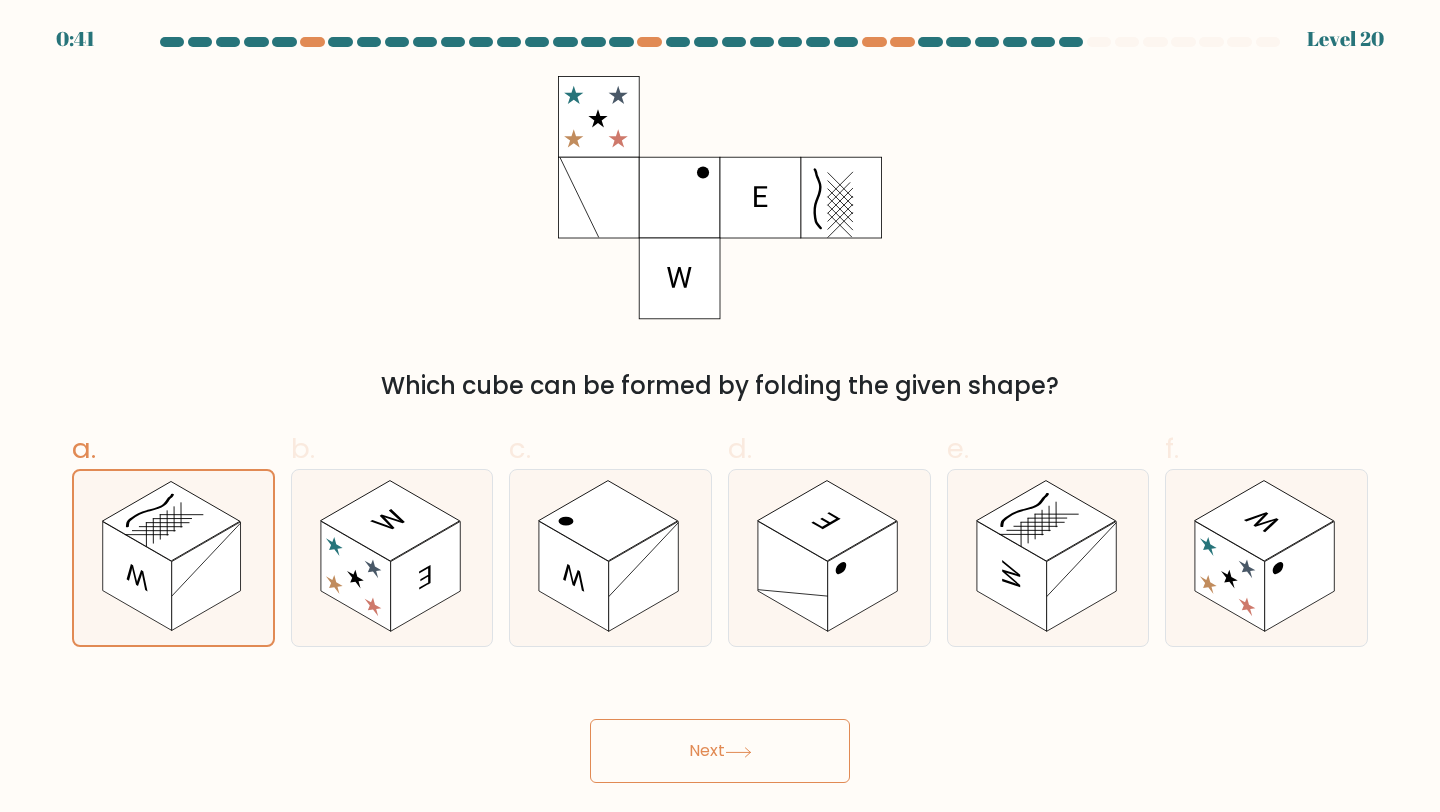 click on "Next" at bounding box center [720, 751] 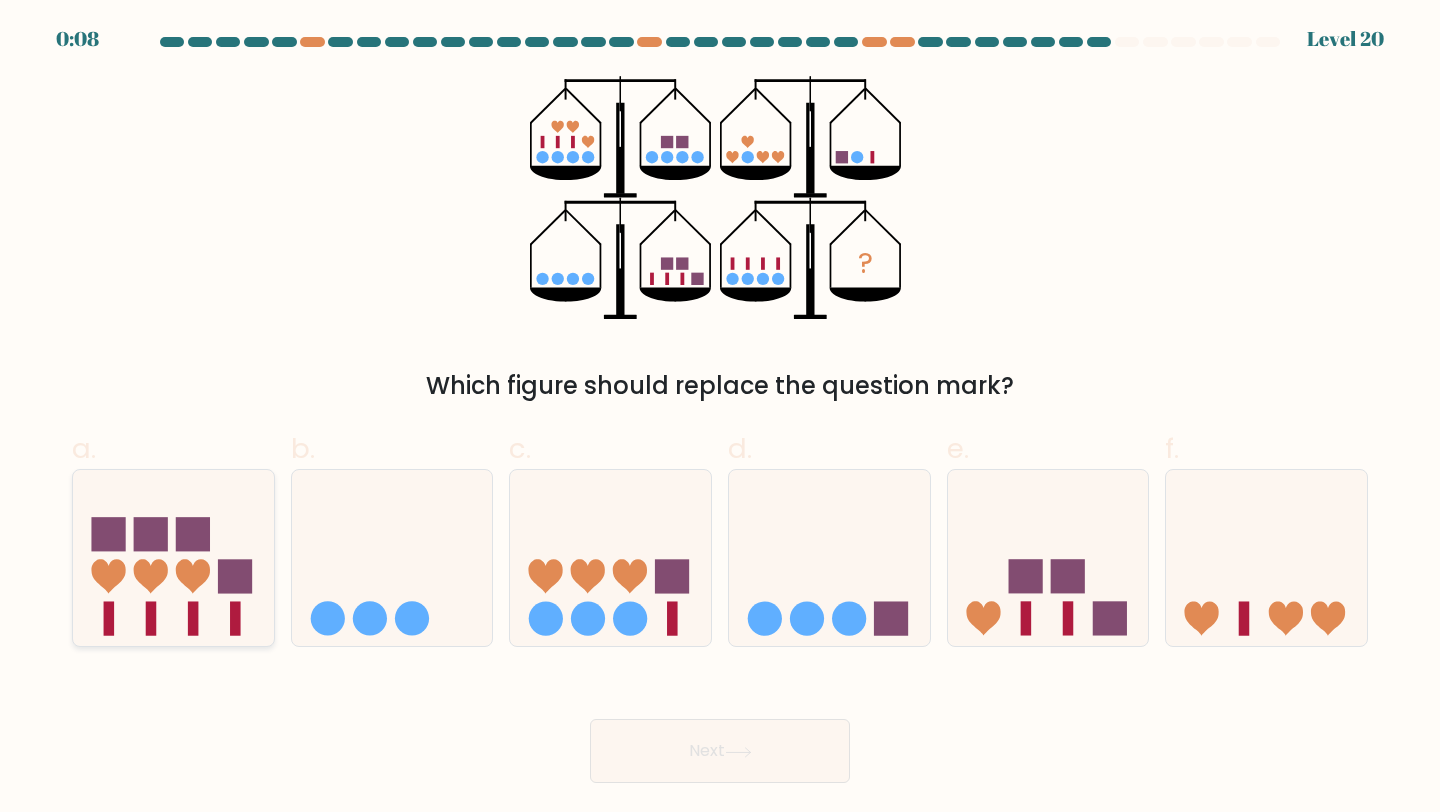 click at bounding box center (173, 558) 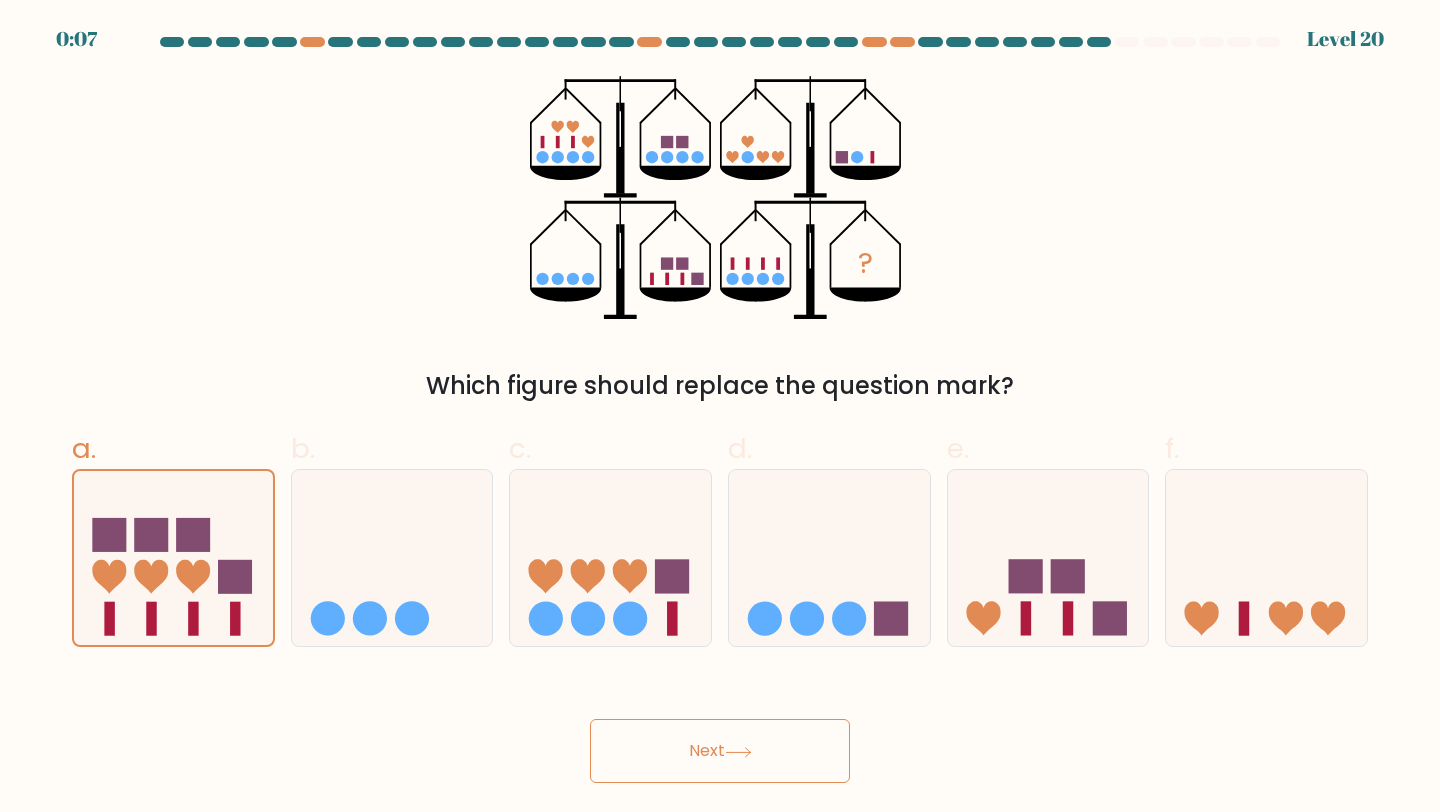 click on "Next" at bounding box center (720, 751) 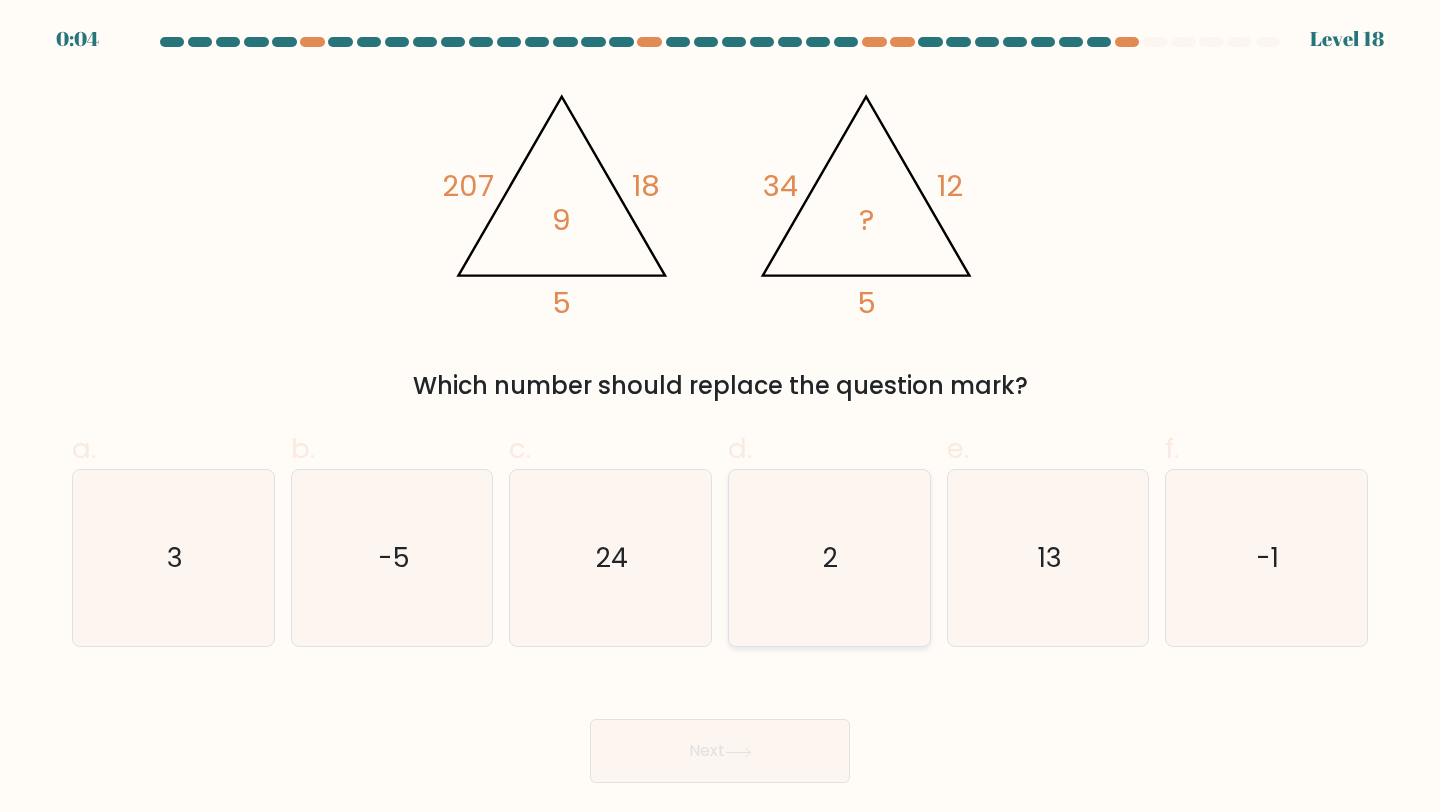 click on "2" at bounding box center [829, 558] 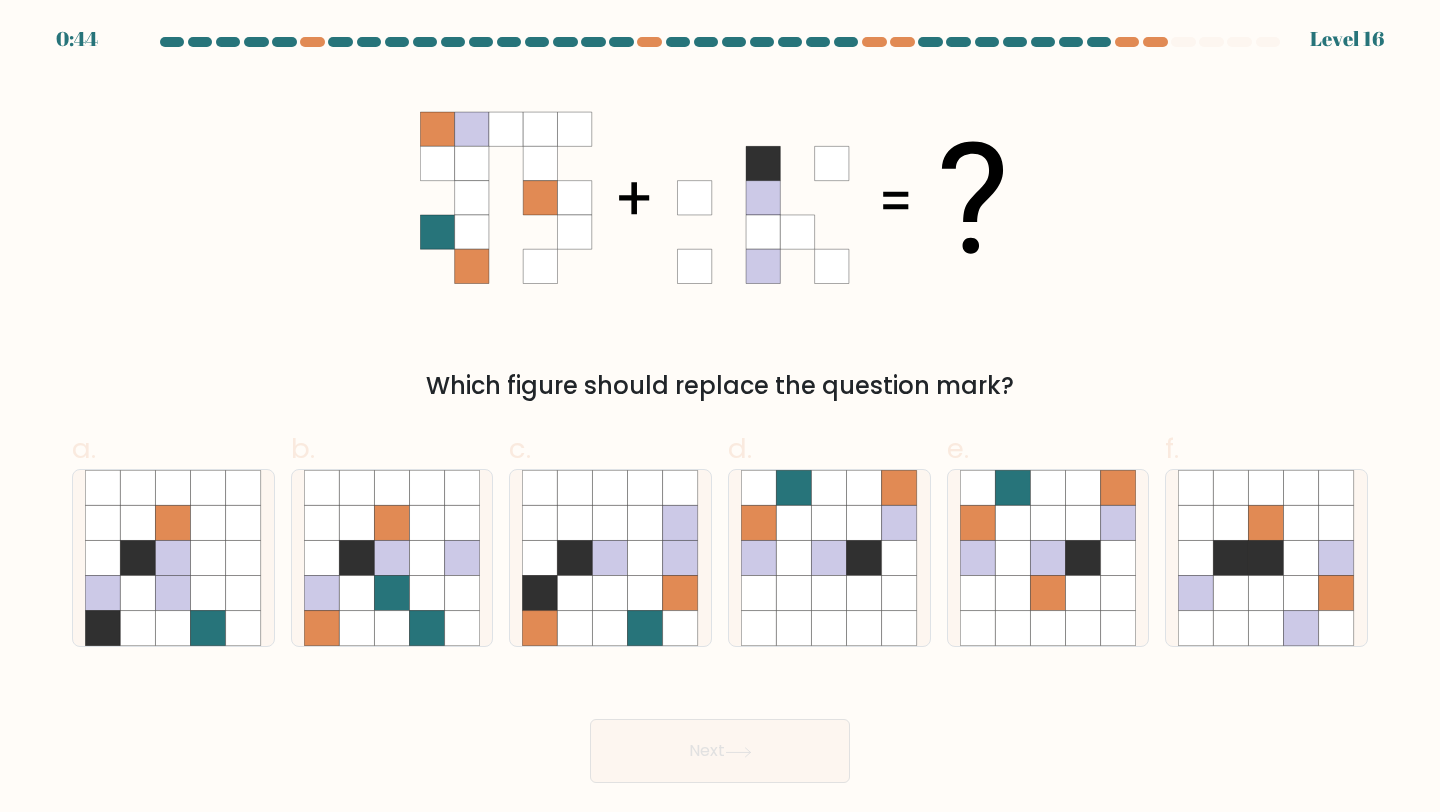 scroll, scrollTop: 0, scrollLeft: 0, axis: both 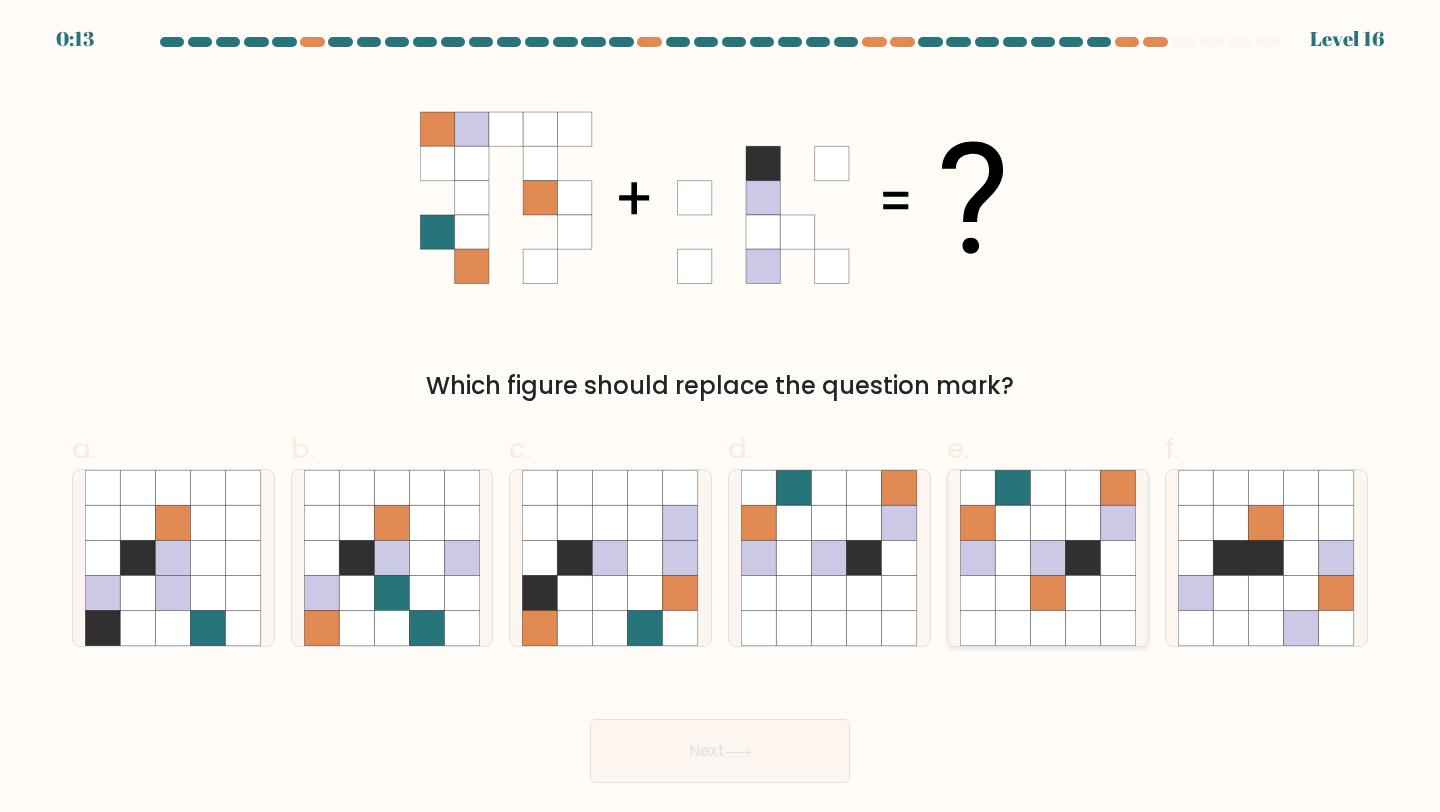click at bounding box center [1047, 558] 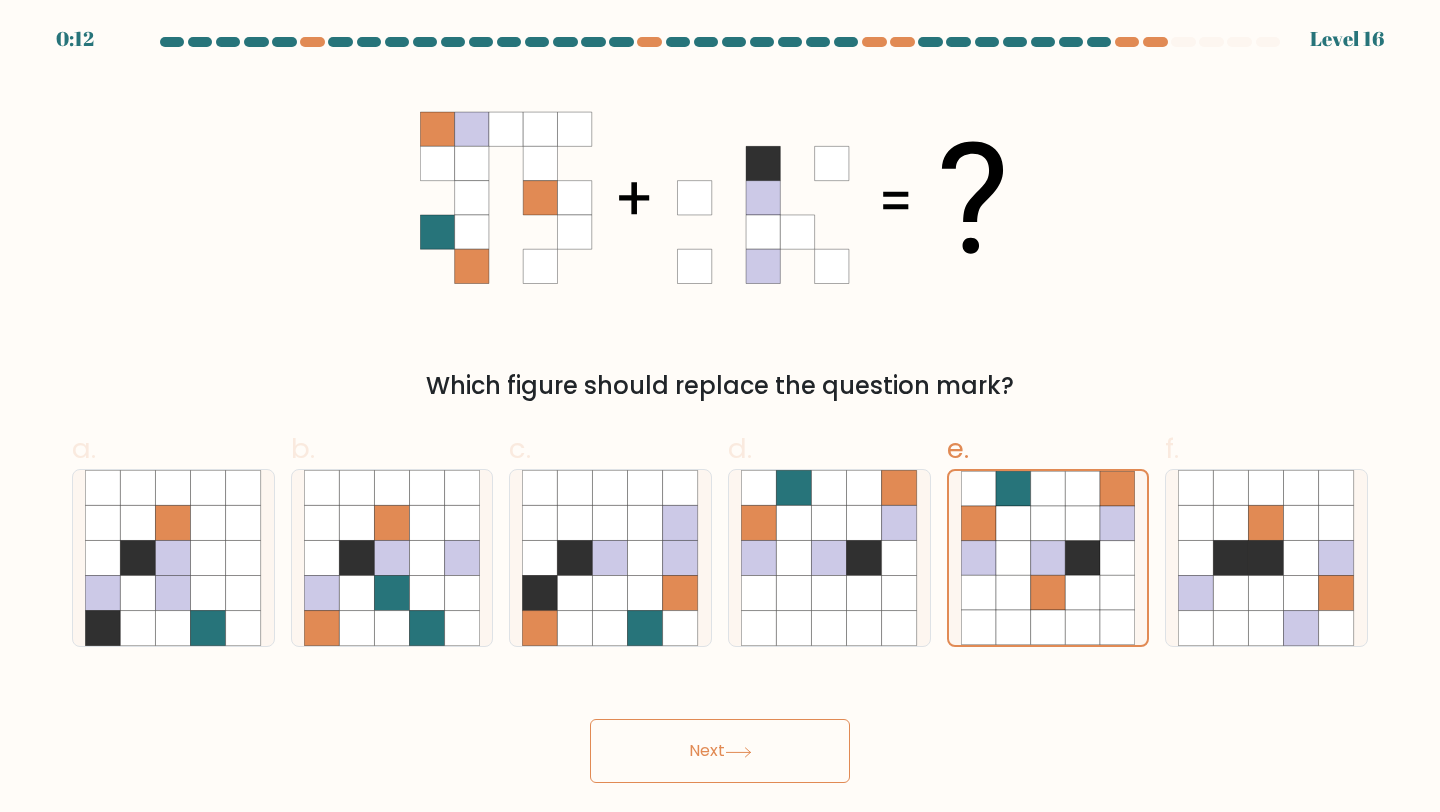 click on "Next" at bounding box center (720, 751) 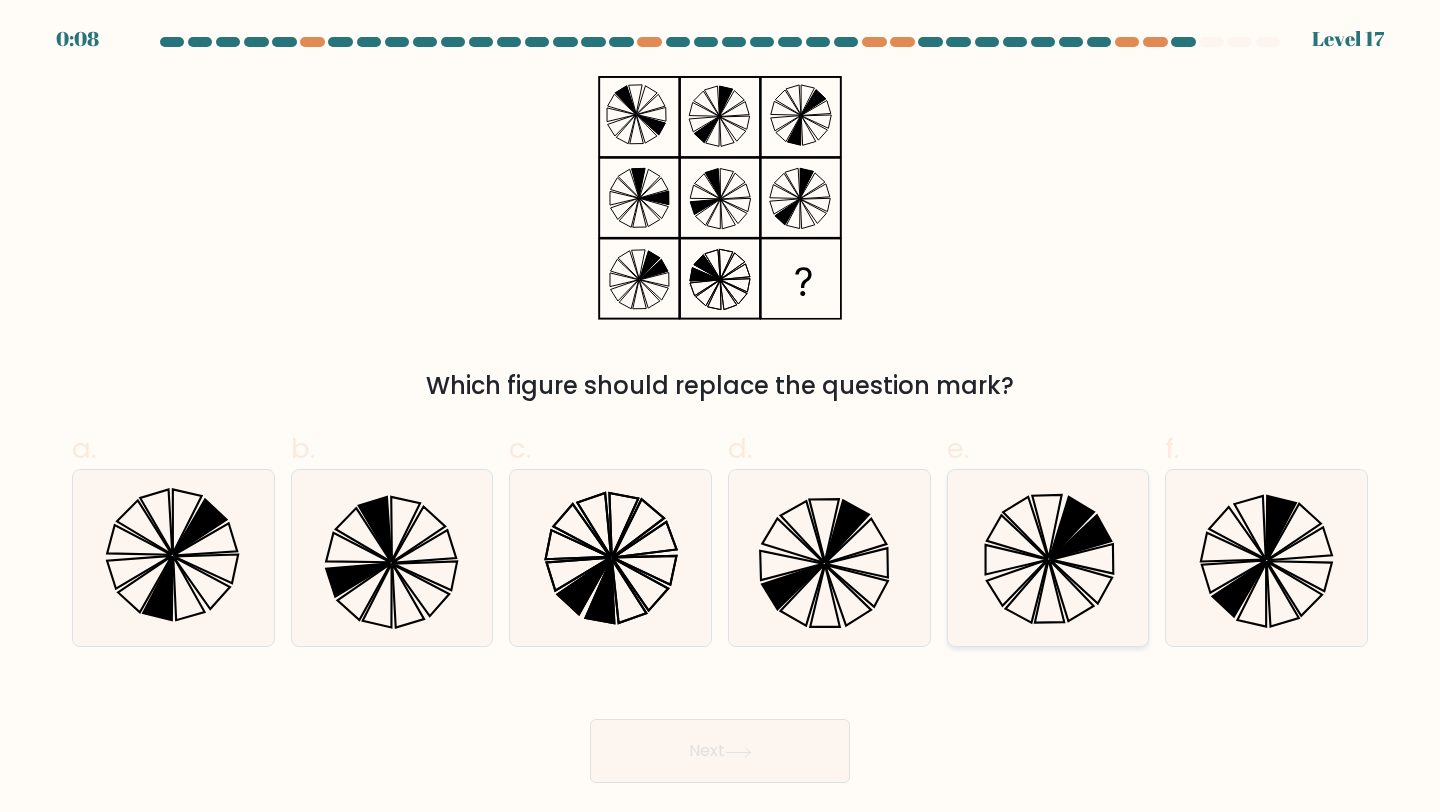 click at bounding box center (1048, 558) 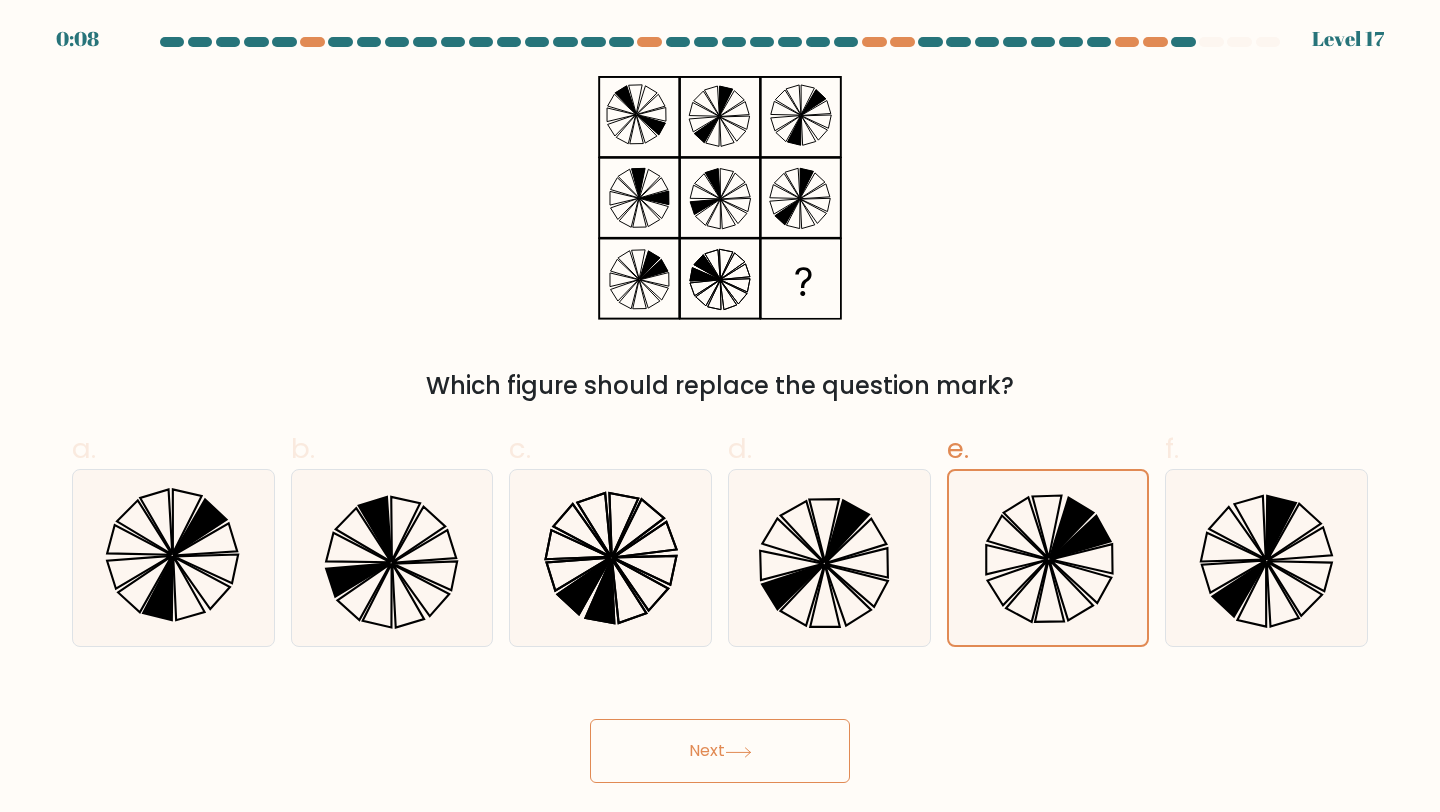 click on "Next" at bounding box center [720, 751] 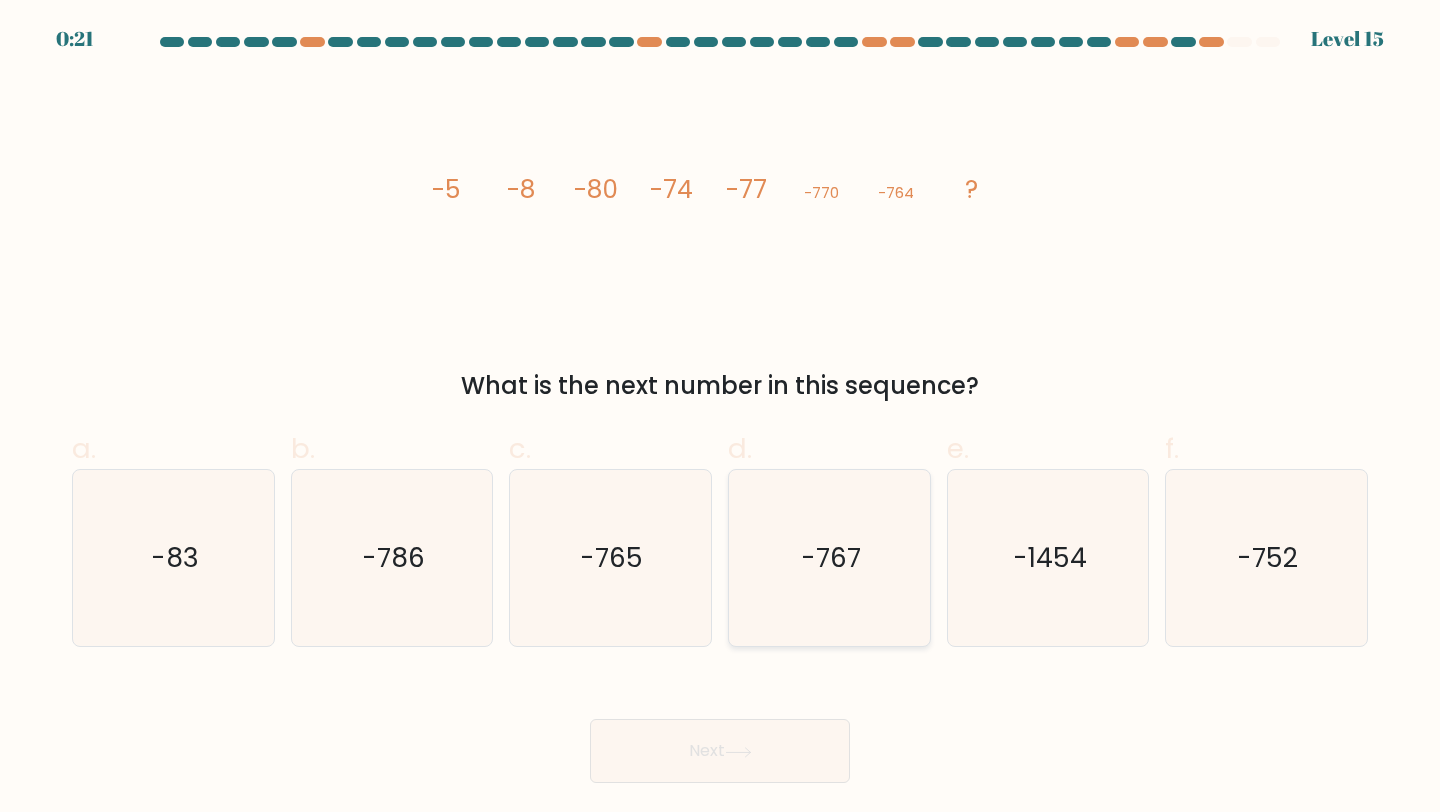 click on "-767" at bounding box center (829, 558) 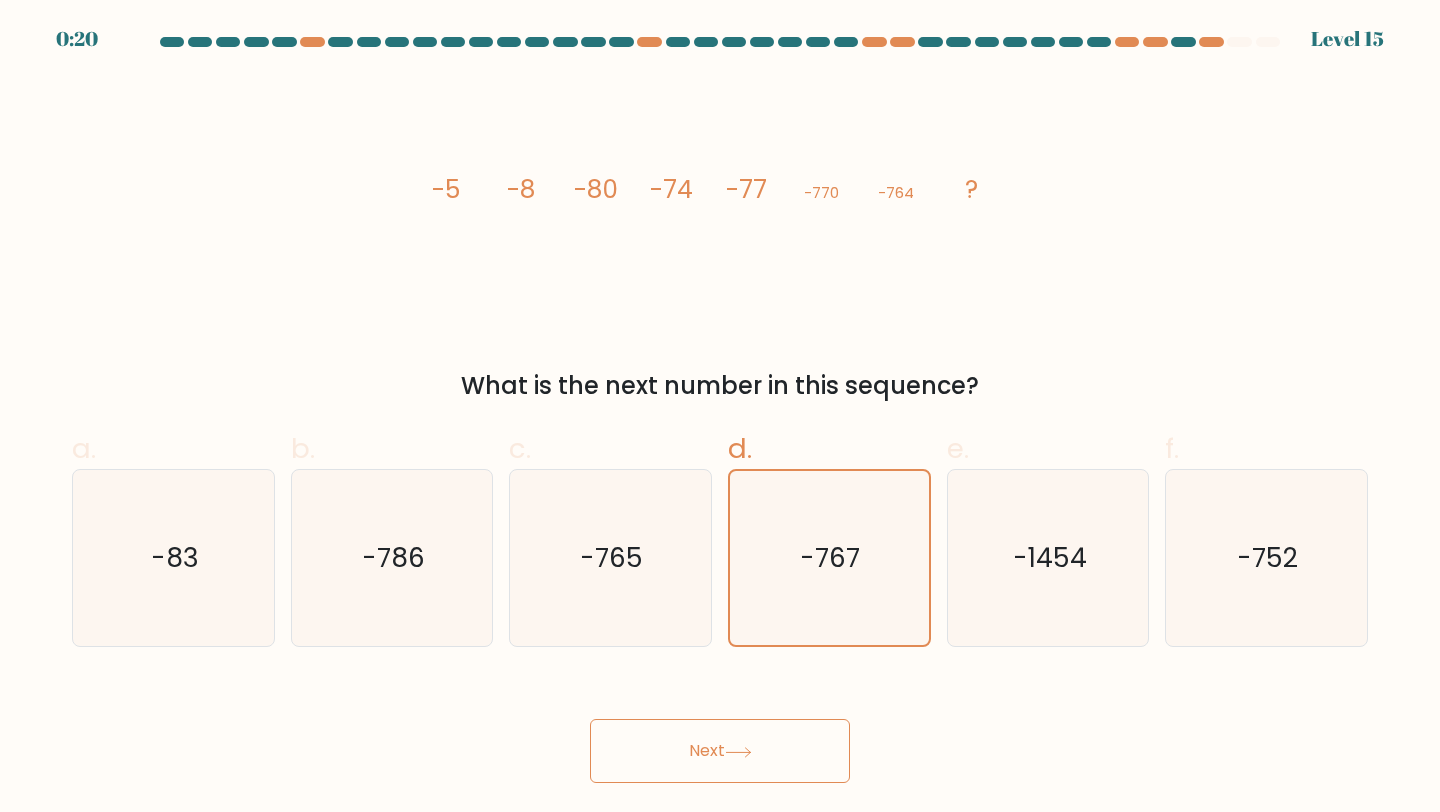 click on "Next" at bounding box center (720, 751) 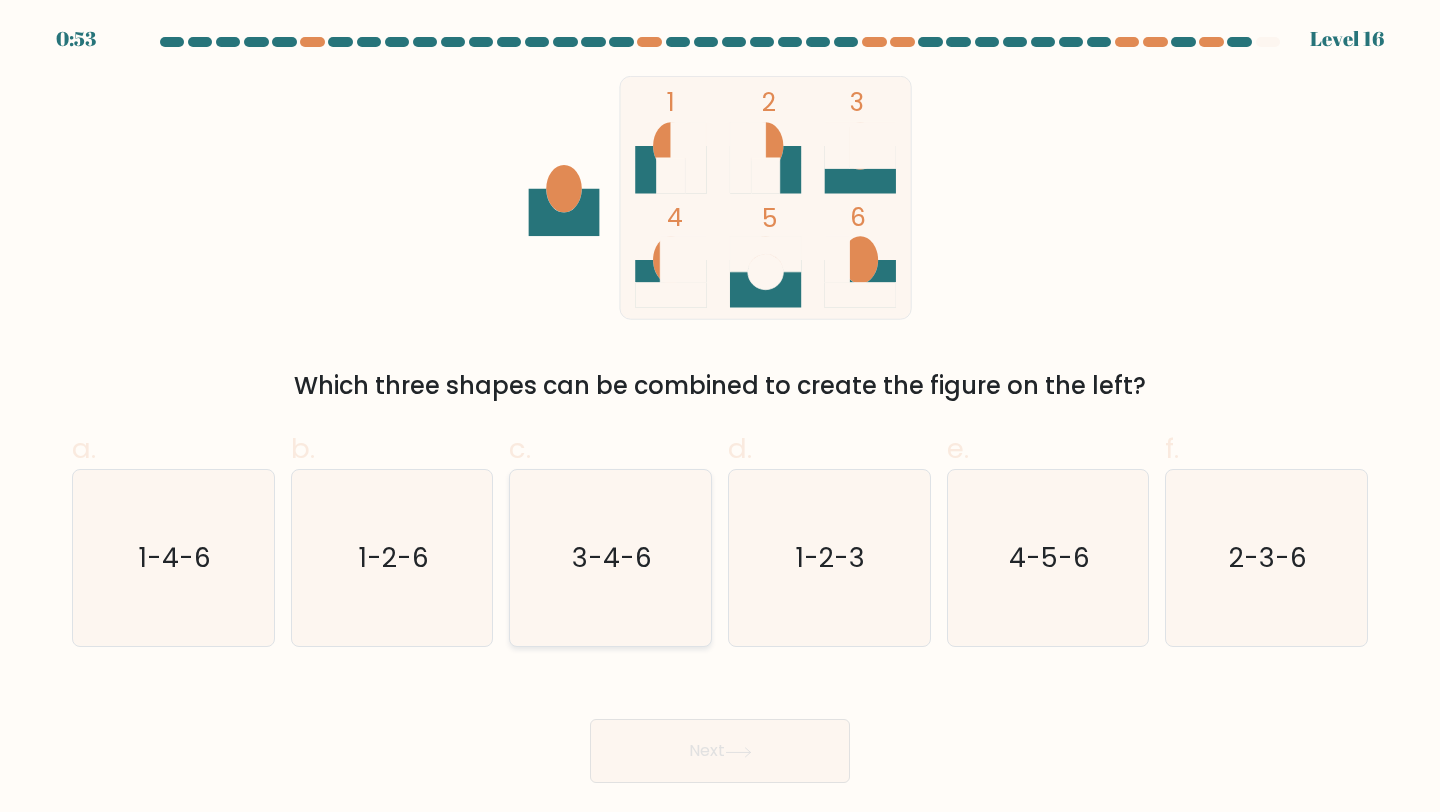 click on "3-4-6" at bounding box center (610, 558) 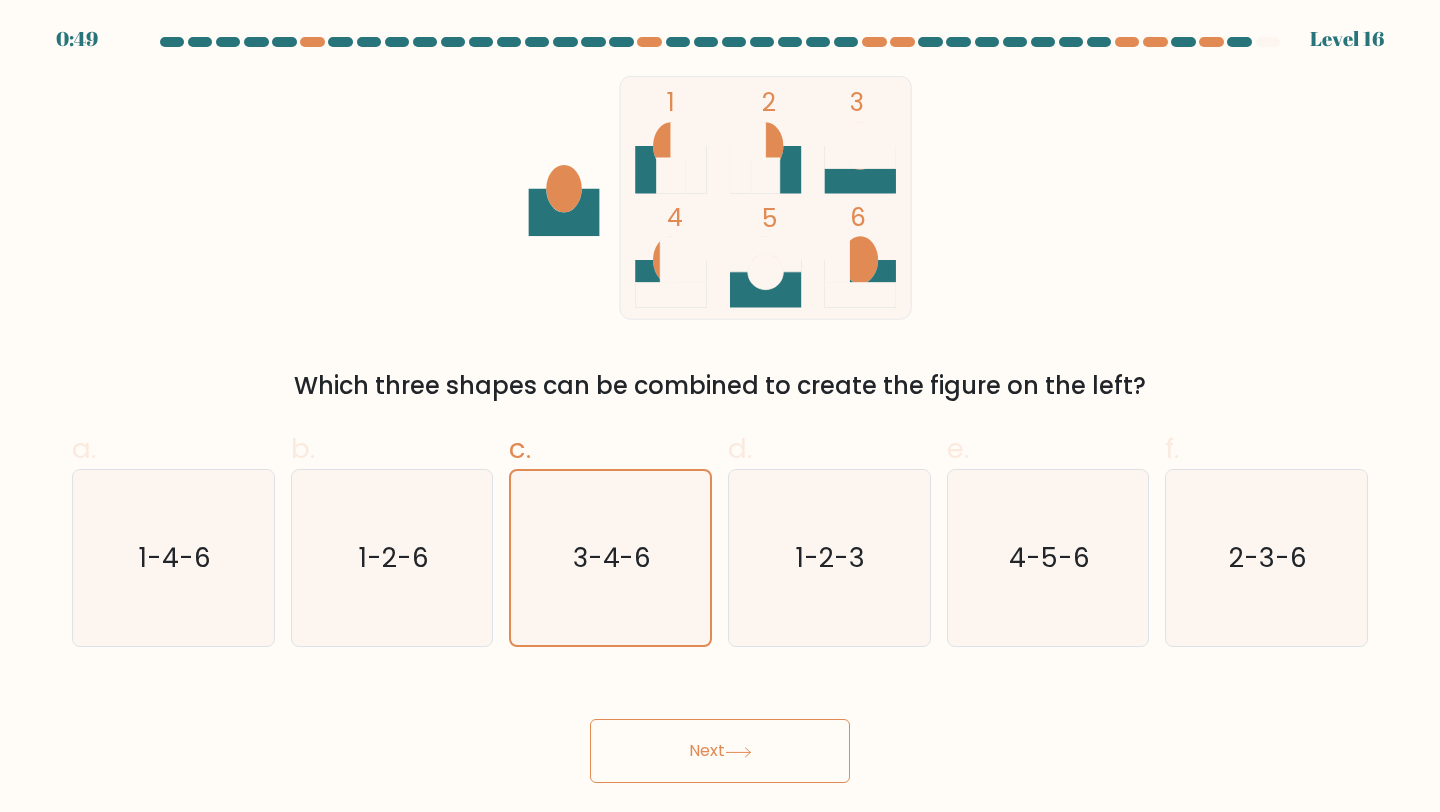 click on "Next" at bounding box center [720, 751] 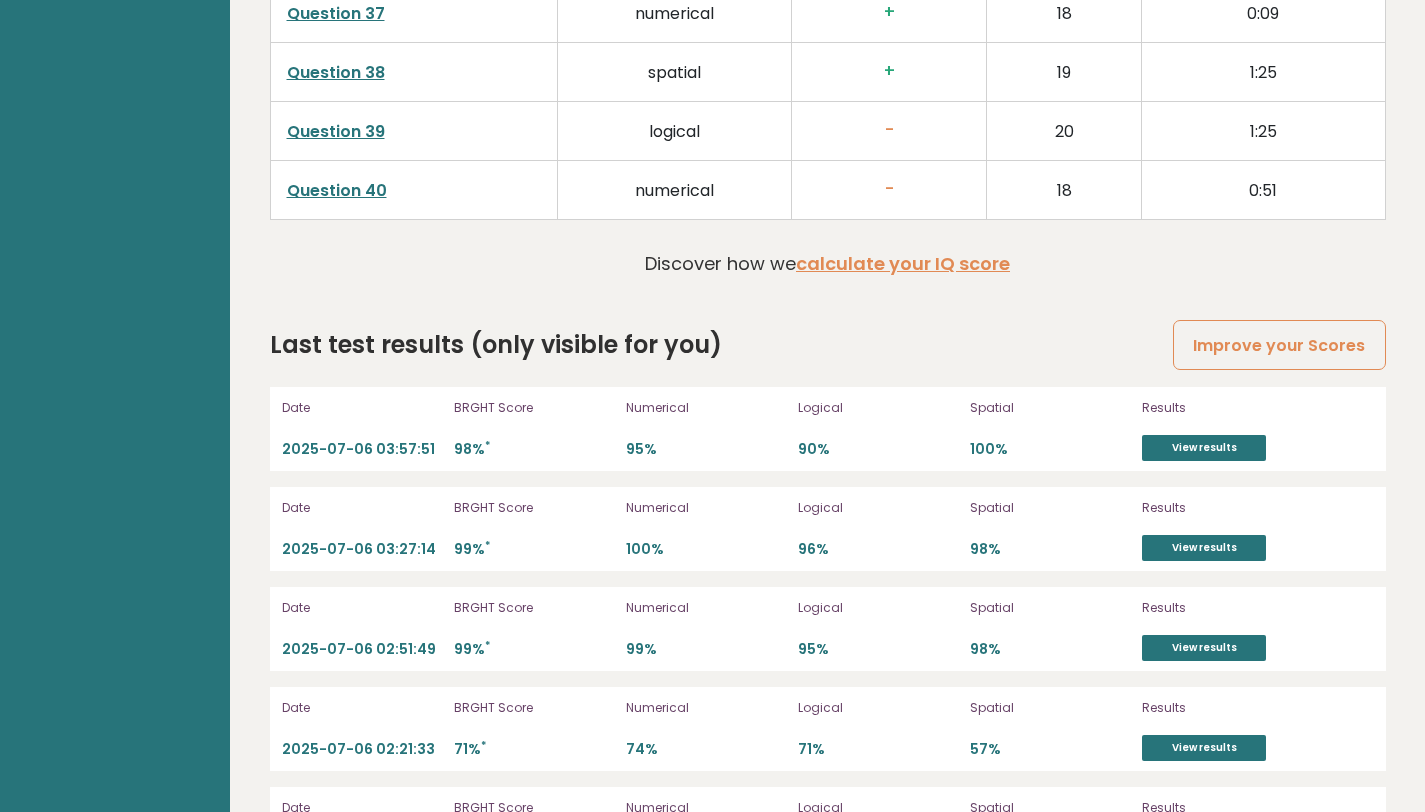 scroll, scrollTop: 5481, scrollLeft: 0, axis: vertical 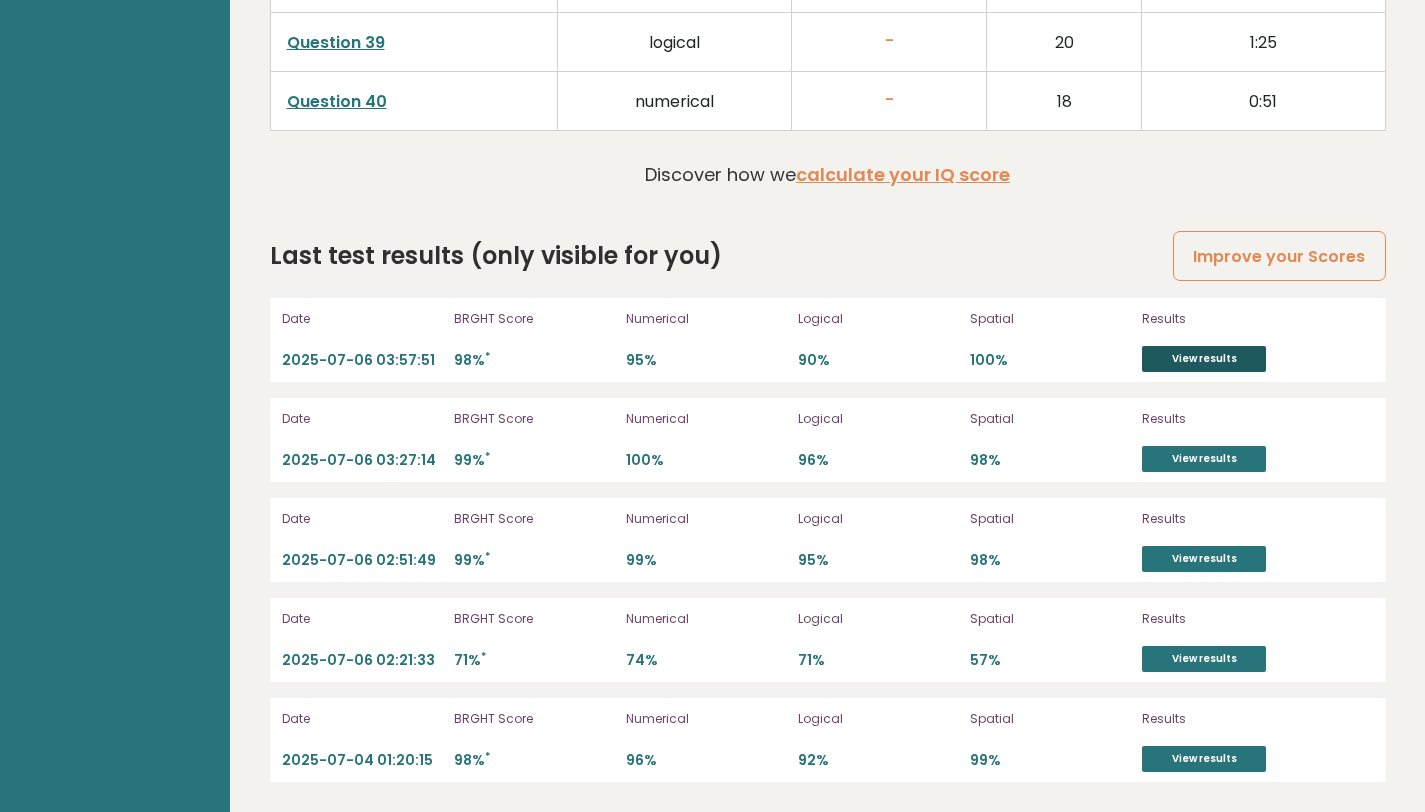 click on "View results" at bounding box center [1204, 359] 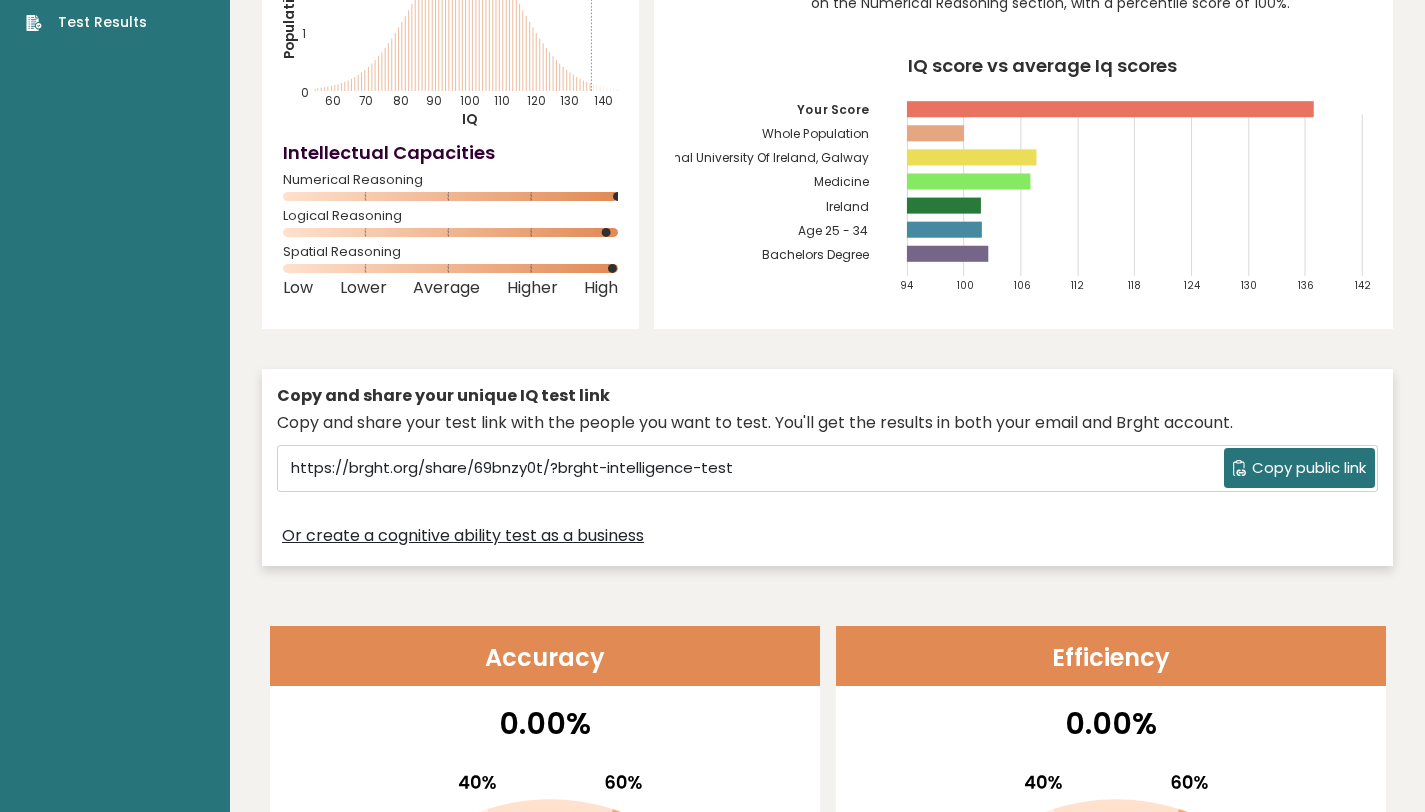 scroll, scrollTop: 0, scrollLeft: 0, axis: both 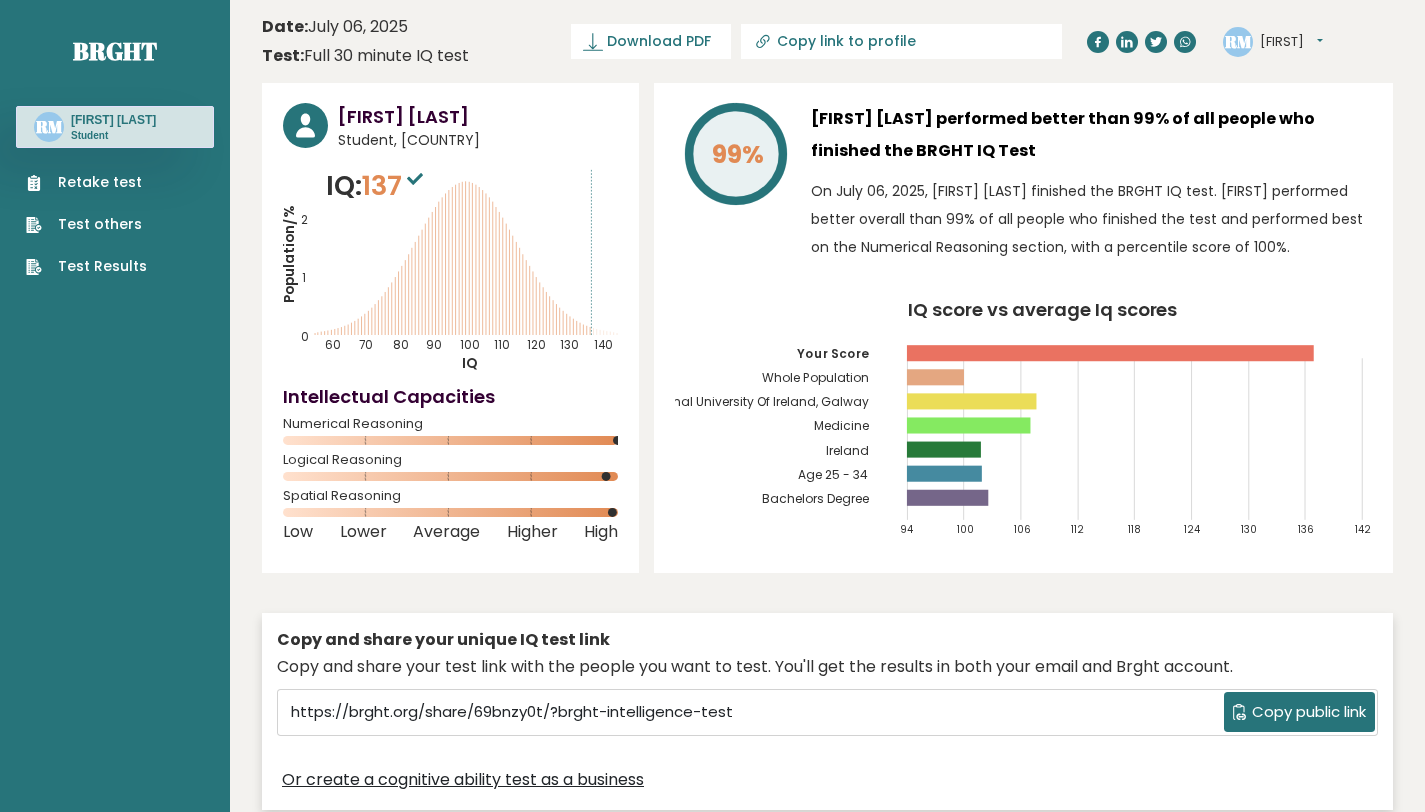 click on "National University Of Ireland, Galway" at bounding box center (754, 402) 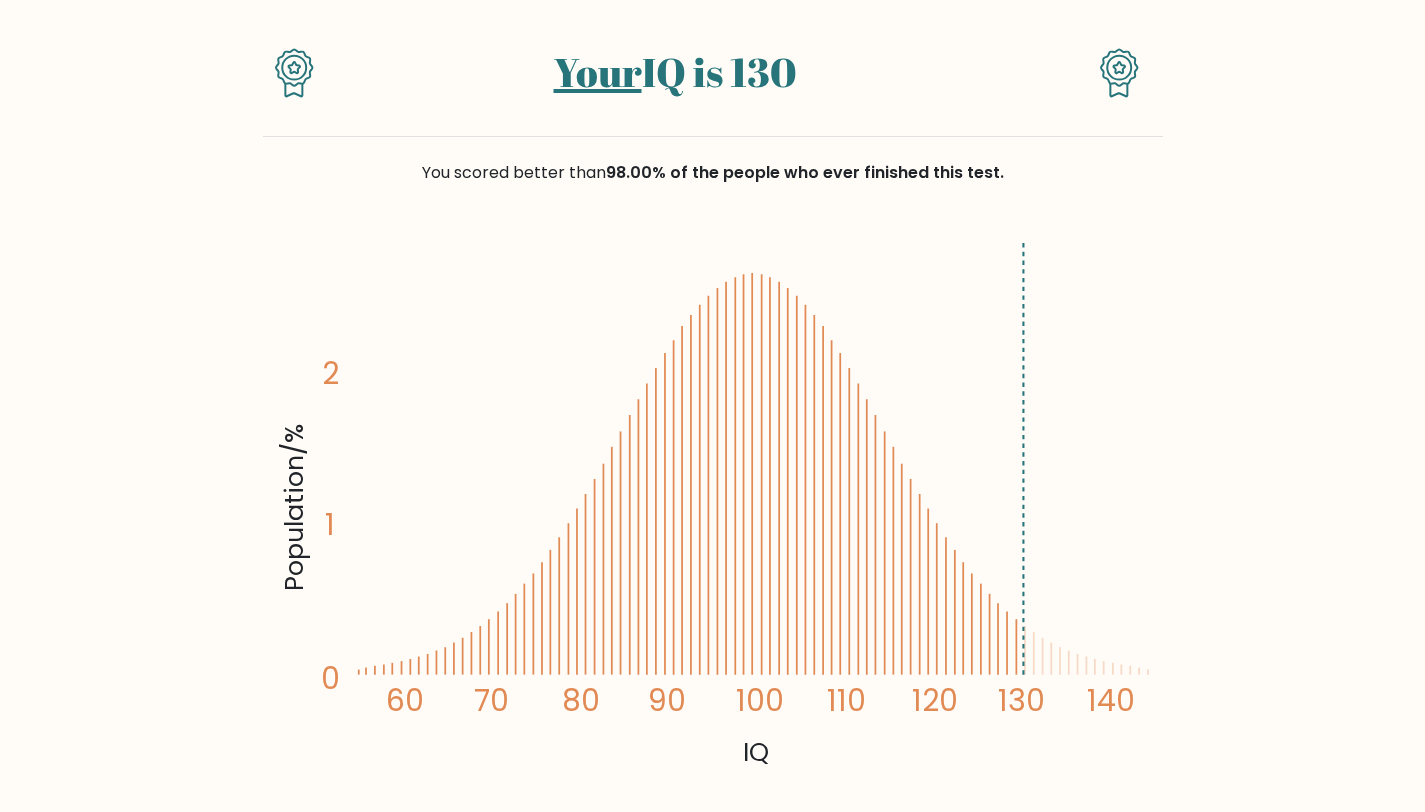 scroll, scrollTop: 166, scrollLeft: 0, axis: vertical 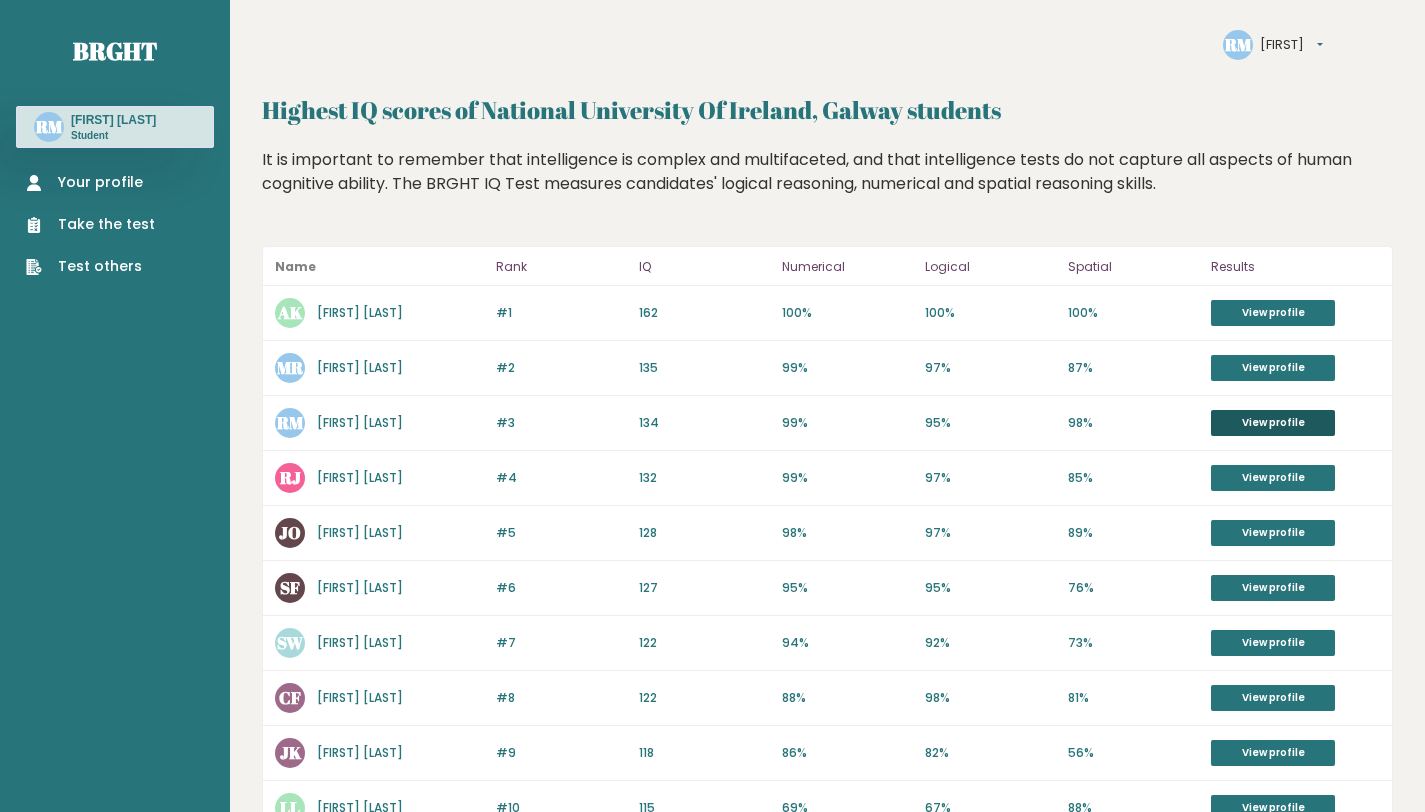 click on "View profile" at bounding box center (1273, 423) 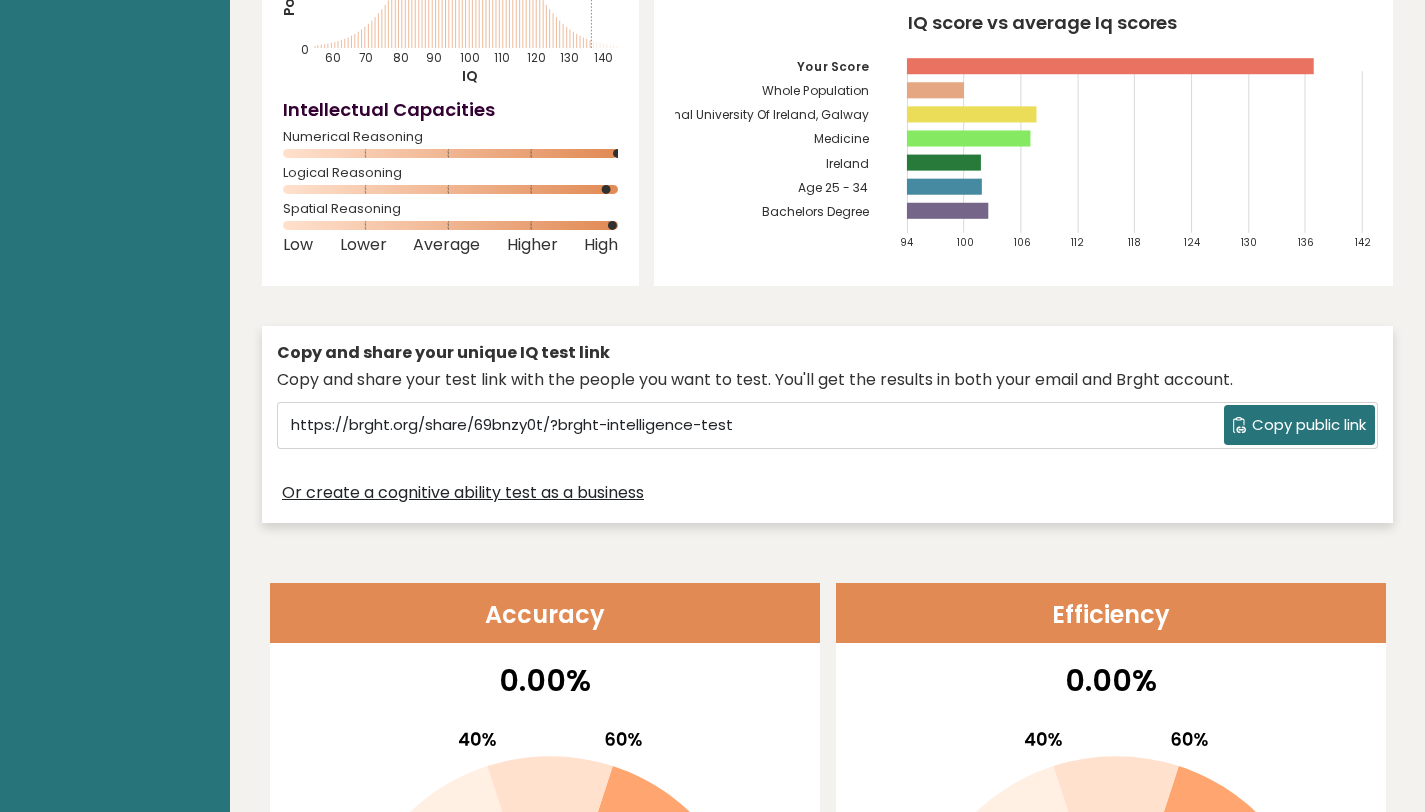 scroll, scrollTop: 0, scrollLeft: 0, axis: both 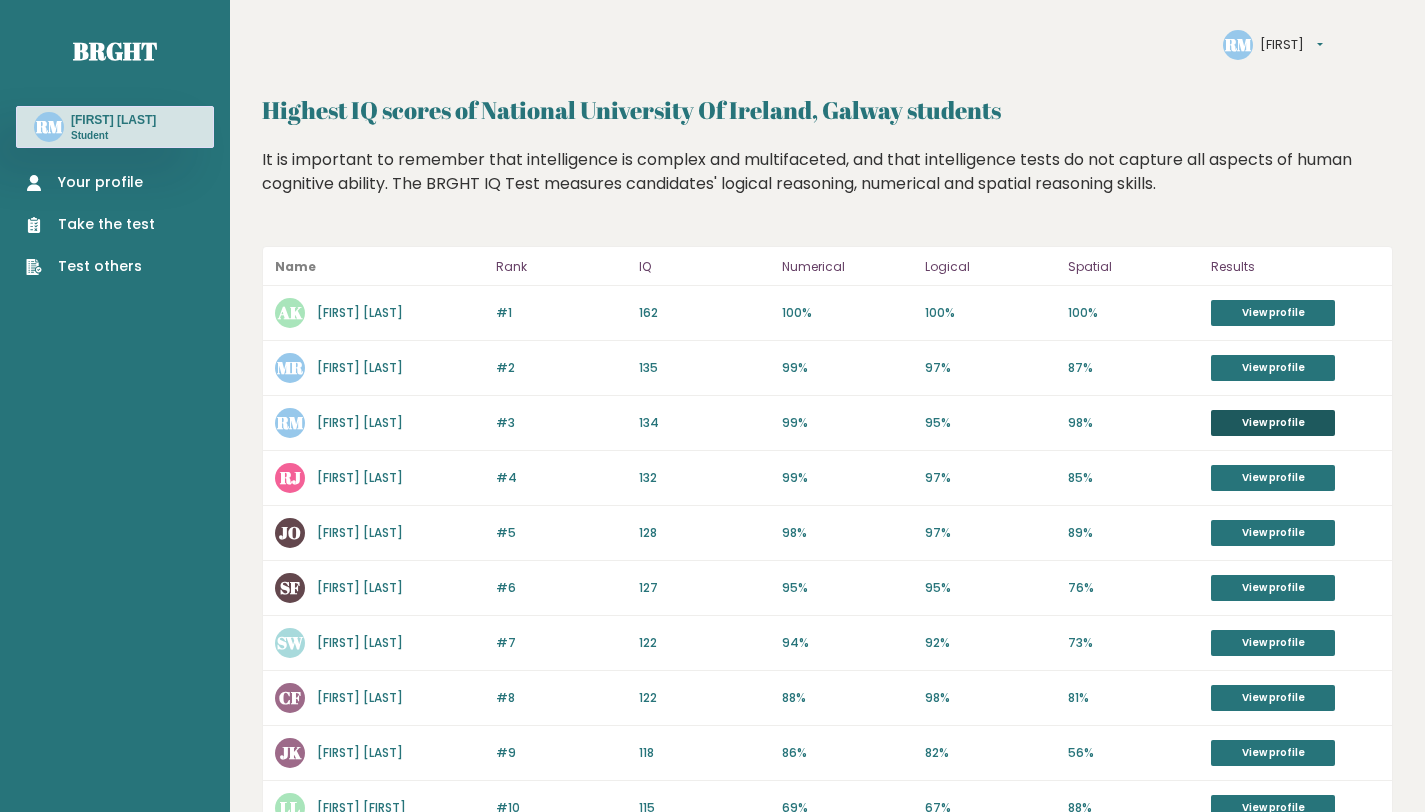 click on "View profile" at bounding box center (1273, 423) 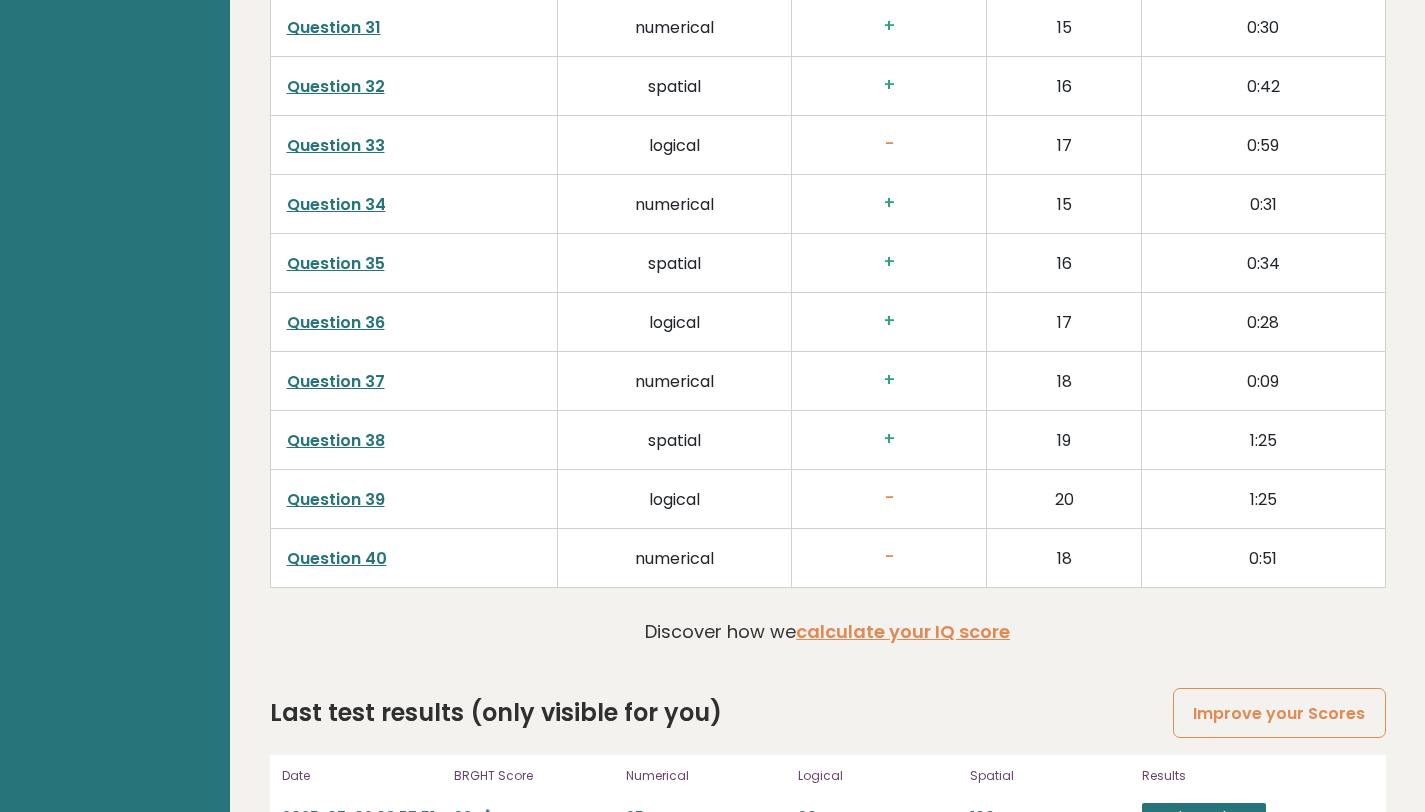 scroll, scrollTop: 5481, scrollLeft: 0, axis: vertical 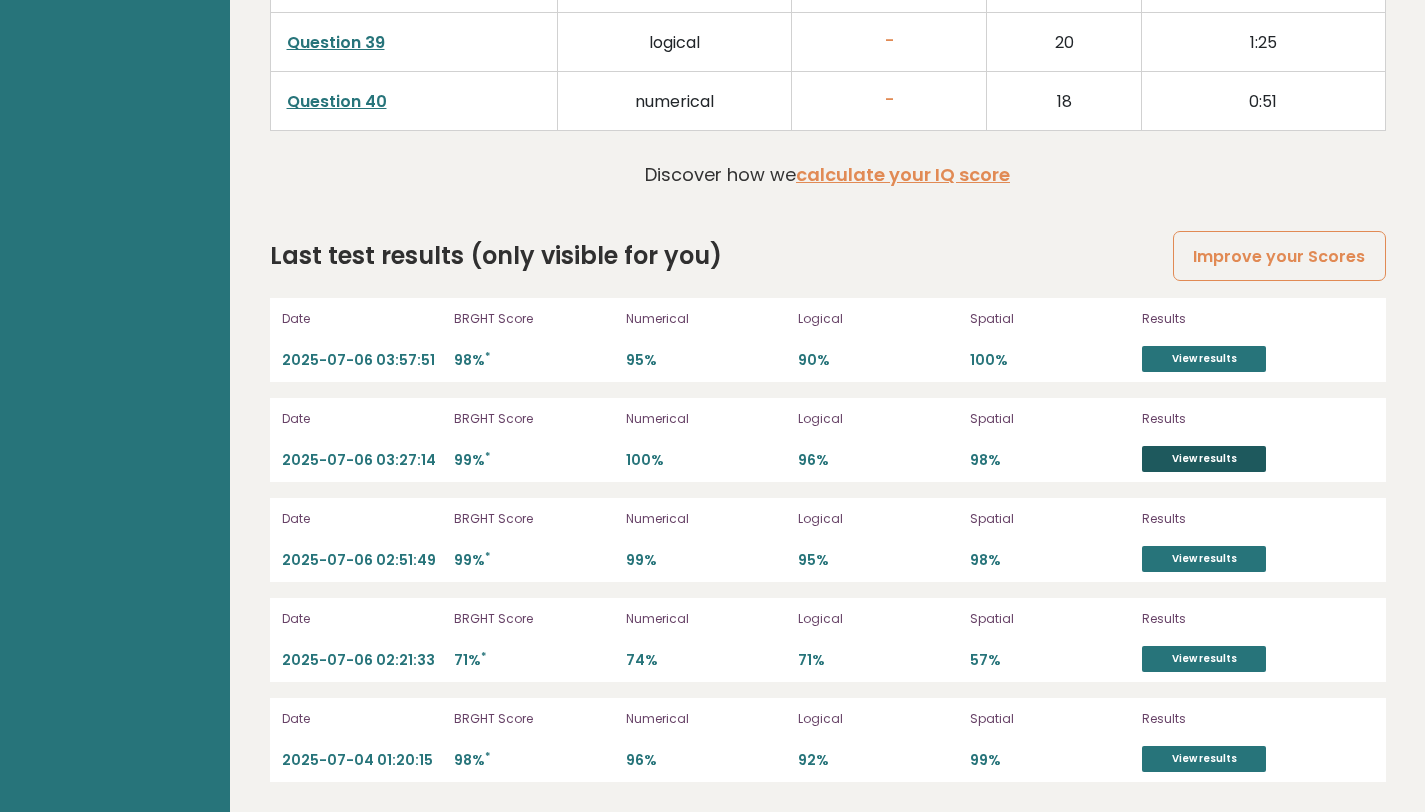 click on "View results" at bounding box center (1204, 459) 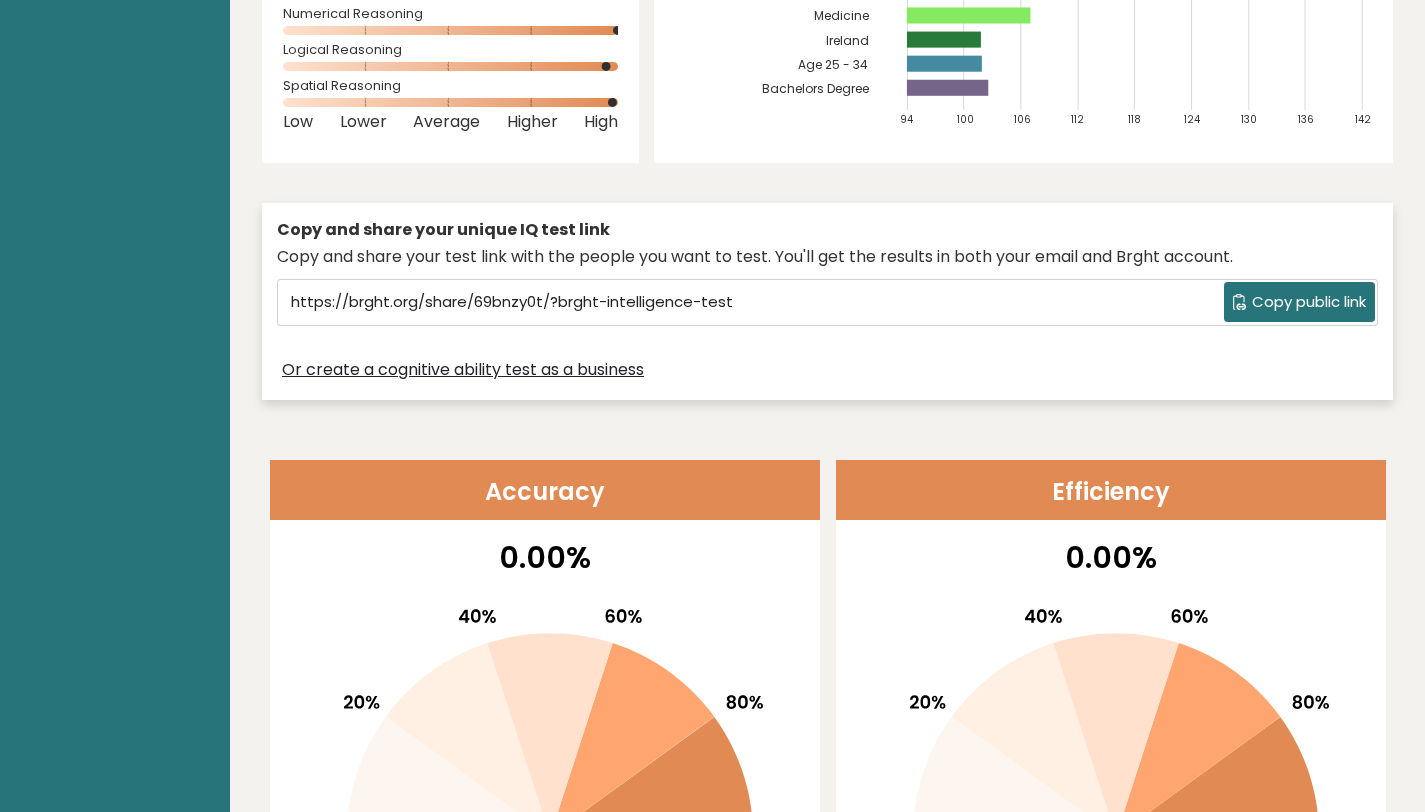 scroll, scrollTop: 0, scrollLeft: 0, axis: both 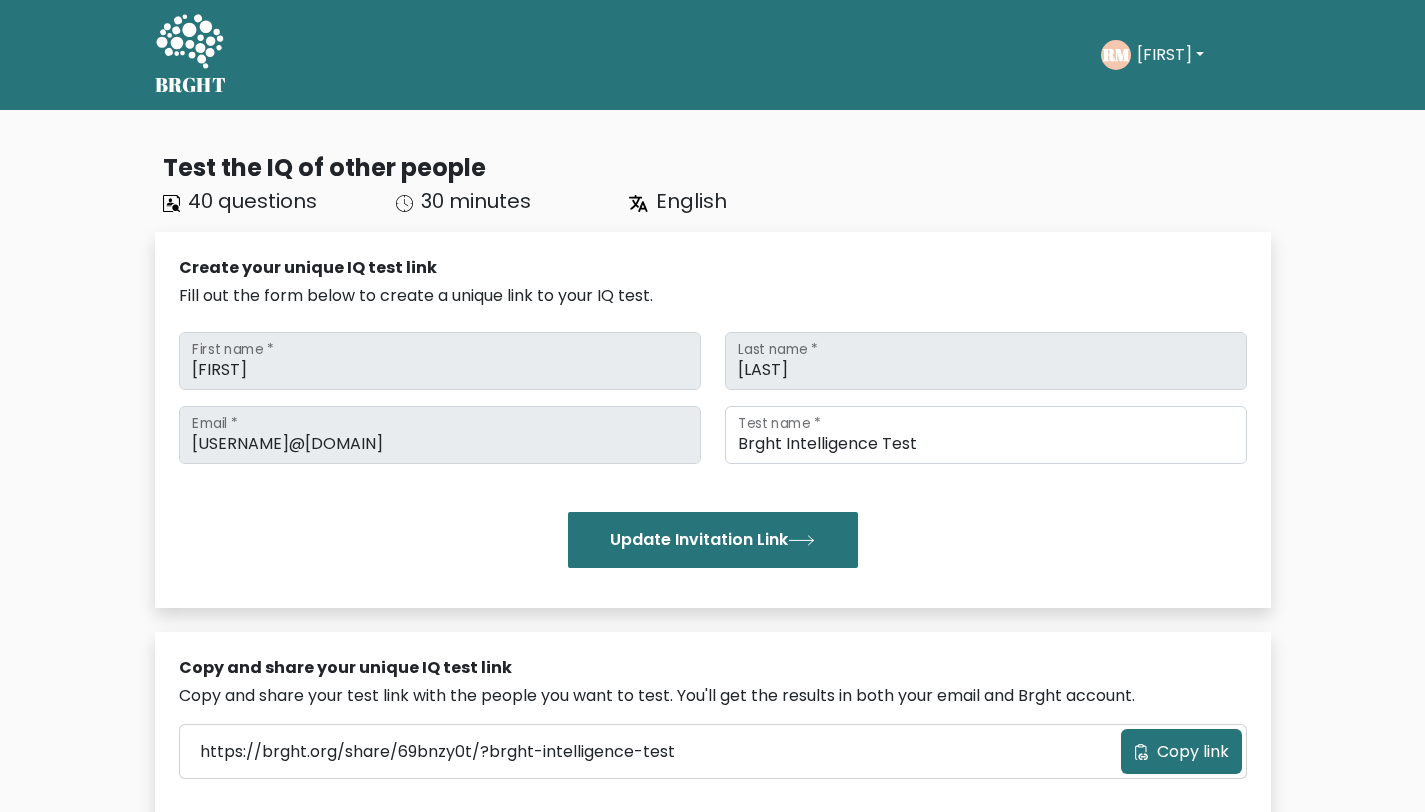click on "[FIRST]" at bounding box center (1170, 55) 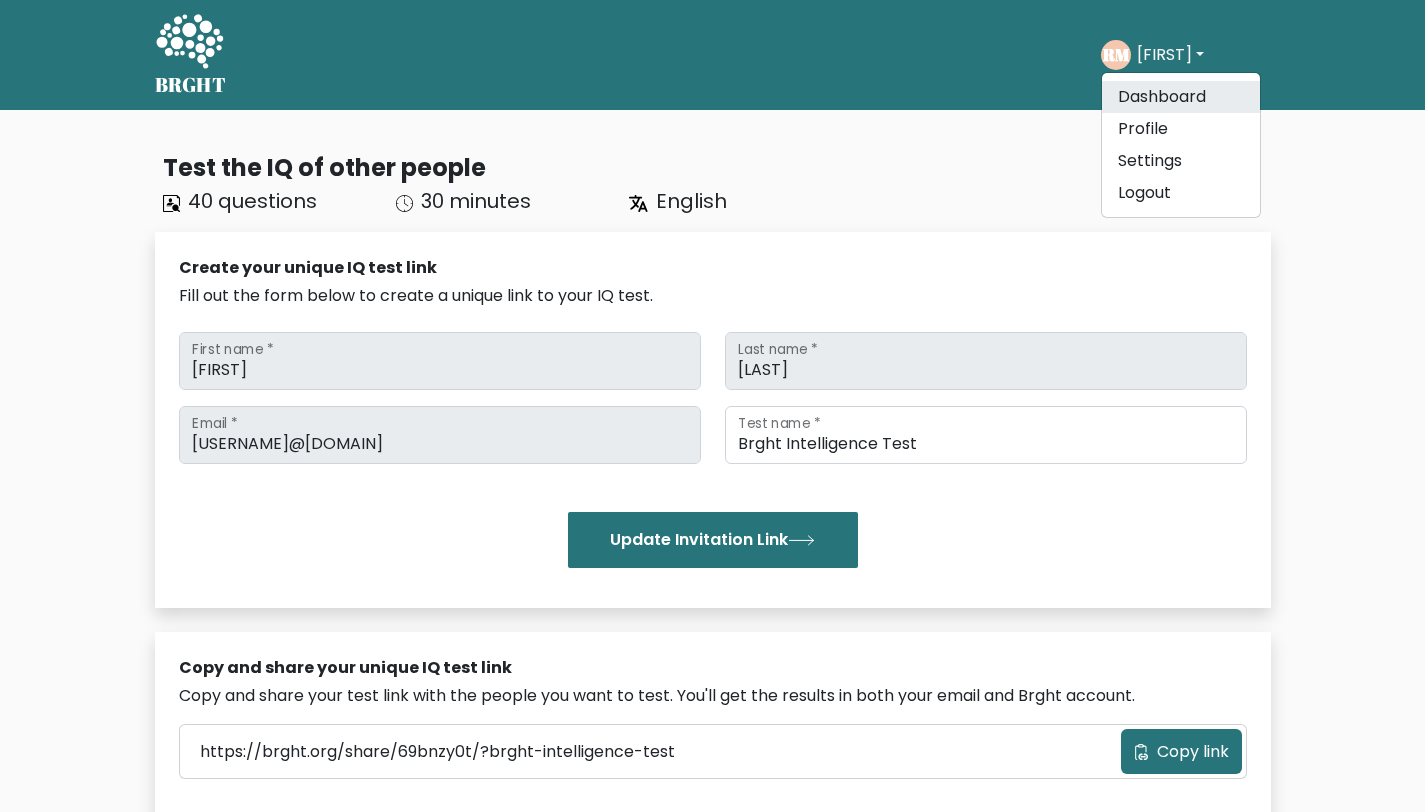 click on "Dashboard" at bounding box center [1181, 97] 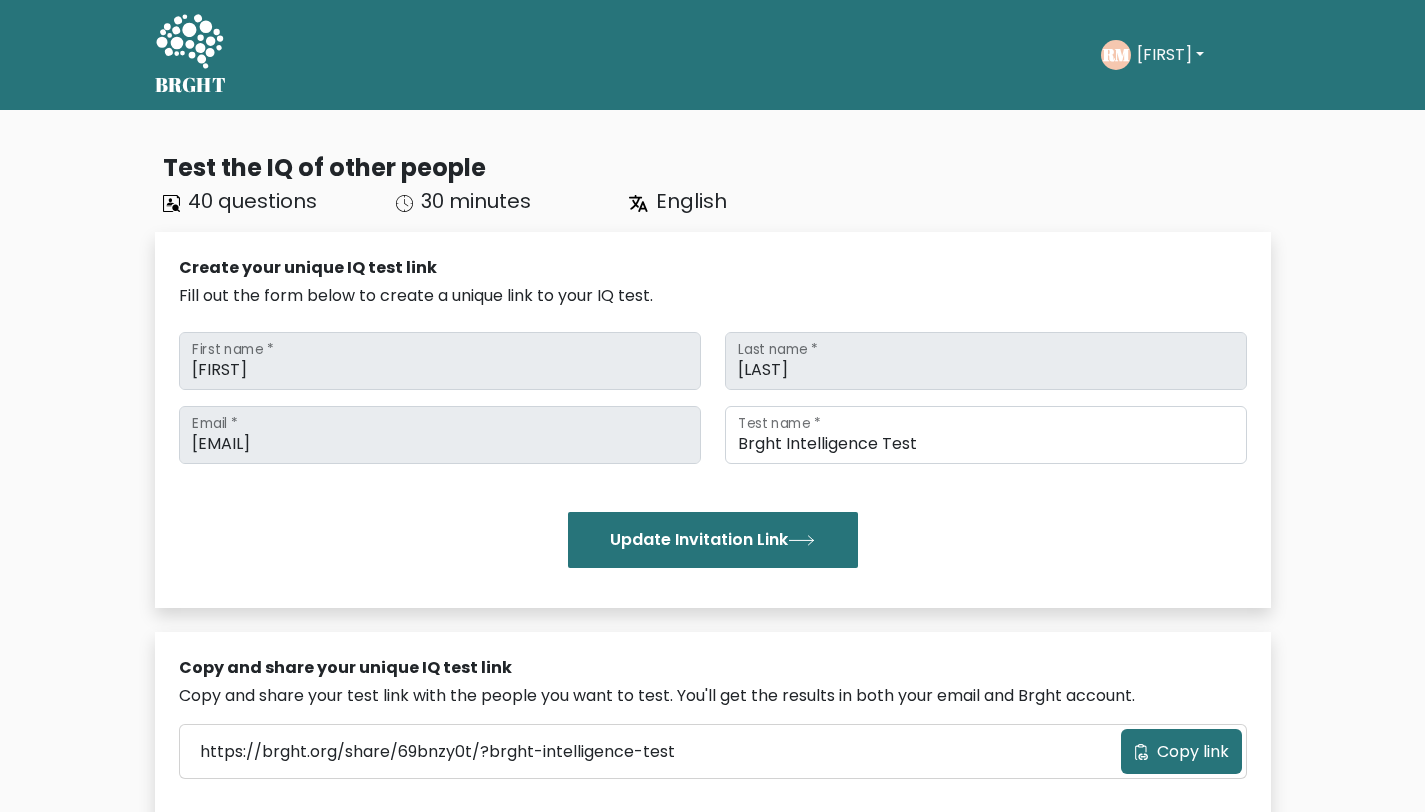 scroll, scrollTop: 0, scrollLeft: 0, axis: both 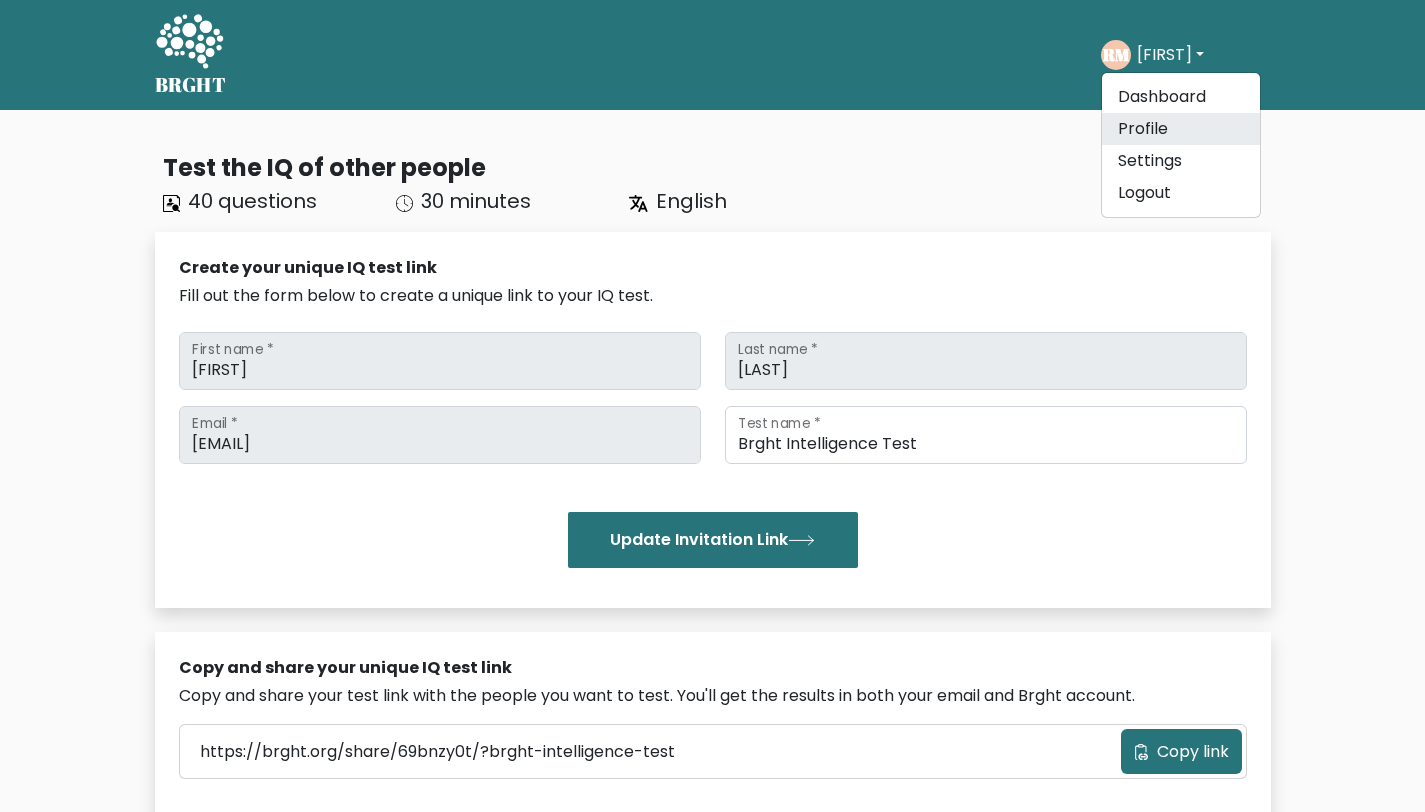 click on "Profile" at bounding box center (1181, 129) 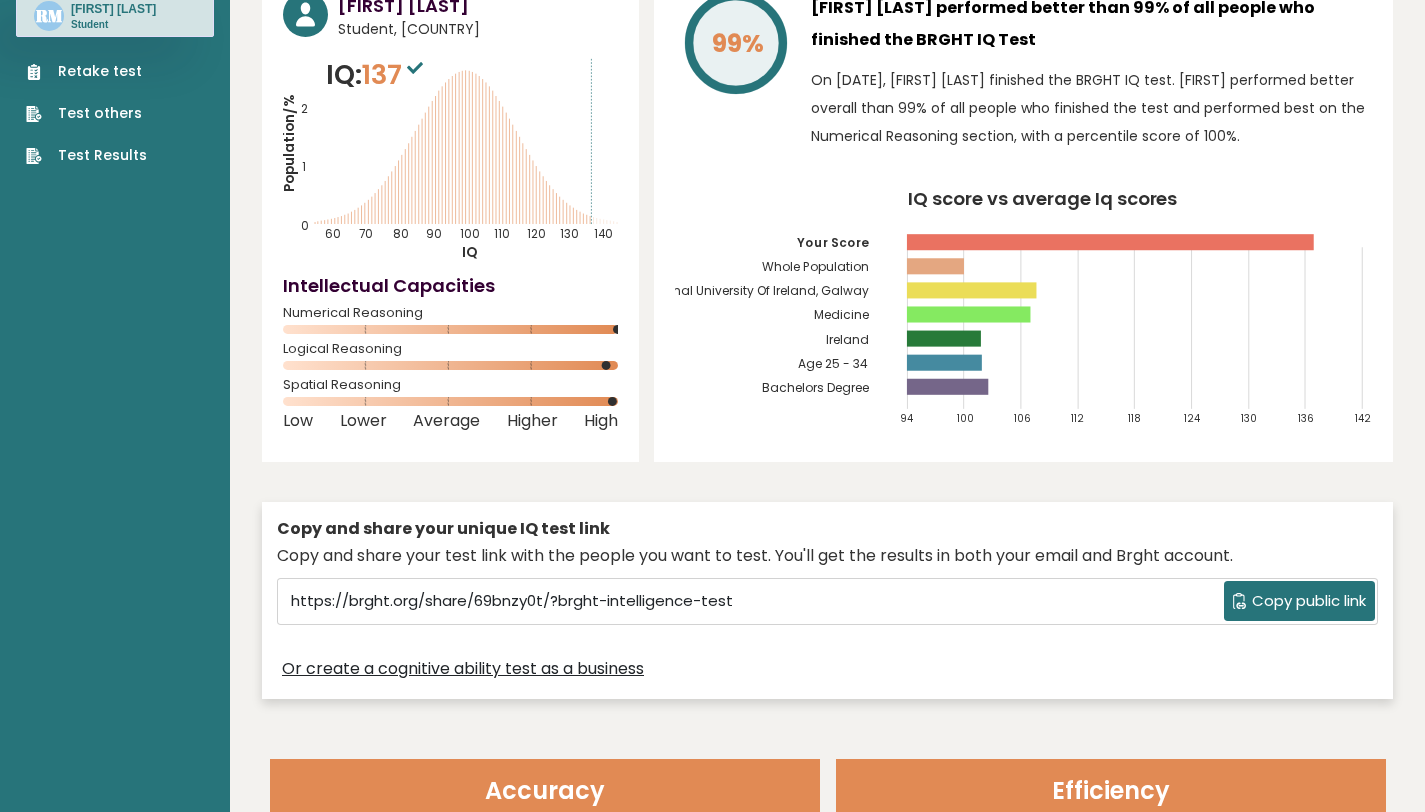 scroll, scrollTop: 52, scrollLeft: 0, axis: vertical 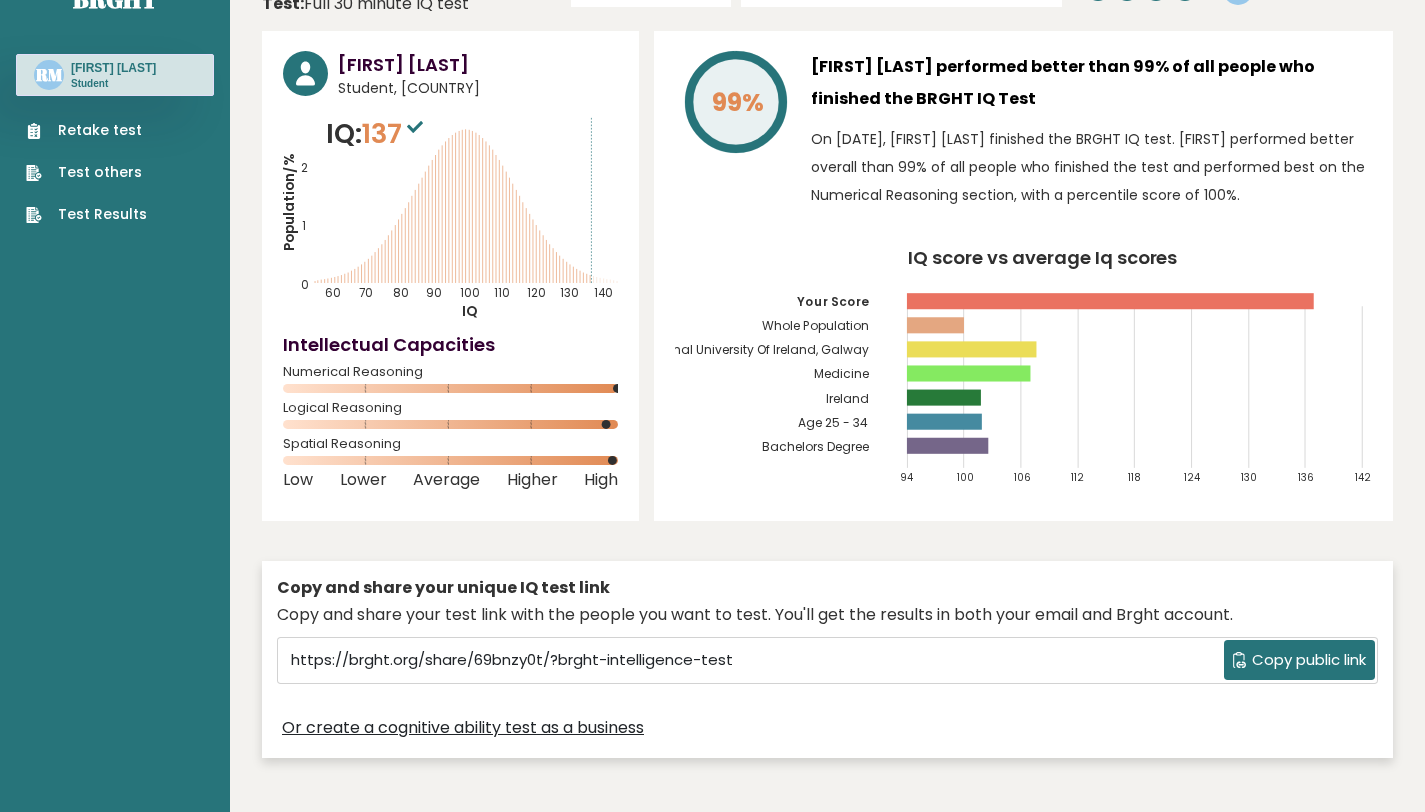 click on "National University Of Ireland, Galway" at bounding box center (754, 350) 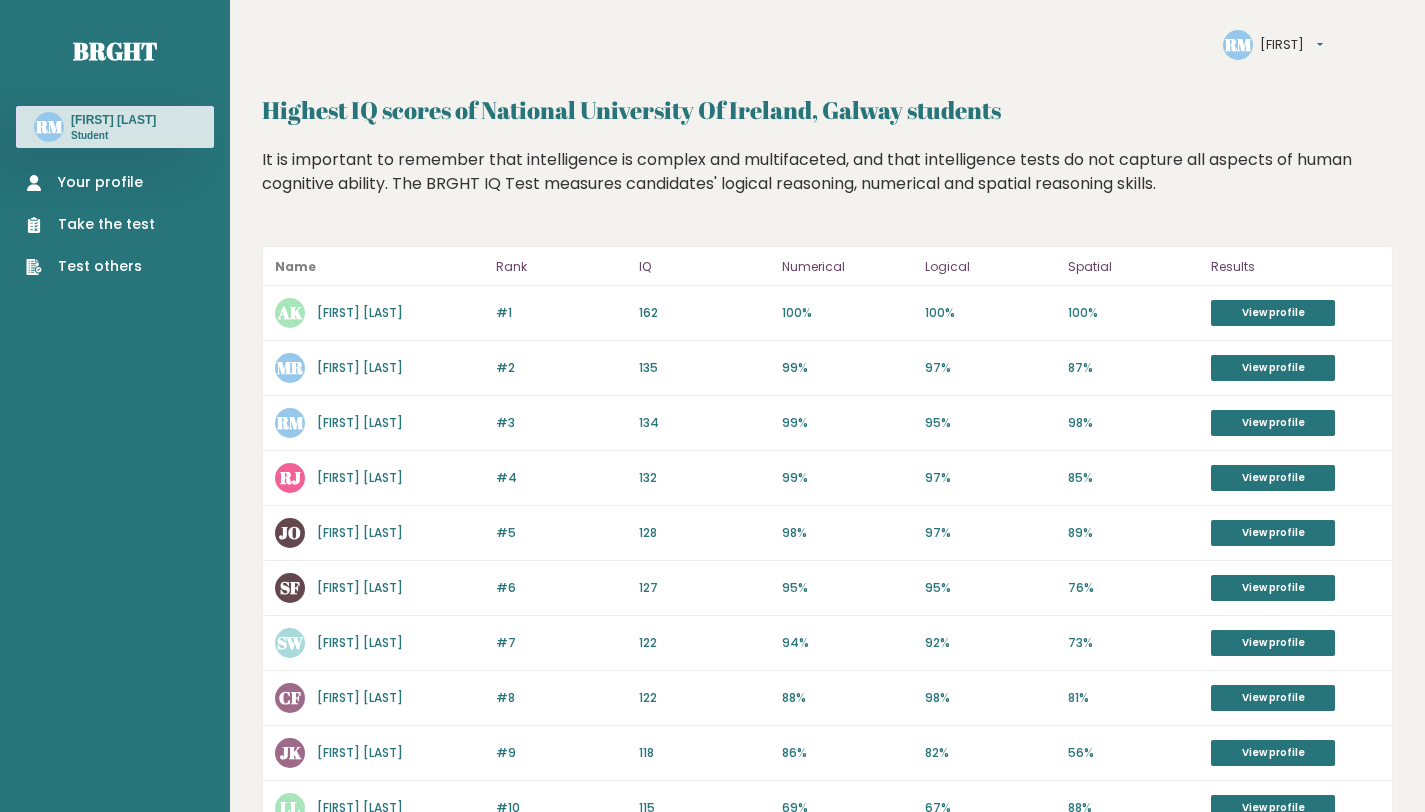 scroll, scrollTop: 0, scrollLeft: 0, axis: both 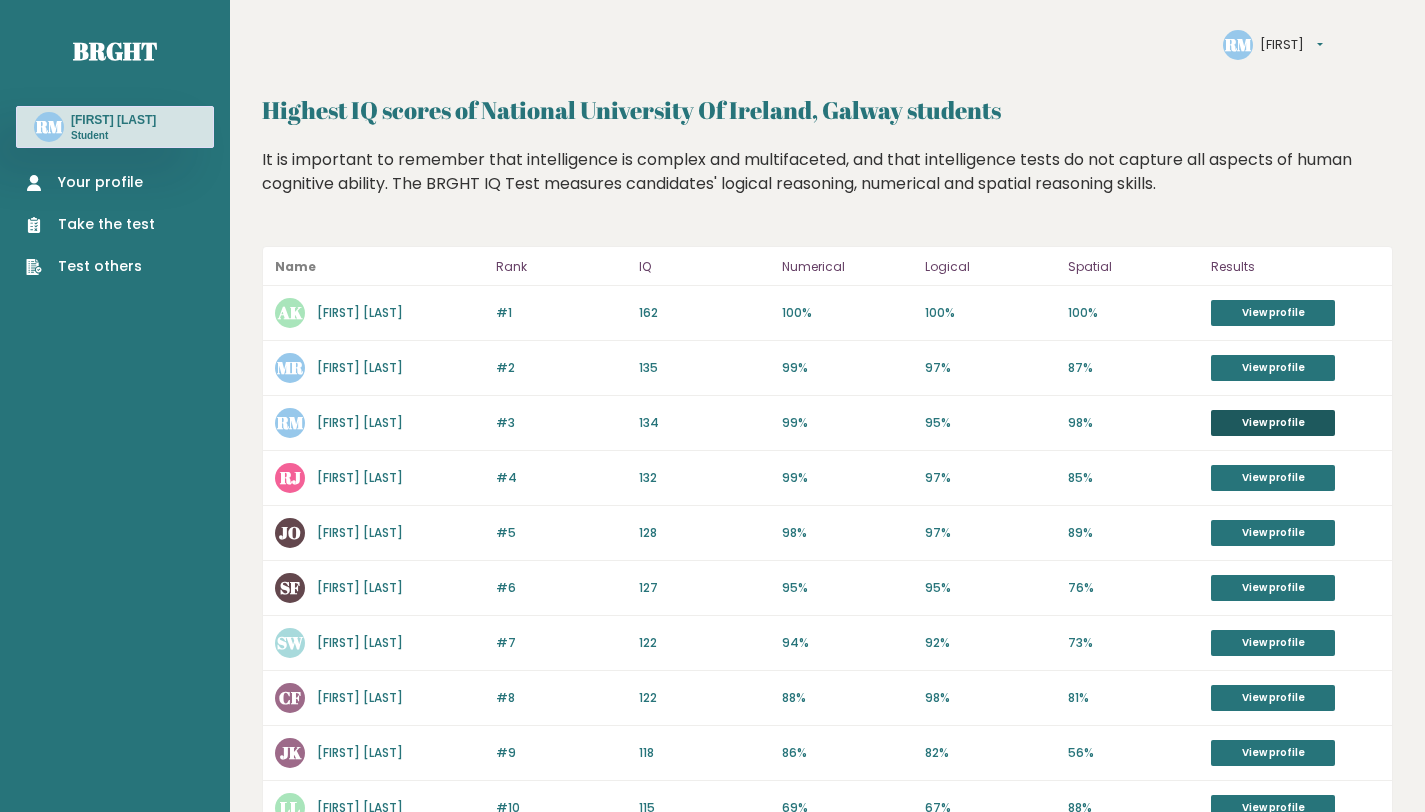 click on "View profile" at bounding box center [1273, 423] 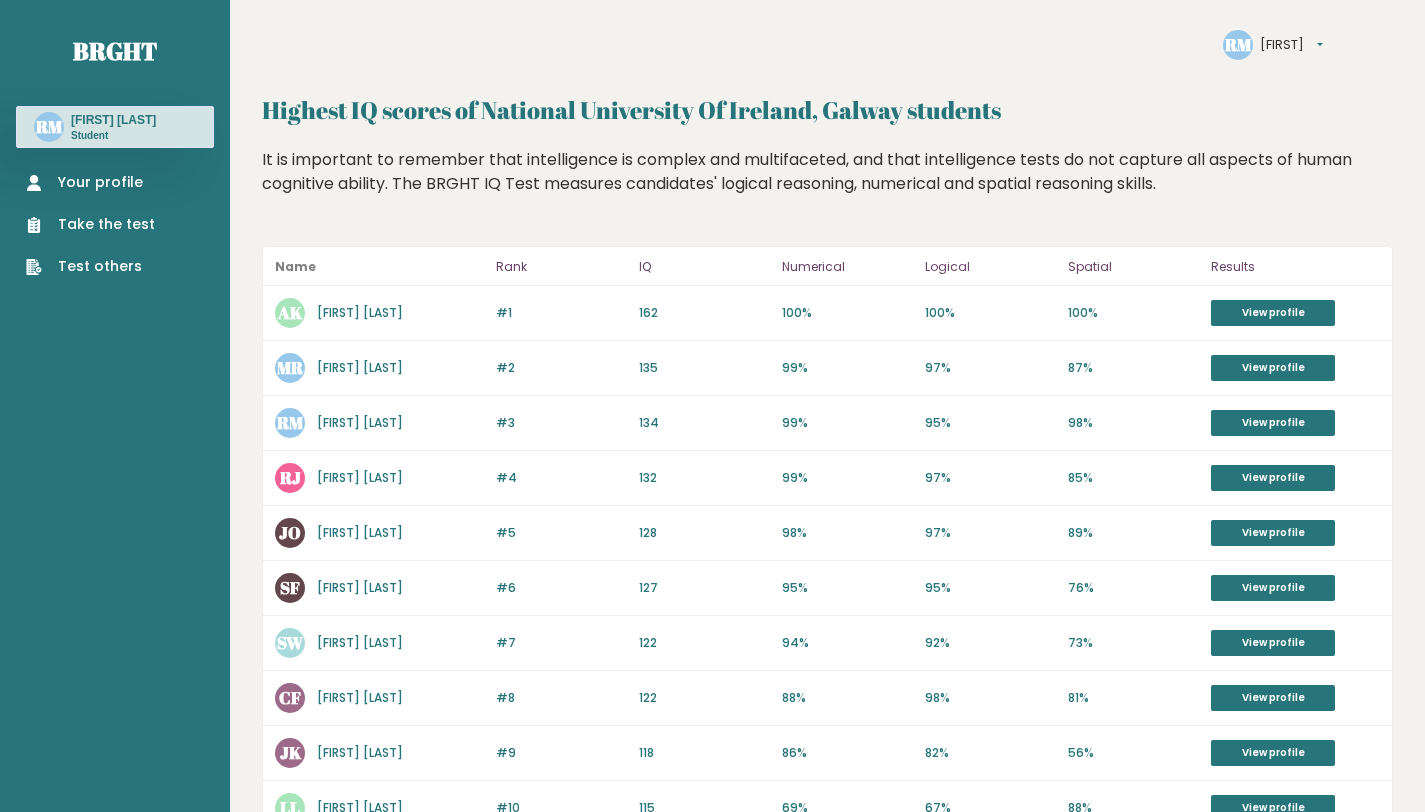 click on "Michael Reynolds" at bounding box center [360, 367] 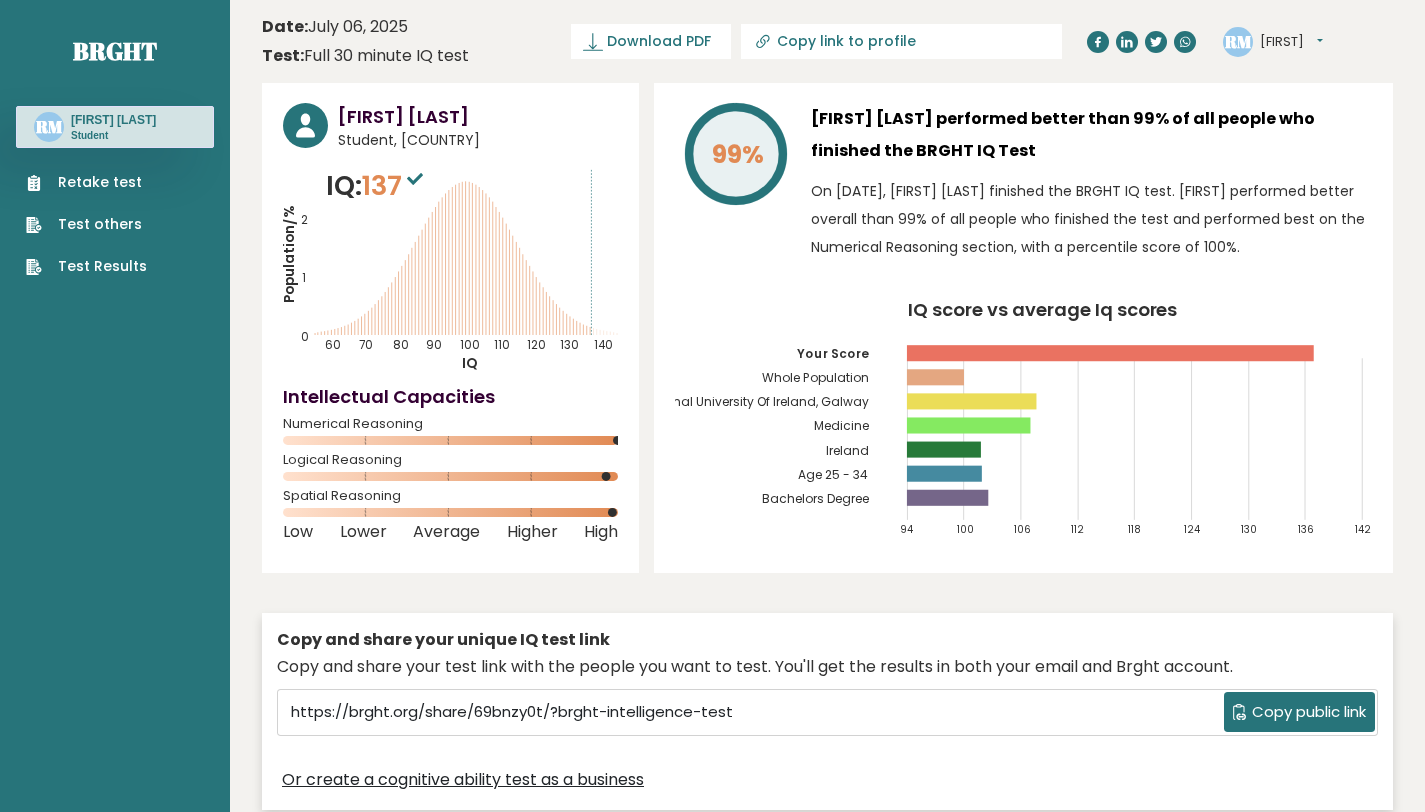 scroll, scrollTop: 0, scrollLeft: 0, axis: both 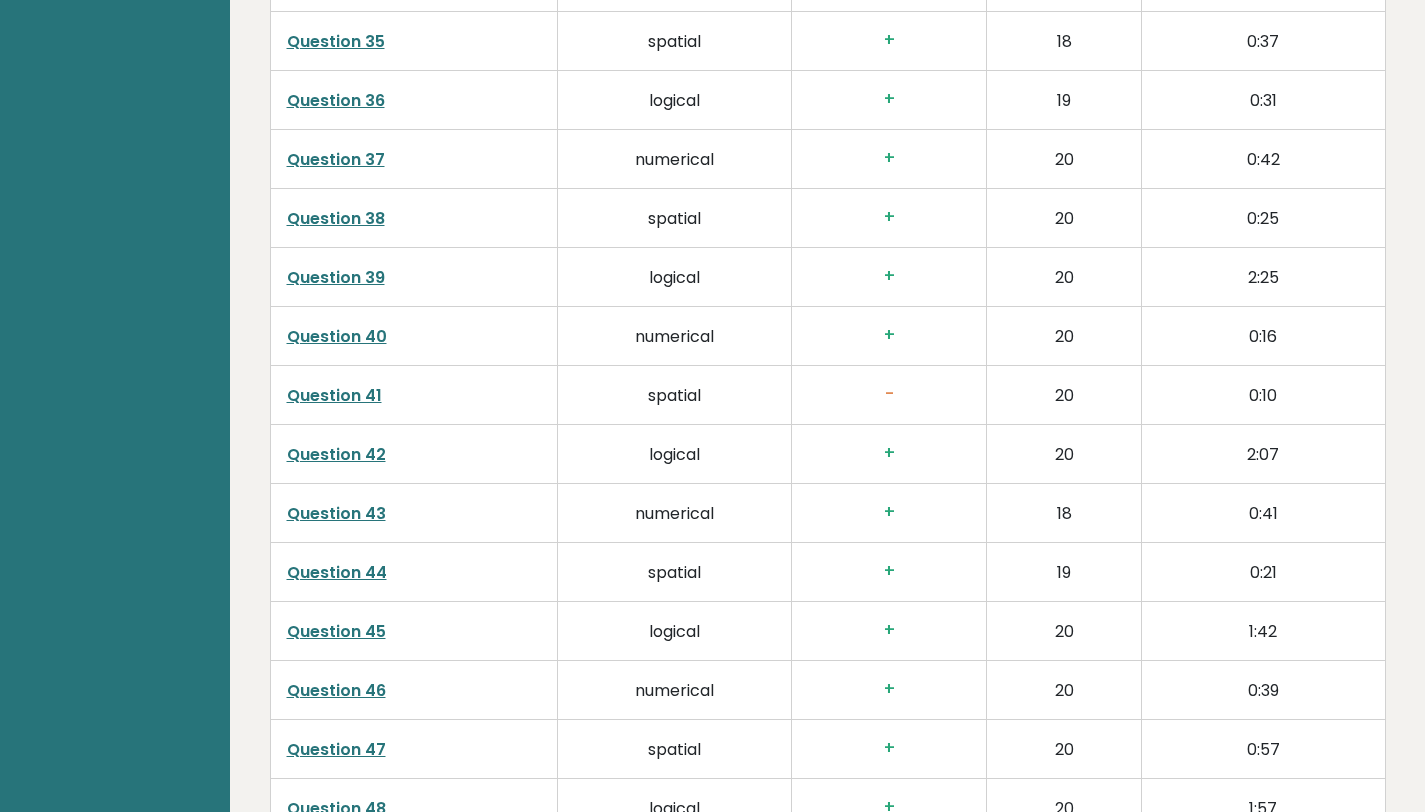 click on "Question
41" at bounding box center [334, 395] 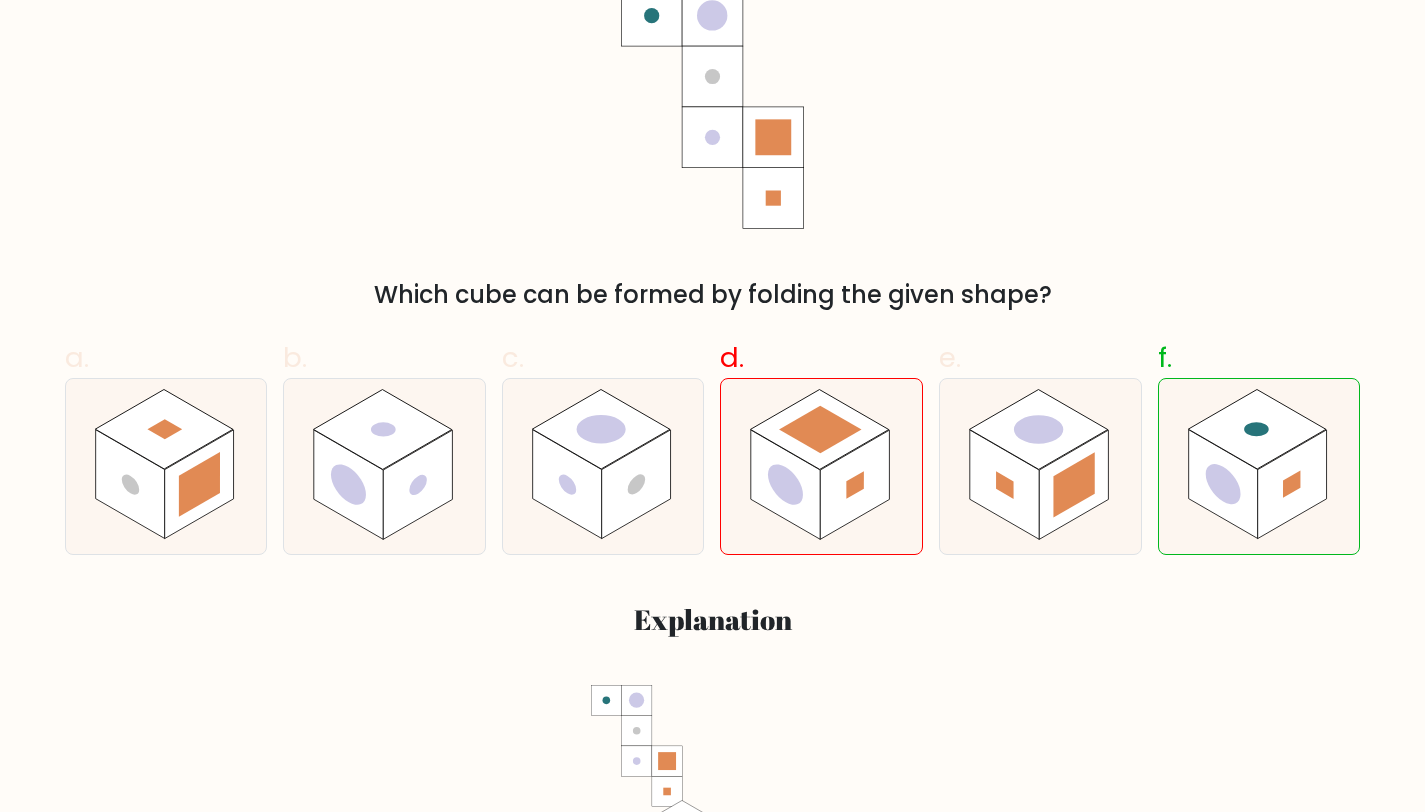 scroll, scrollTop: 0, scrollLeft: 0, axis: both 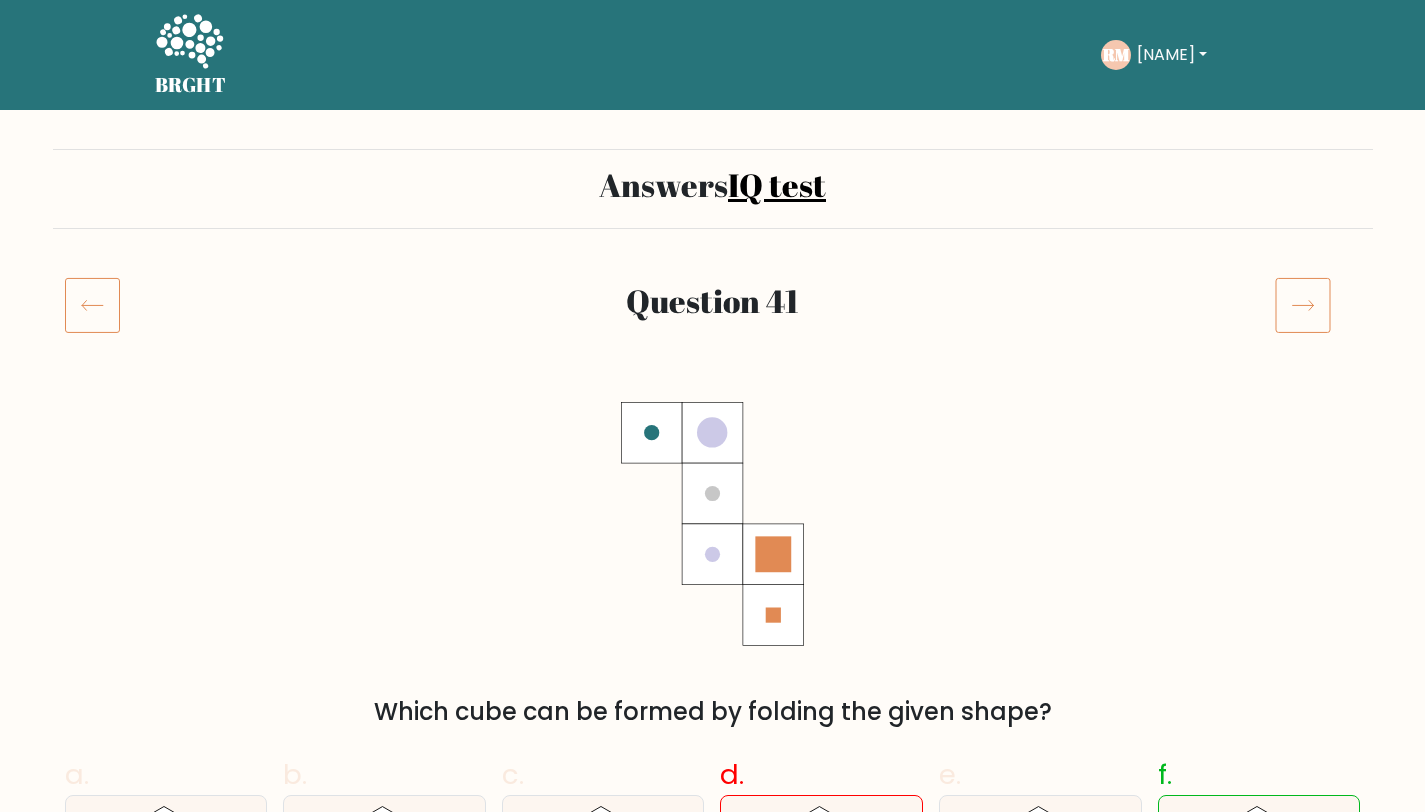 click on "[NAME]" at bounding box center [1172, 55] 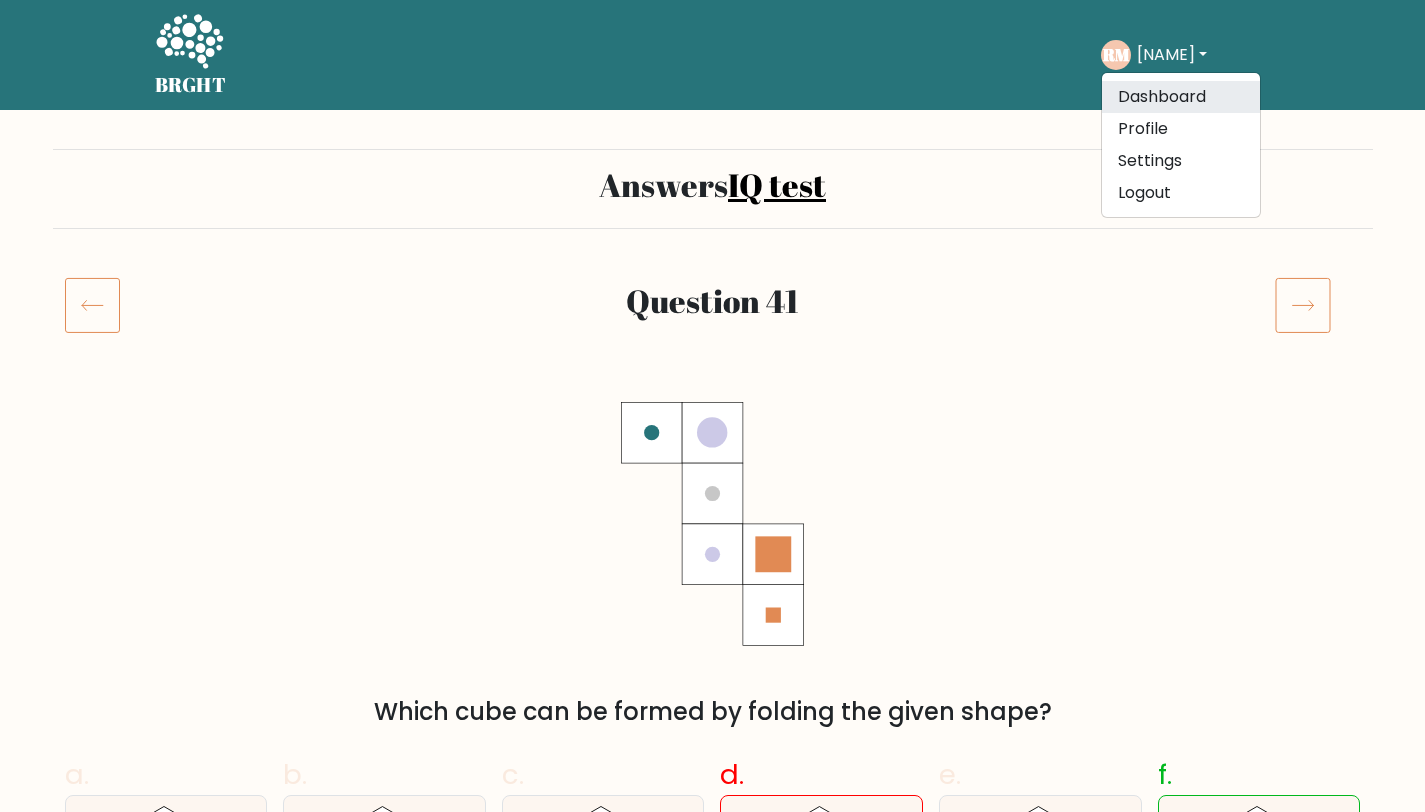 click on "Dashboard" at bounding box center (1181, 97) 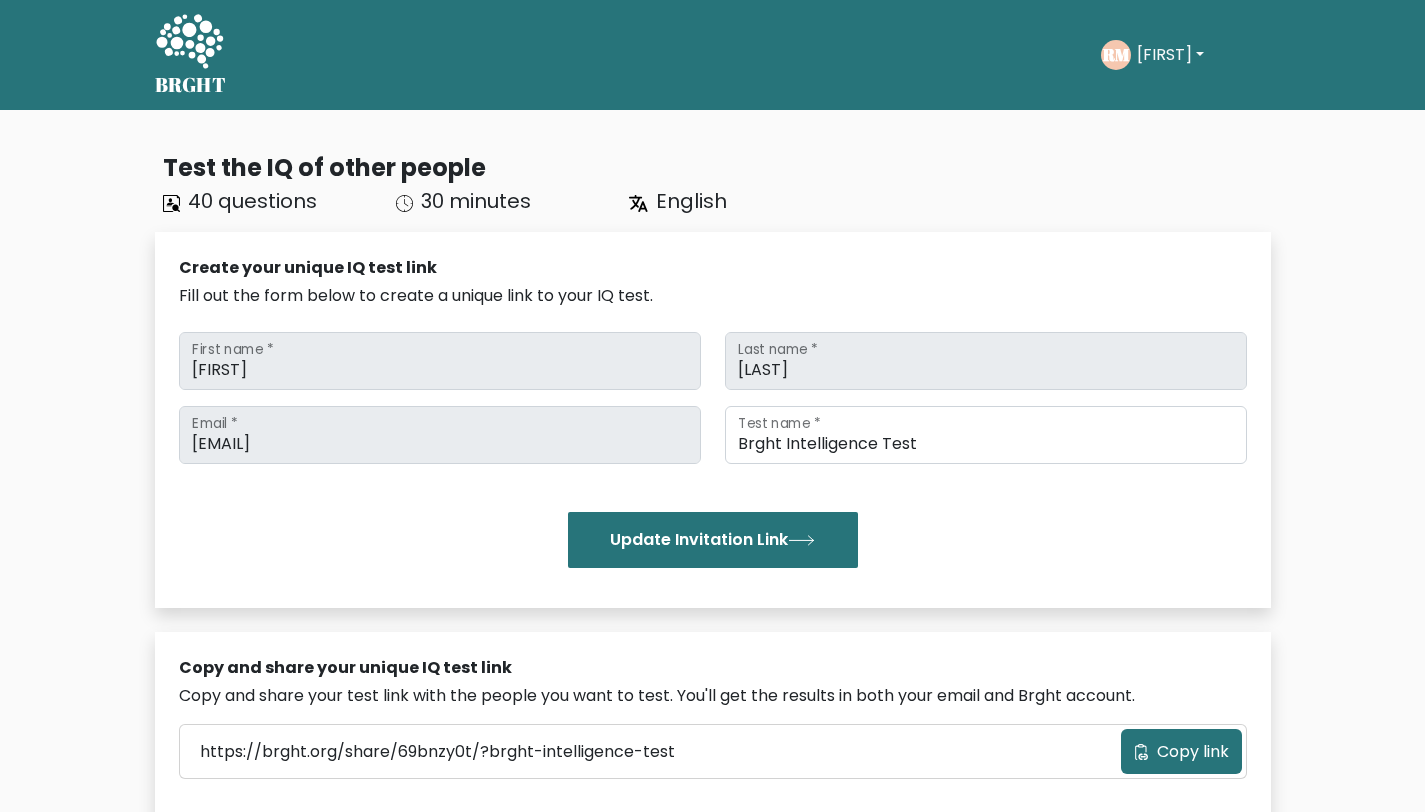 scroll, scrollTop: 0, scrollLeft: 0, axis: both 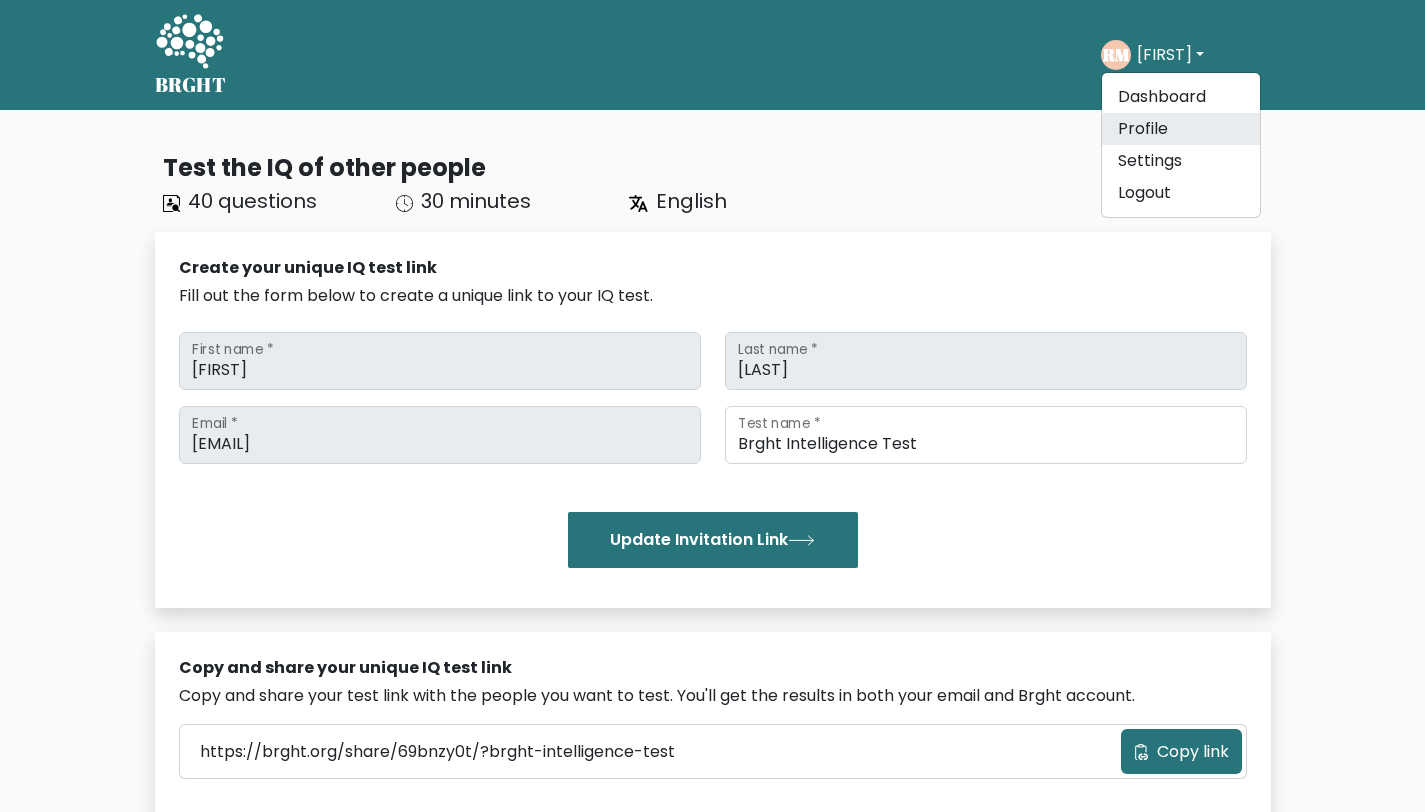click on "Profile" at bounding box center [1181, 129] 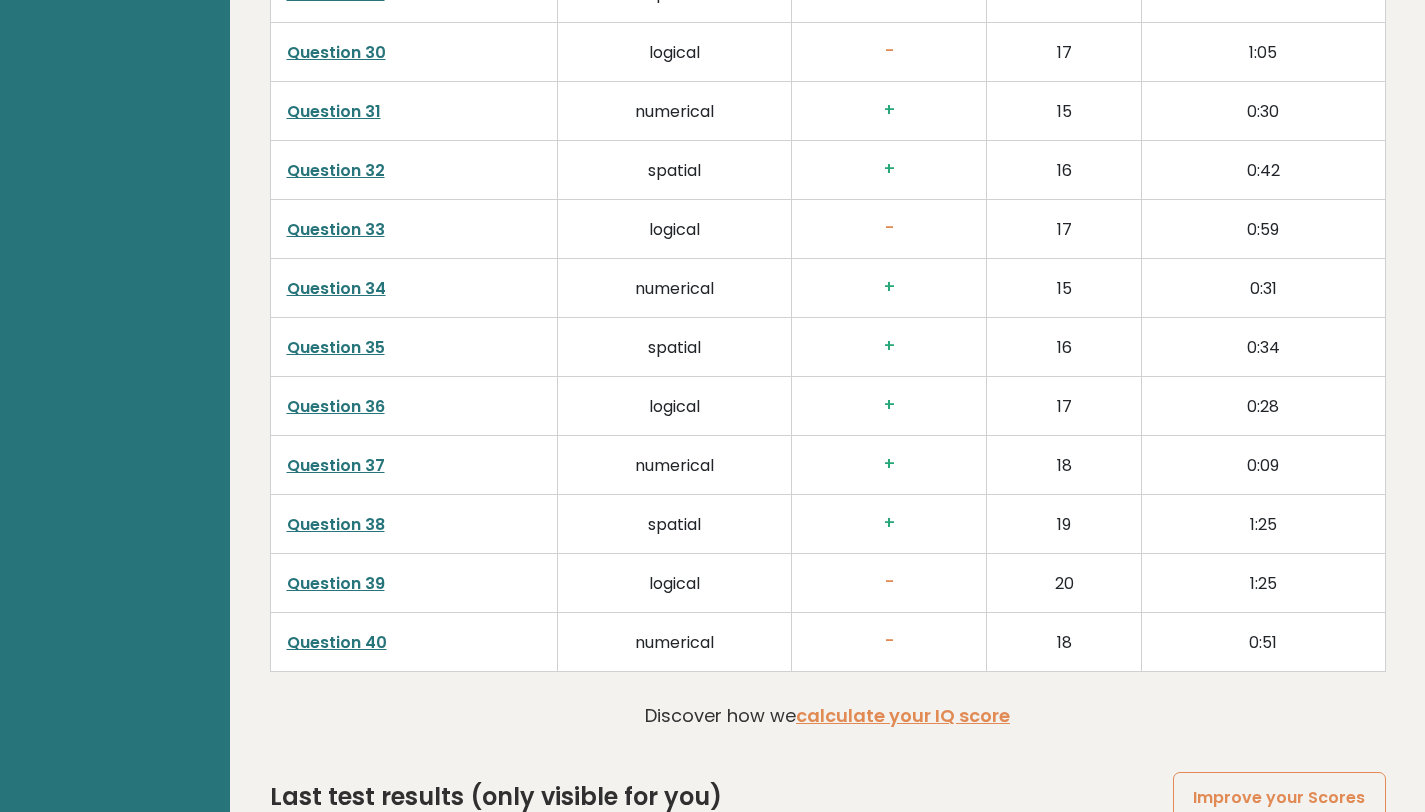 scroll, scrollTop: 4967, scrollLeft: 0, axis: vertical 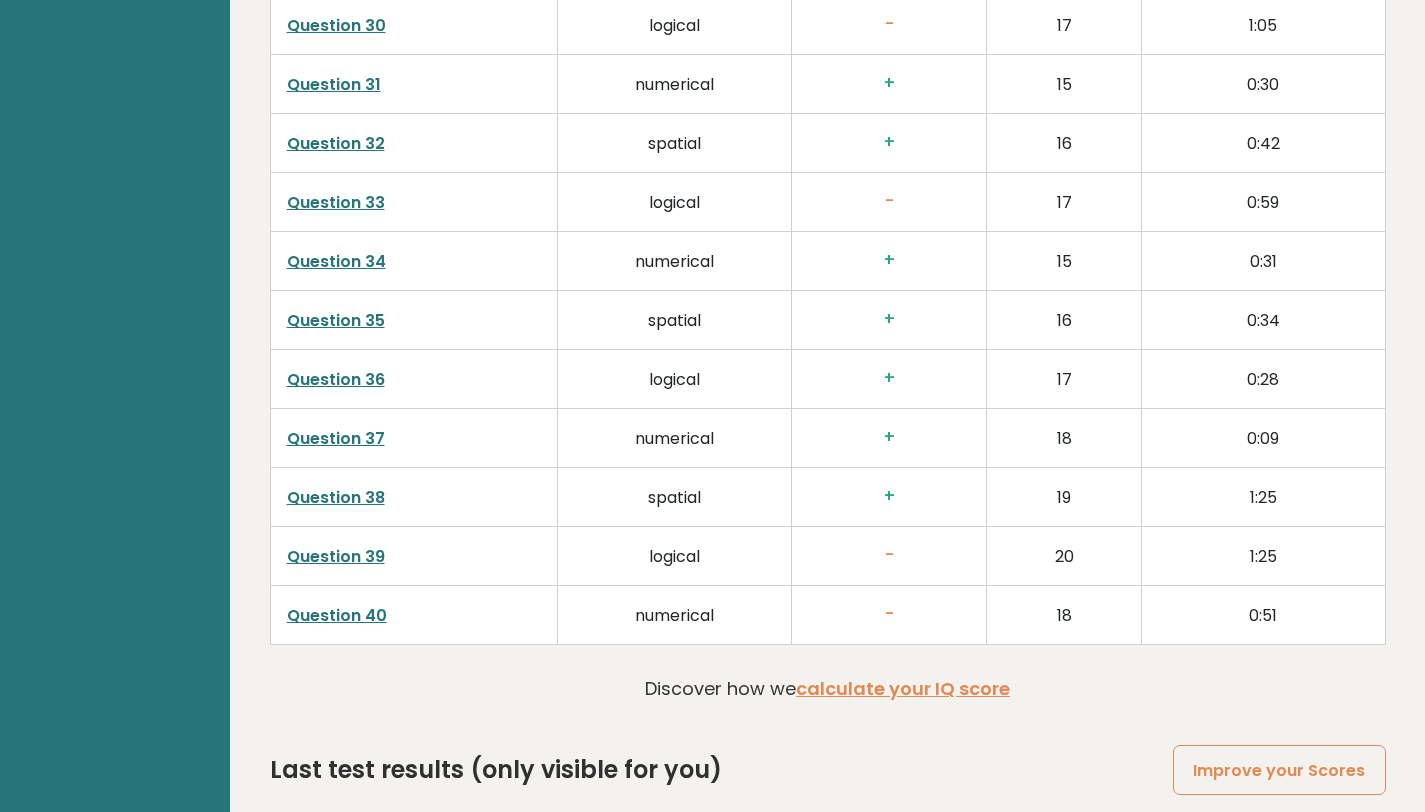 click on "Question
40" at bounding box center [337, 615] 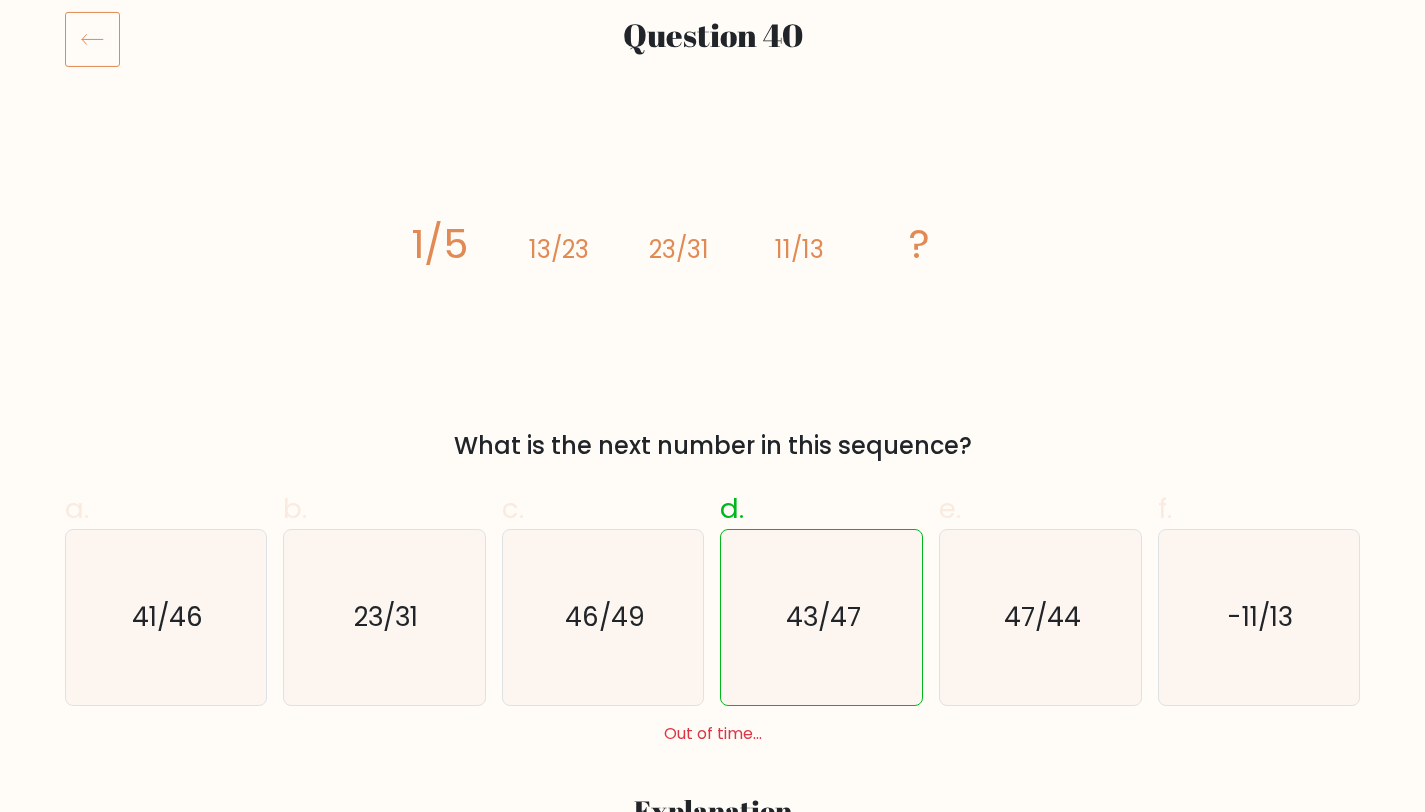 scroll, scrollTop: 0, scrollLeft: 0, axis: both 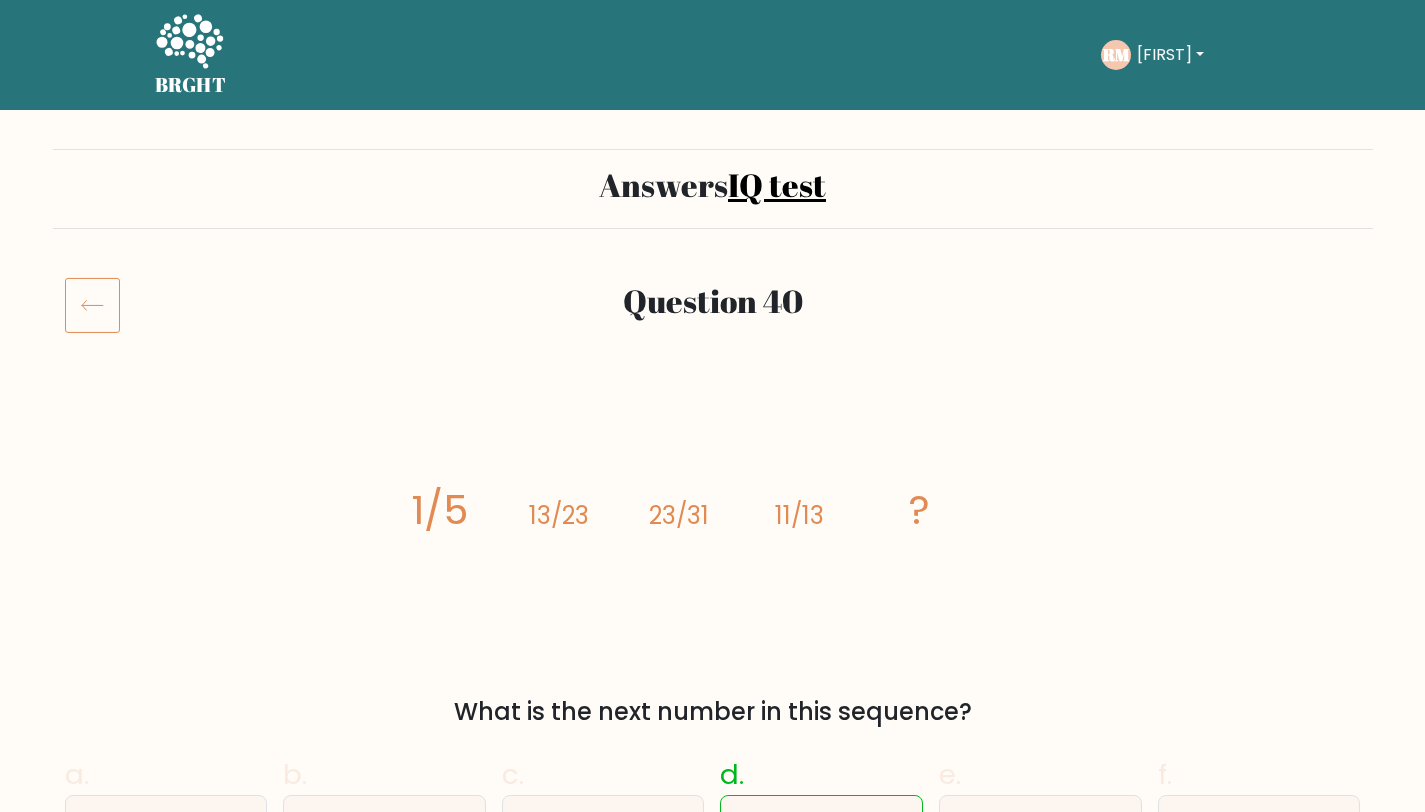 click on "[FIRST]" at bounding box center (1170, 55) 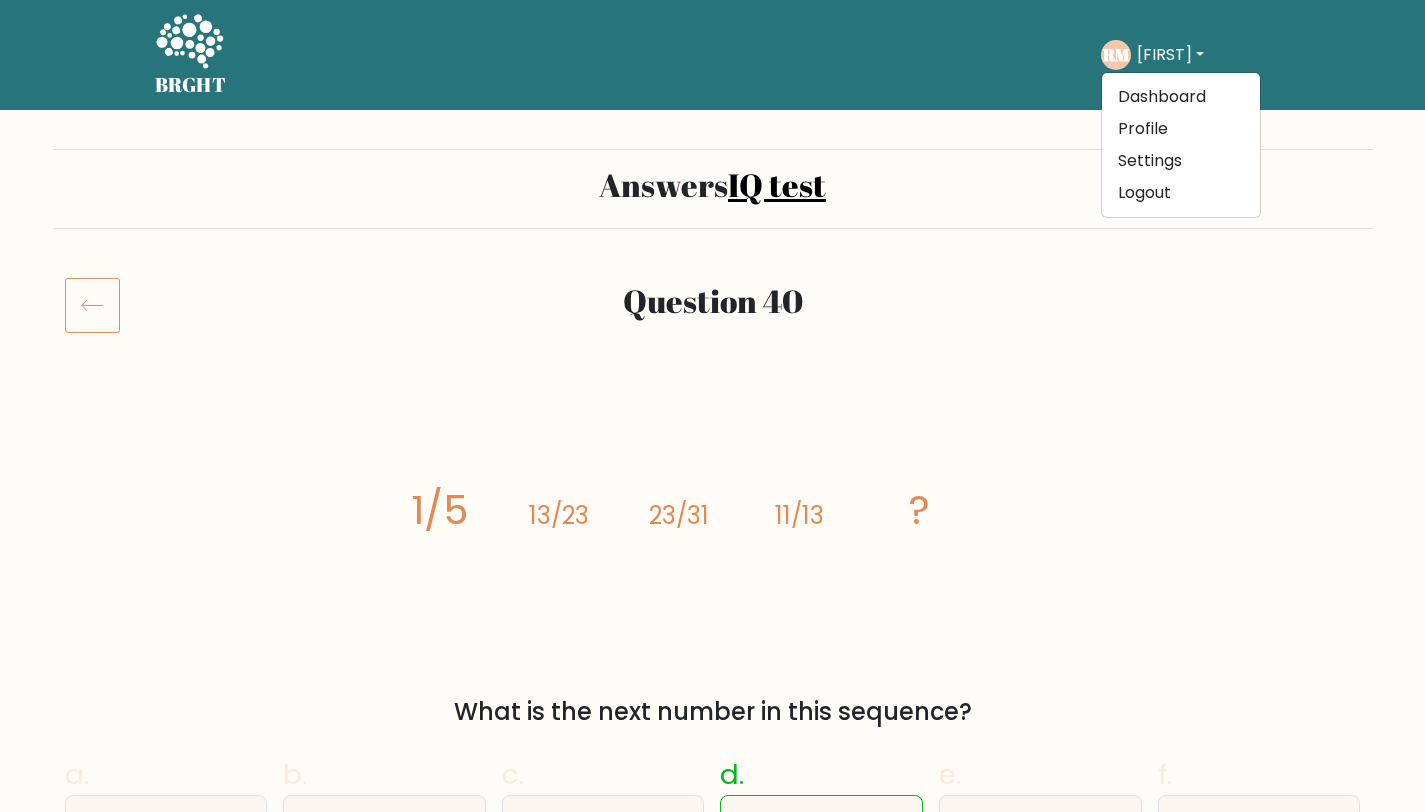 click on "IQ test" at bounding box center [777, 184] 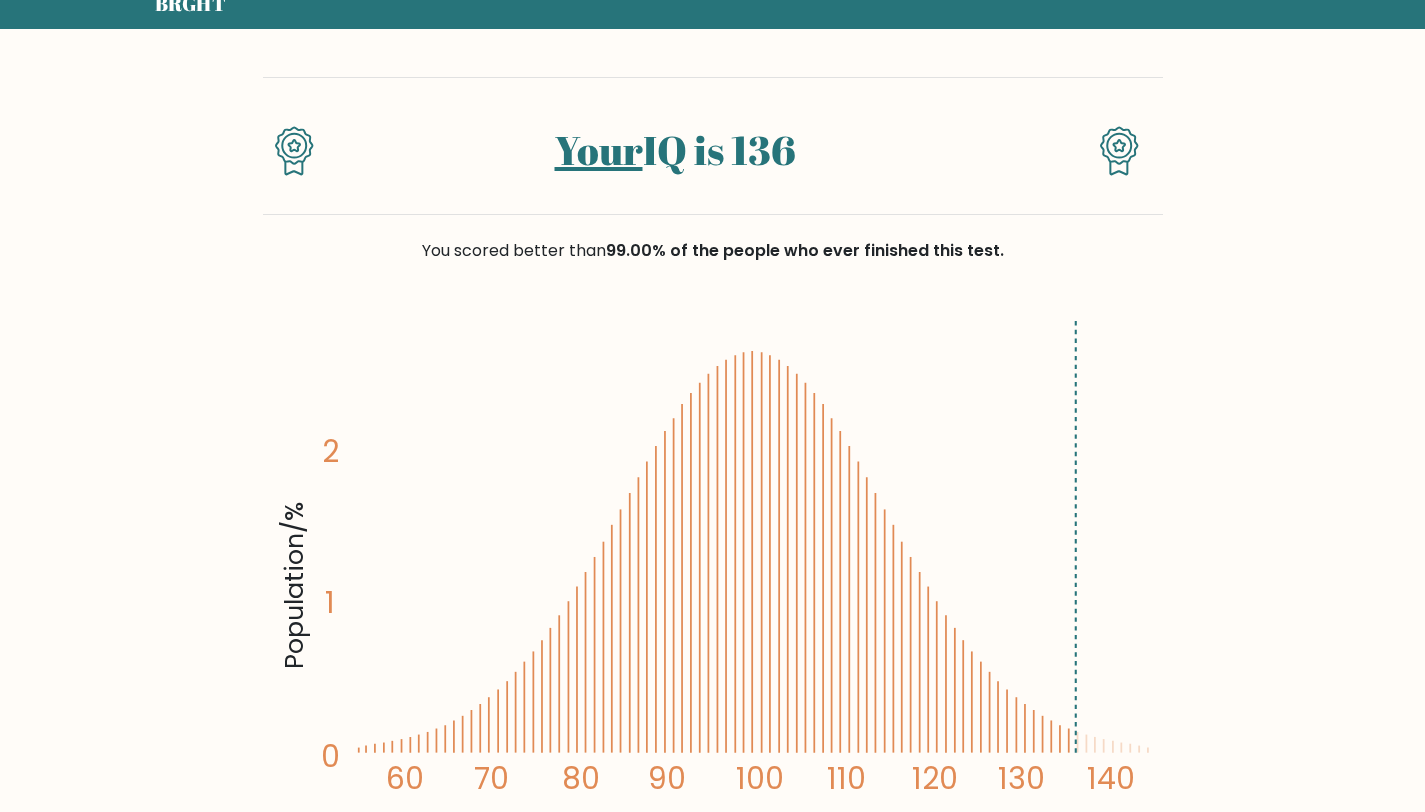 scroll, scrollTop: 0, scrollLeft: 0, axis: both 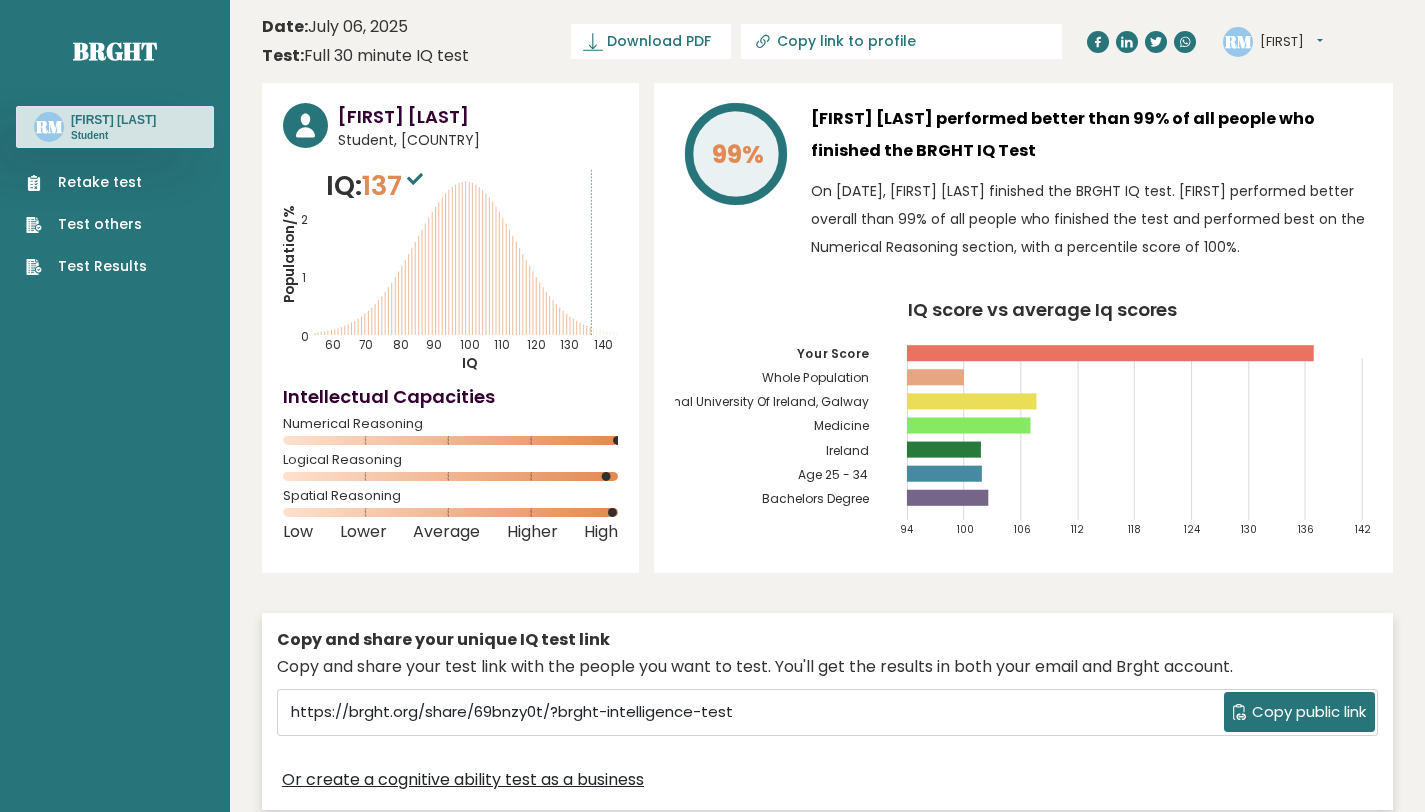 click on "Test Results" at bounding box center [86, 266] 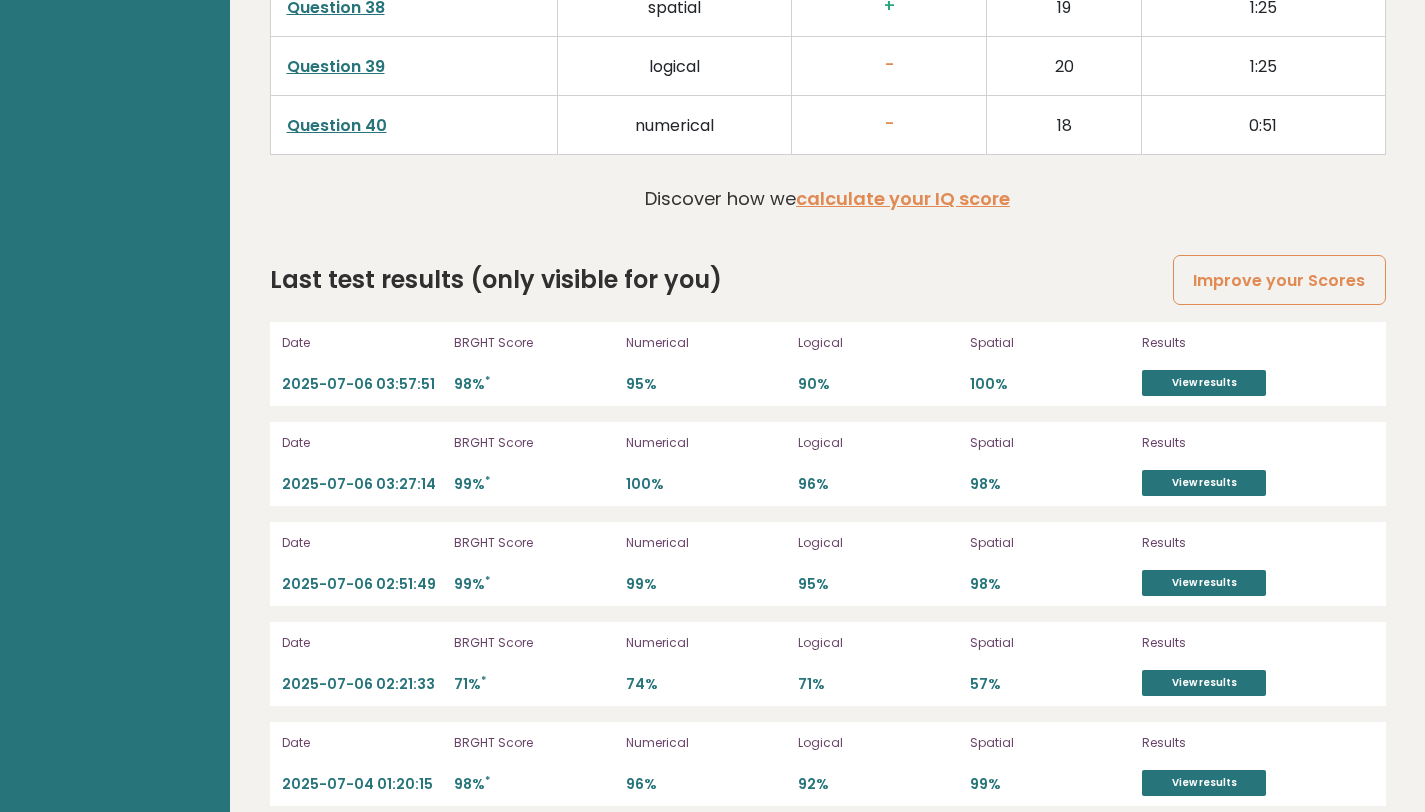 scroll, scrollTop: 5481, scrollLeft: 0, axis: vertical 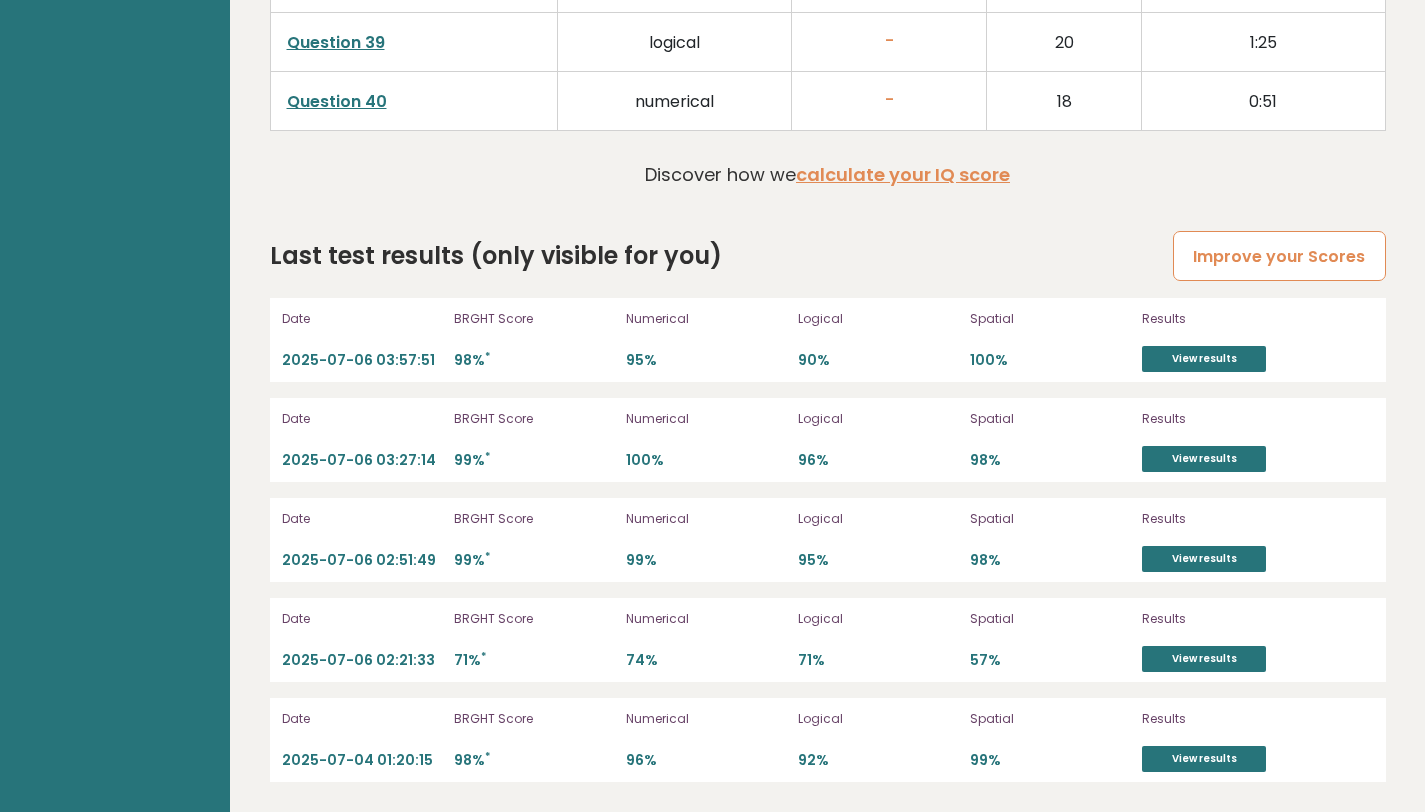click on "Improve your Scores" at bounding box center [1279, 256] 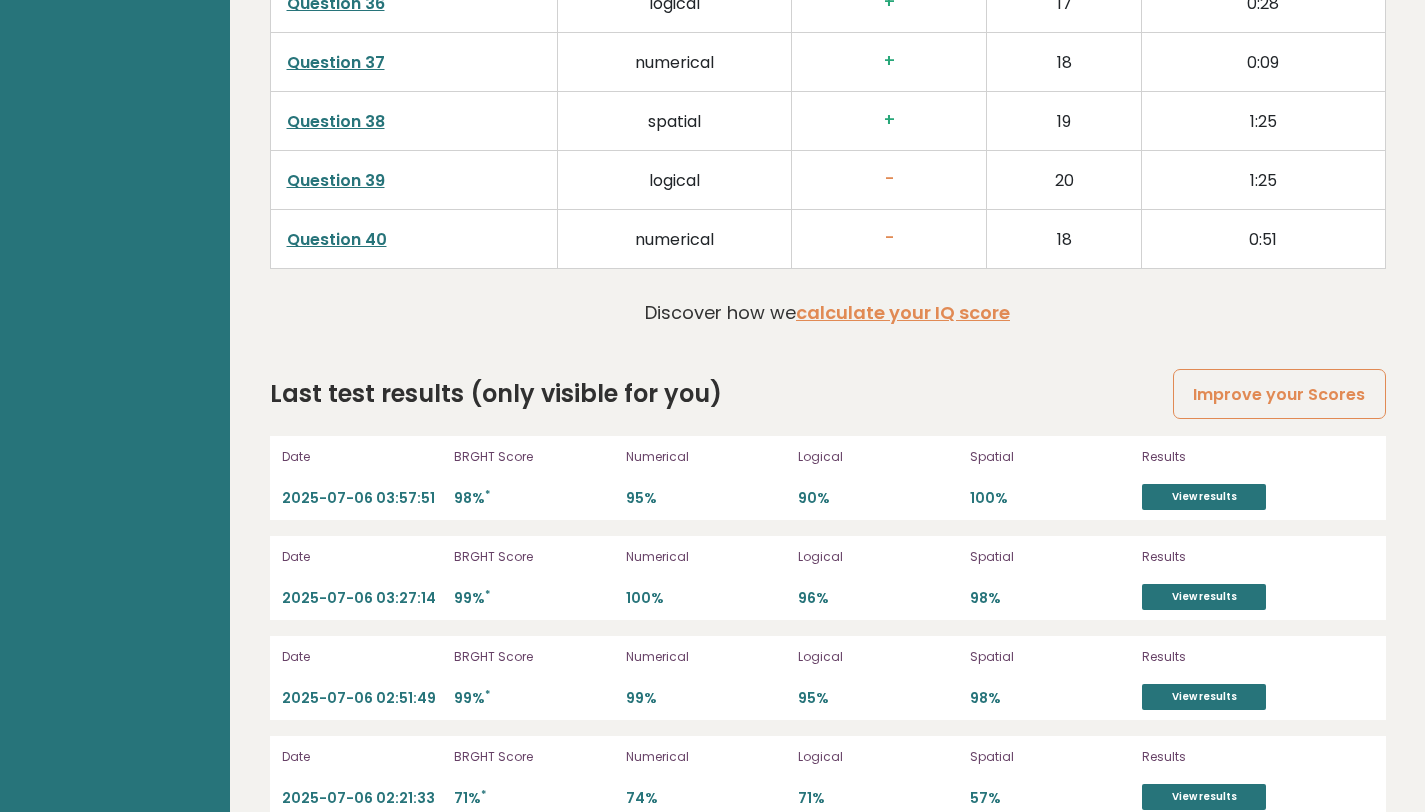 scroll, scrollTop: 5481, scrollLeft: 0, axis: vertical 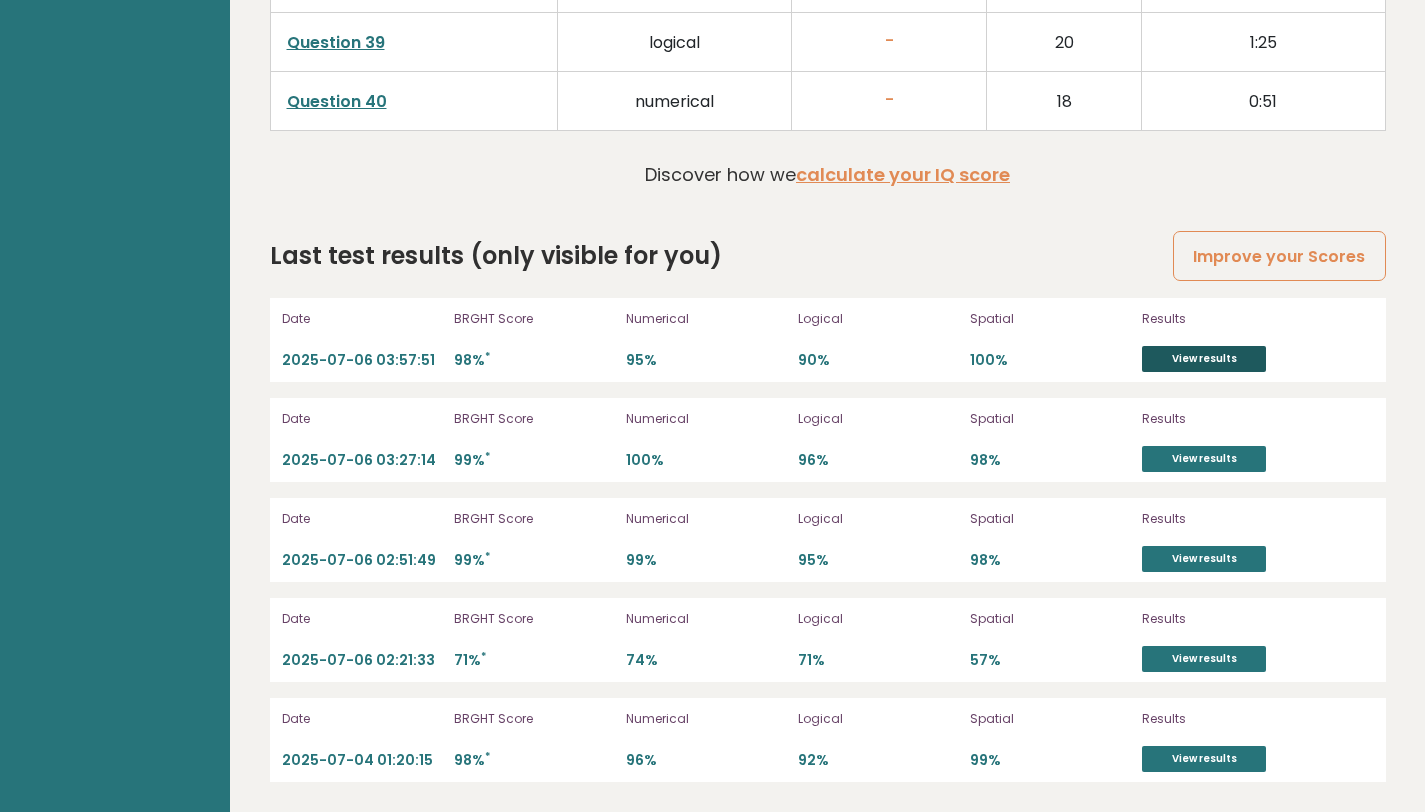 click on "View results" at bounding box center [1204, 359] 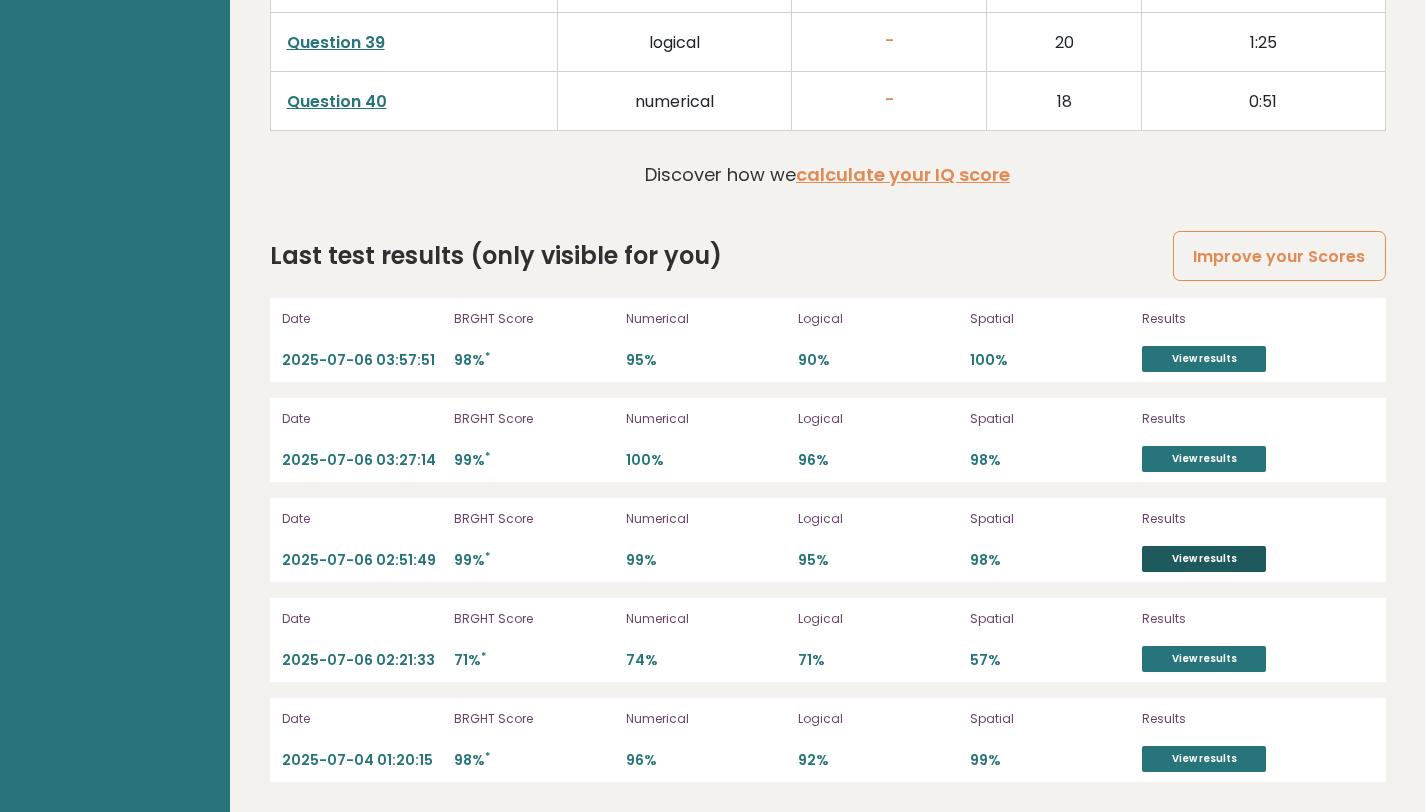 click on "View results" at bounding box center (1204, 559) 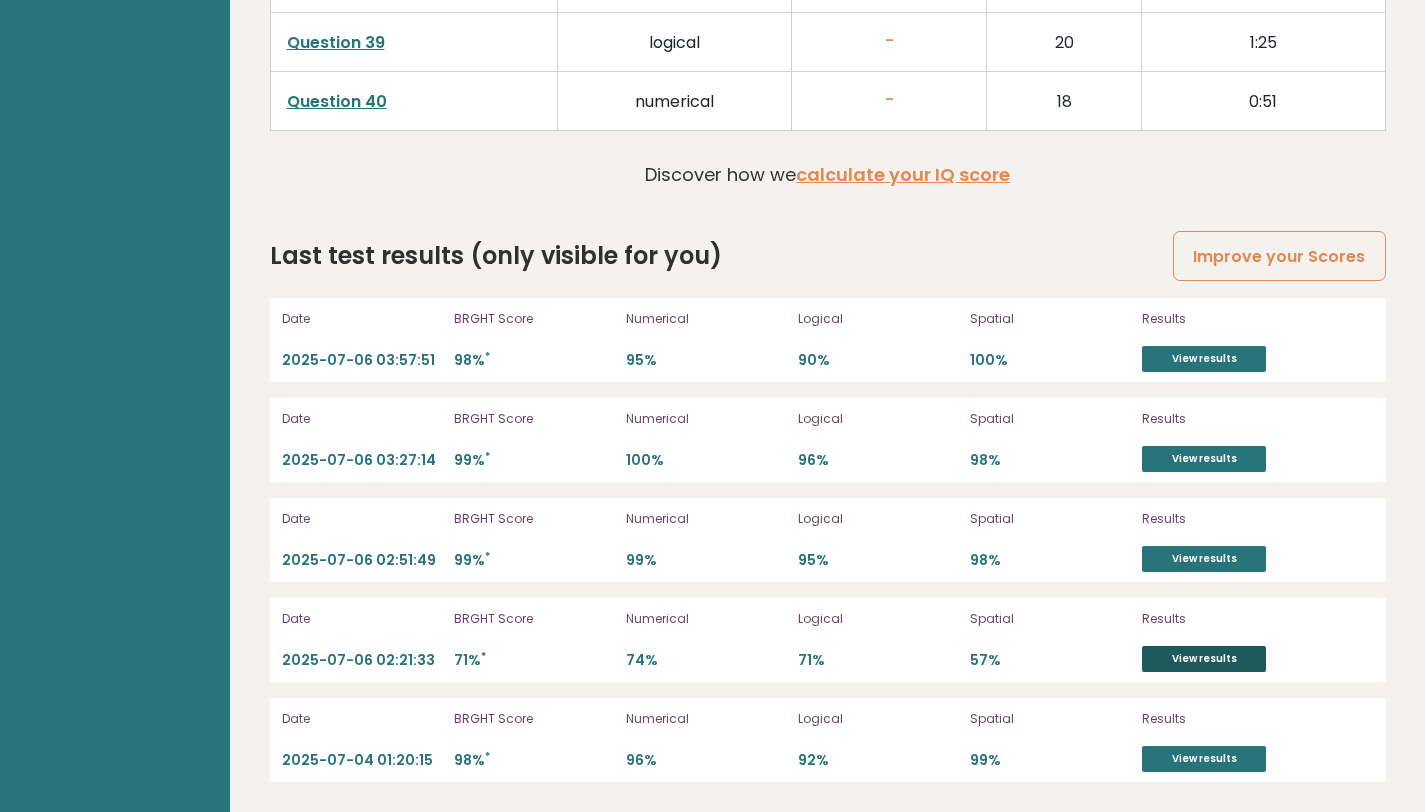 click on "View results" at bounding box center (1204, 659) 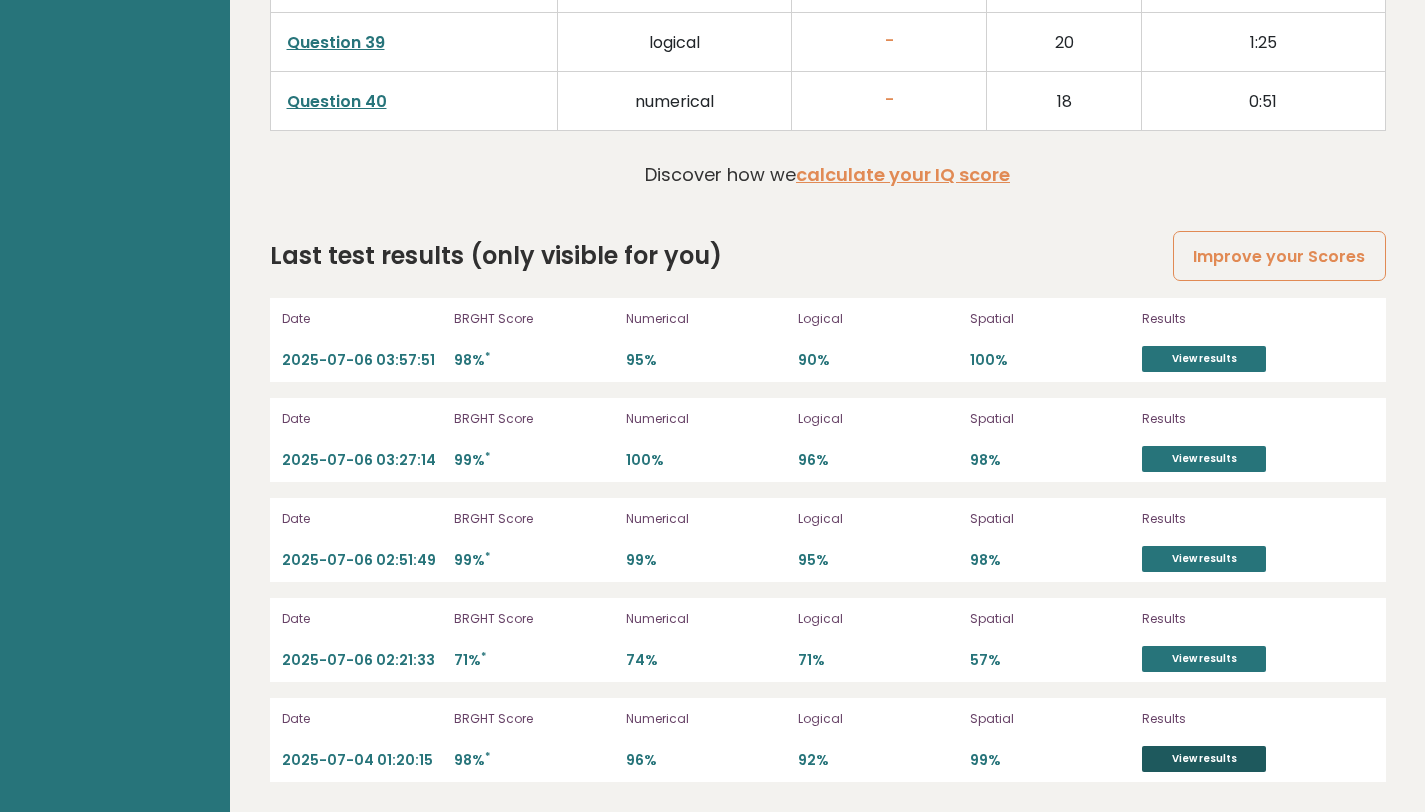 click on "View results" at bounding box center (1204, 759) 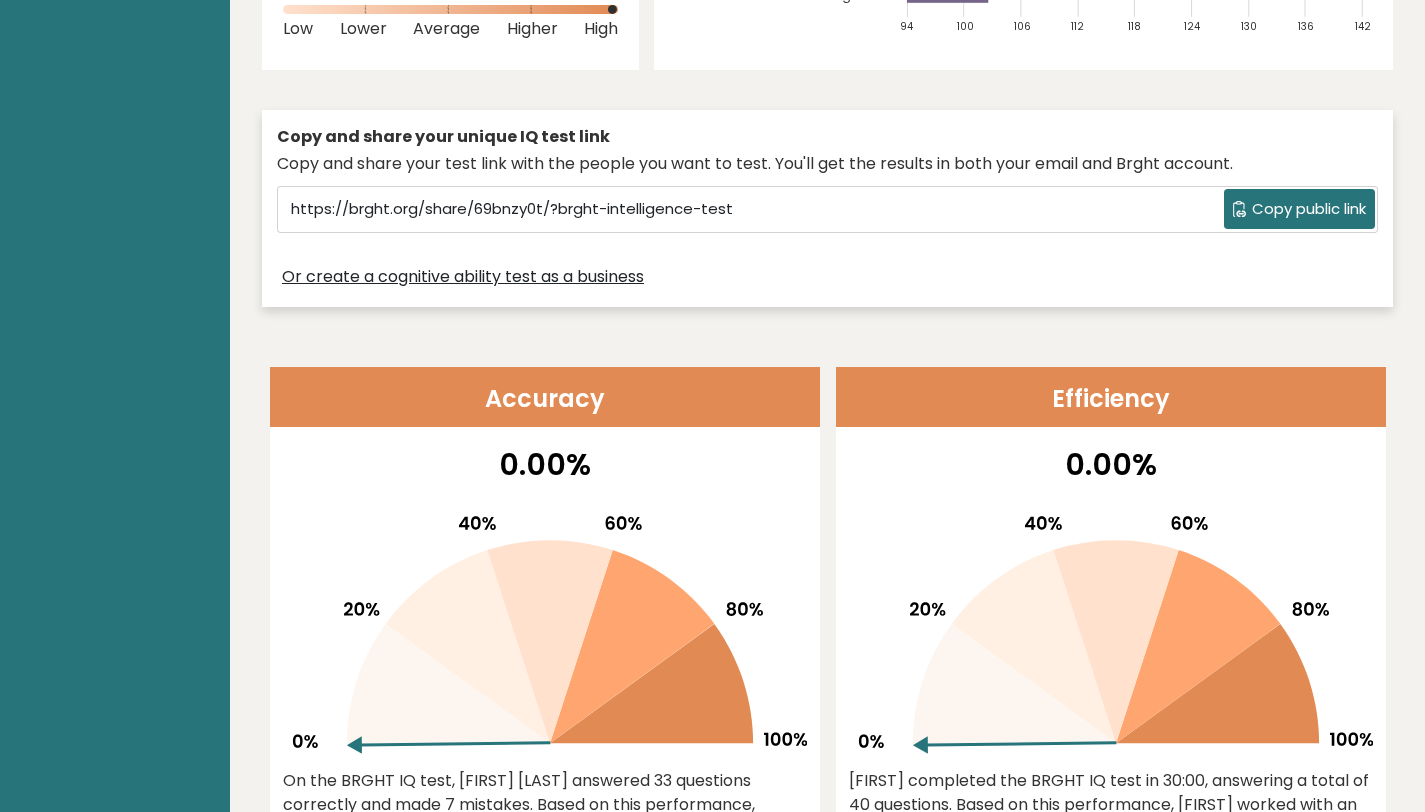 scroll, scrollTop: 0, scrollLeft: 0, axis: both 